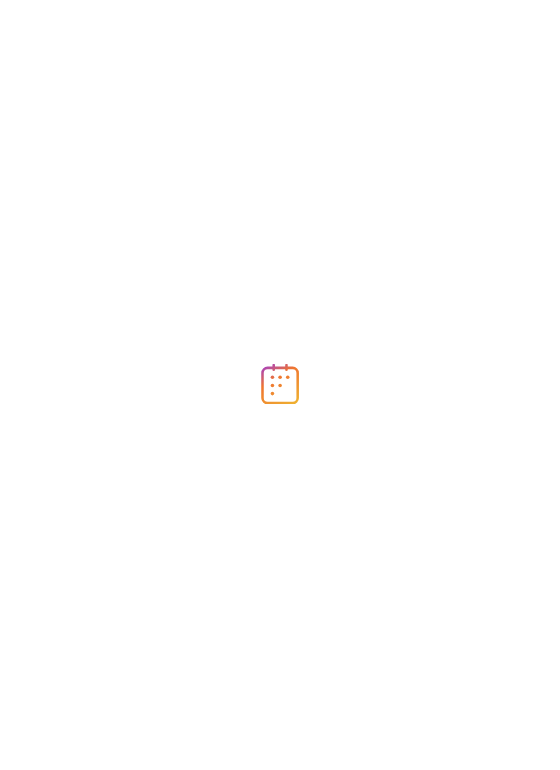 scroll, scrollTop: 0, scrollLeft: 0, axis: both 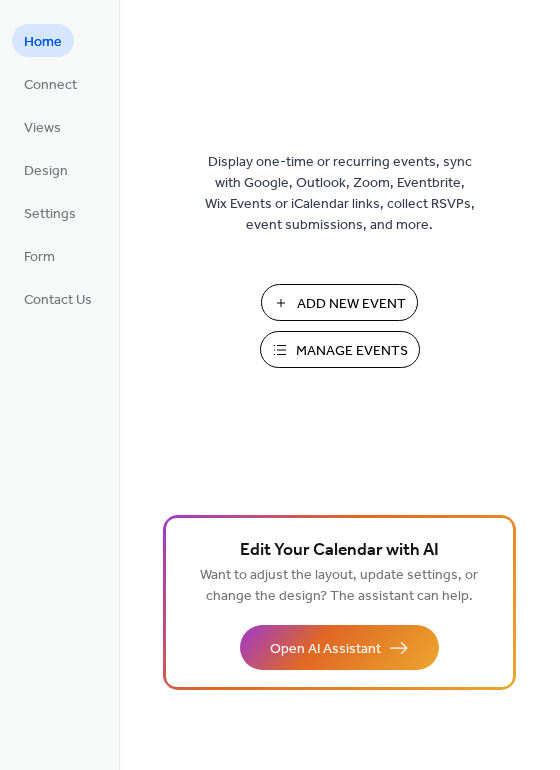 click on "Manage Events" at bounding box center (352, 351) 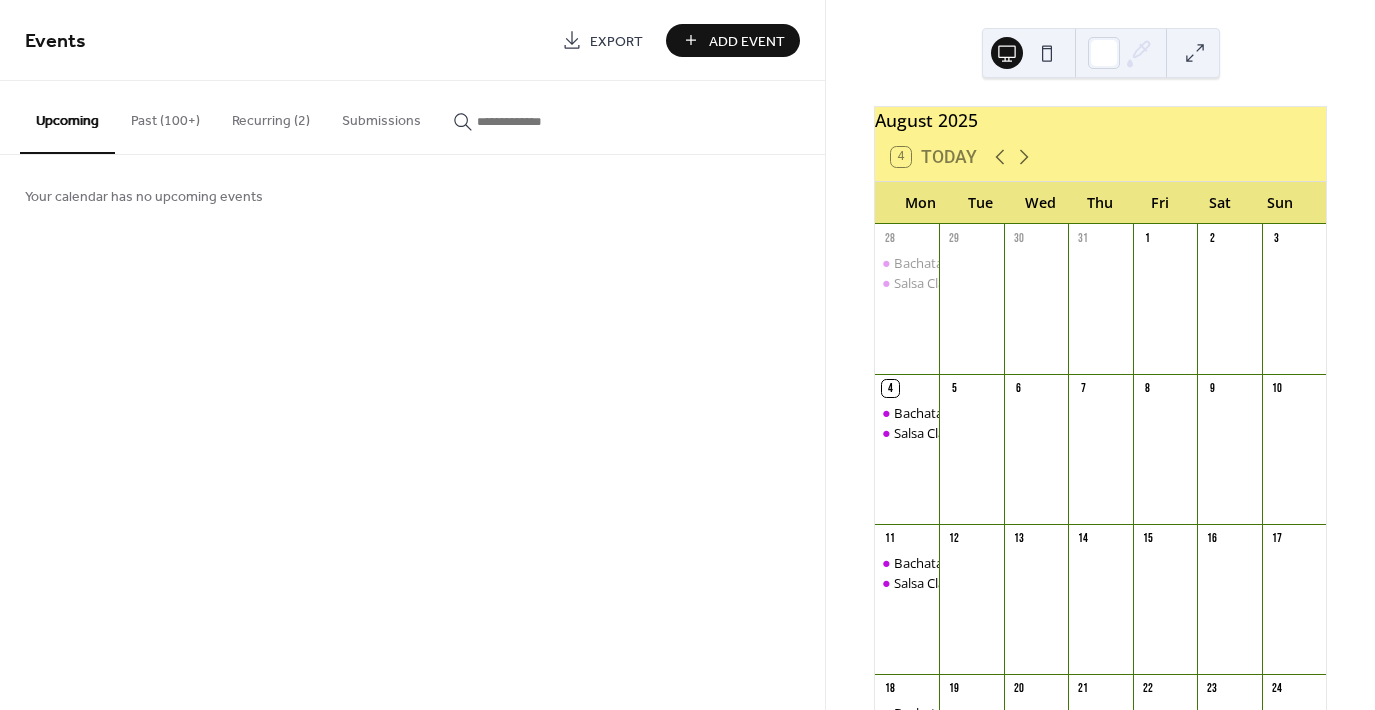 scroll, scrollTop: 0, scrollLeft: 0, axis: both 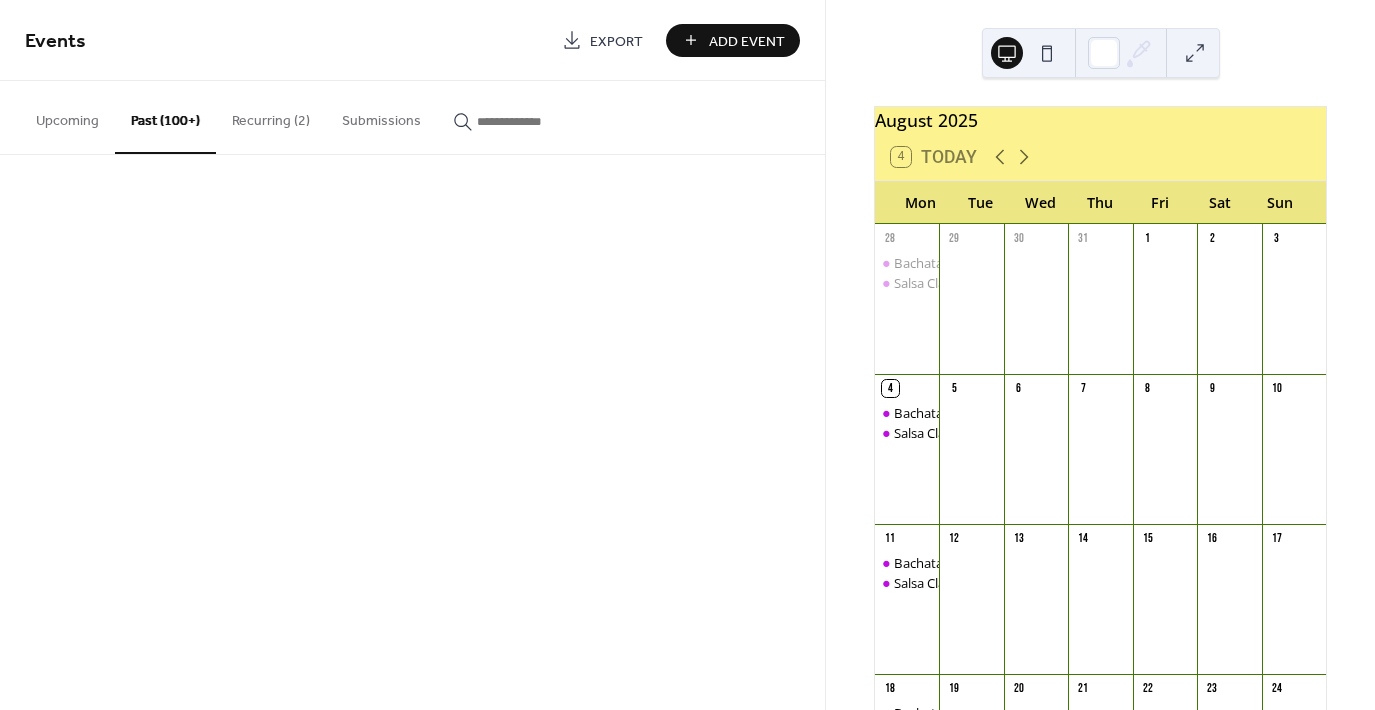 click on "Past (100+)" at bounding box center (165, 117) 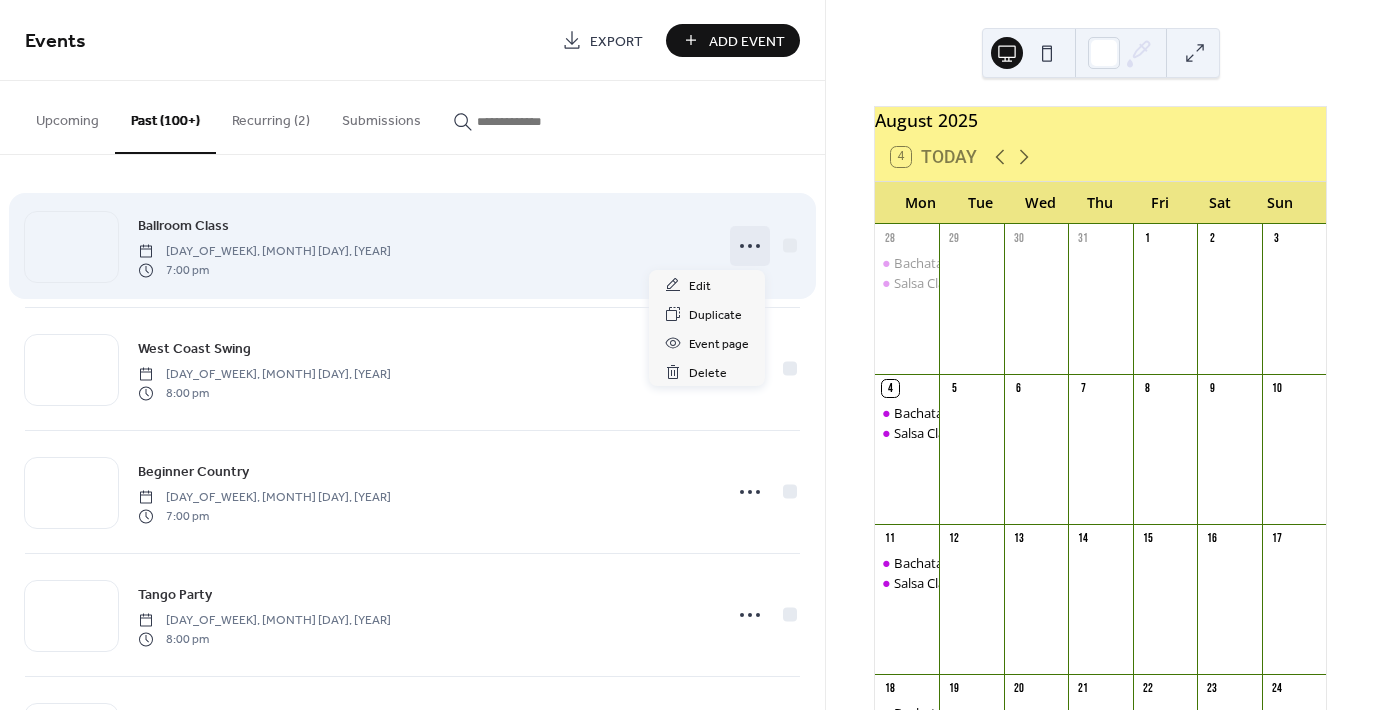 click 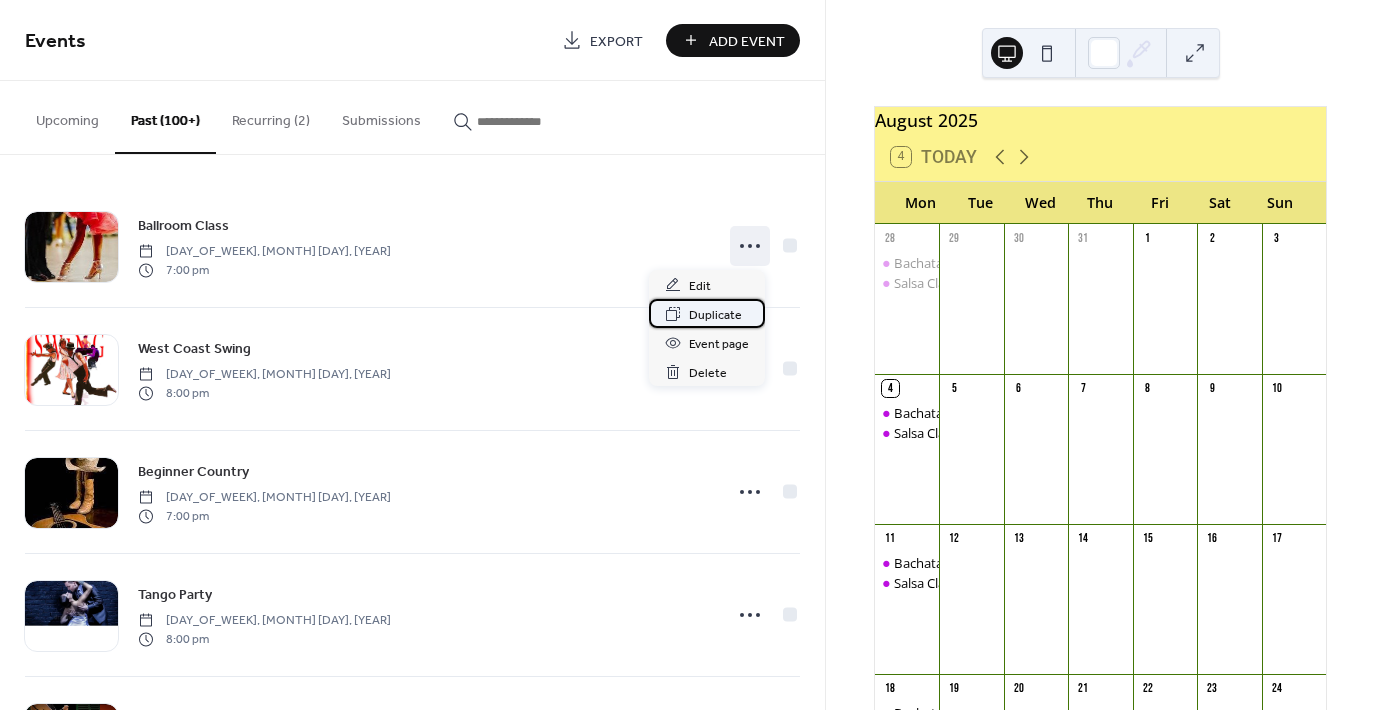 click on "Duplicate" at bounding box center (715, 315) 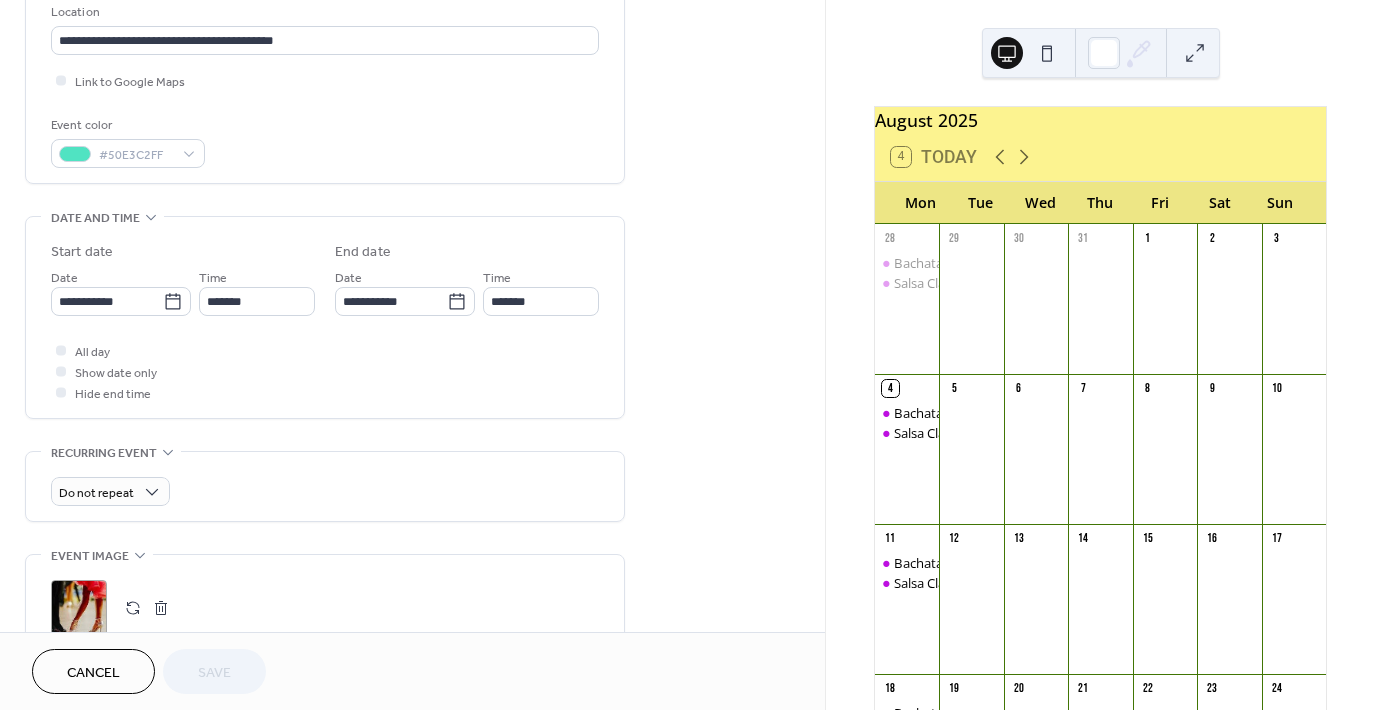 scroll, scrollTop: 446, scrollLeft: 0, axis: vertical 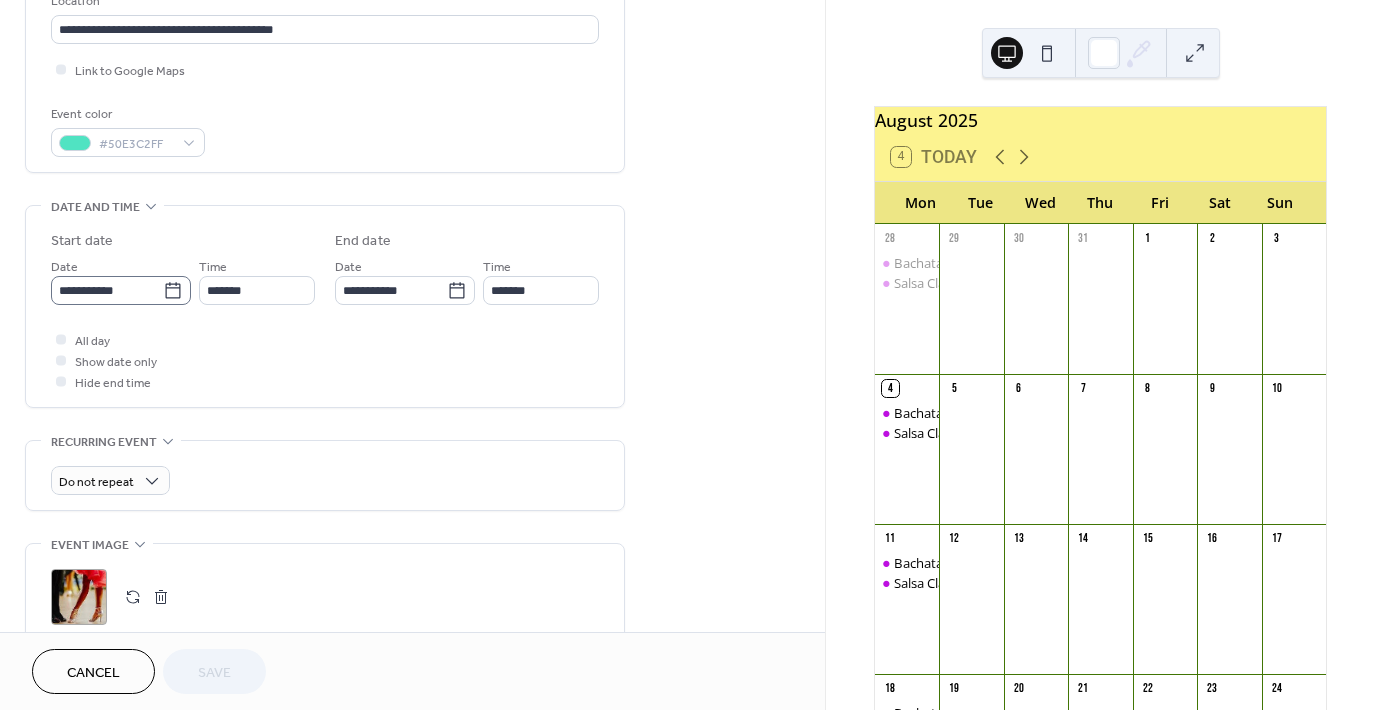 click 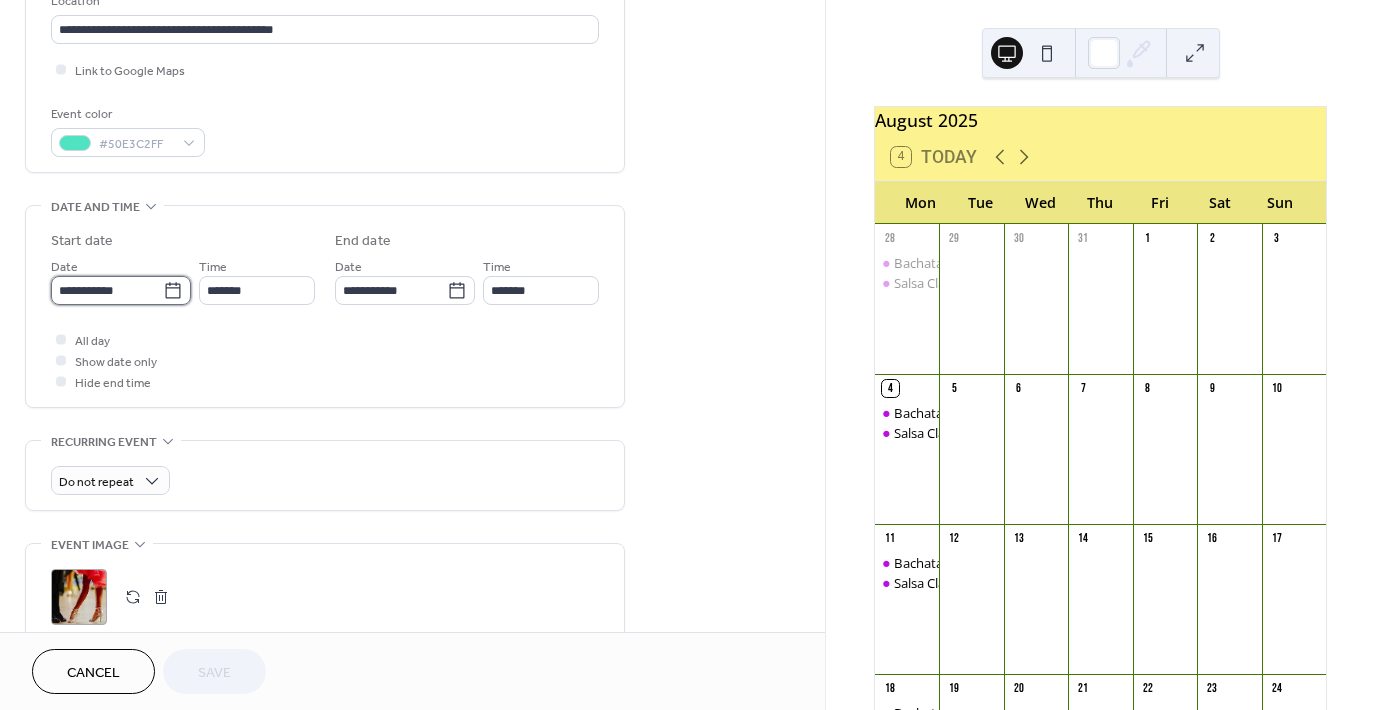 click on "**********" at bounding box center [107, 290] 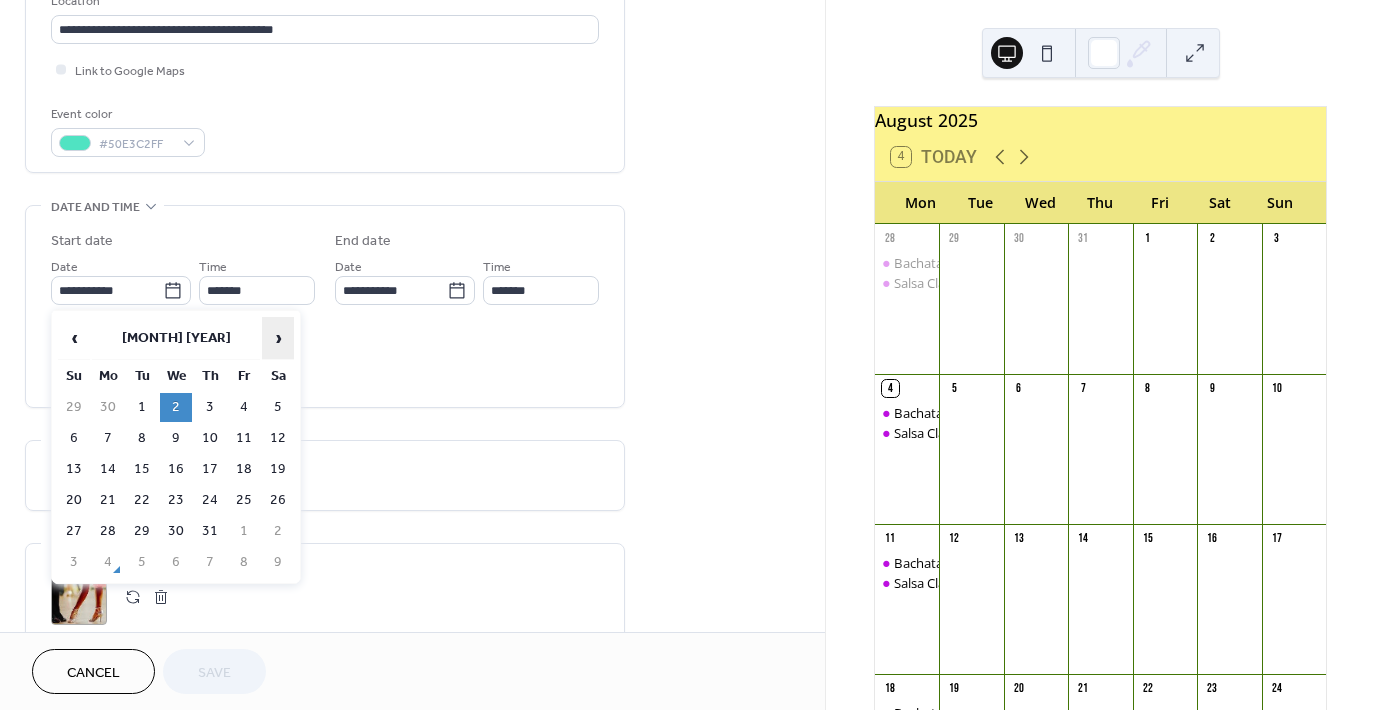 click on "›" at bounding box center (278, 338) 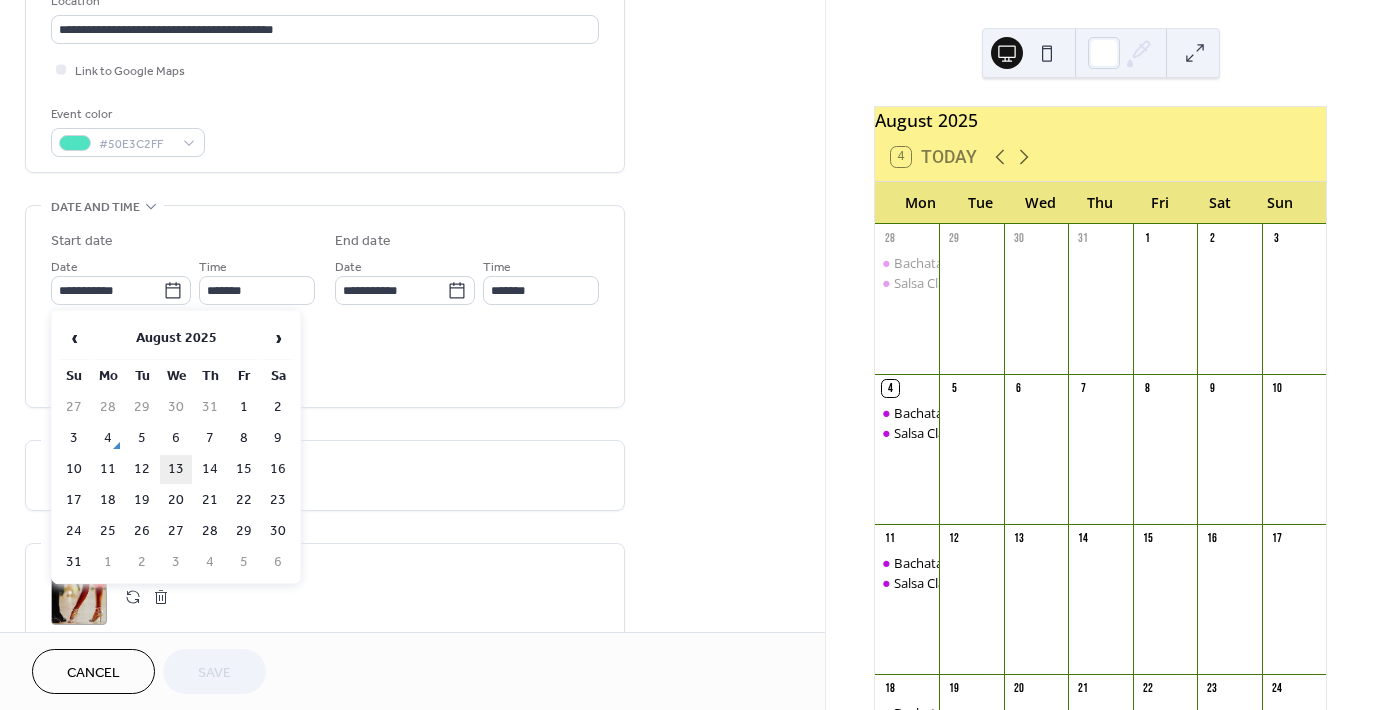 click on "13" at bounding box center (176, 469) 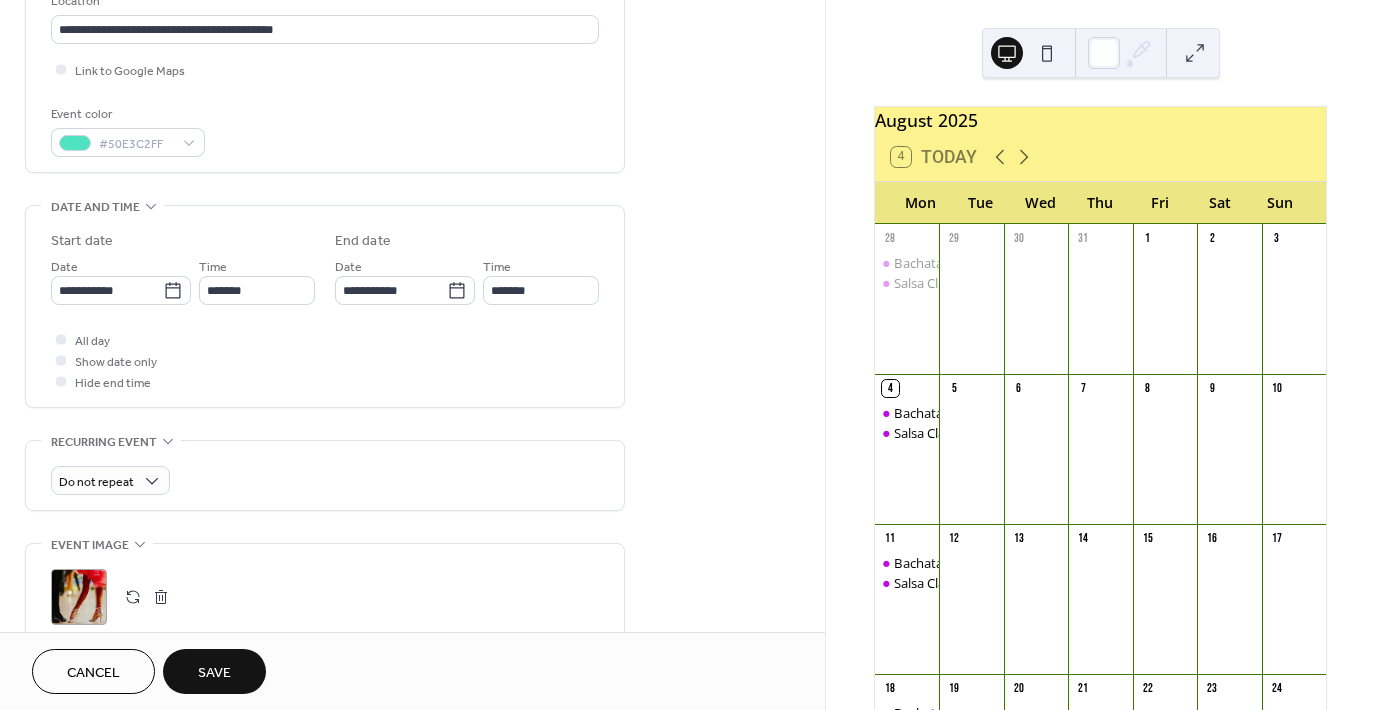 click on "Cancel" at bounding box center (93, 673) 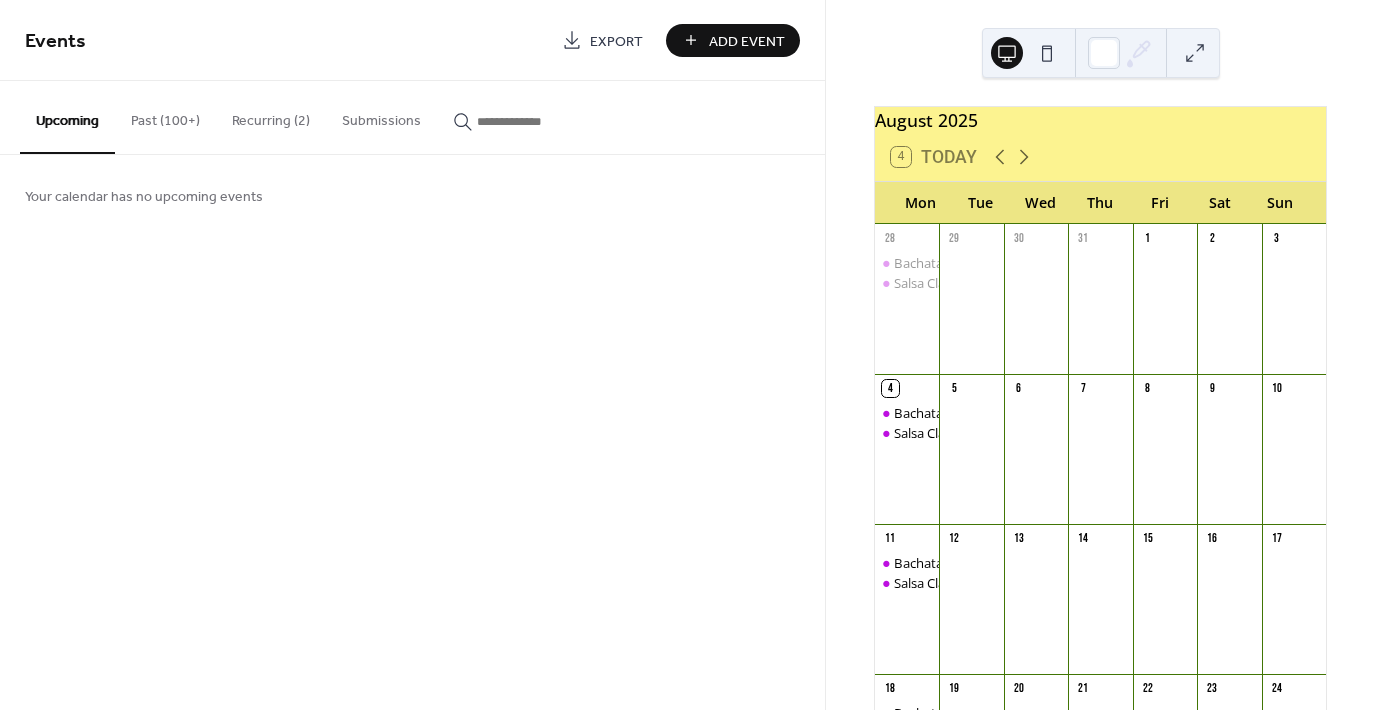 click on "Past (100+)" at bounding box center (165, 116) 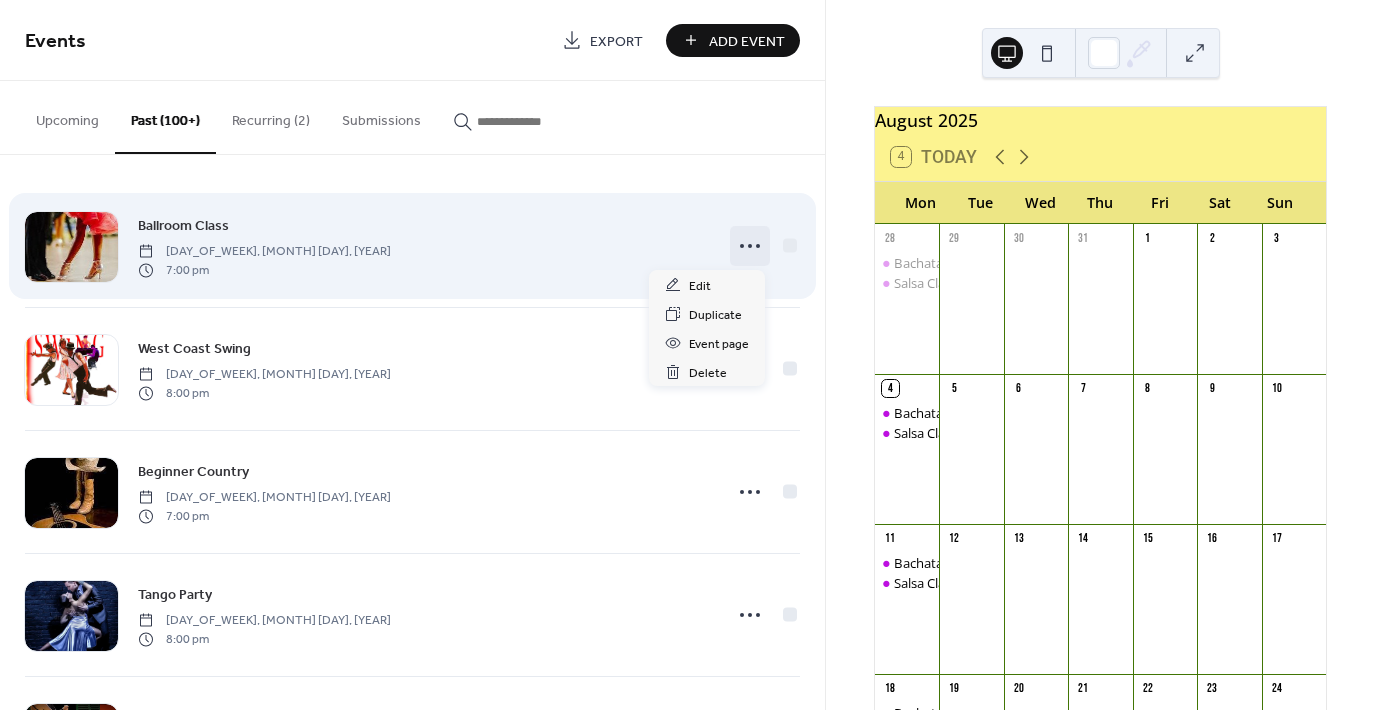 click 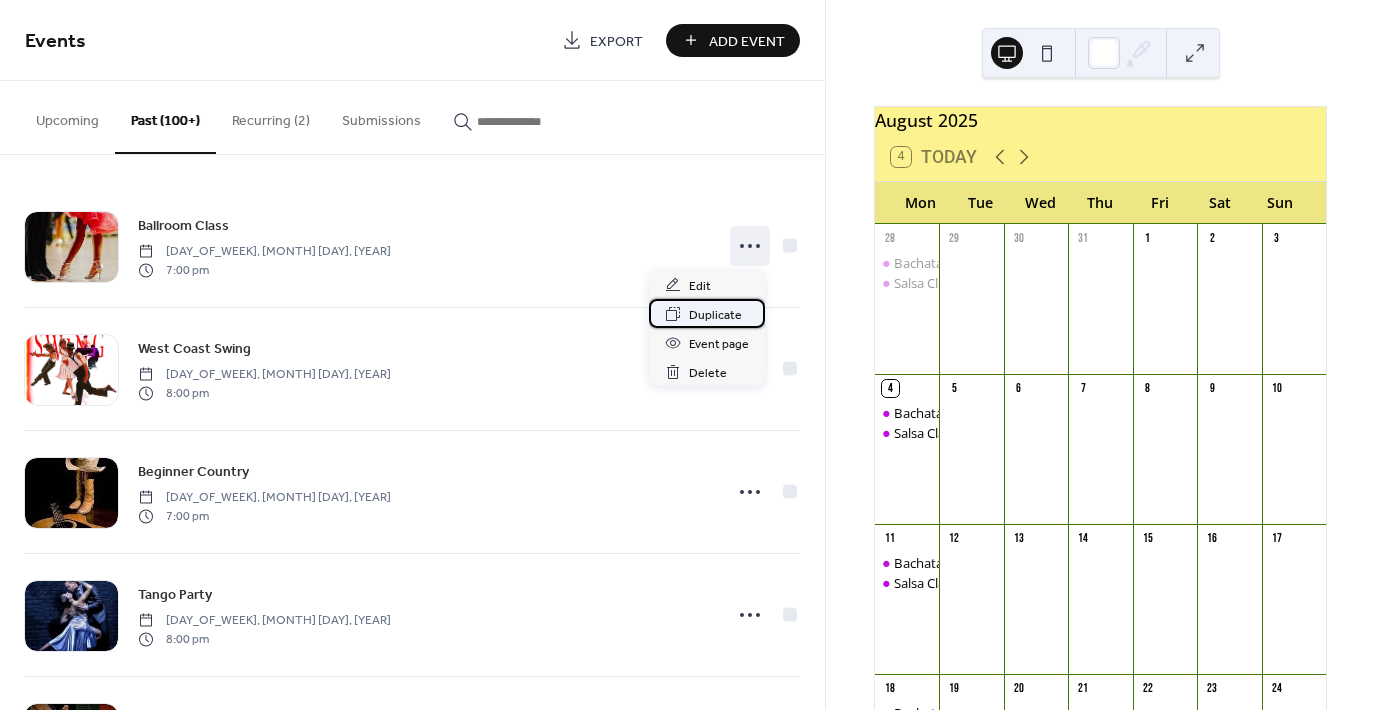 click on "Duplicate" at bounding box center (715, 315) 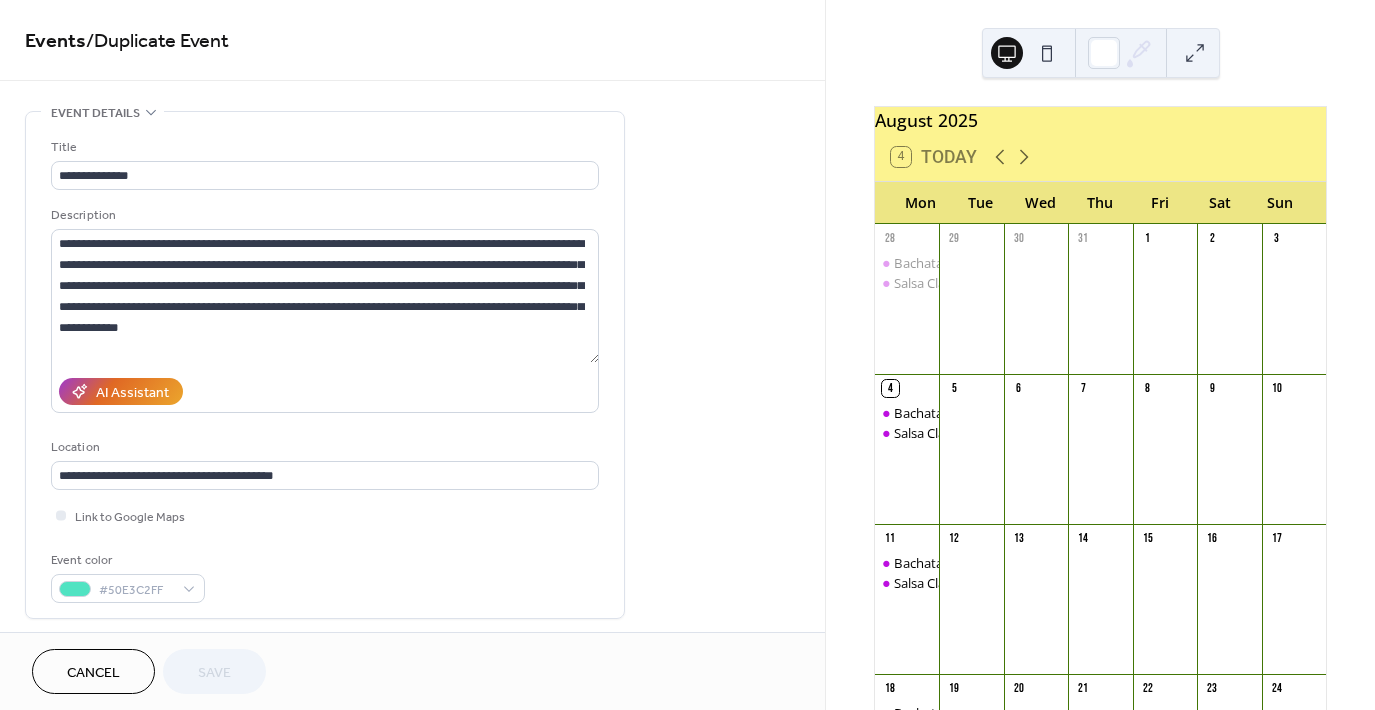 click on "**********" at bounding box center [412, 840] 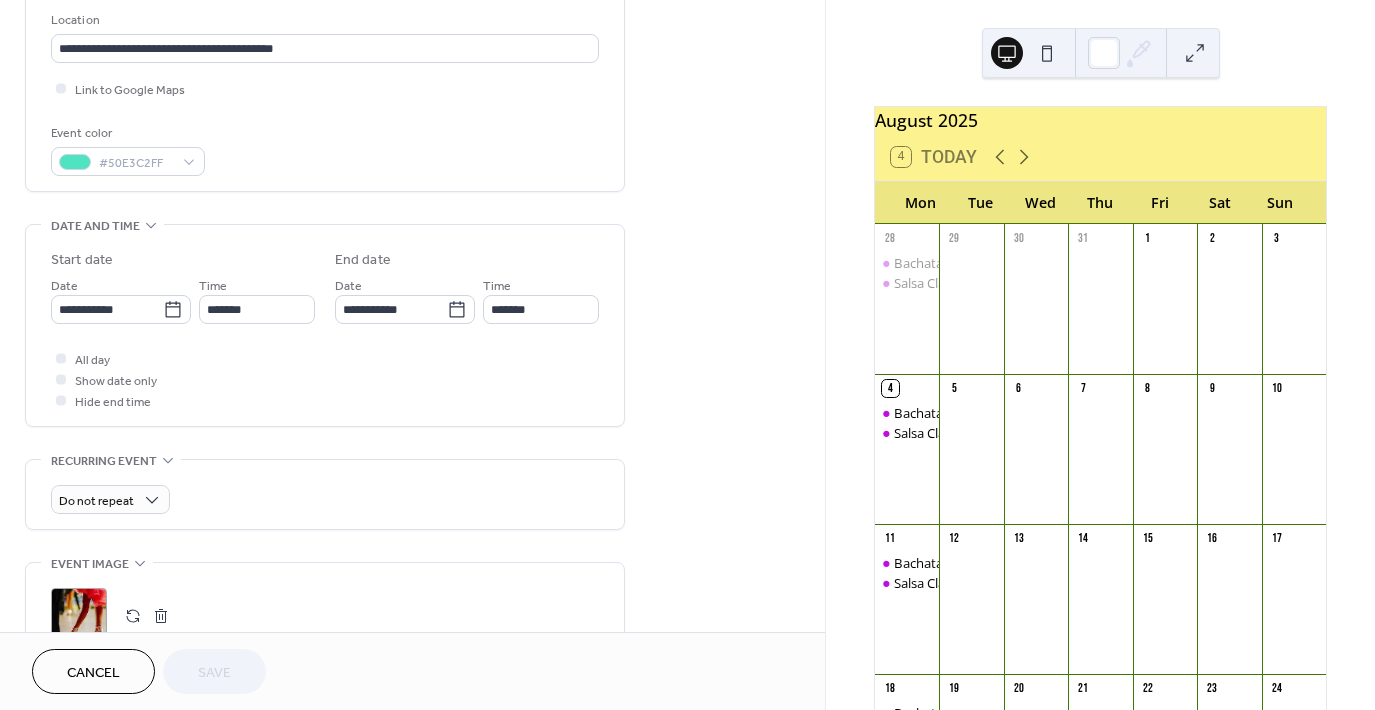 scroll, scrollTop: 433, scrollLeft: 0, axis: vertical 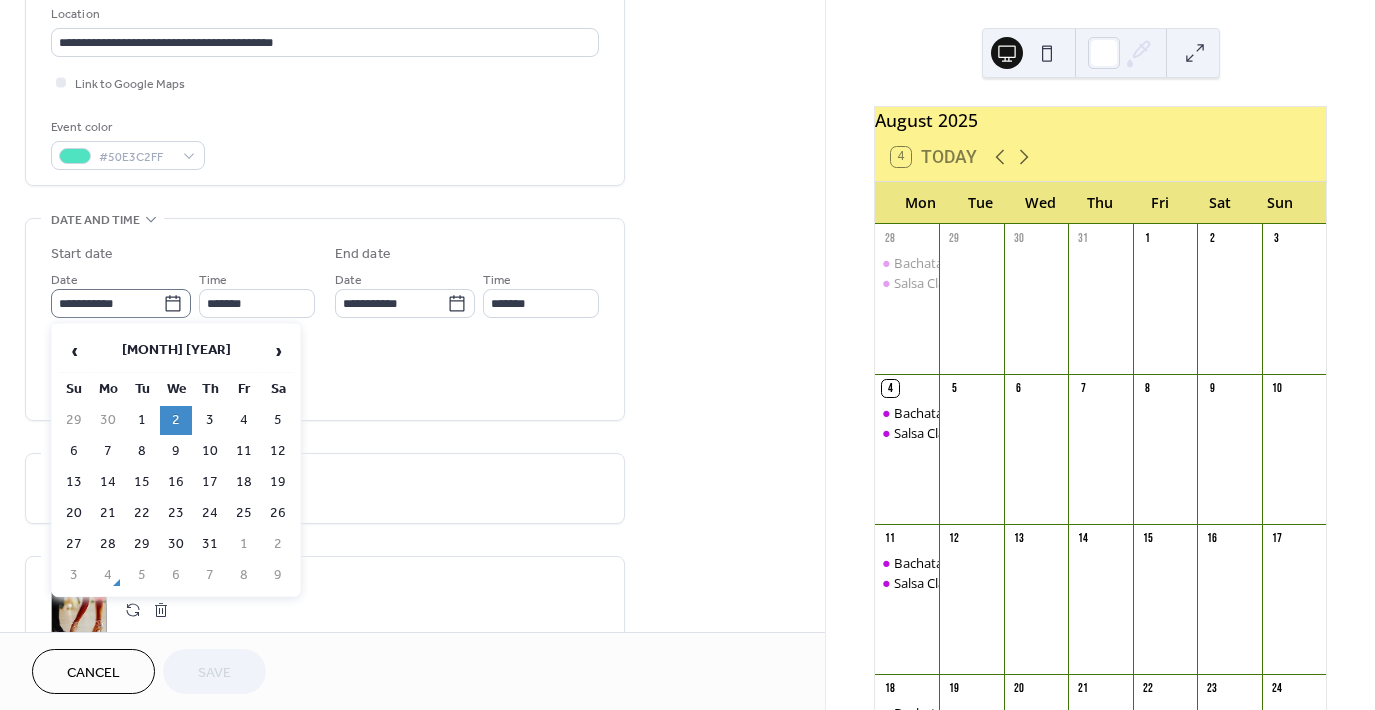 click 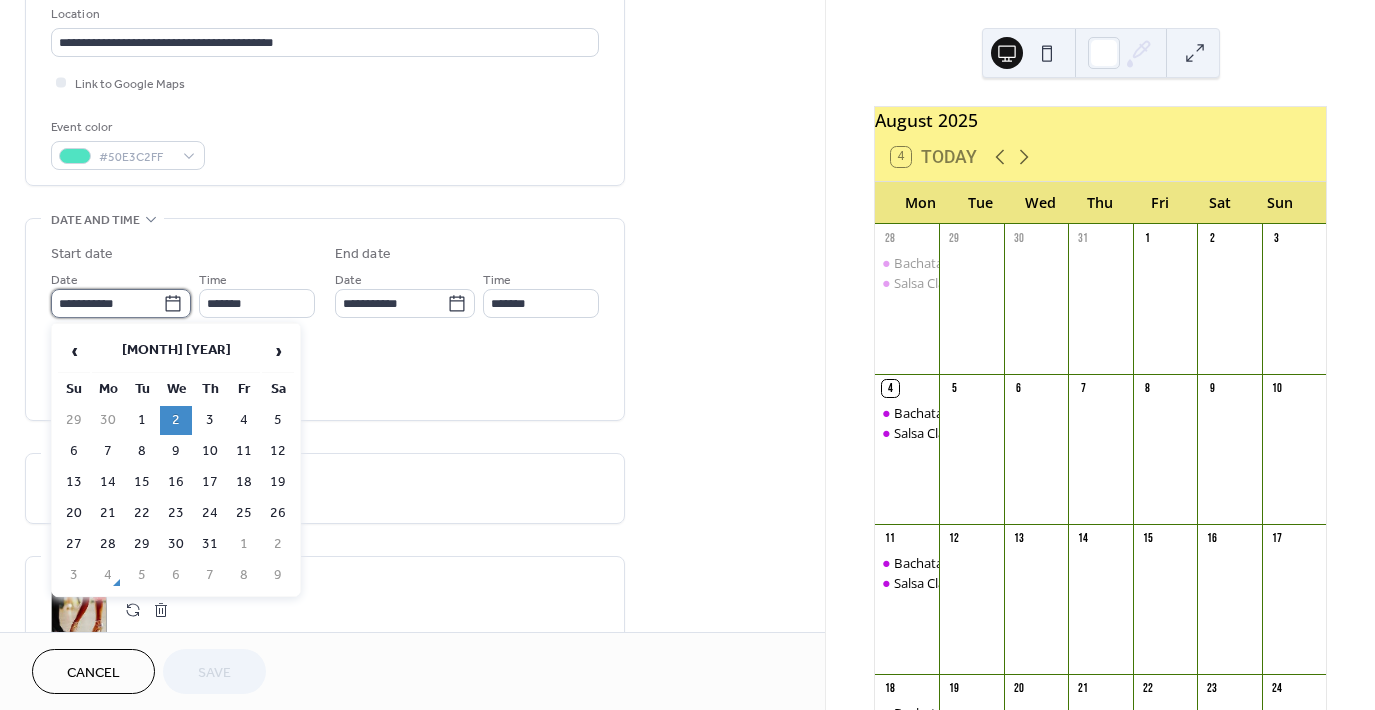 click on "**********" at bounding box center (107, 303) 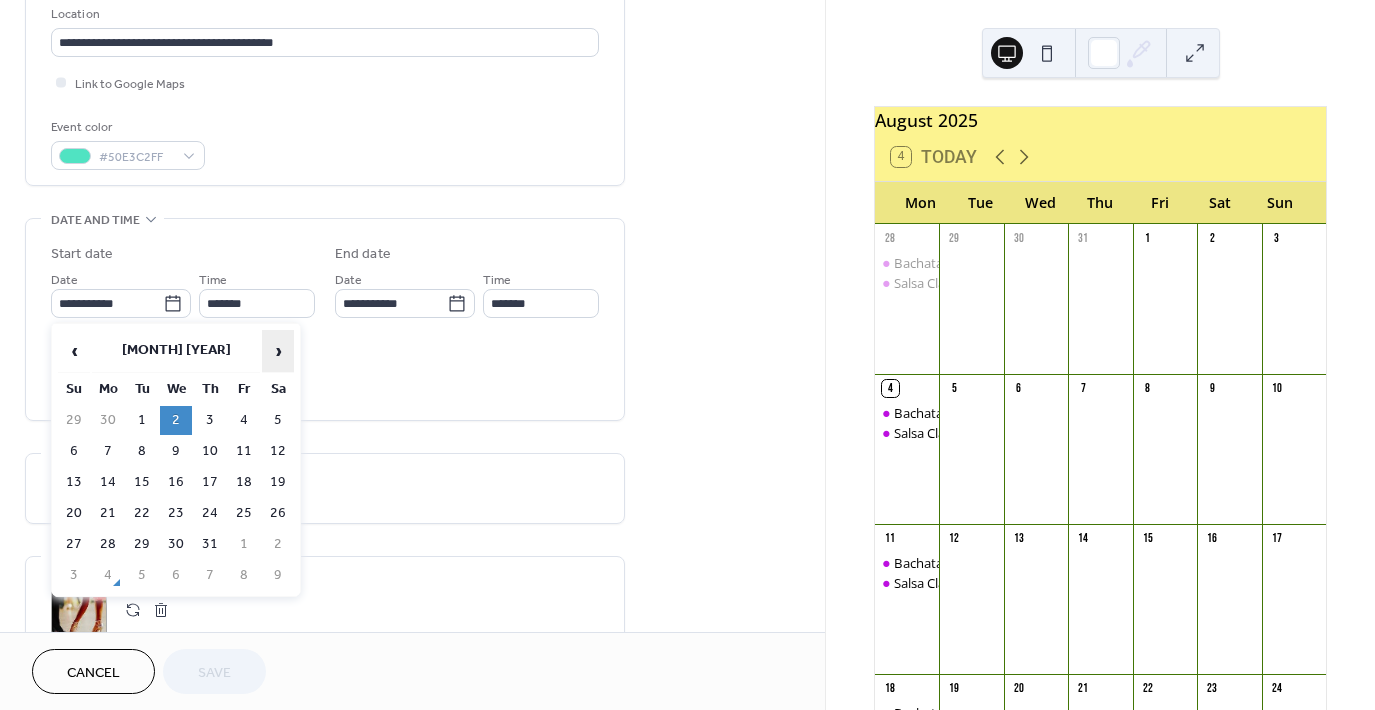 click on "›" at bounding box center [278, 351] 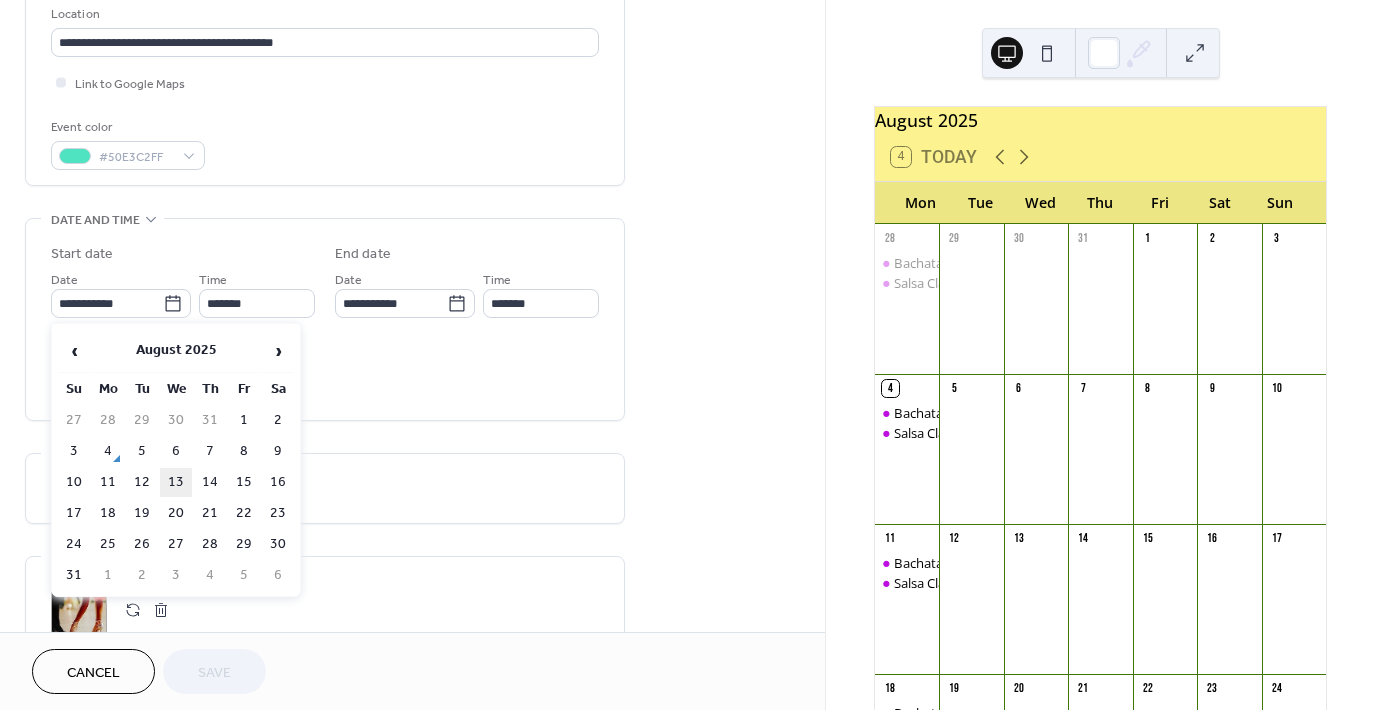 click on "13" at bounding box center (176, 482) 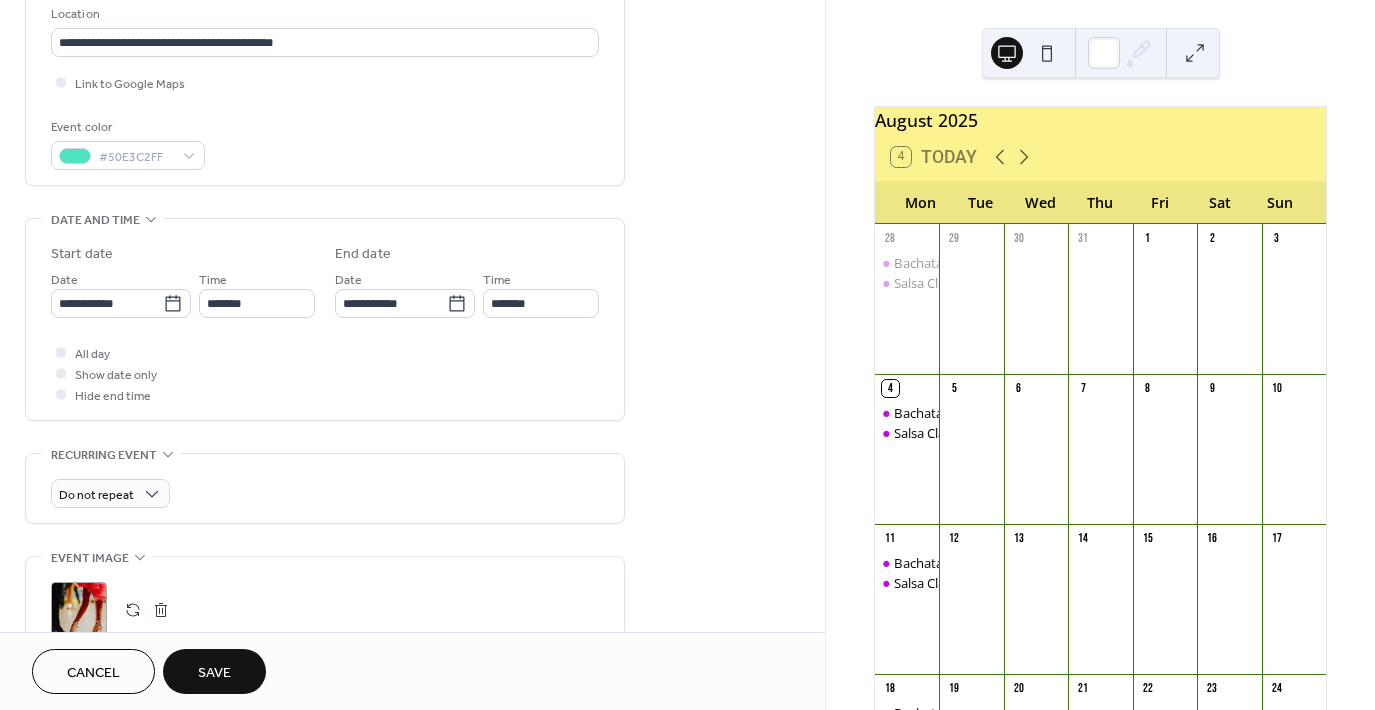 click on "Save" at bounding box center (214, 673) 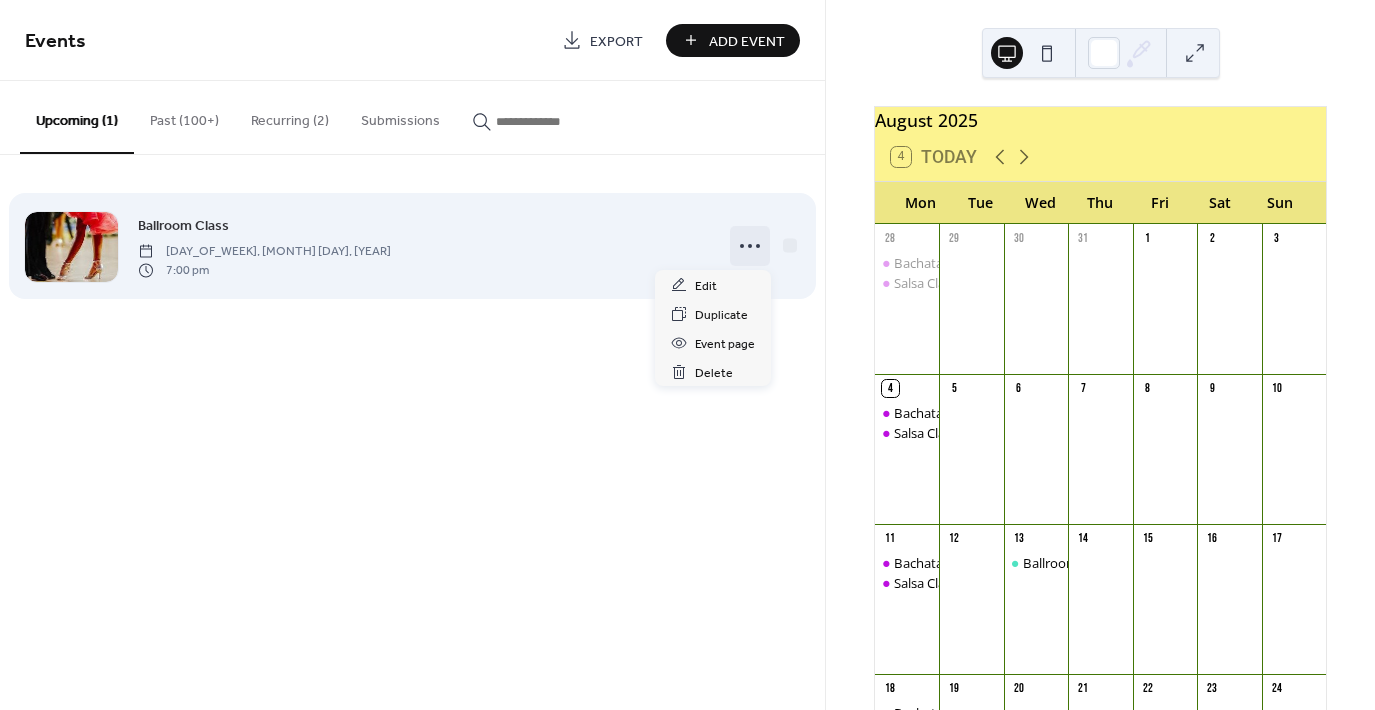 click 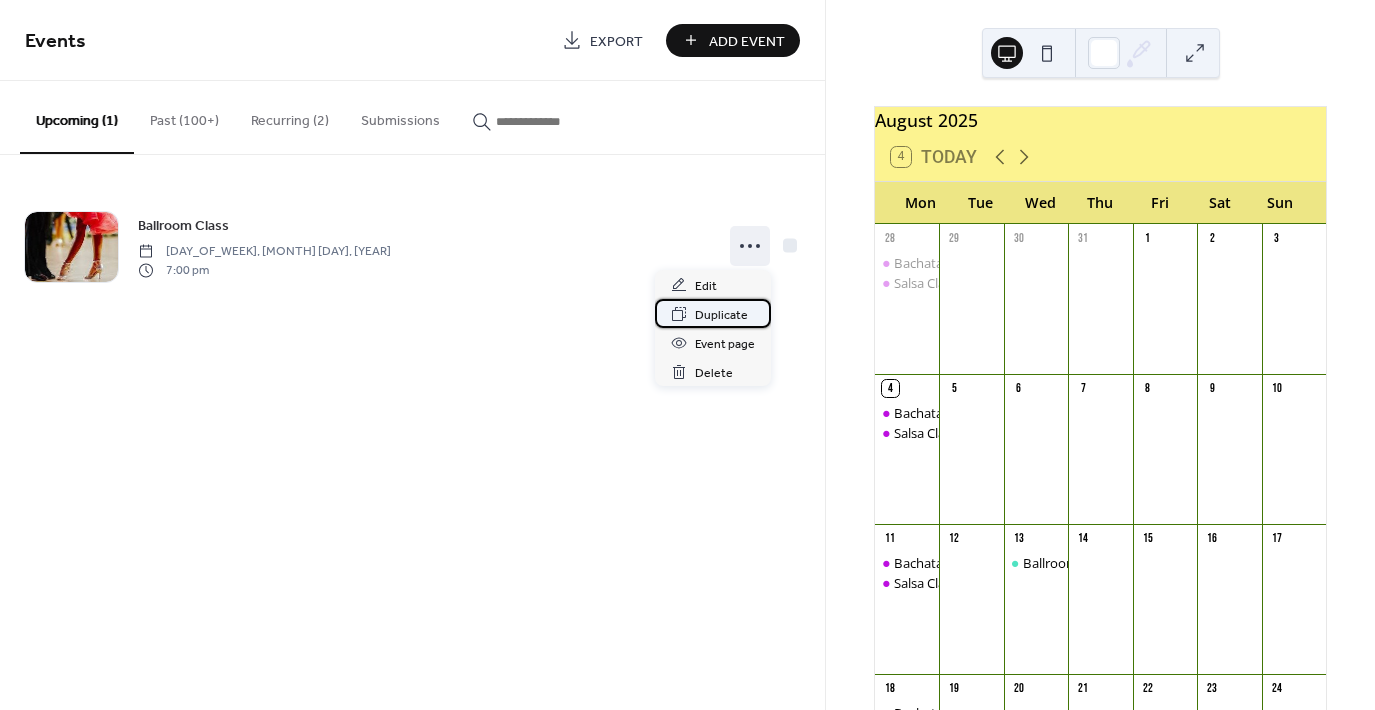 click on "Duplicate" at bounding box center [721, 315] 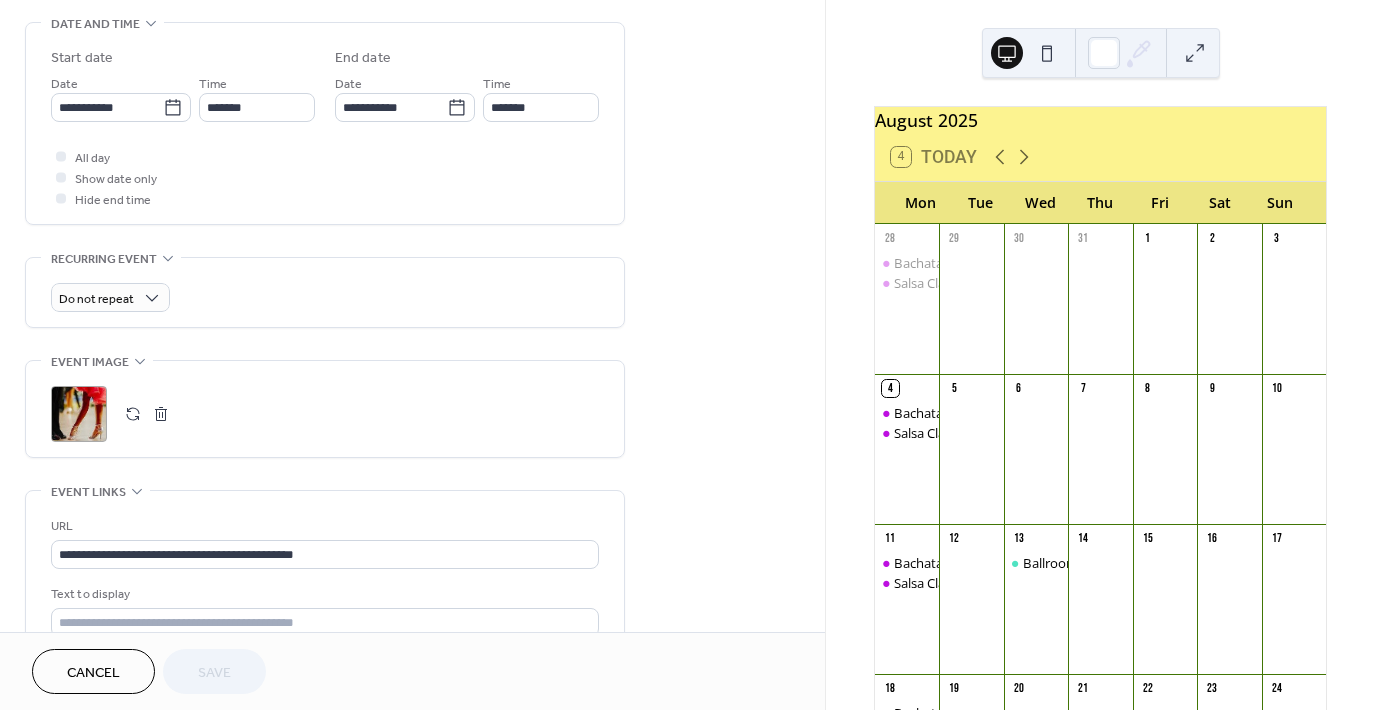 scroll, scrollTop: 669, scrollLeft: 0, axis: vertical 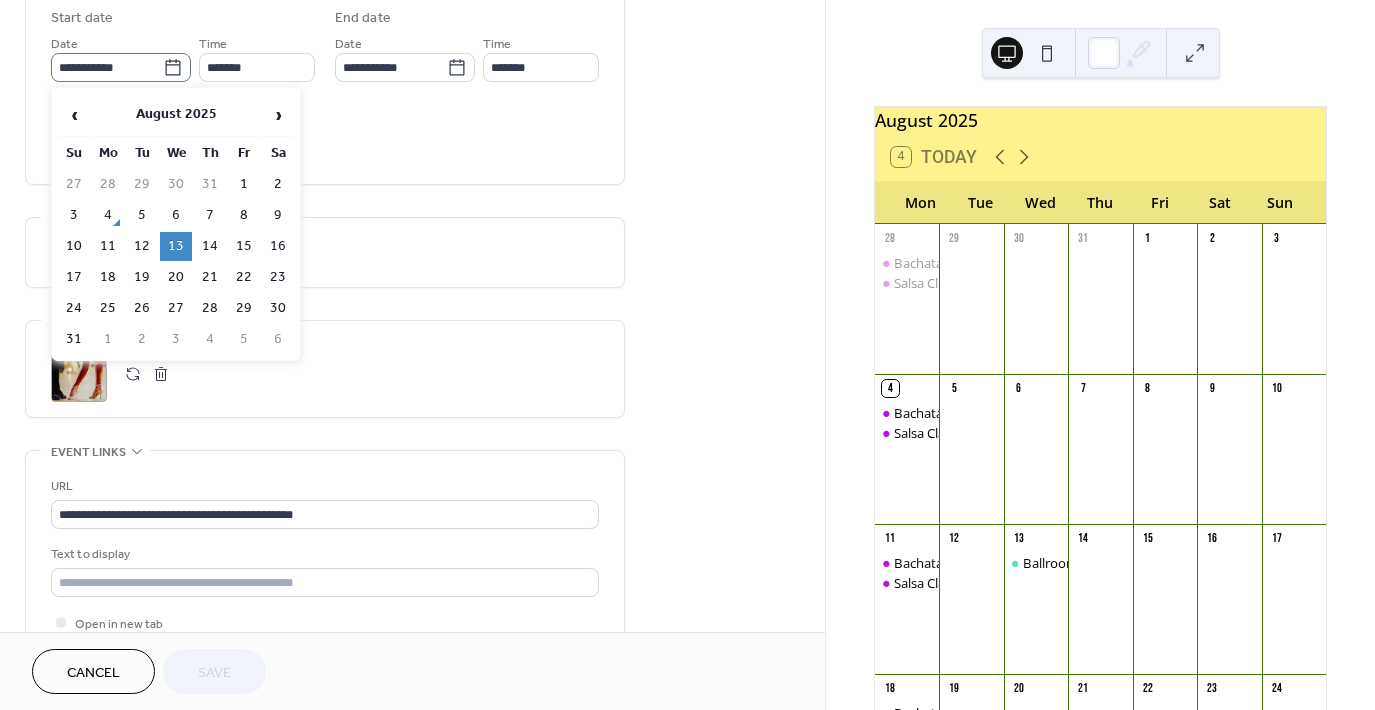 click 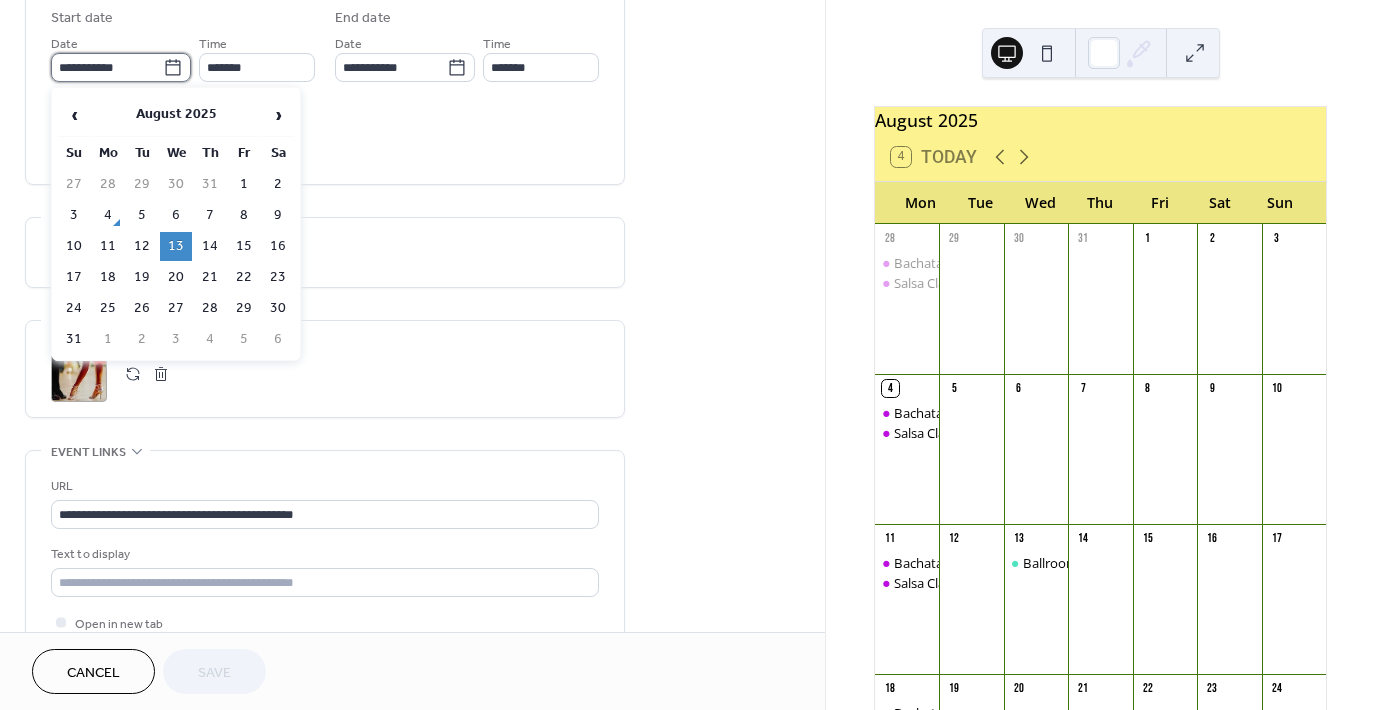 click on "**********" at bounding box center [107, 67] 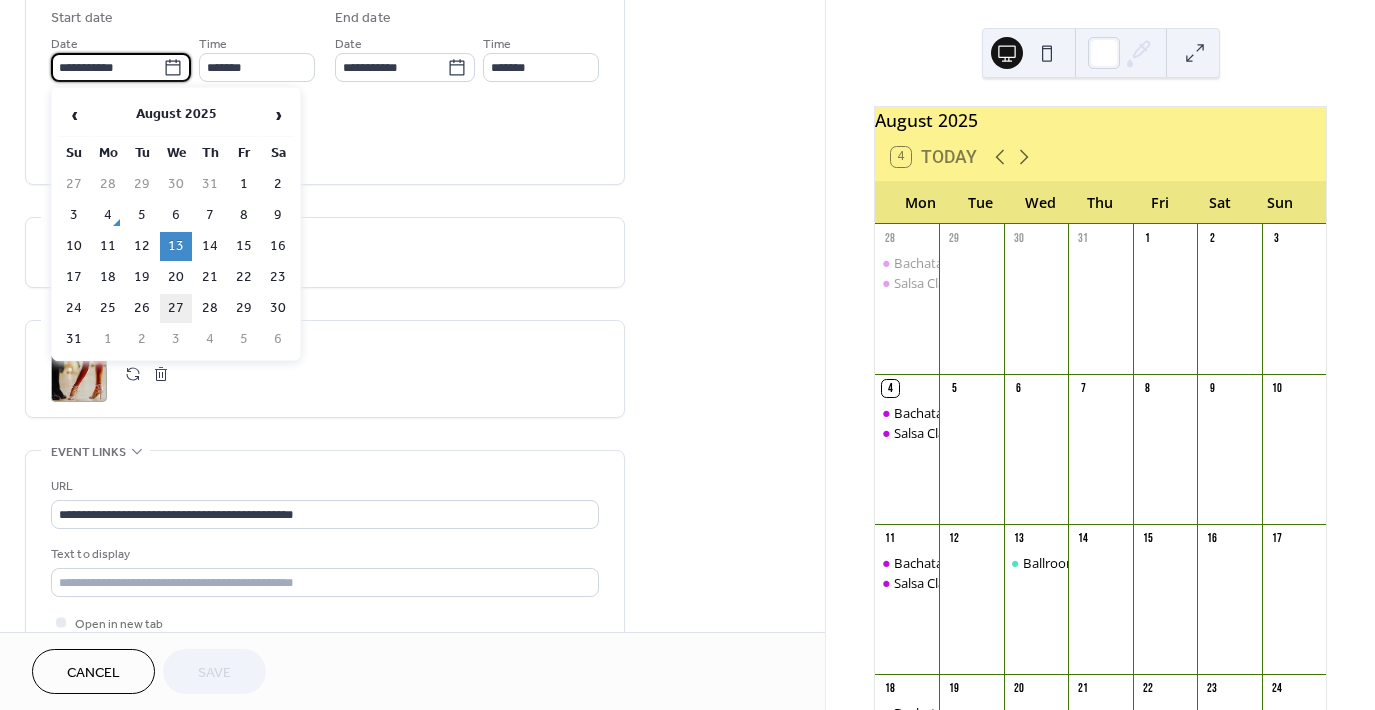click on "27" at bounding box center [176, 308] 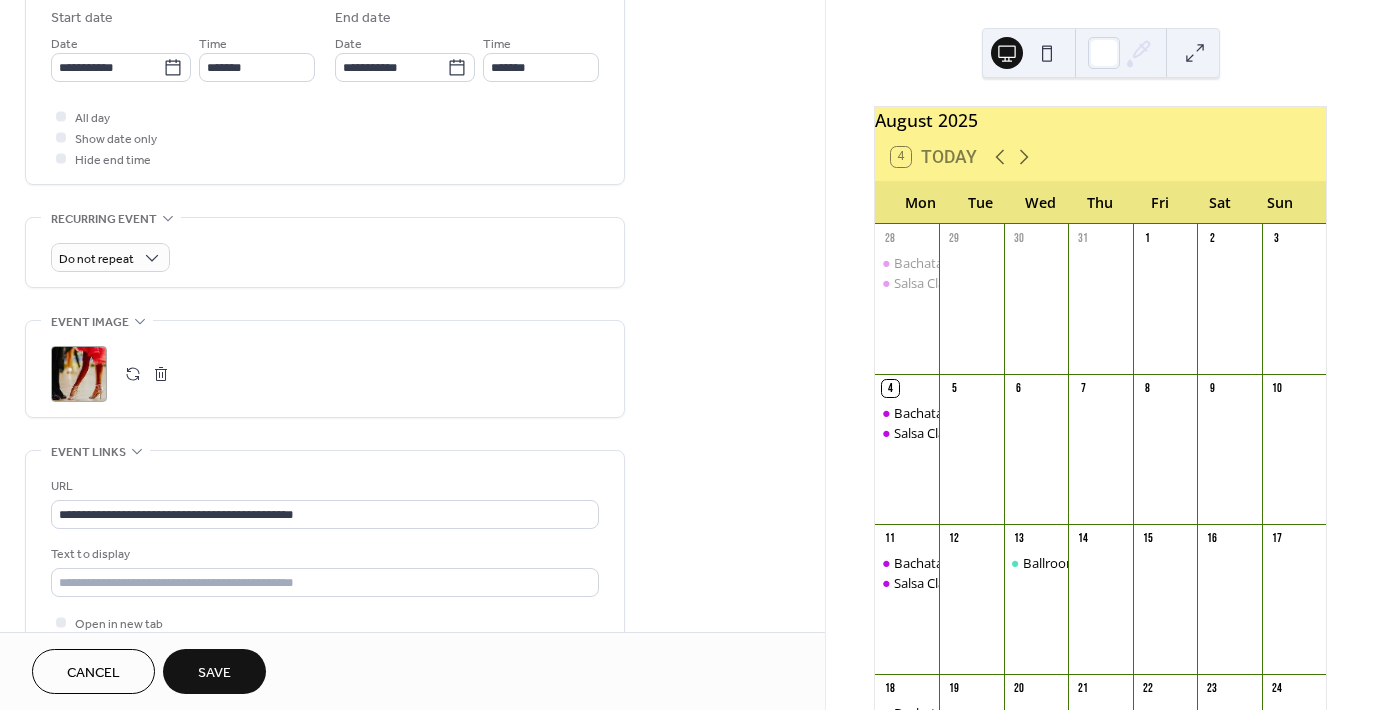 click on "Save" at bounding box center (214, 673) 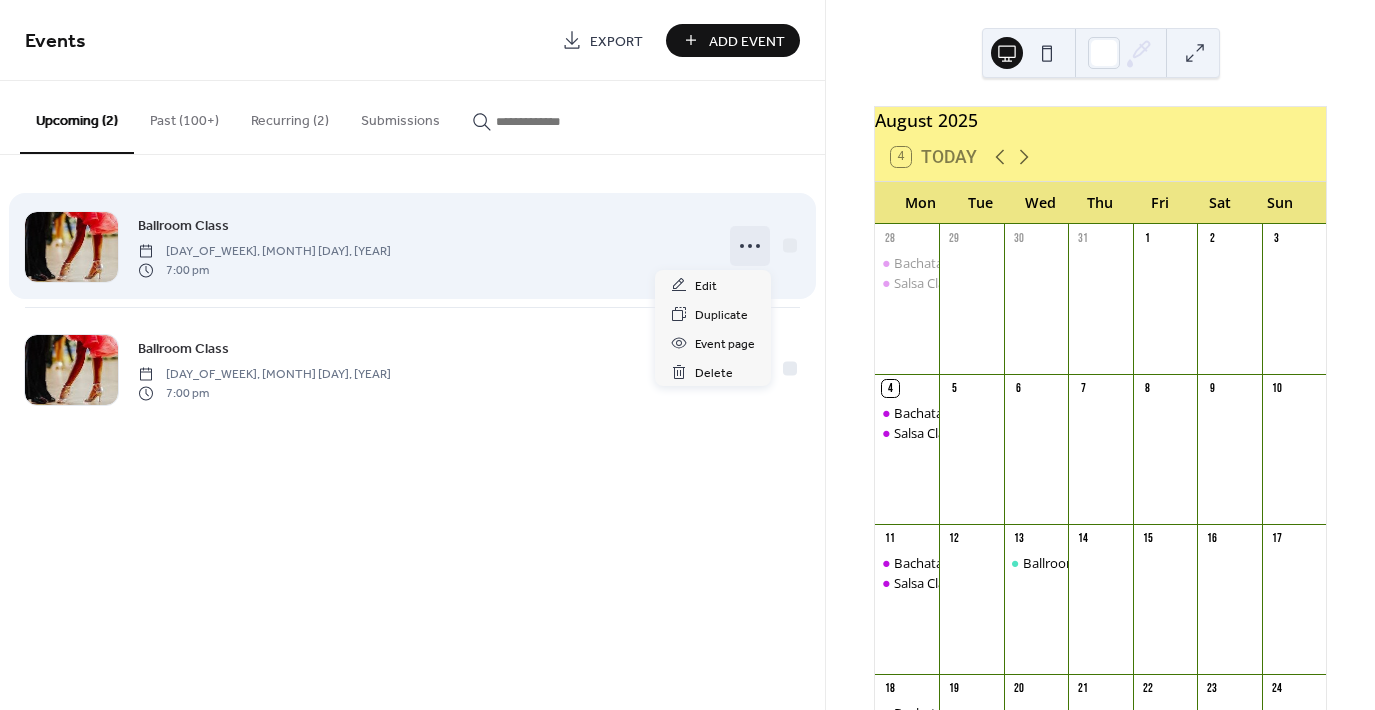 click 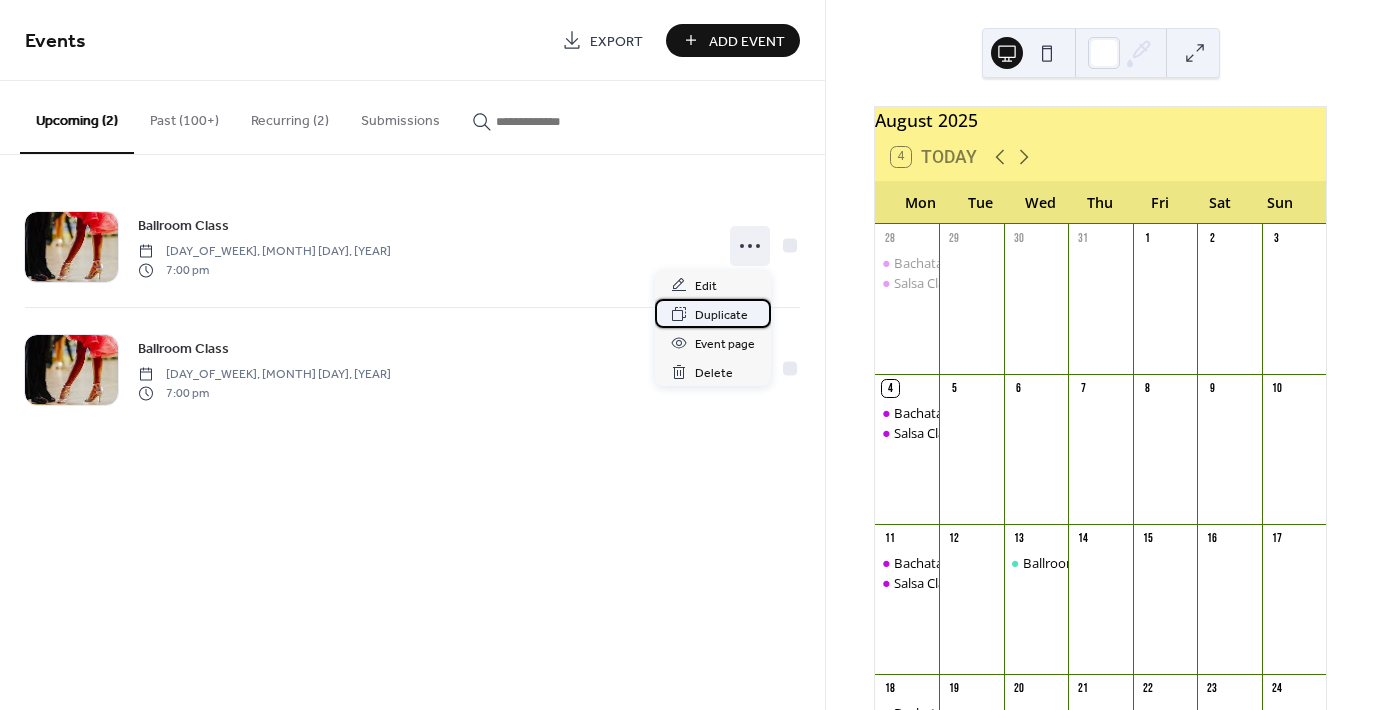 click on "Duplicate" at bounding box center (721, 315) 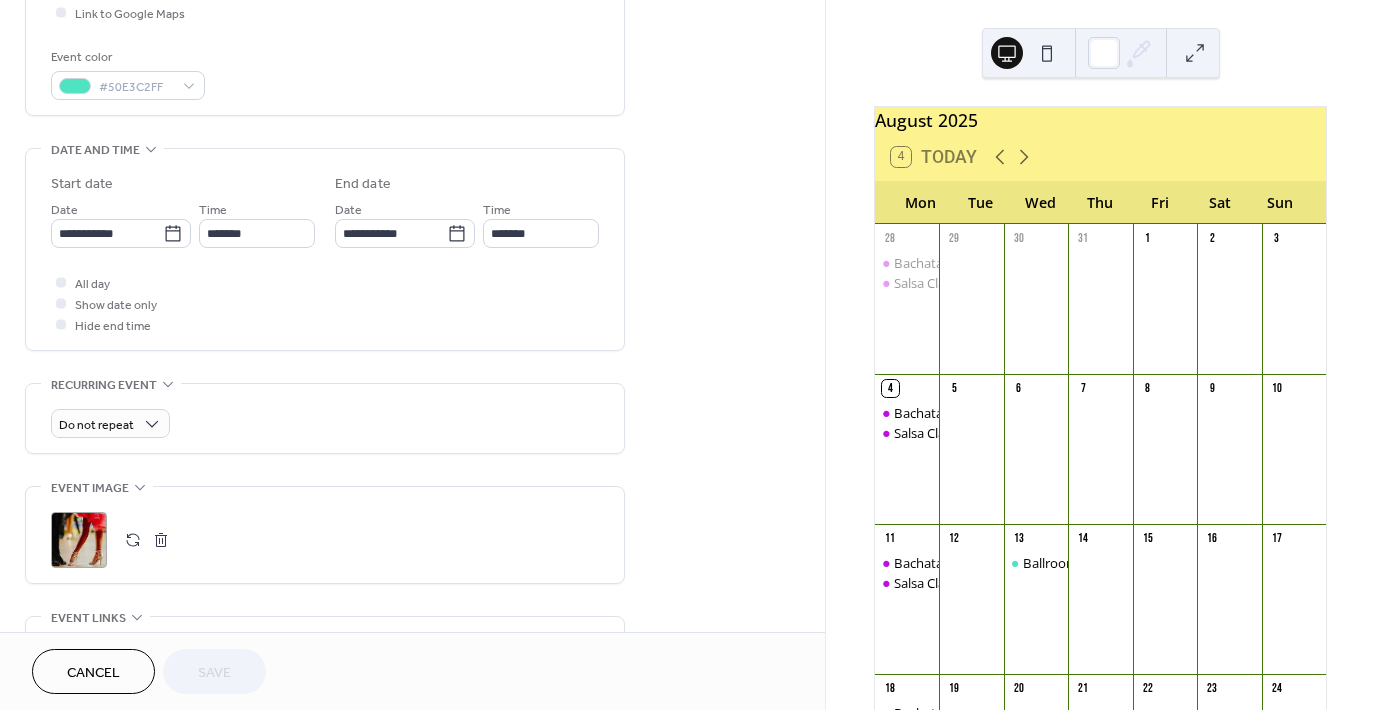 scroll, scrollTop: 508, scrollLeft: 0, axis: vertical 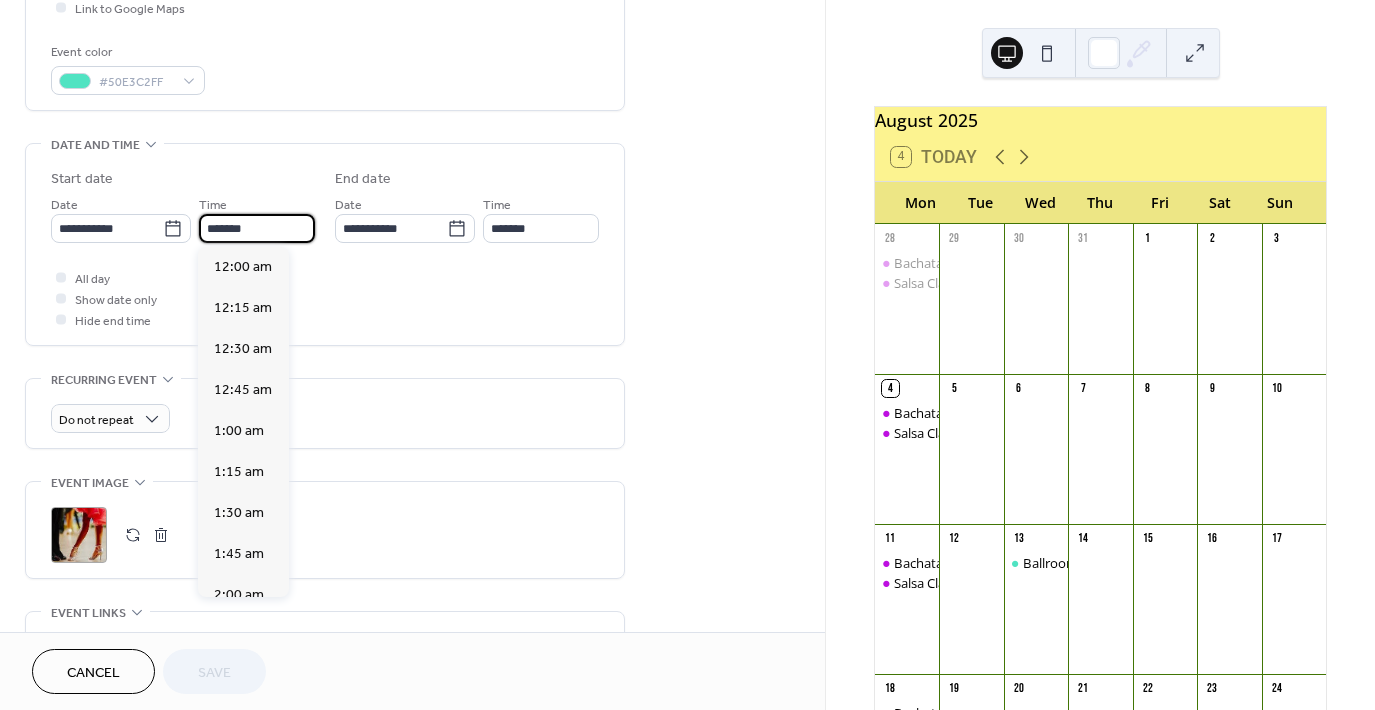click on "*******" at bounding box center (257, 228) 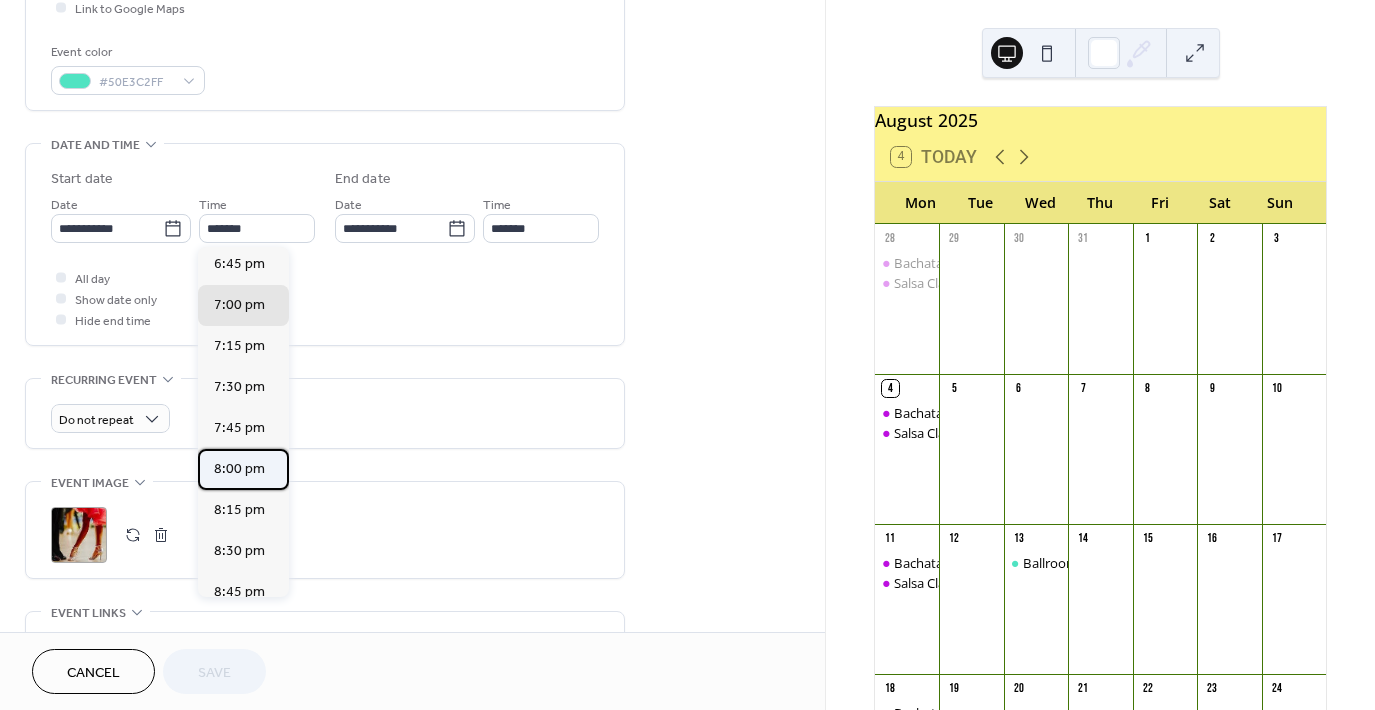 click on "8:00 pm" at bounding box center [239, 469] 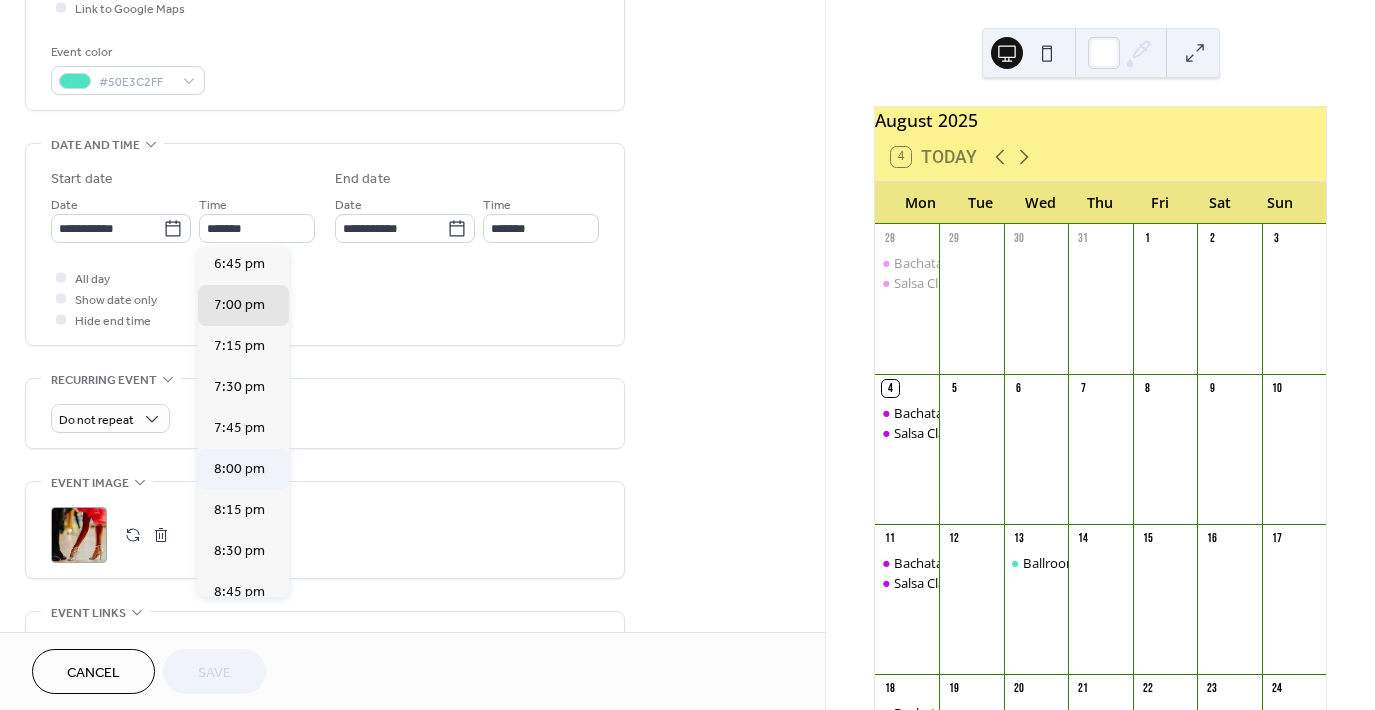 type on "*******" 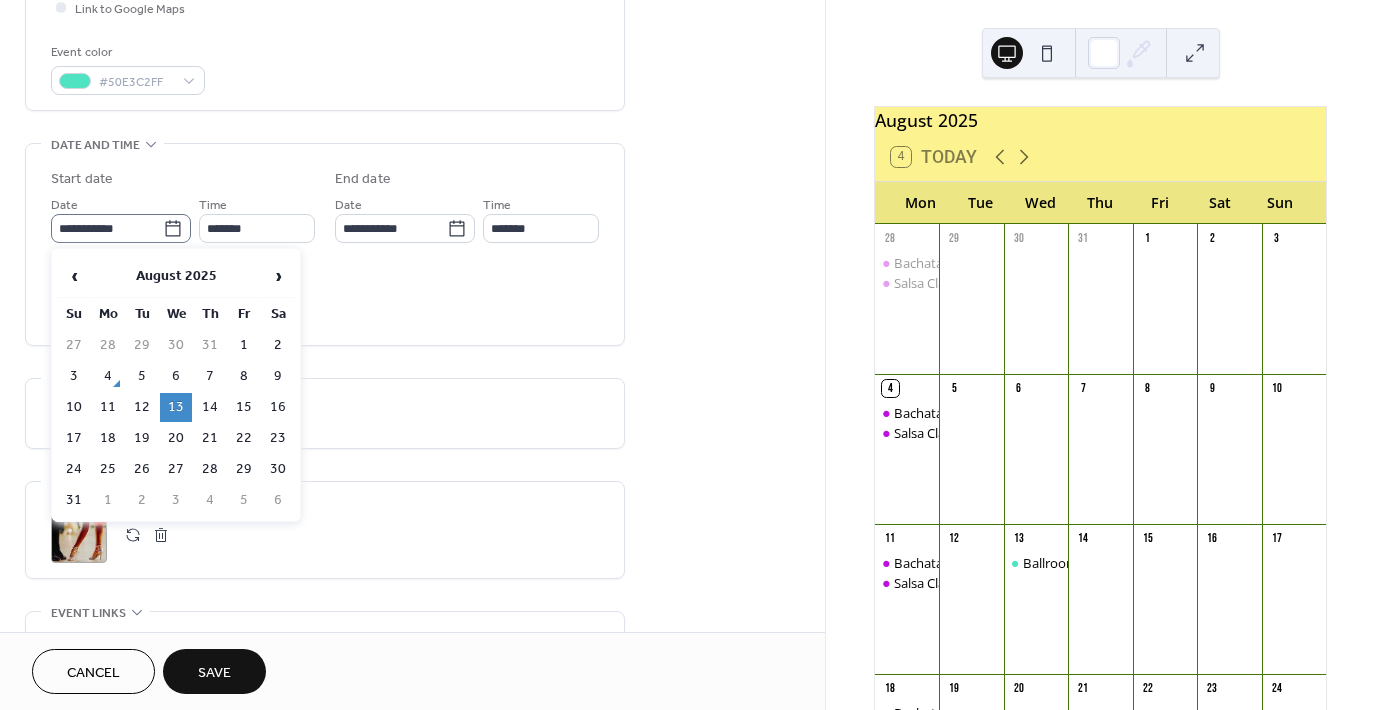 click 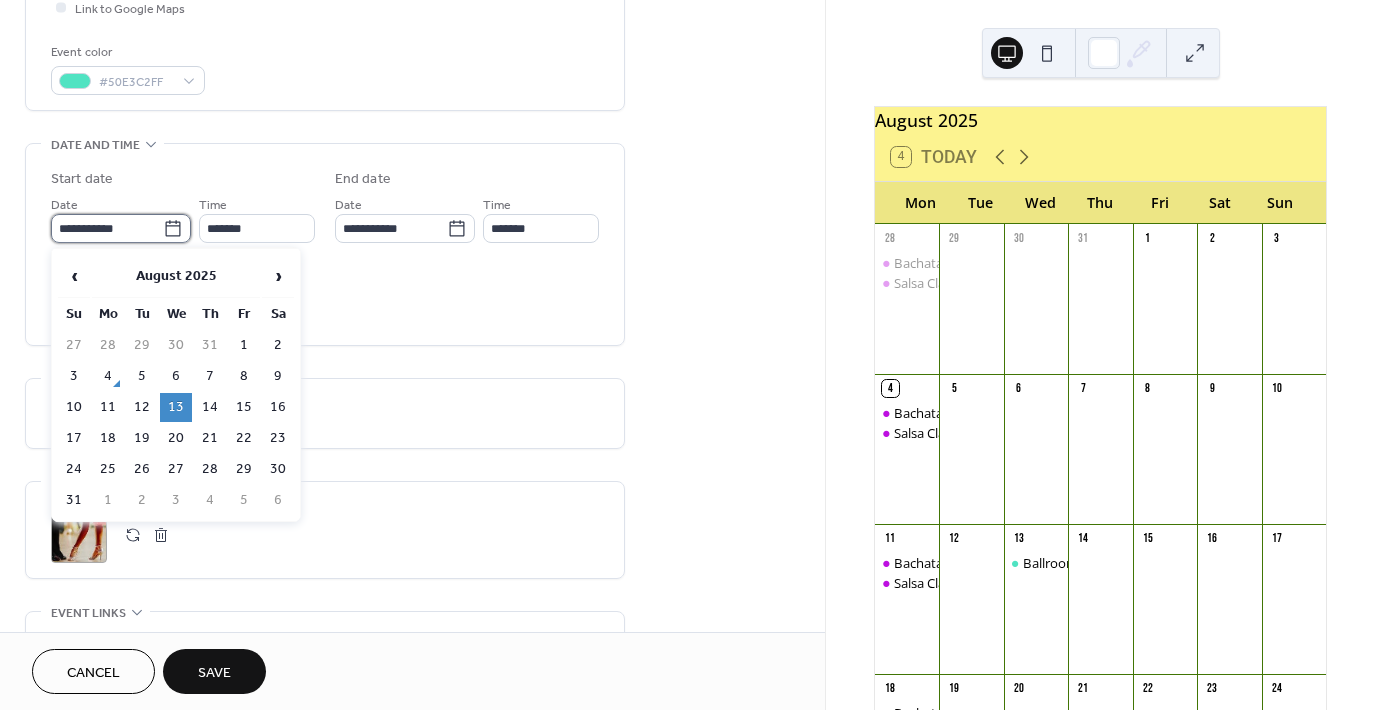 click on "**********" at bounding box center (107, 228) 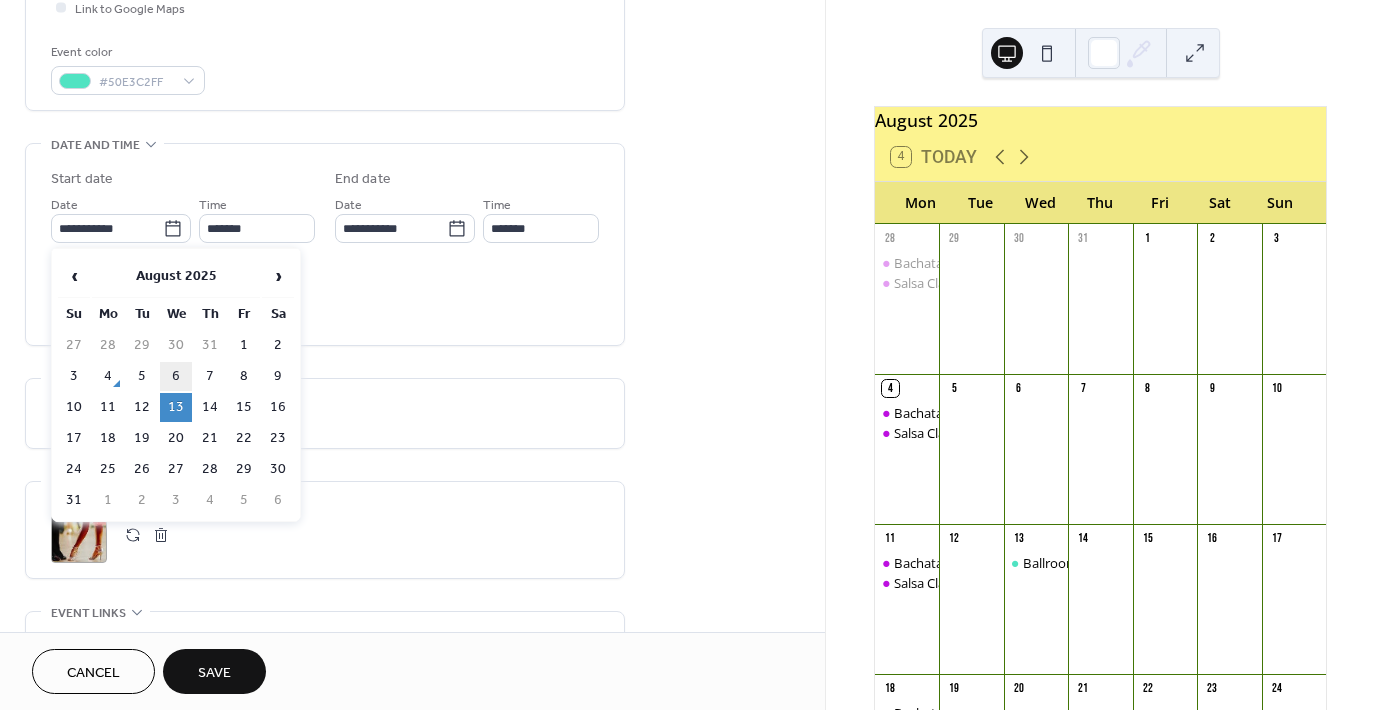 click on "6" at bounding box center [176, 376] 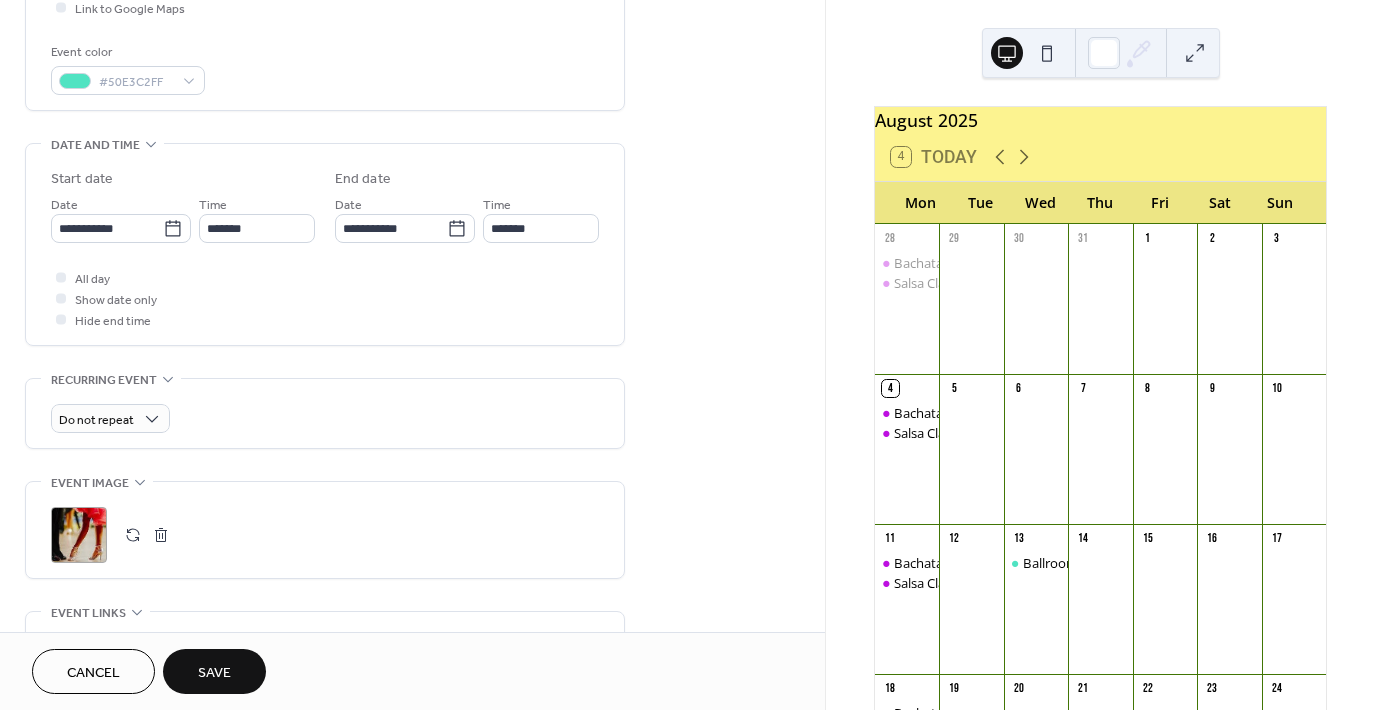 click on "Save" at bounding box center [214, 673] 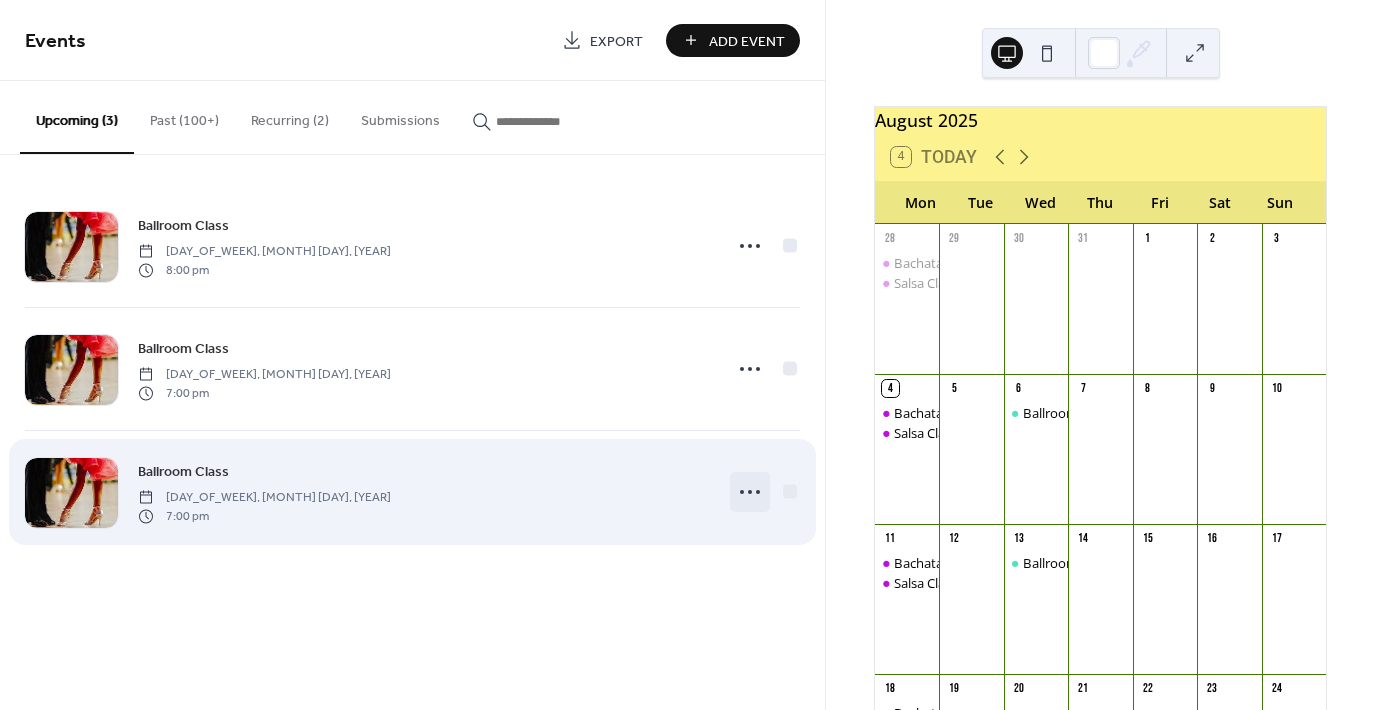 click 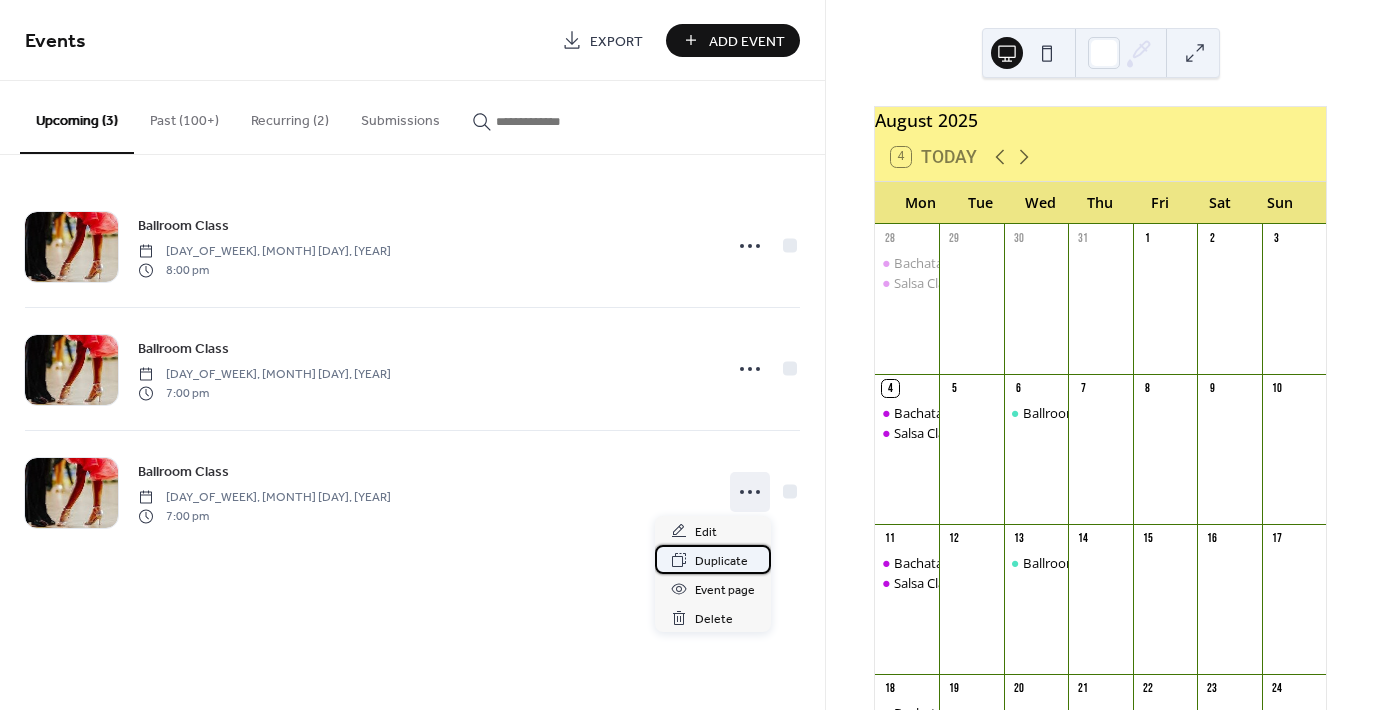 click on "Duplicate" at bounding box center [721, 561] 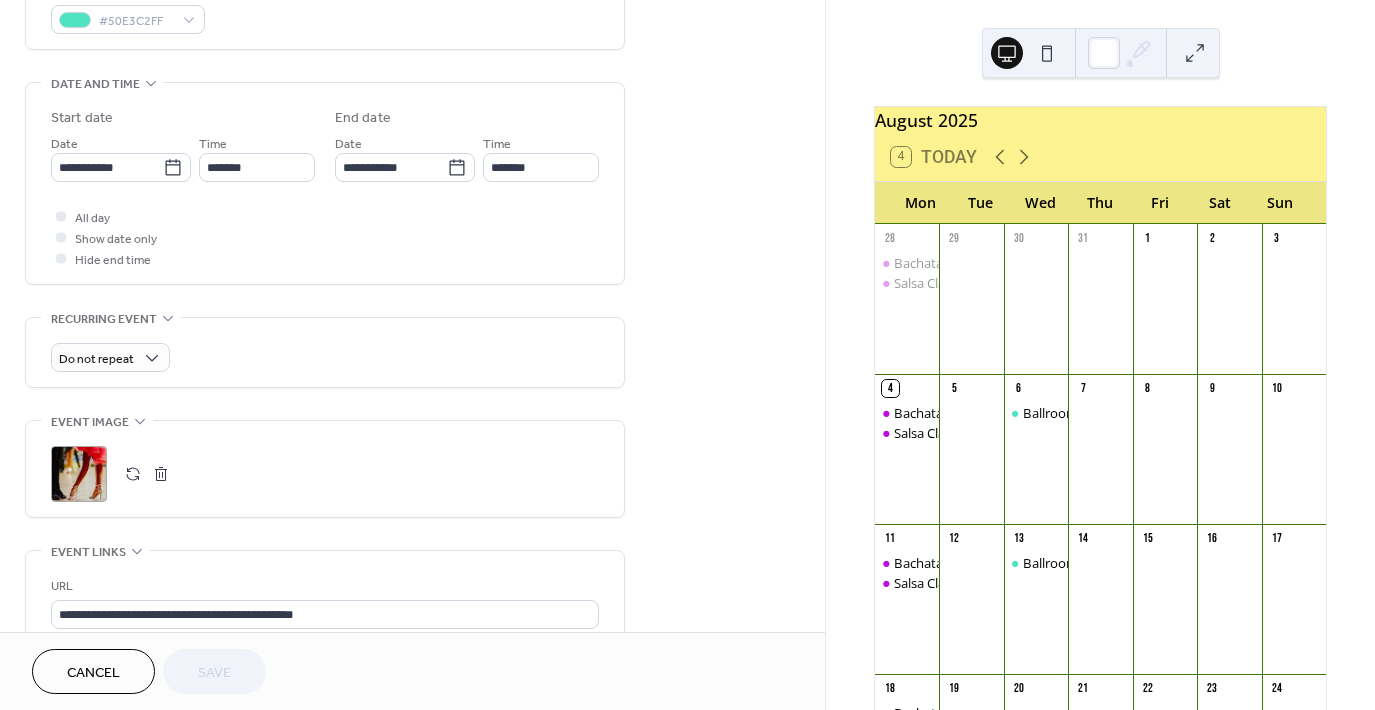 scroll, scrollTop: 572, scrollLeft: 0, axis: vertical 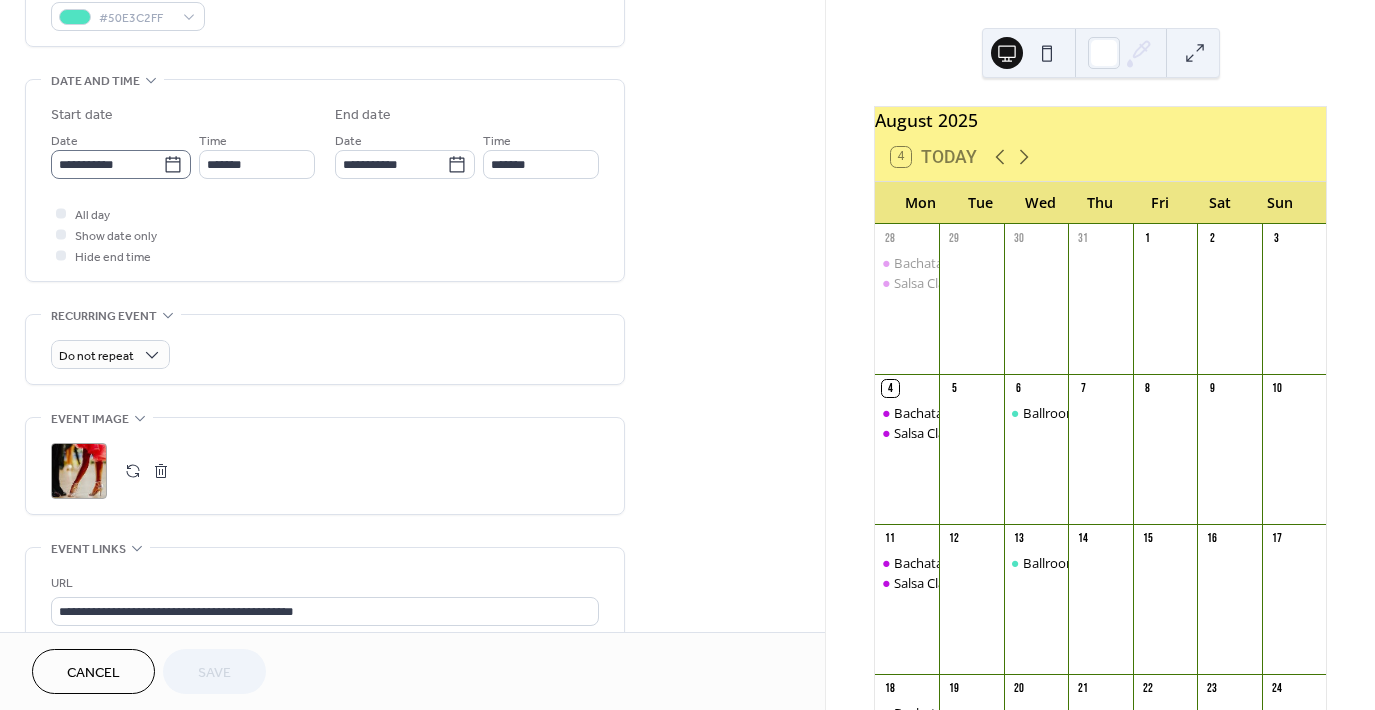 click 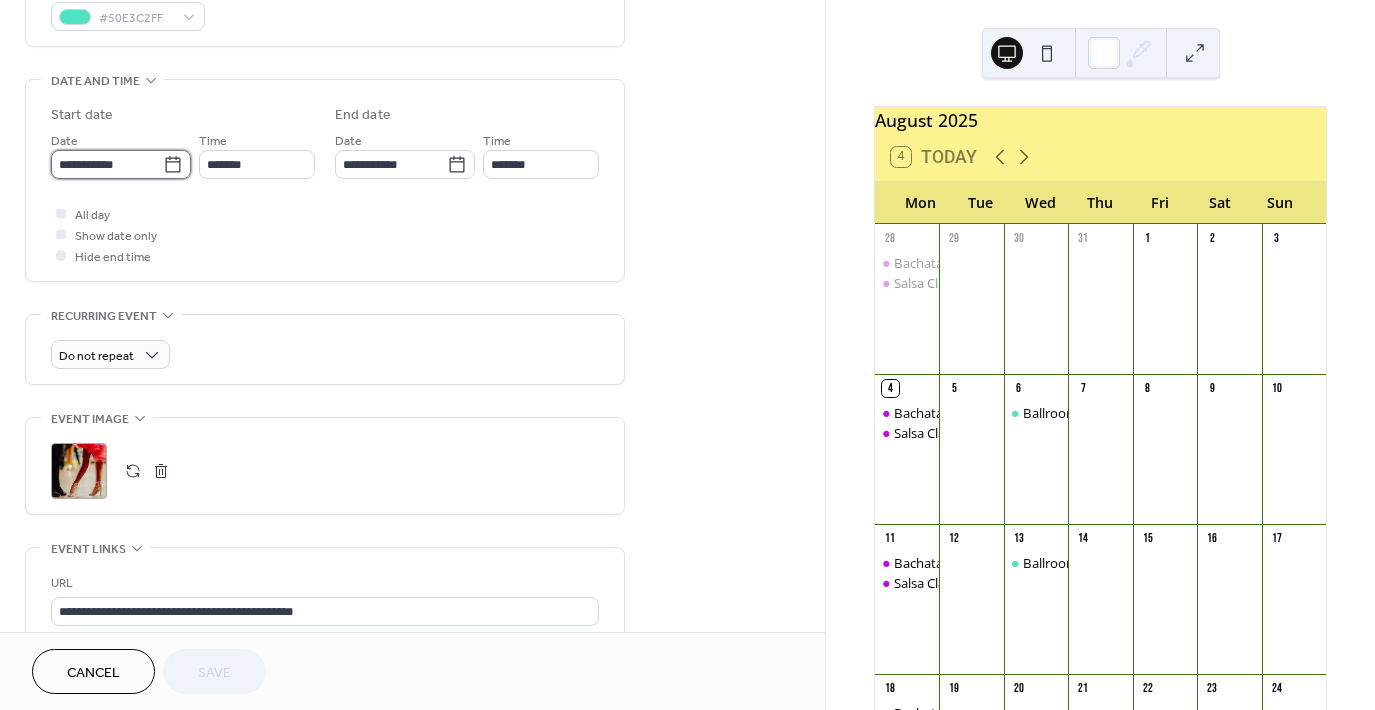 click on "**********" at bounding box center [107, 164] 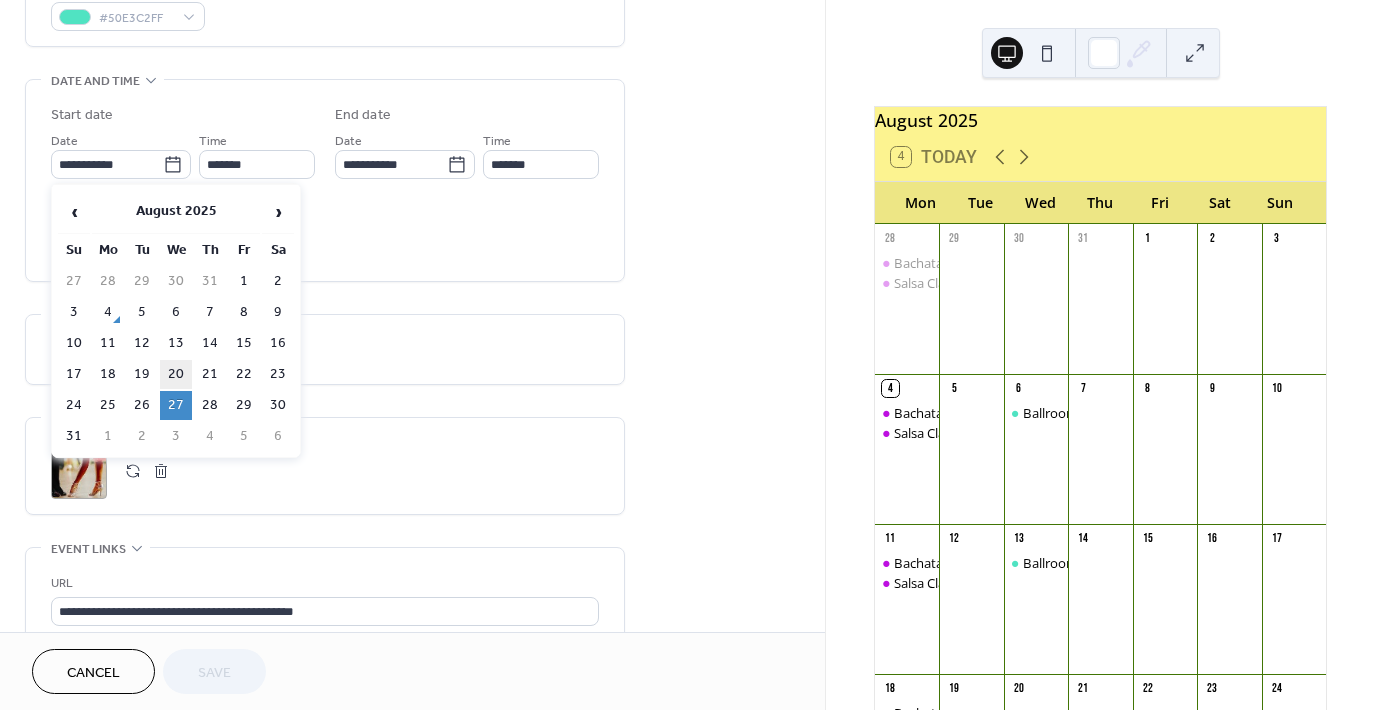 click on "20" at bounding box center [176, 374] 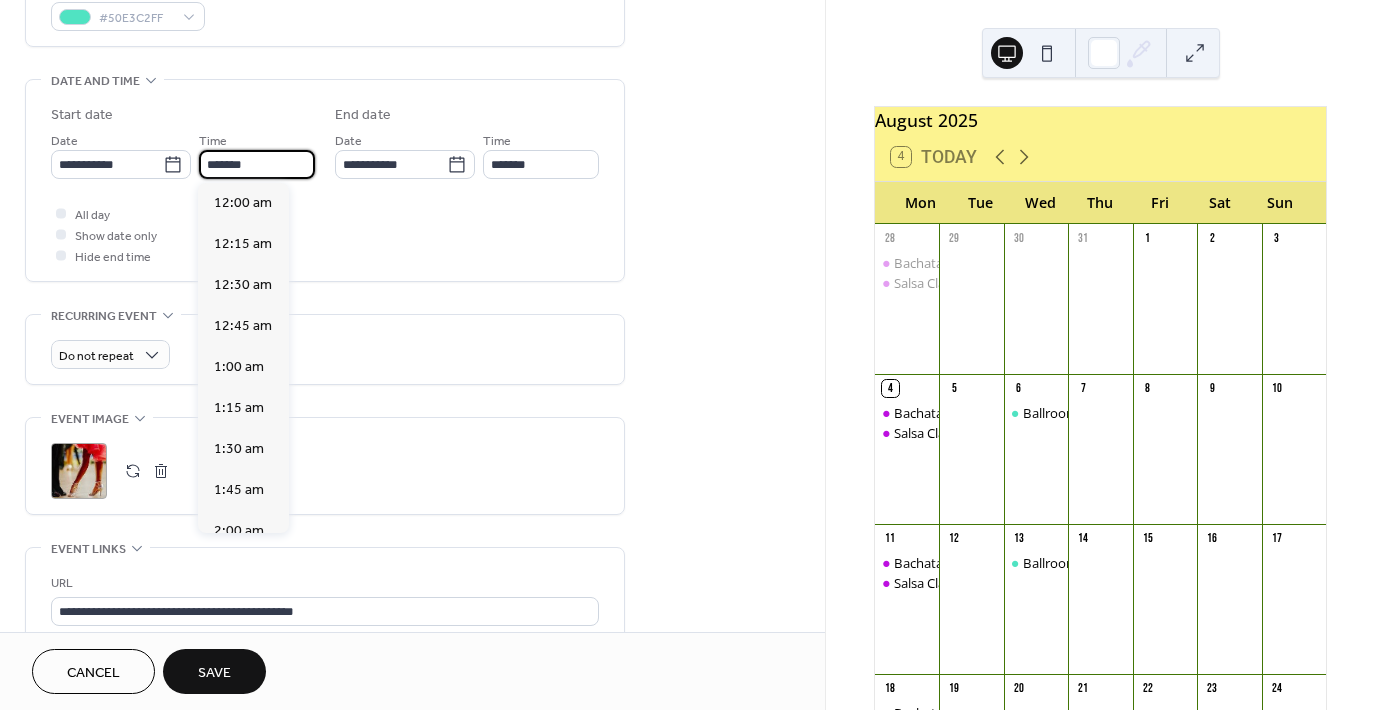 click on "*******" at bounding box center (257, 164) 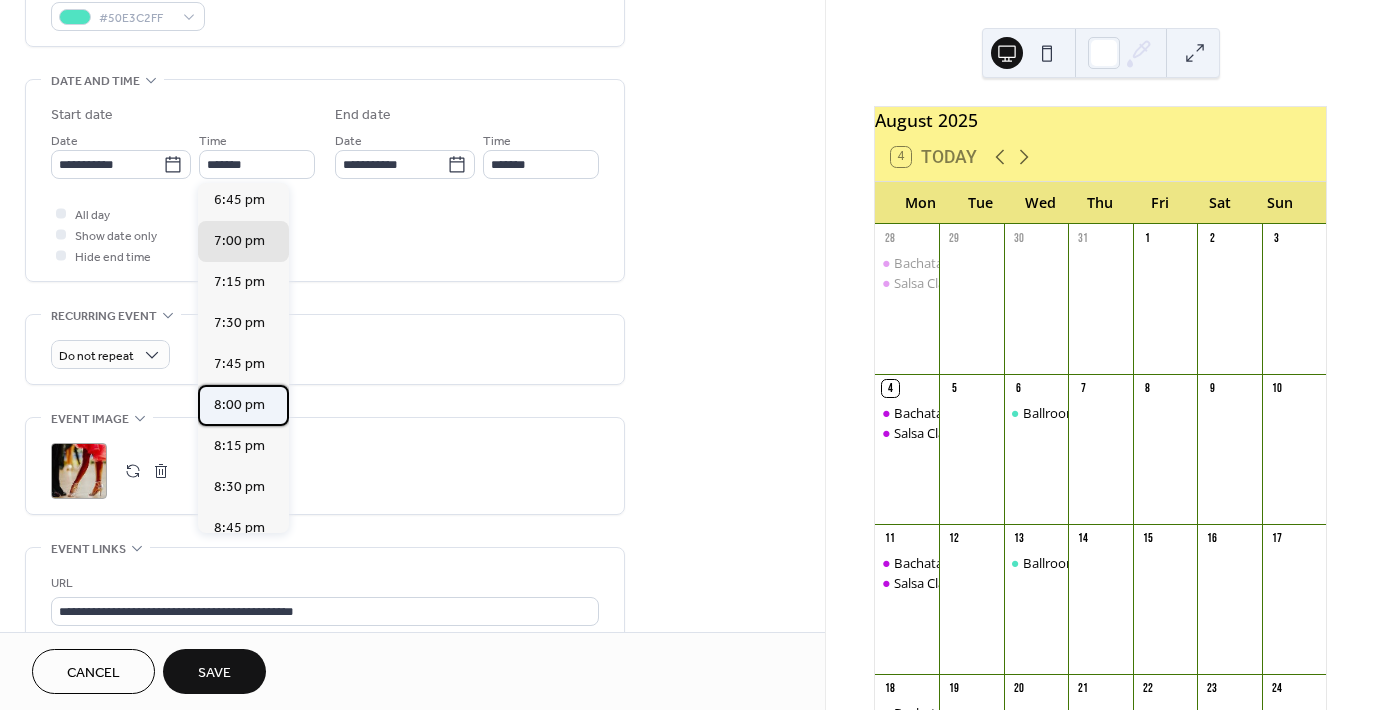 click on "8:00 pm" at bounding box center (239, 404) 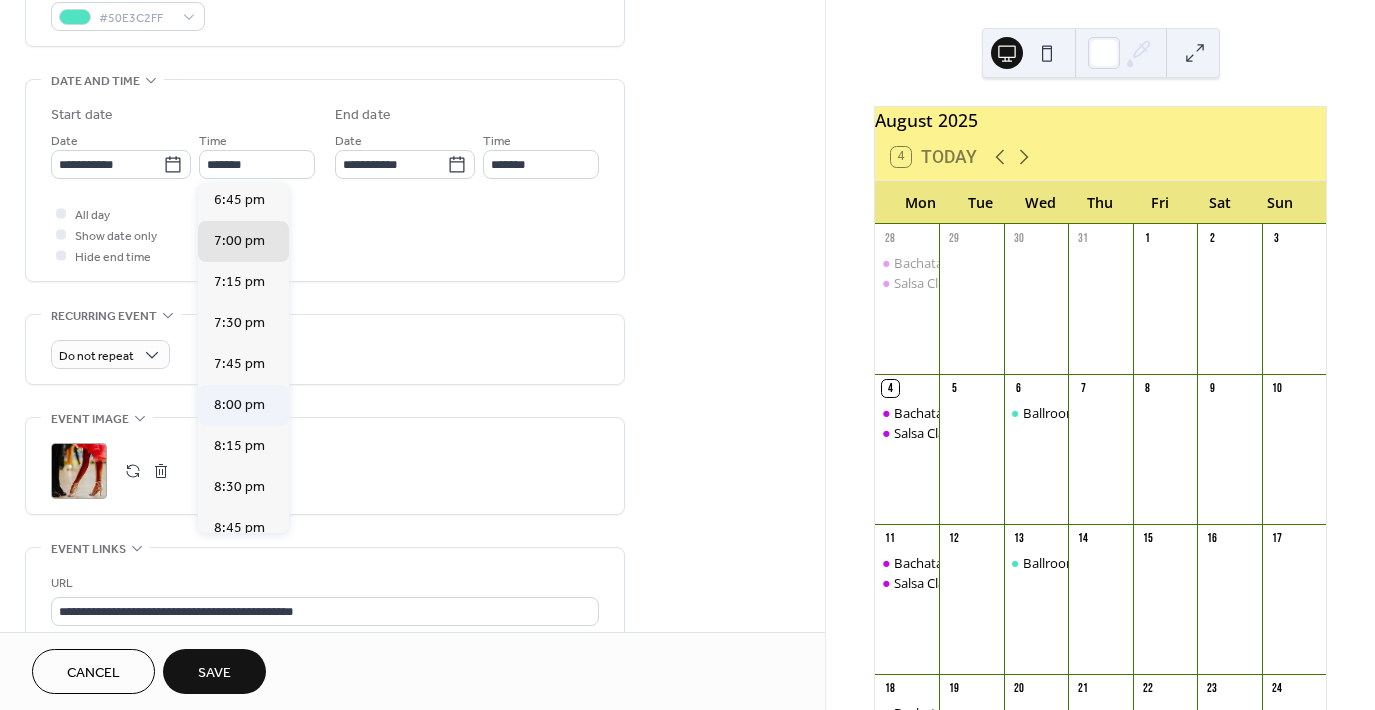 type on "*******" 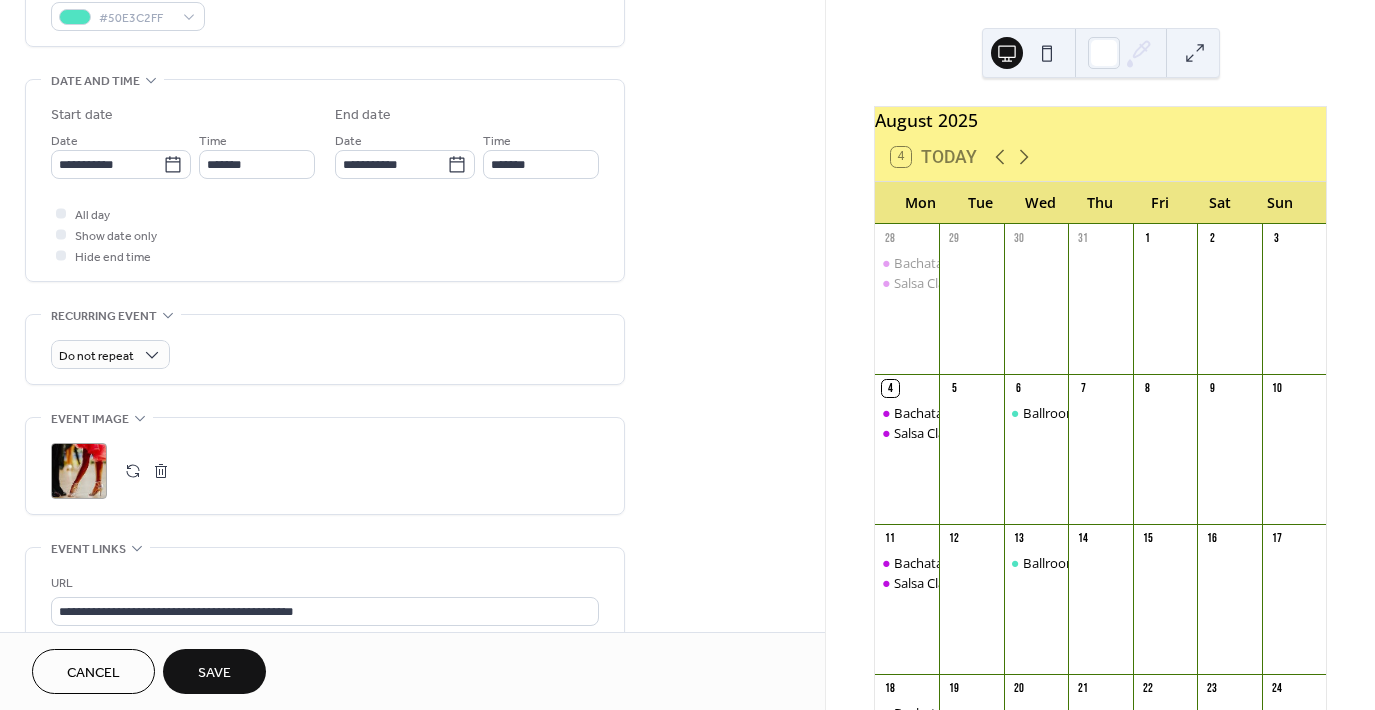 click on "Save" at bounding box center [214, 673] 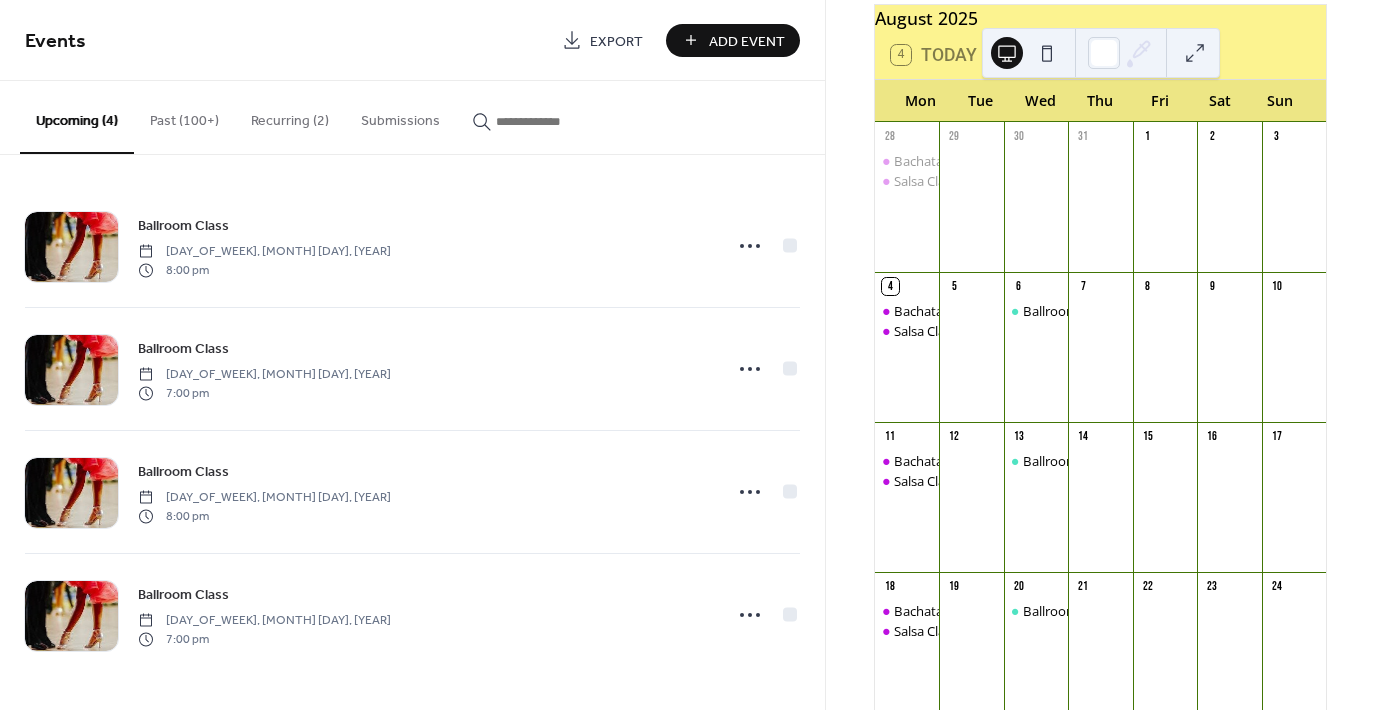 scroll, scrollTop: 103, scrollLeft: 0, axis: vertical 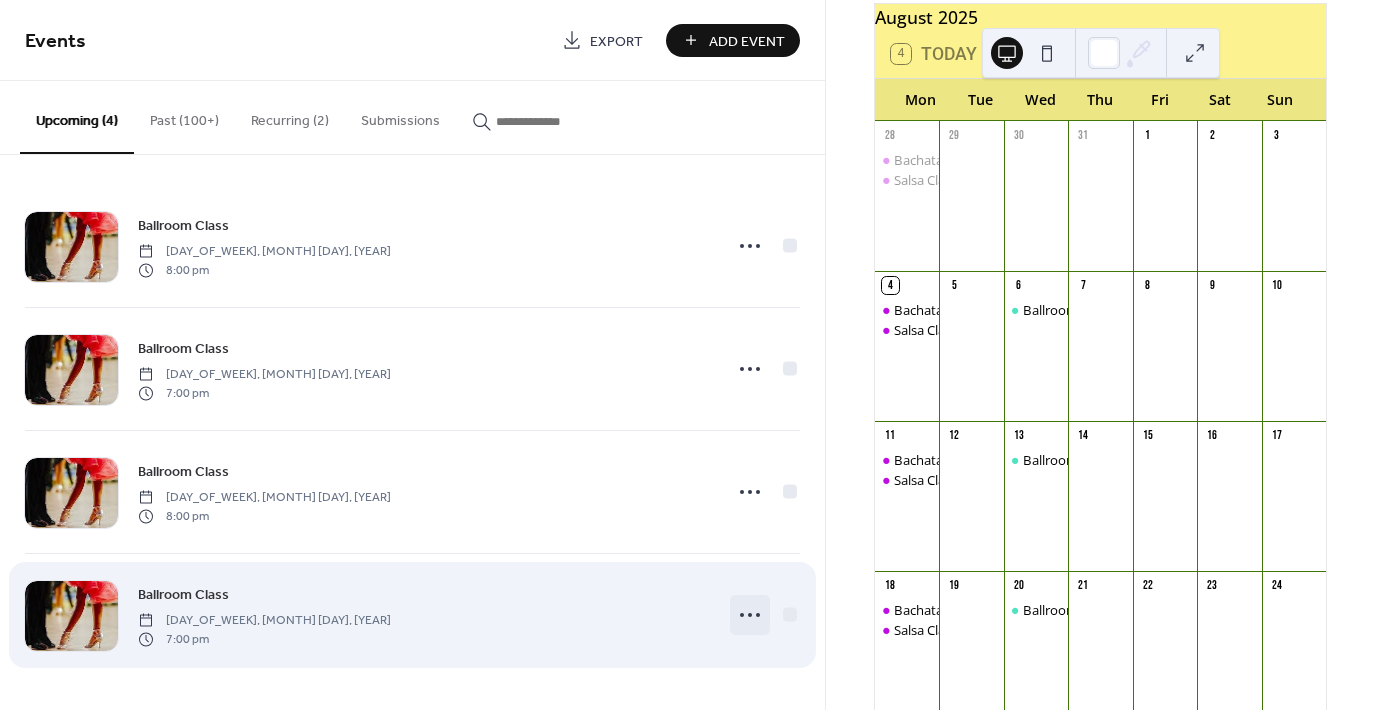 click 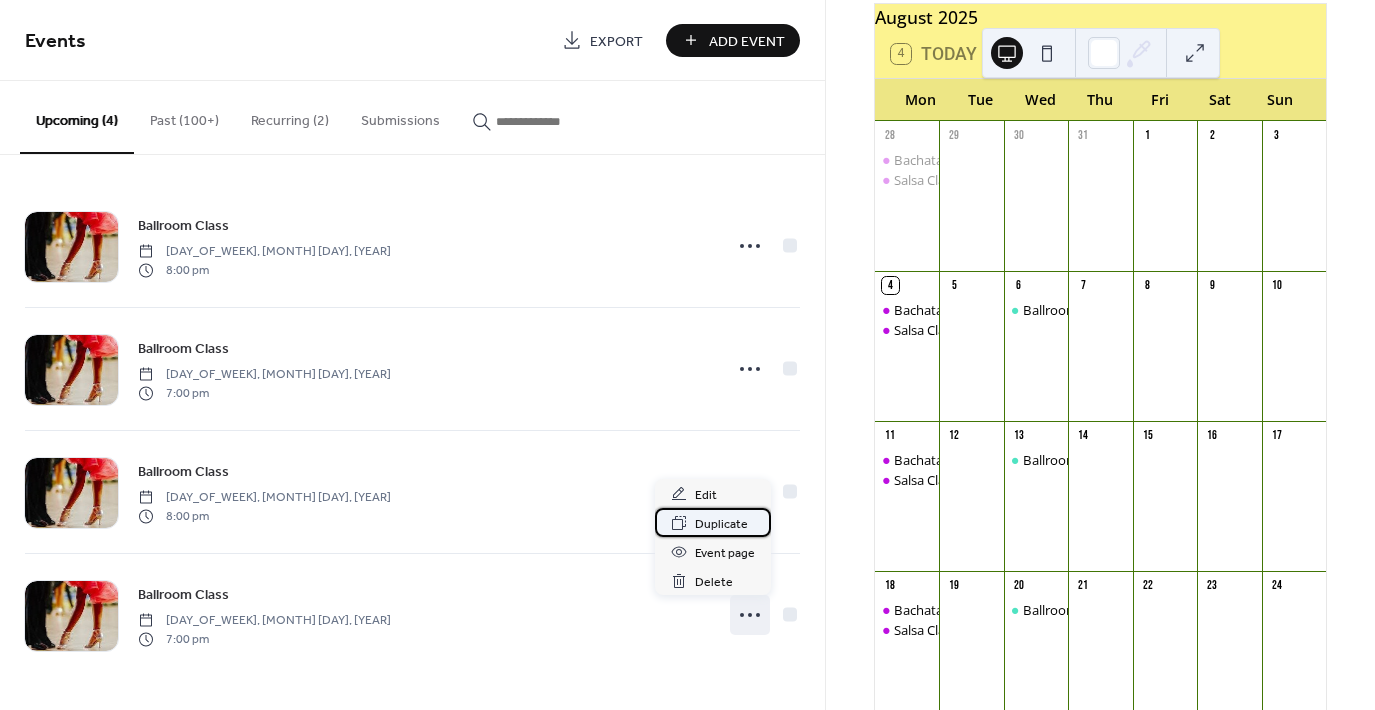 click on "Duplicate" at bounding box center [721, 524] 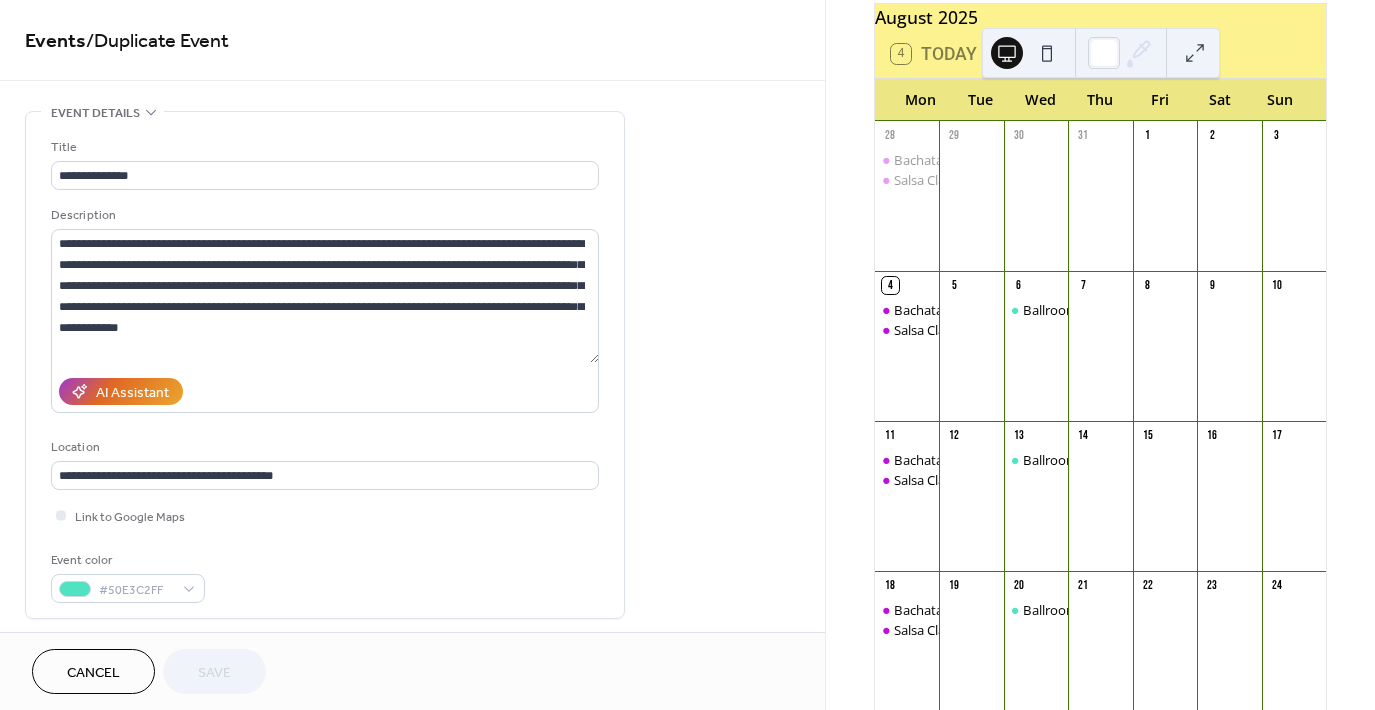 drag, startPoint x: 818, startPoint y: 221, endPoint x: 820, endPoint y: 295, distance: 74.02702 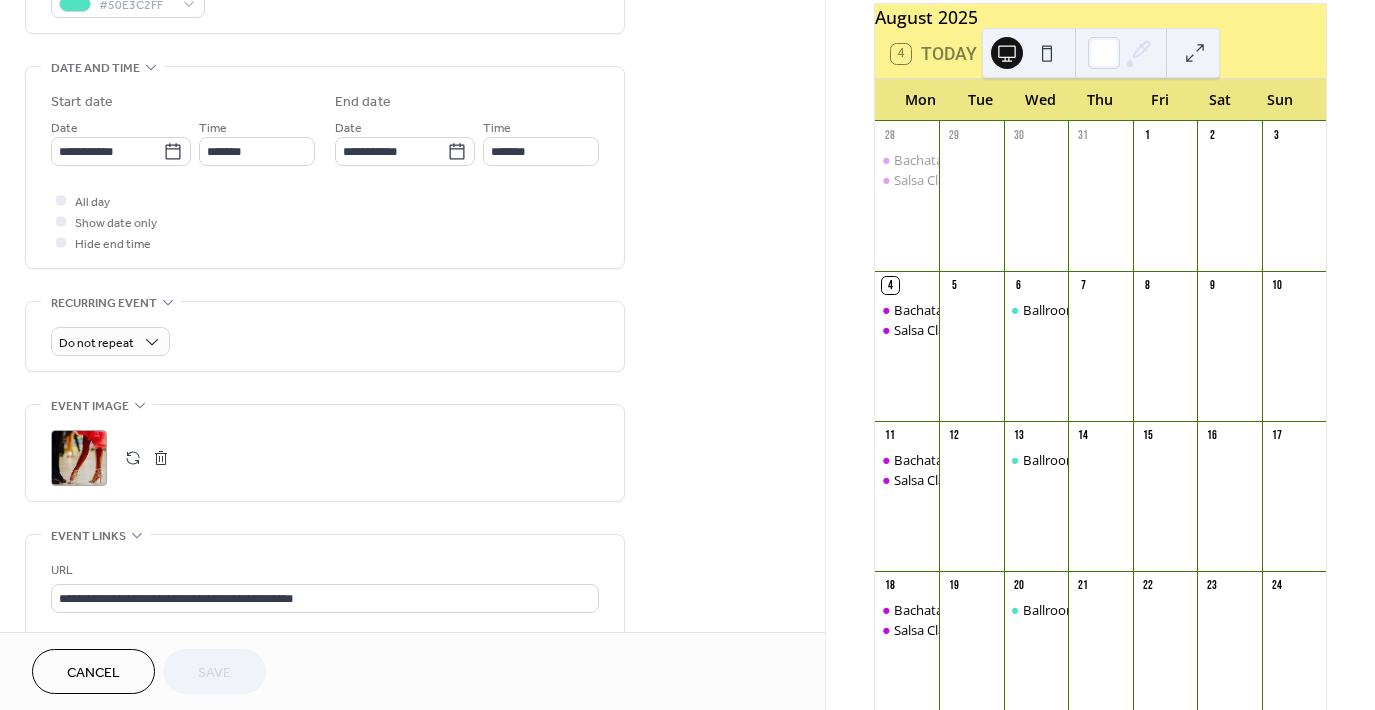 scroll, scrollTop: 589, scrollLeft: 0, axis: vertical 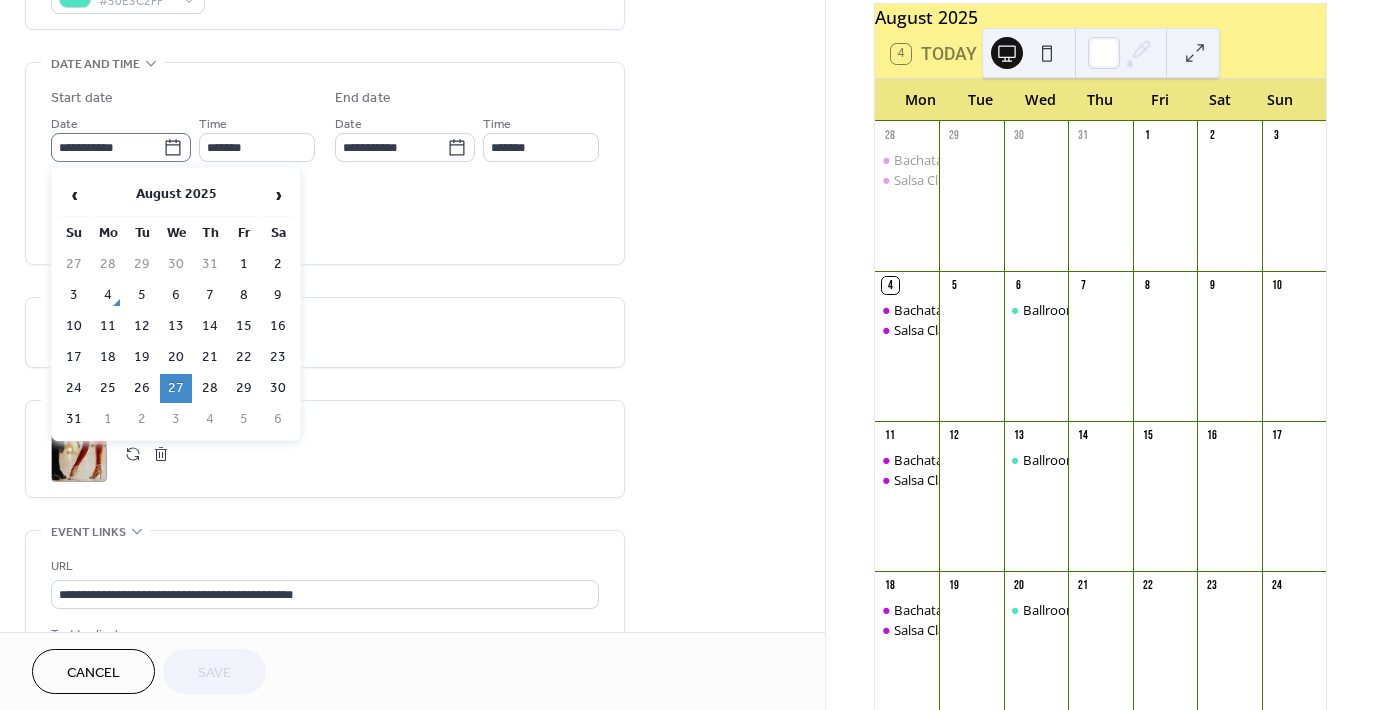 click 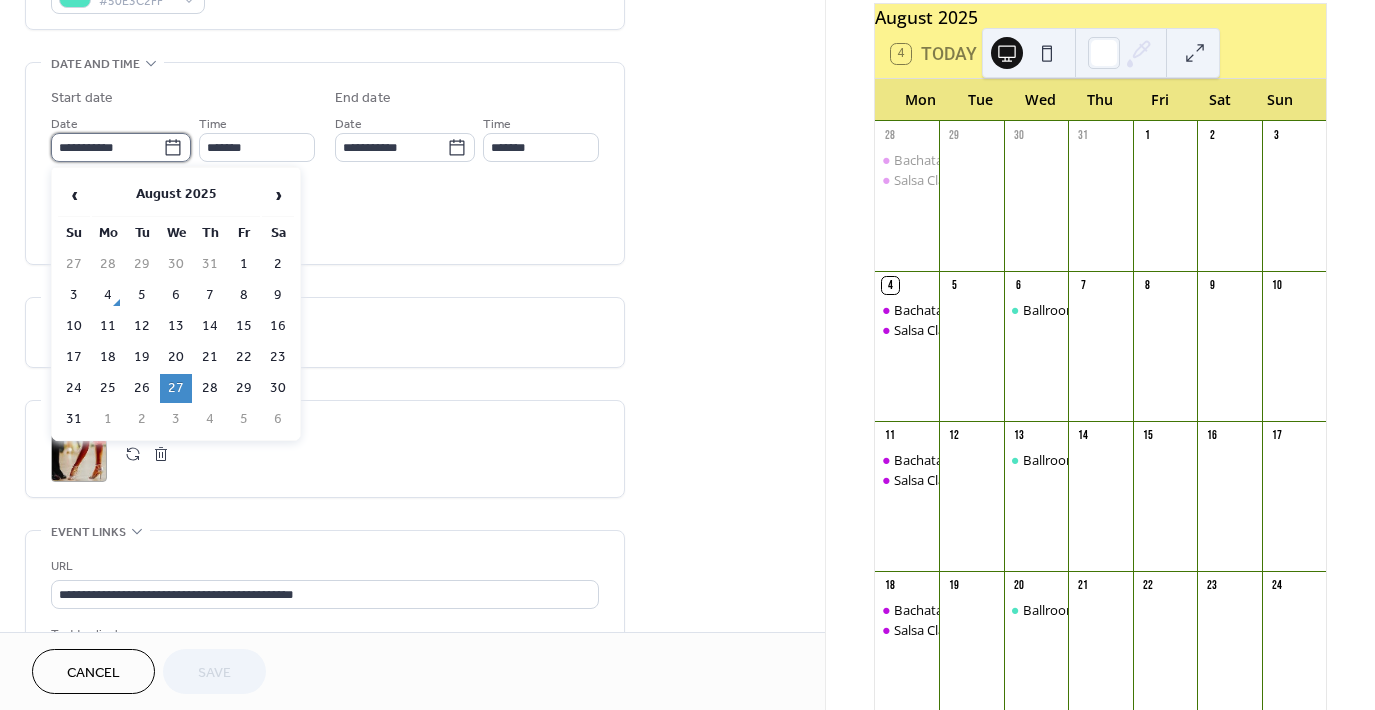 click on "**********" at bounding box center (107, 147) 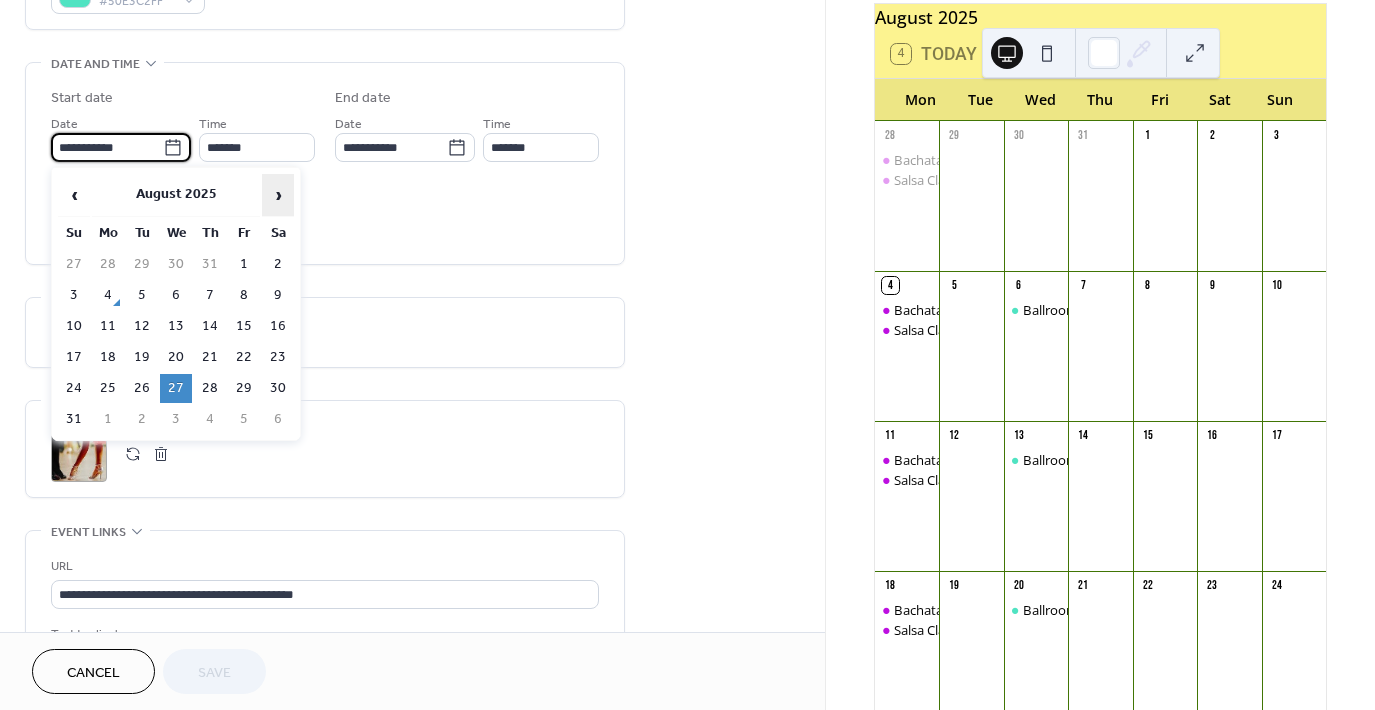 click on "›" at bounding box center [278, 195] 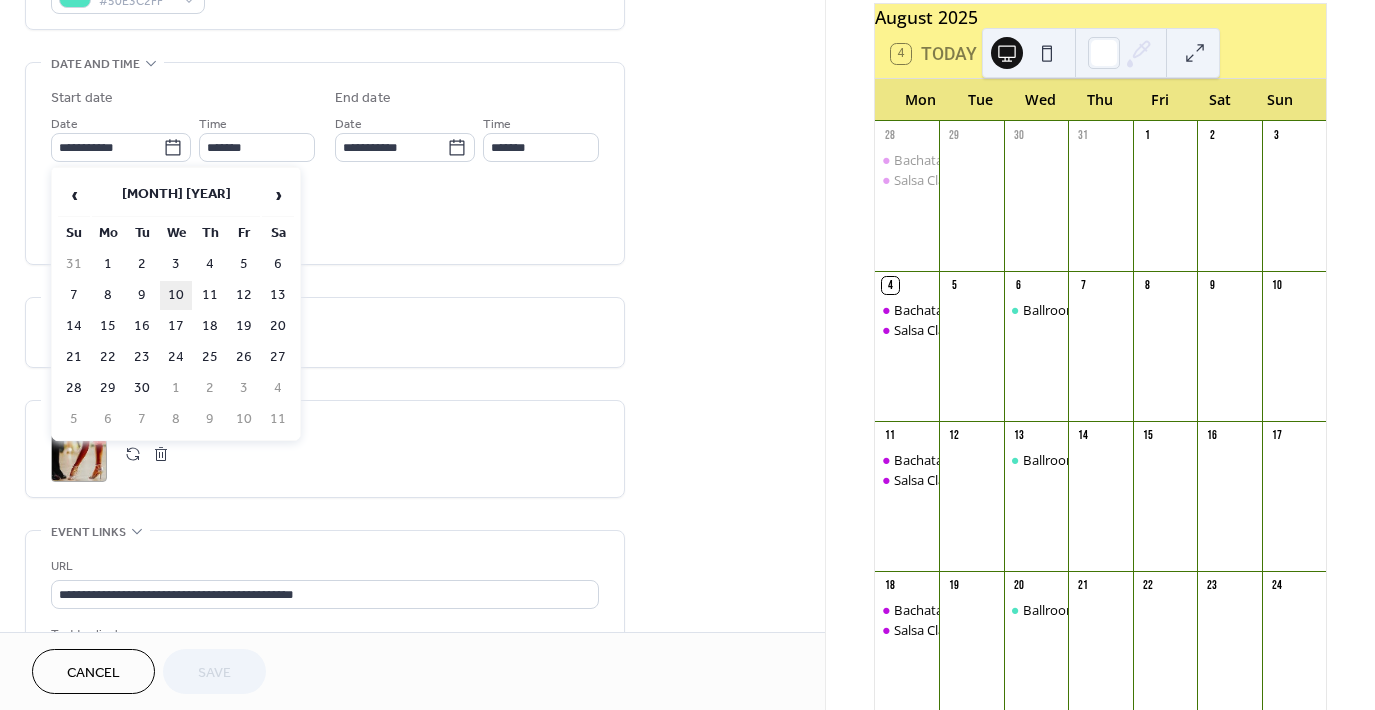 click on "10" at bounding box center (176, 295) 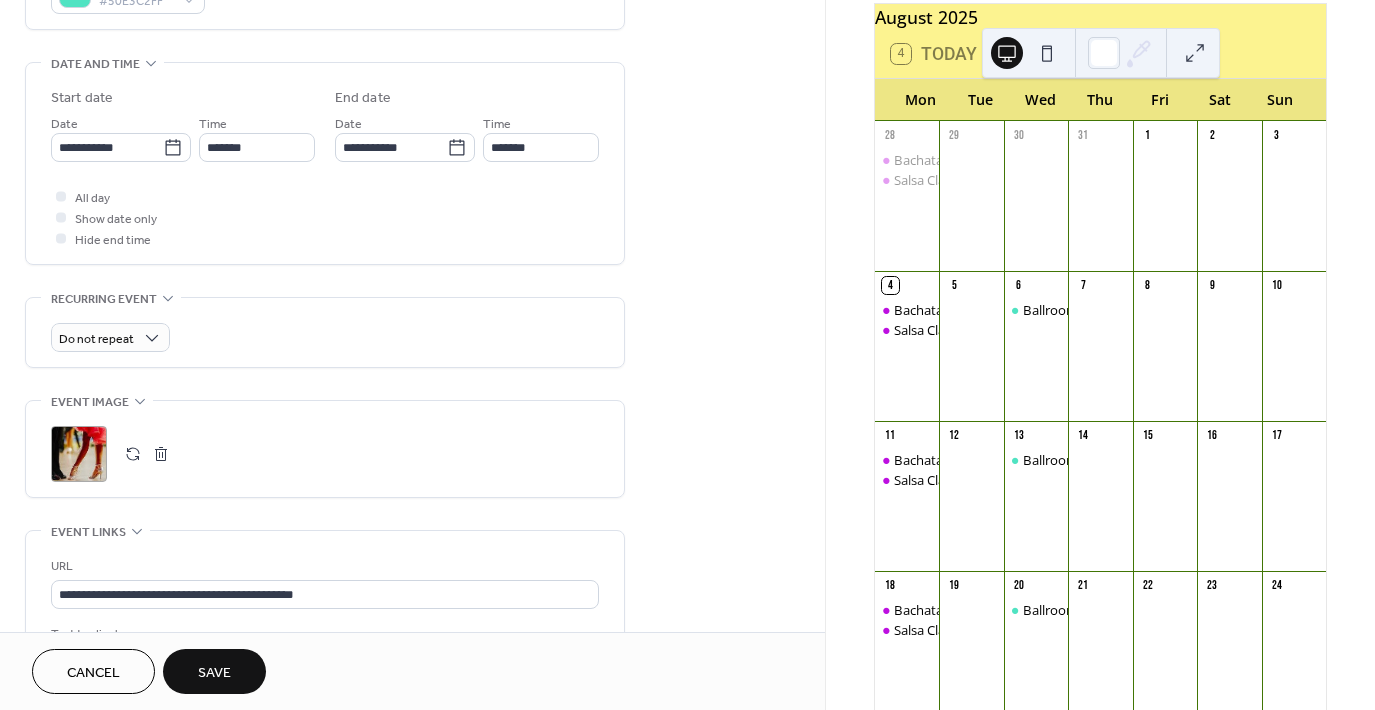 click on "Save" at bounding box center [214, 673] 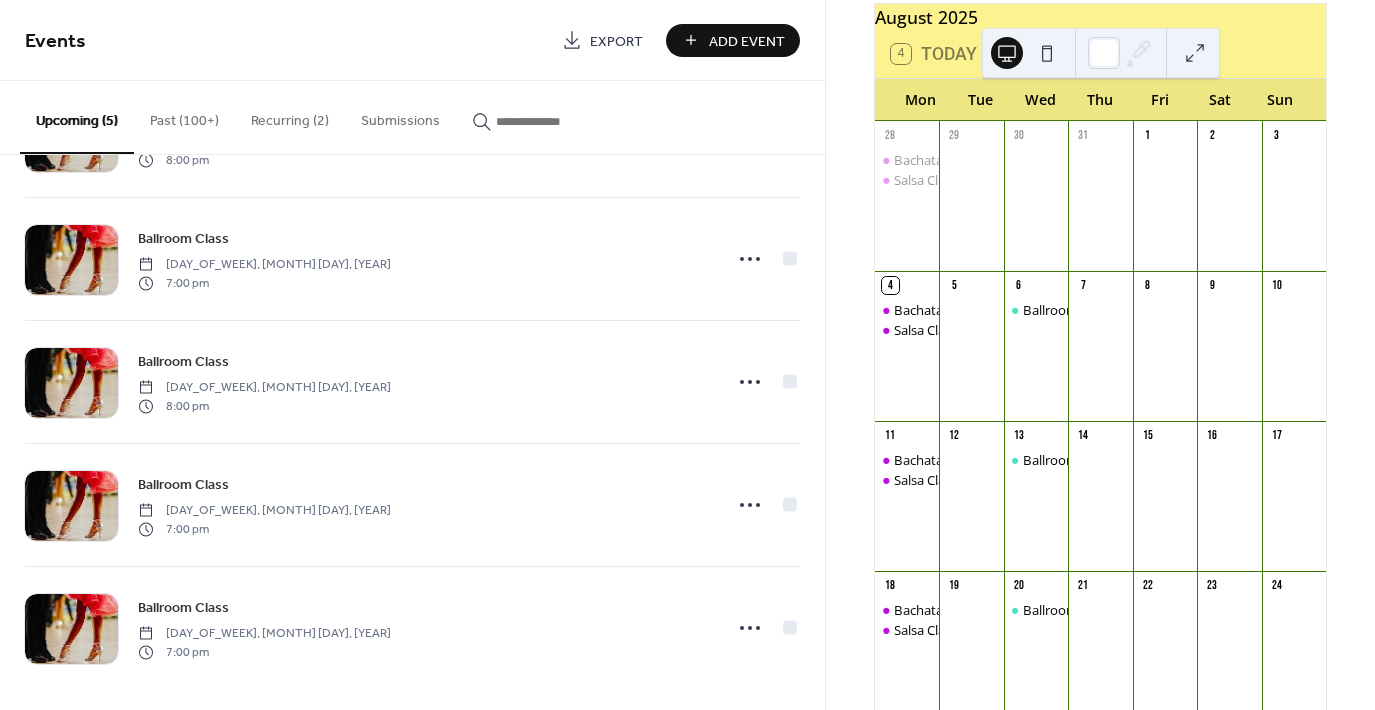 scroll, scrollTop: 119, scrollLeft: 0, axis: vertical 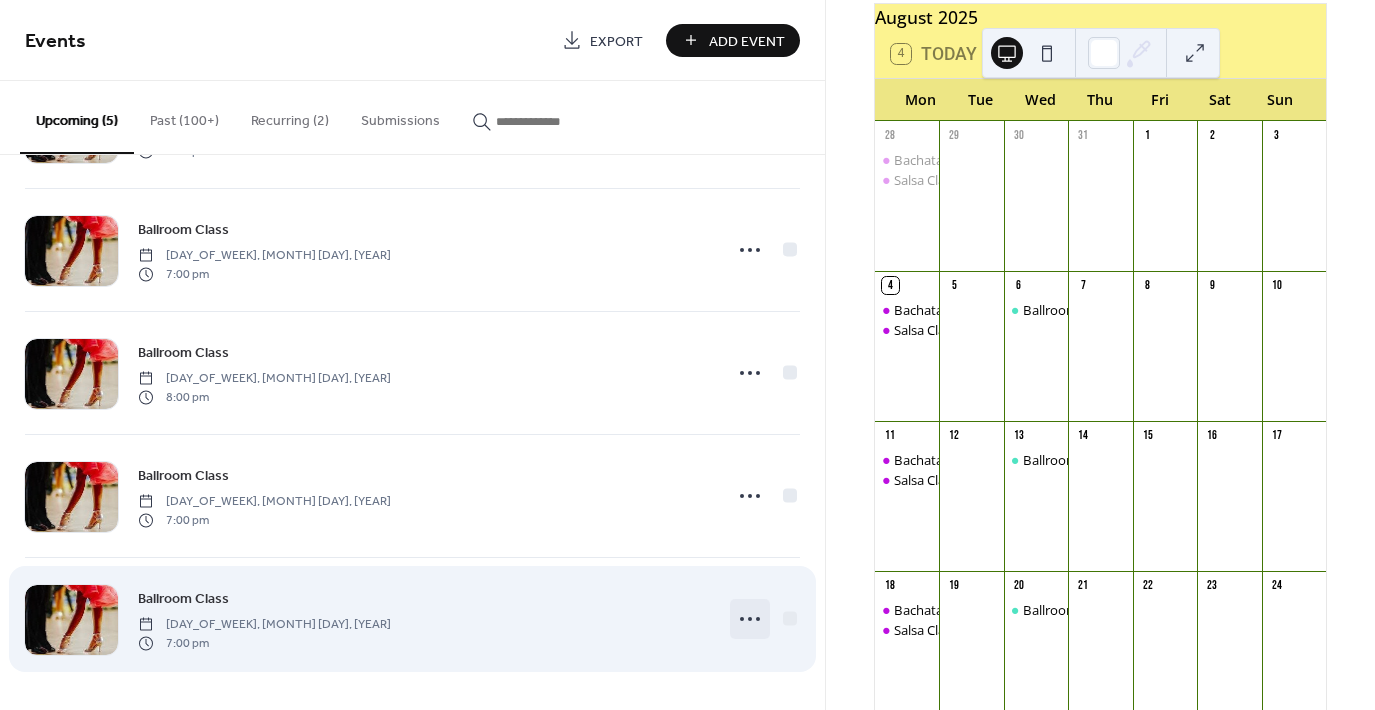 click 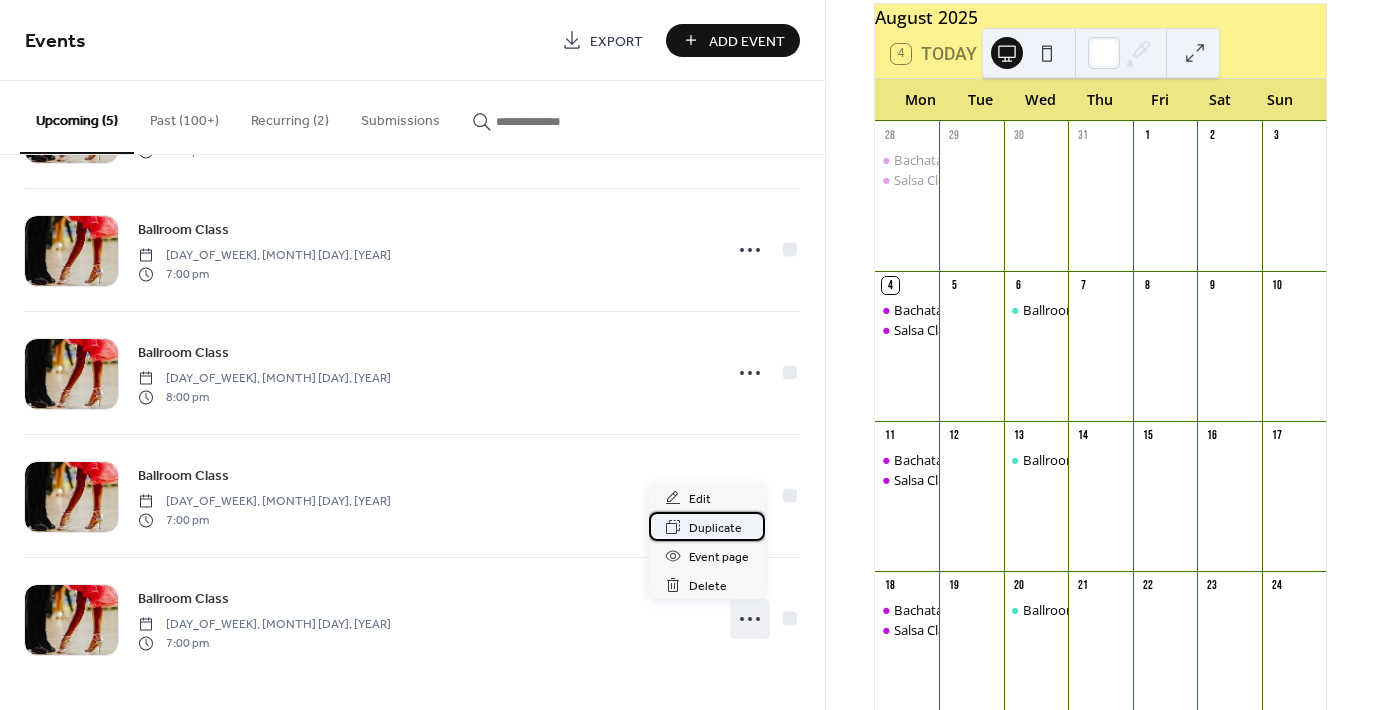 click on "Duplicate" at bounding box center (715, 528) 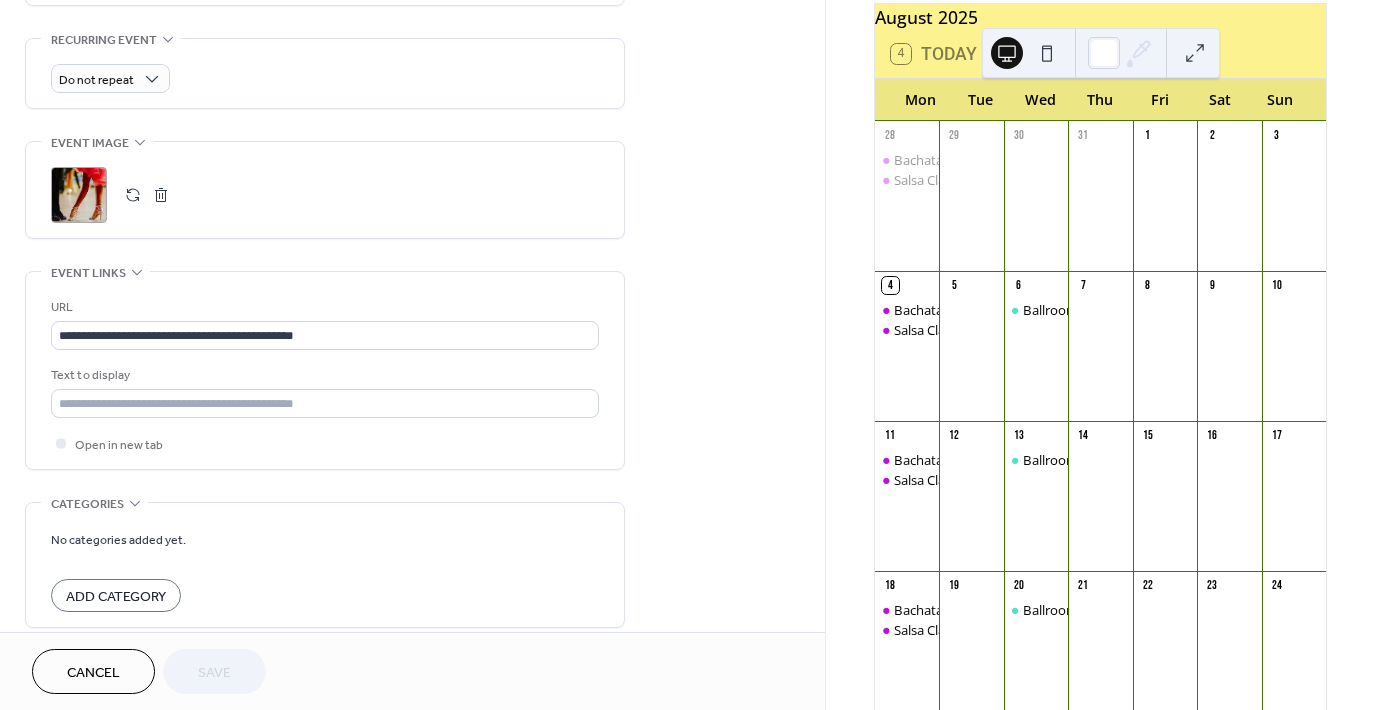 scroll, scrollTop: 939, scrollLeft: 0, axis: vertical 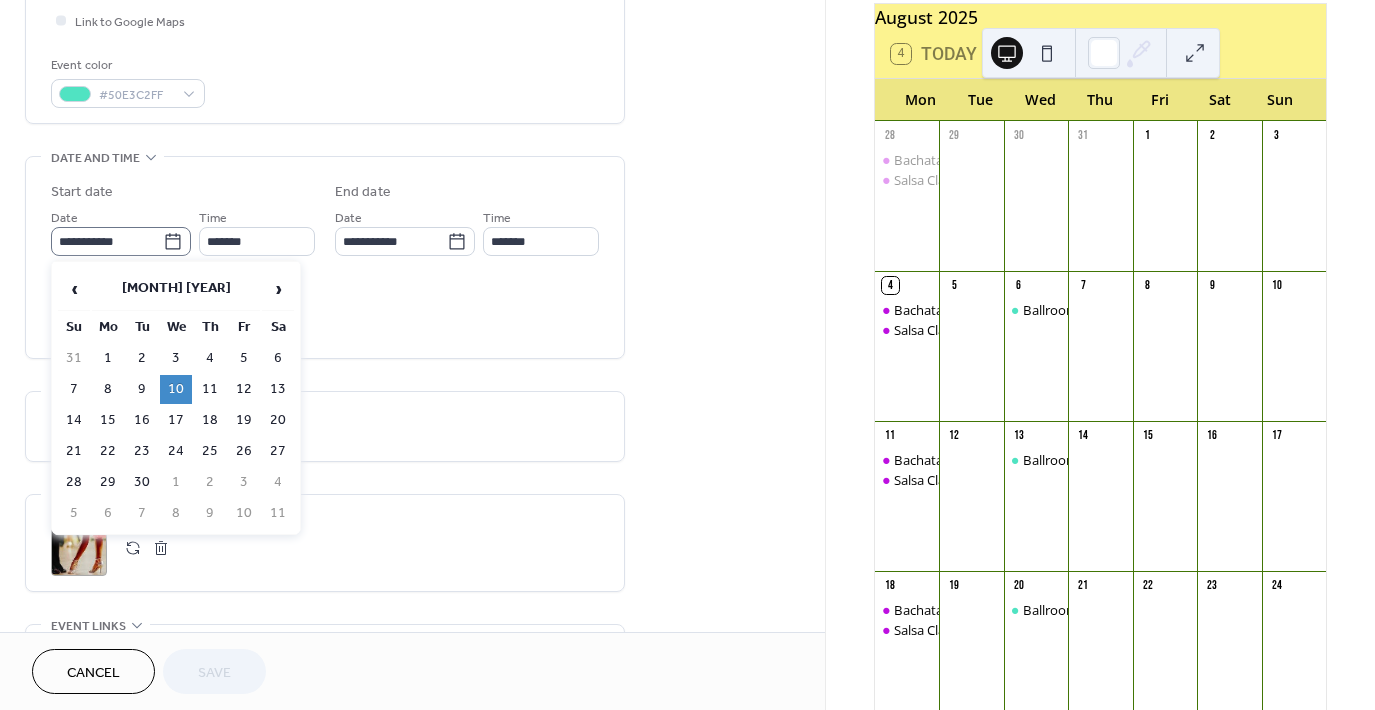 click 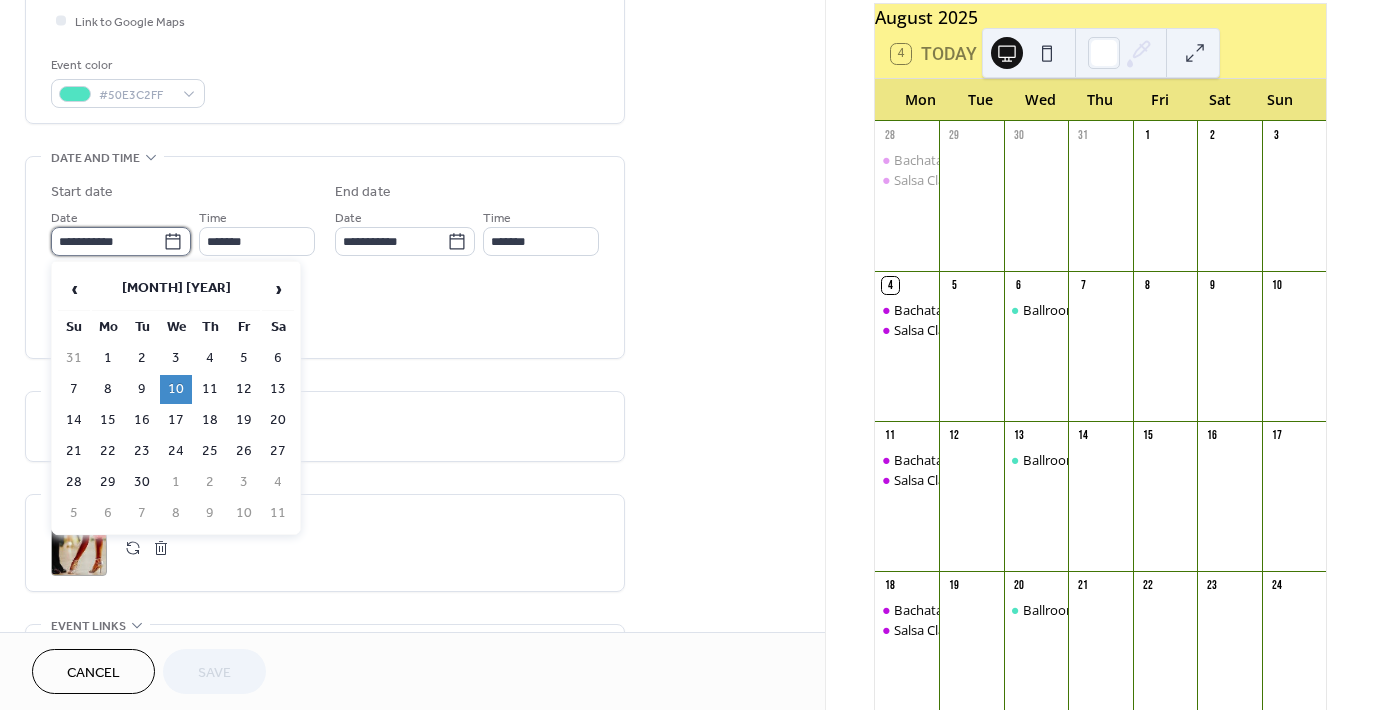 click on "**********" at bounding box center [107, 241] 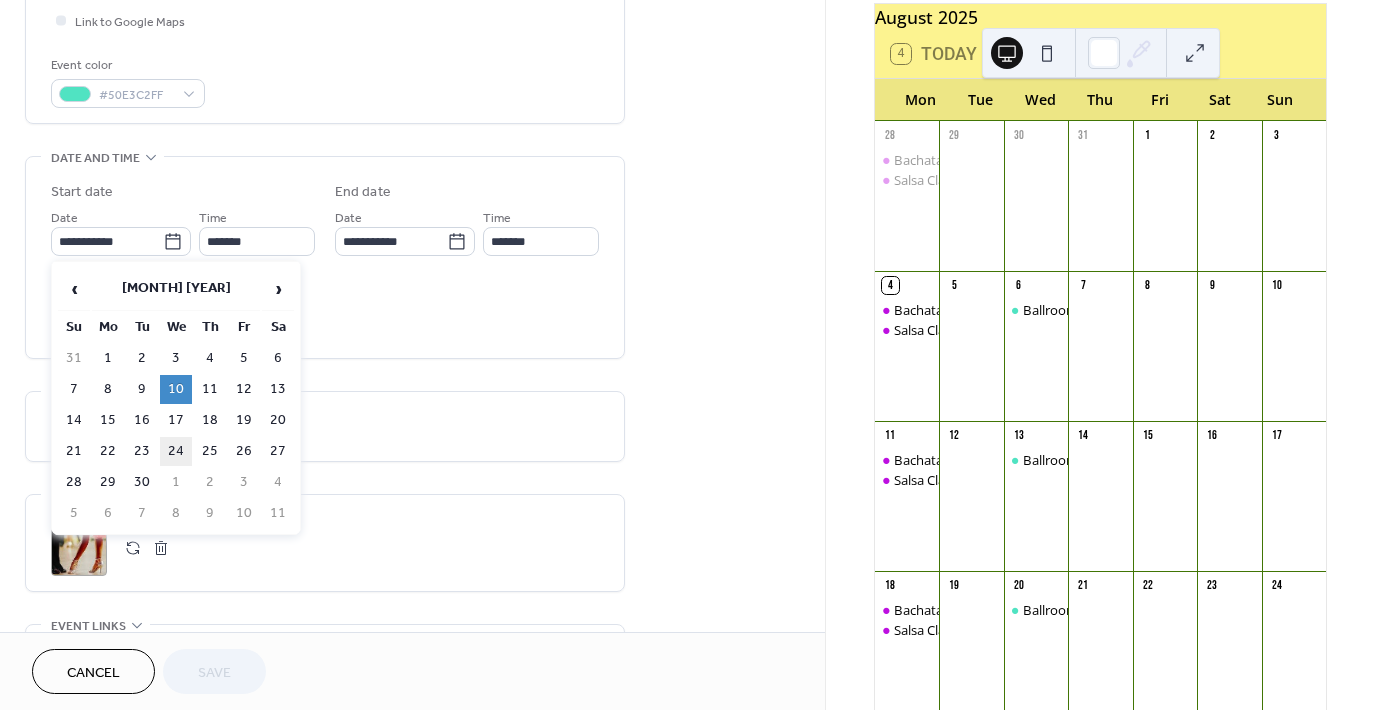 click on "24" at bounding box center (176, 451) 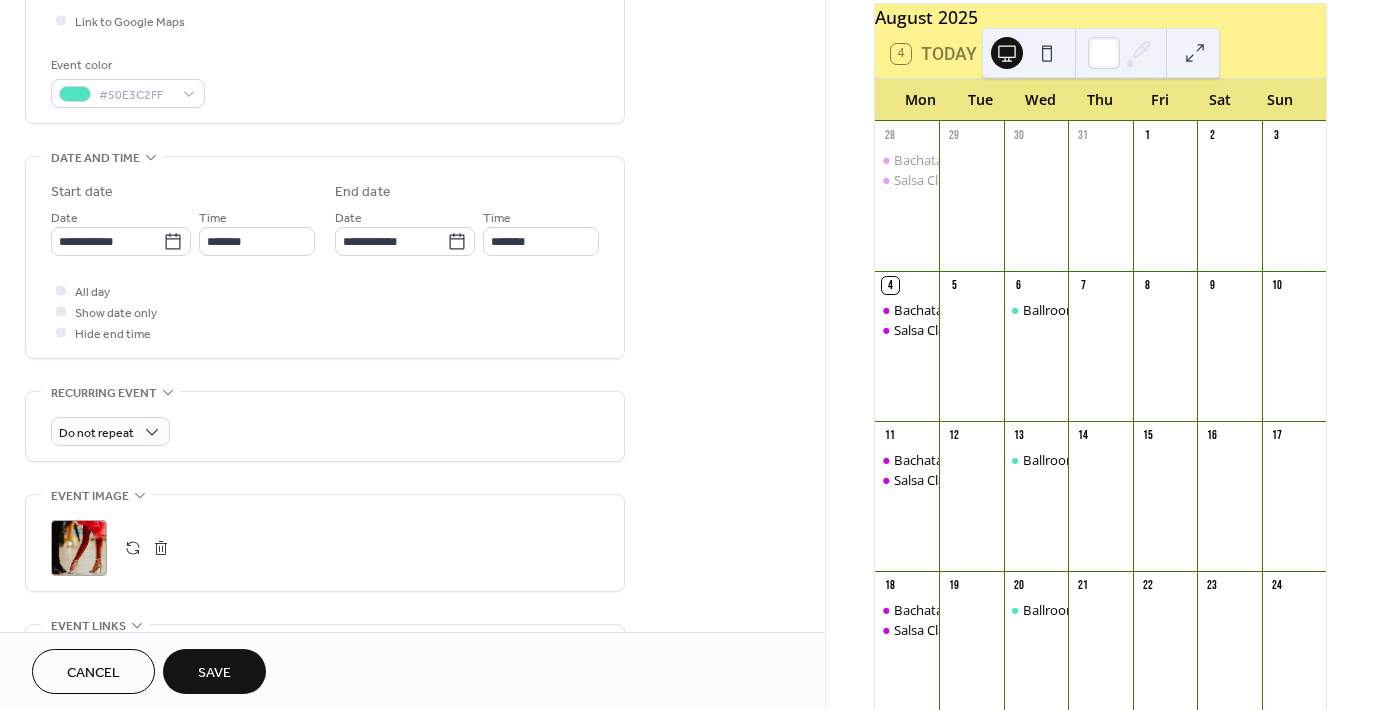 click on "Save" at bounding box center [214, 673] 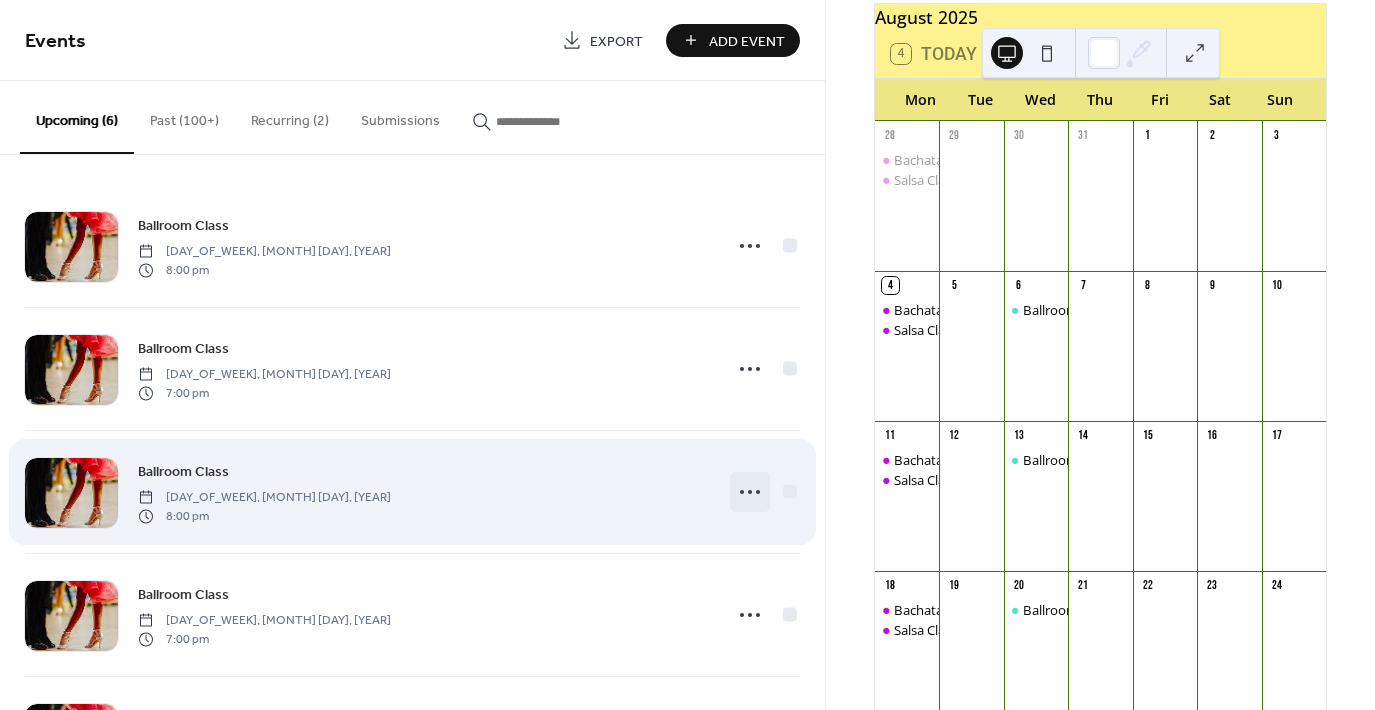 click 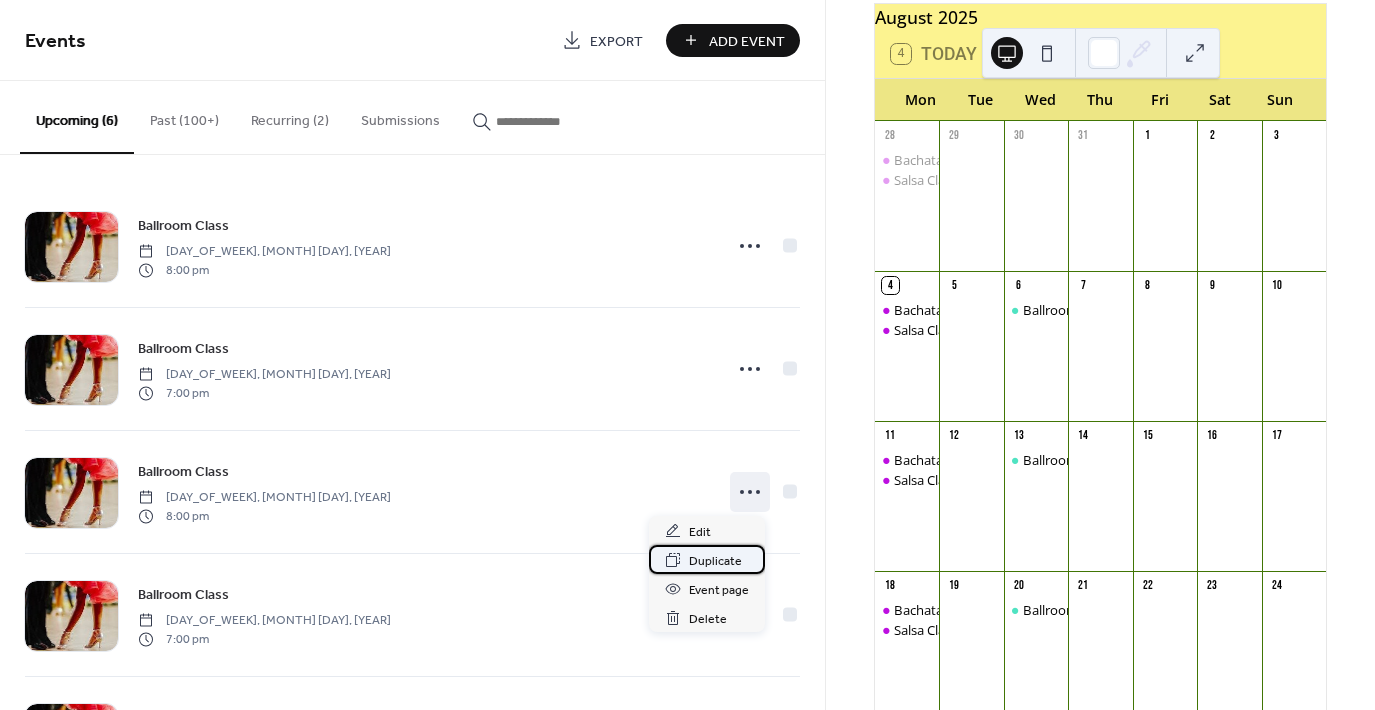 click on "Duplicate" at bounding box center [715, 561] 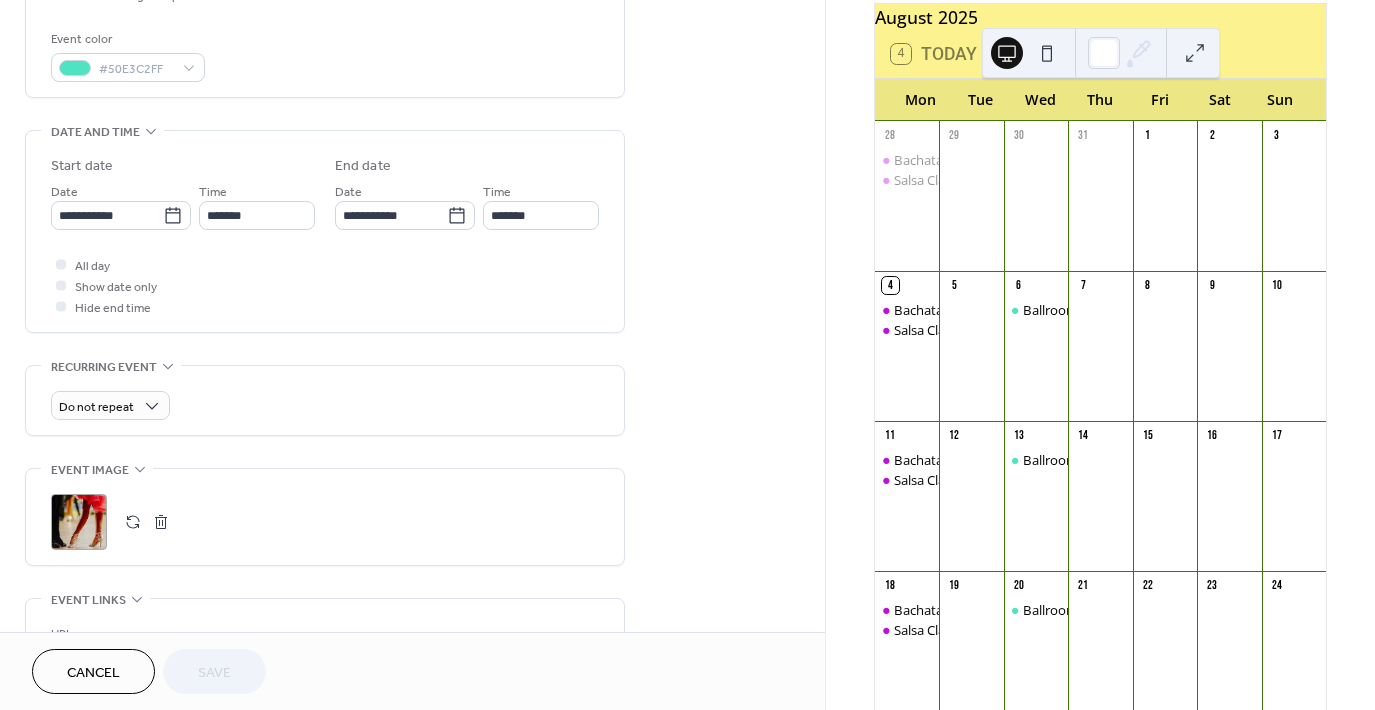 scroll, scrollTop: 528, scrollLeft: 0, axis: vertical 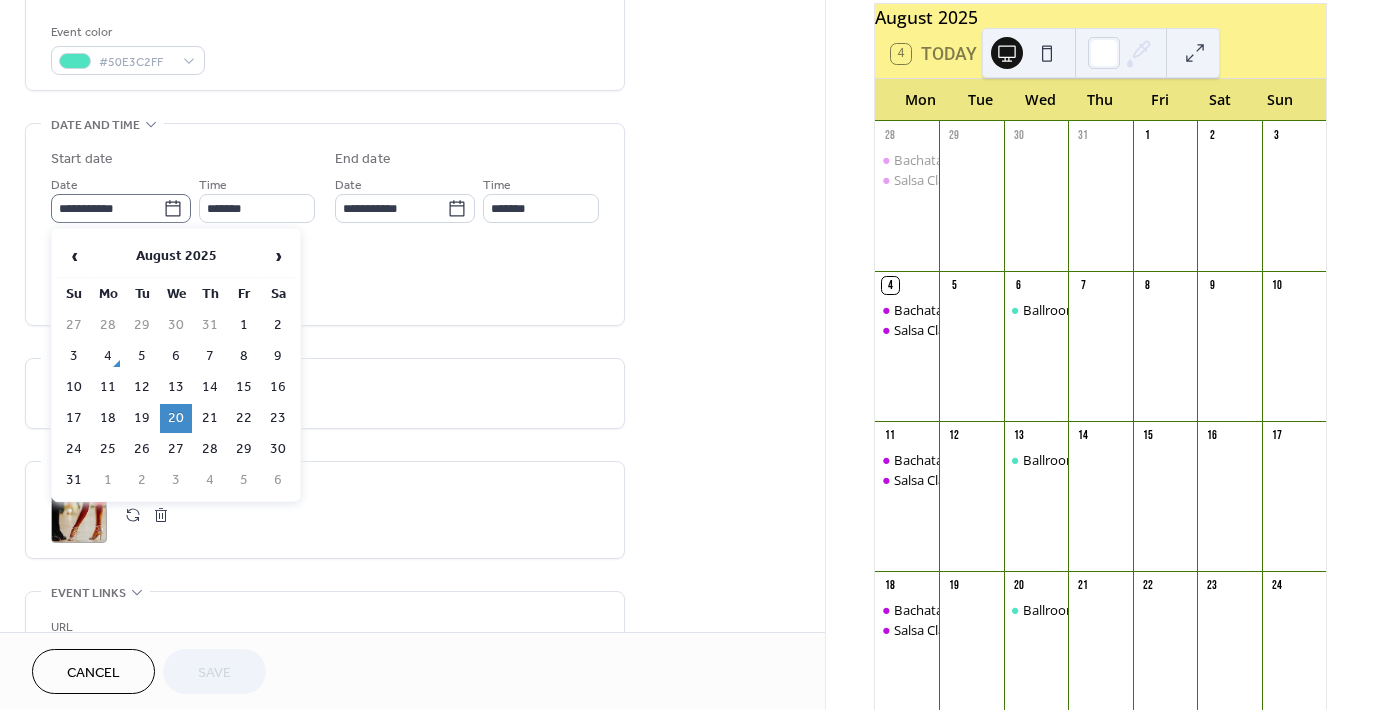 click 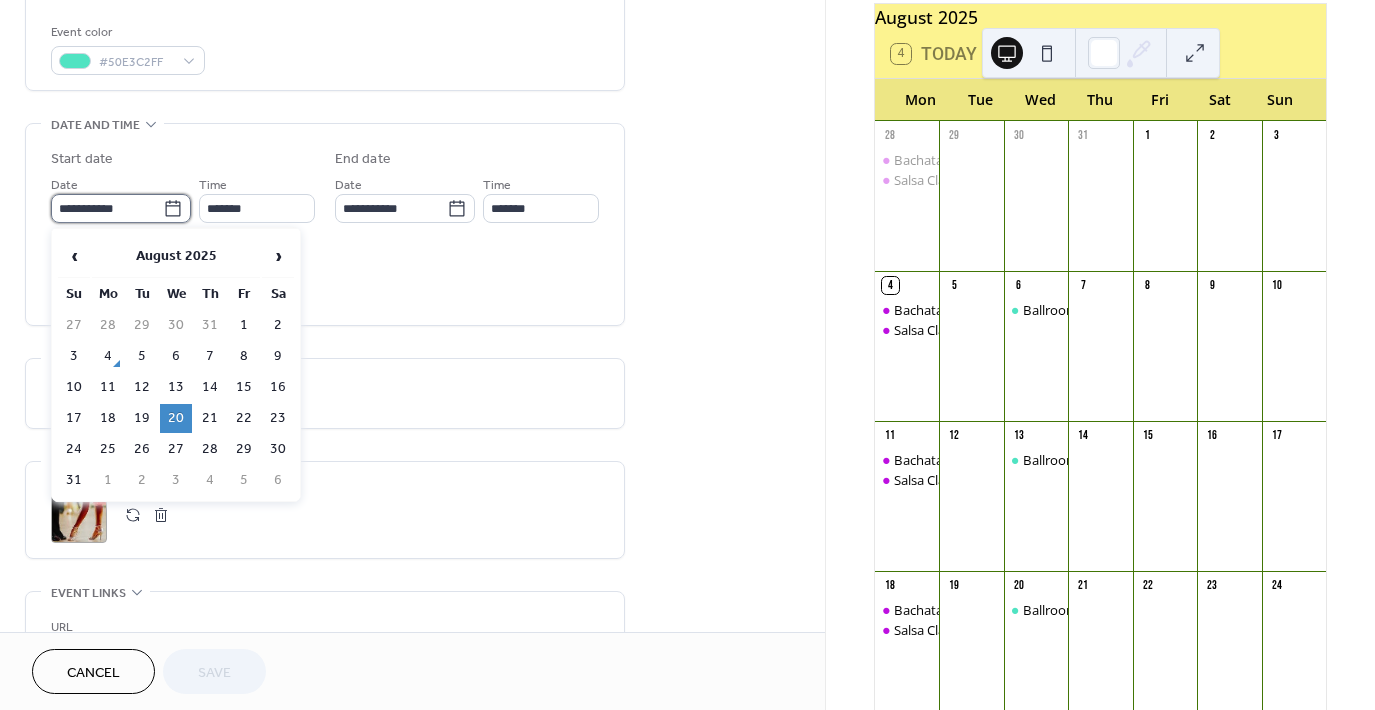 click on "**********" at bounding box center [107, 208] 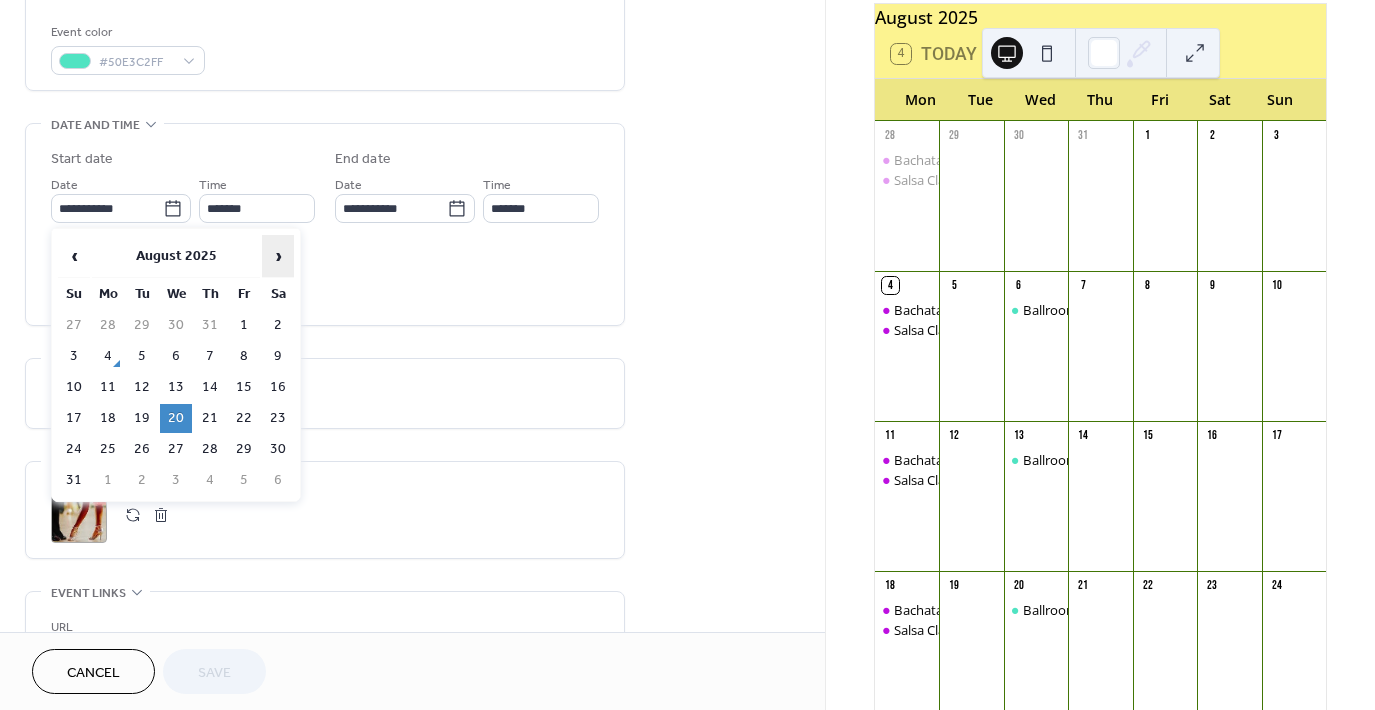 click on "›" at bounding box center (278, 256) 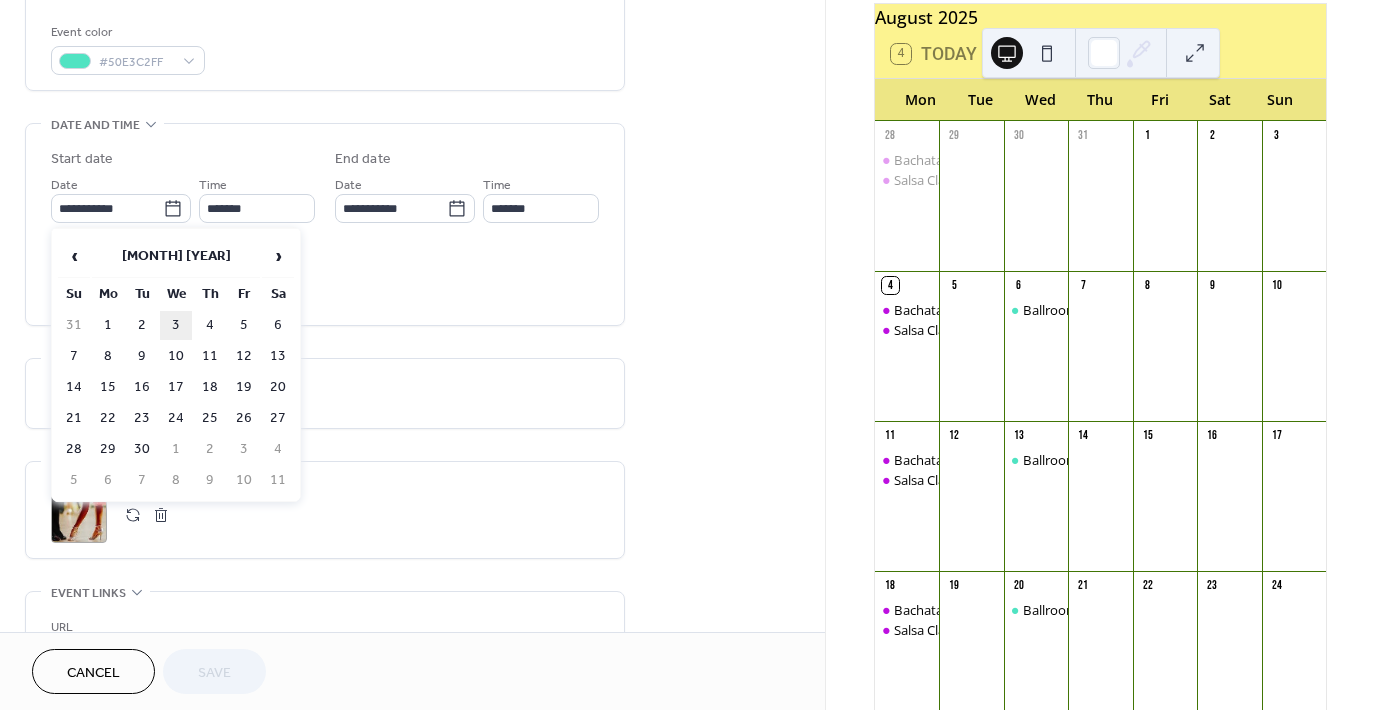 click on "3" at bounding box center (176, 325) 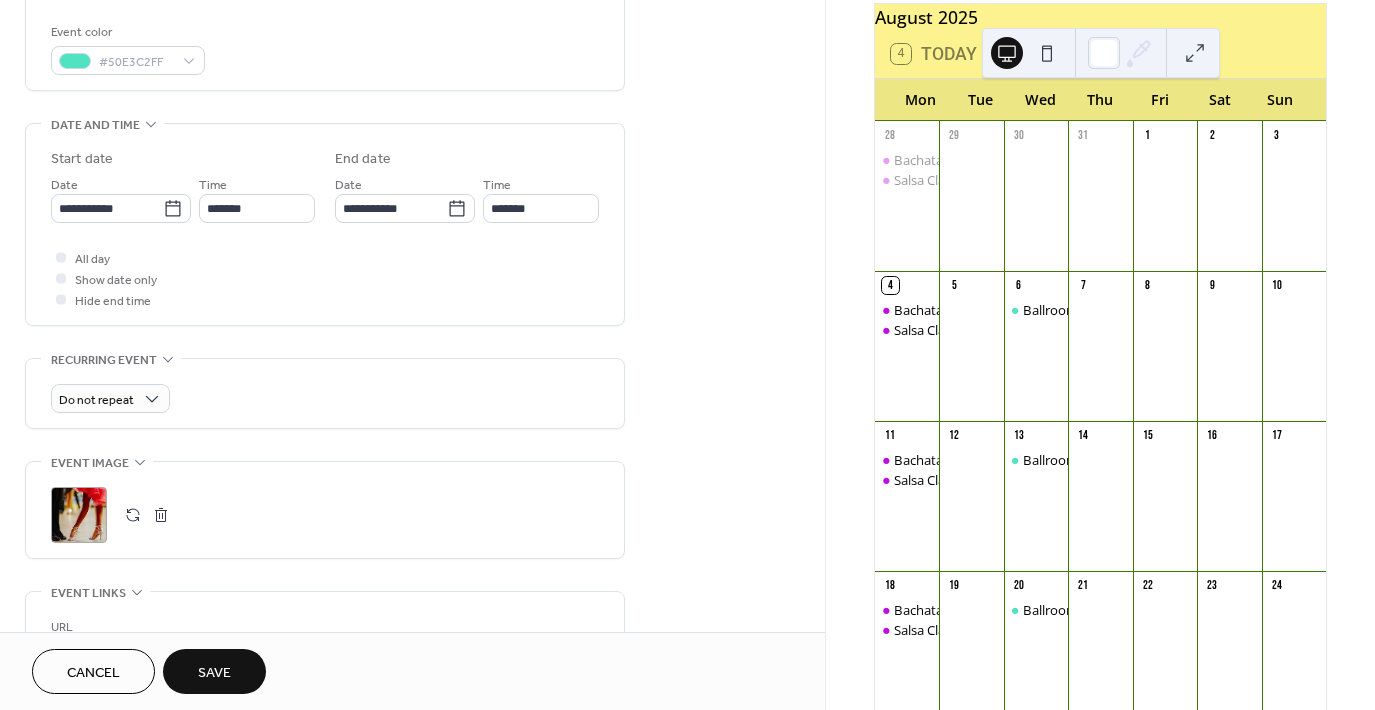 click on "Save" at bounding box center (214, 673) 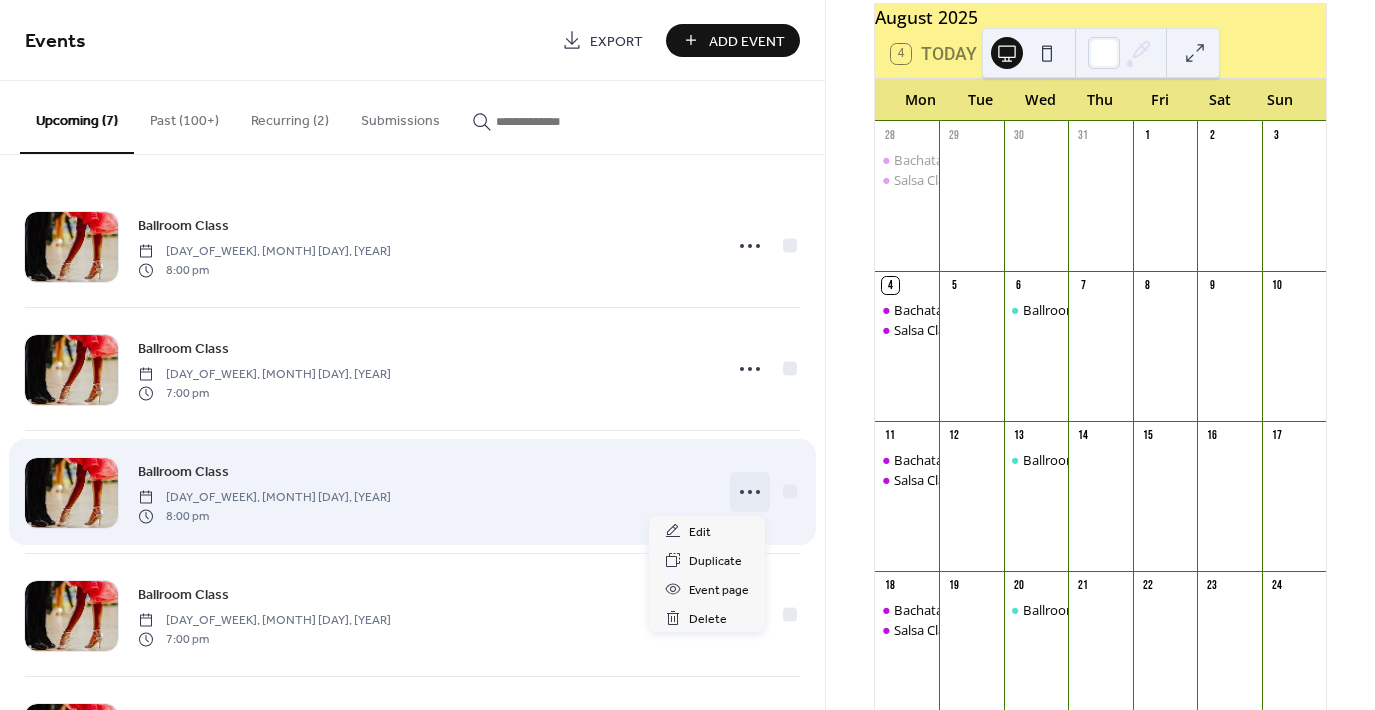 click 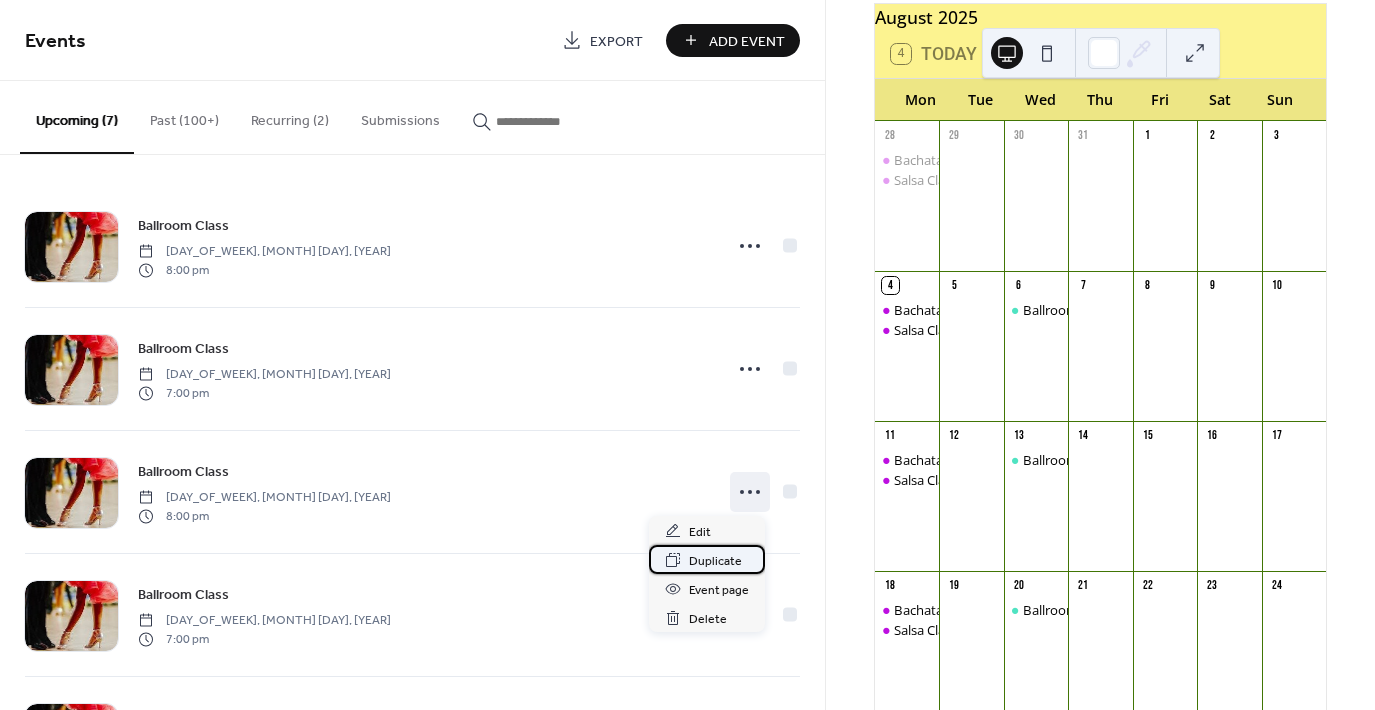 click on "Duplicate" at bounding box center (715, 561) 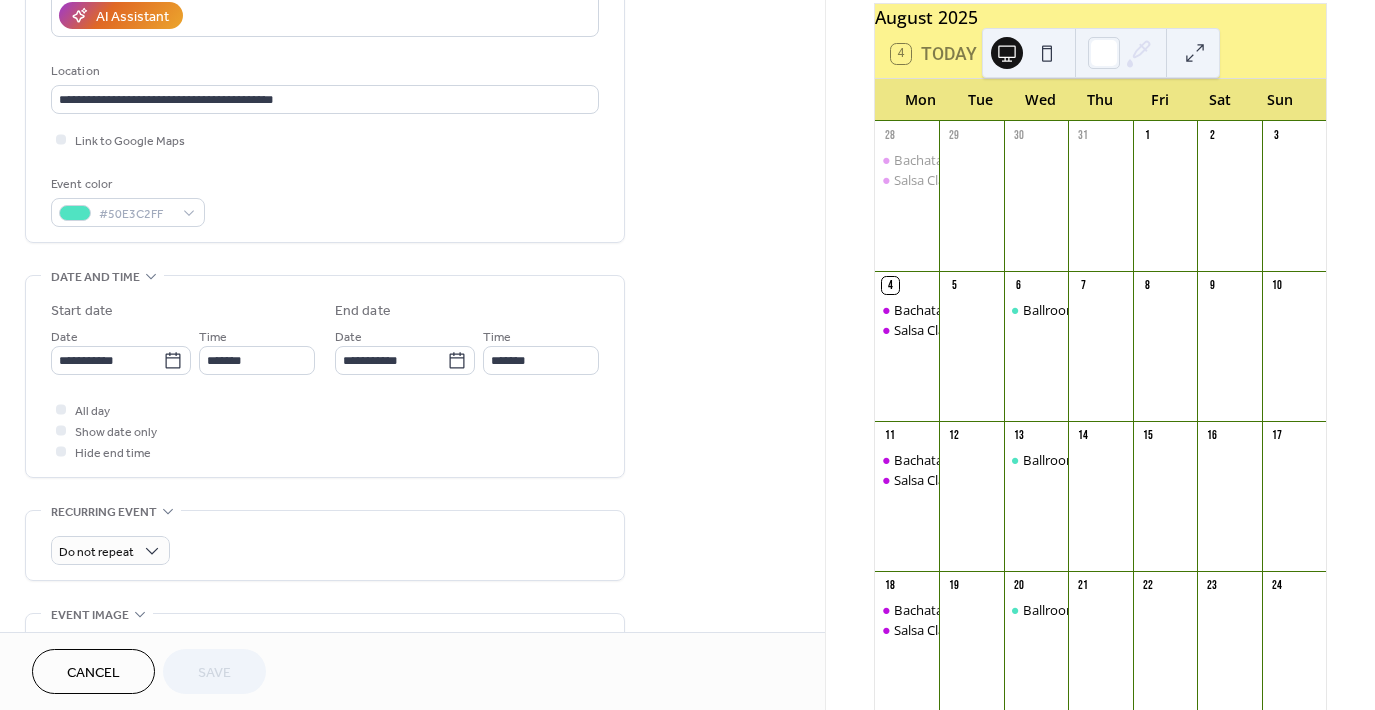 scroll, scrollTop: 386, scrollLeft: 0, axis: vertical 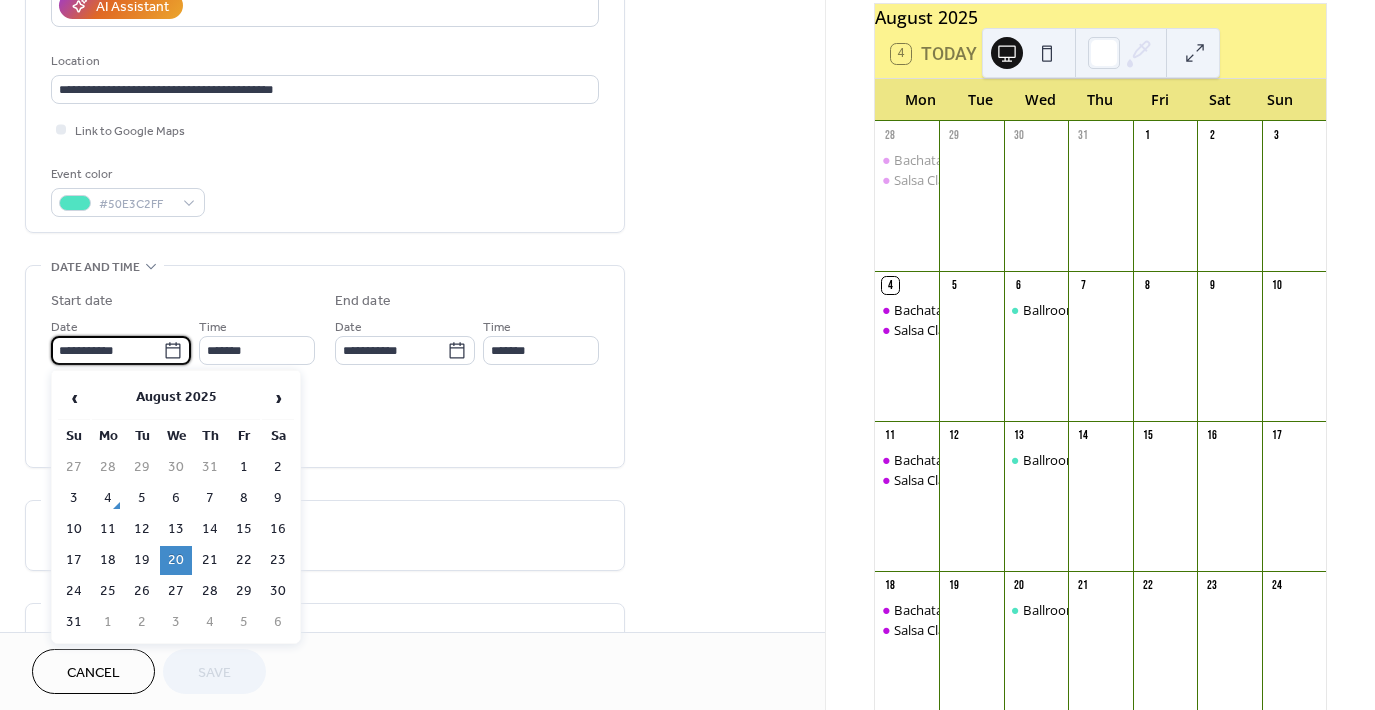 click on "**********" at bounding box center [107, 350] 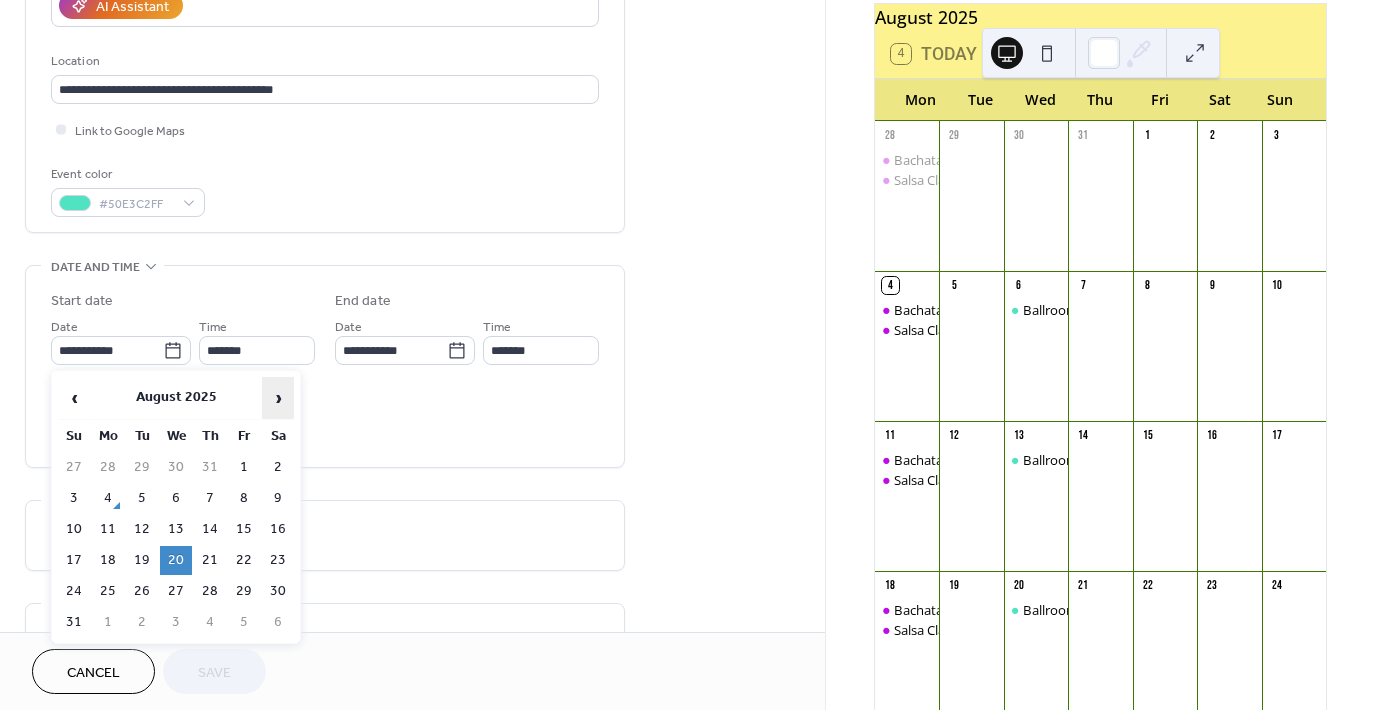 click on "›" at bounding box center [278, 398] 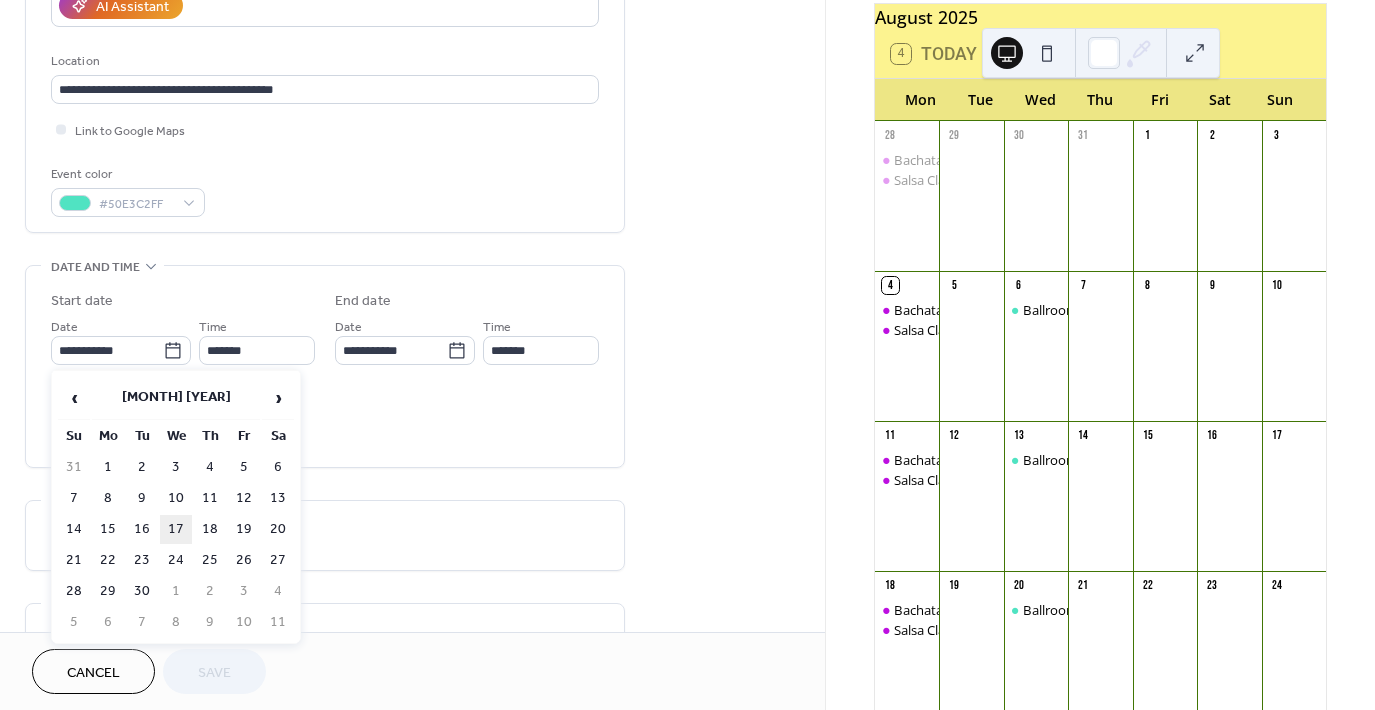 click on "17" at bounding box center (176, 529) 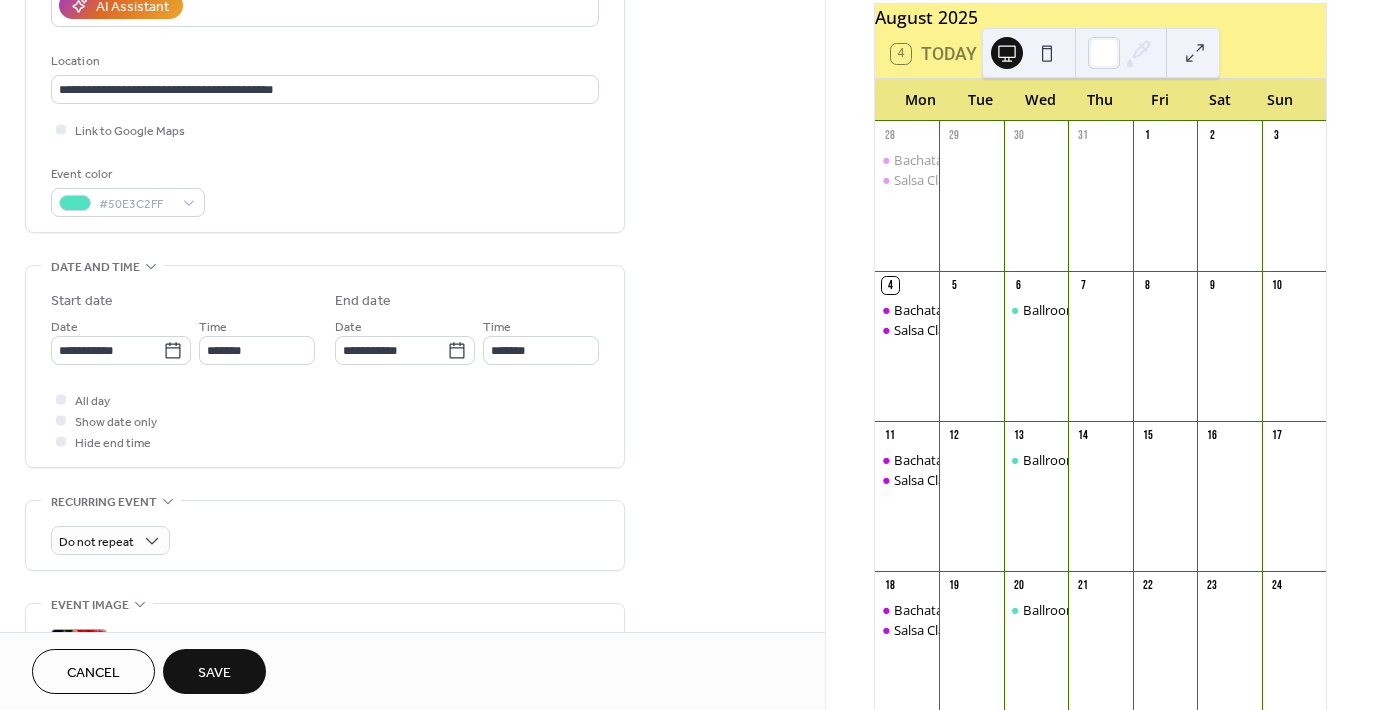 type on "**********" 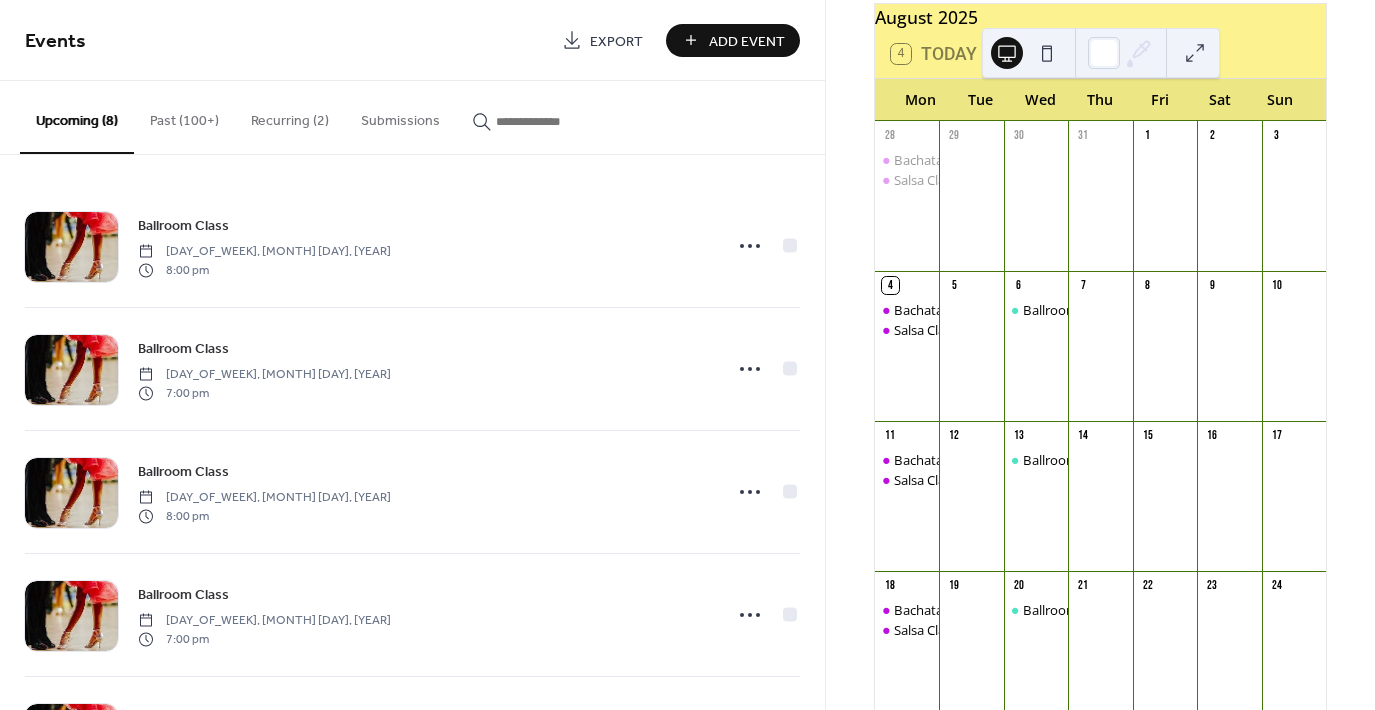 scroll, scrollTop: 1, scrollLeft: 0, axis: vertical 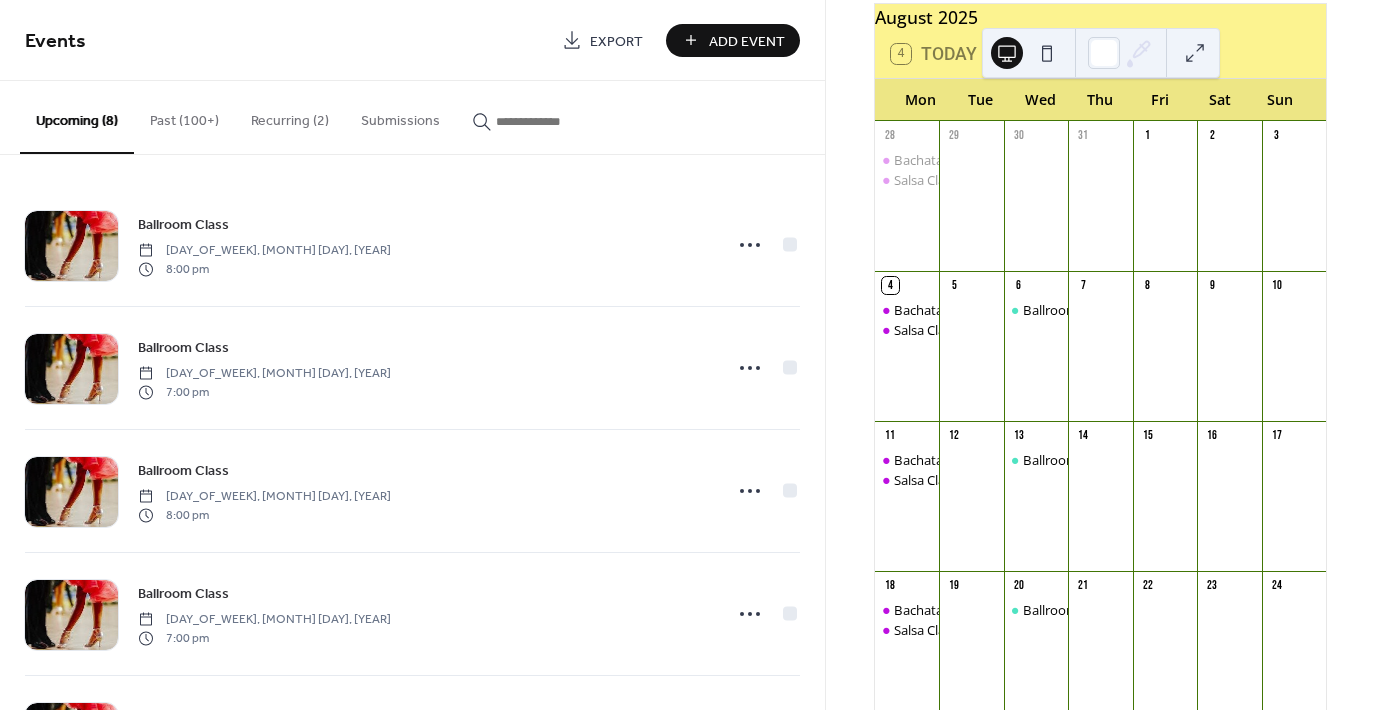 click on "Past (100+)" at bounding box center (184, 116) 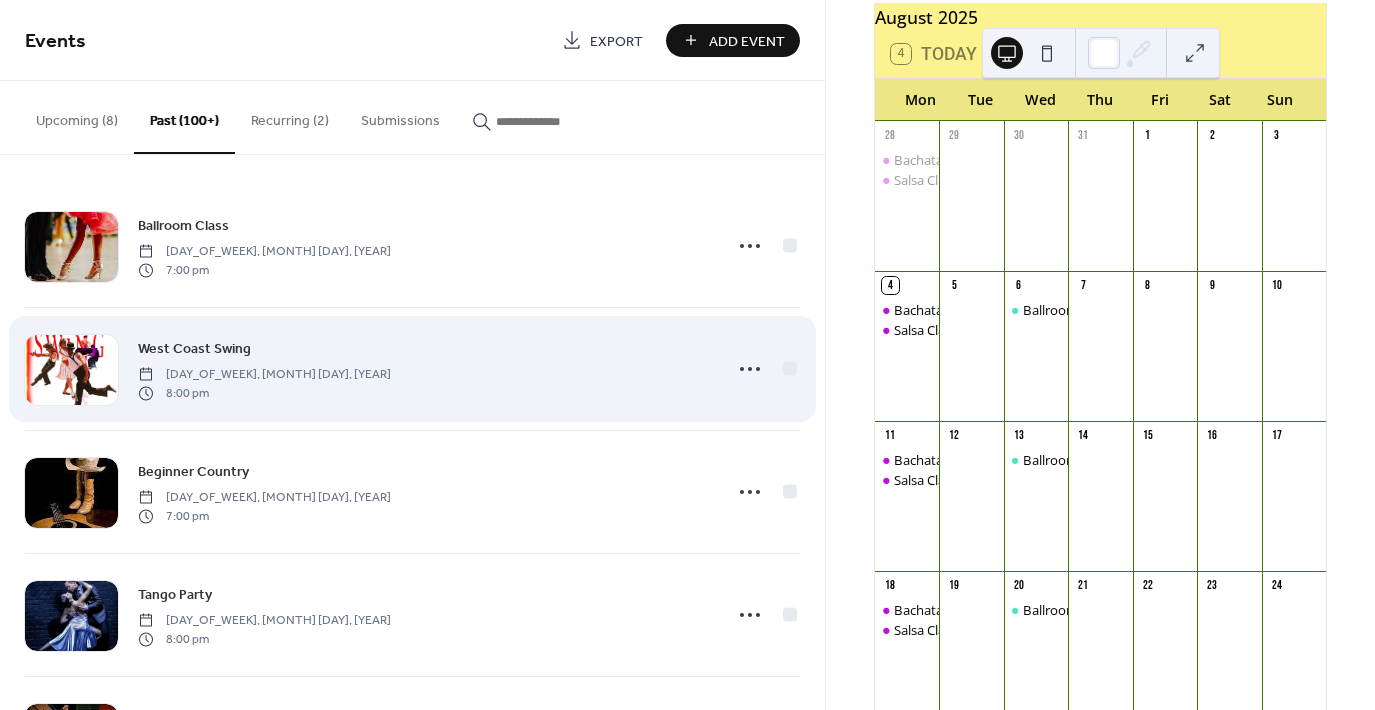 click on "Friday, June 27, 2025" at bounding box center (264, 375) 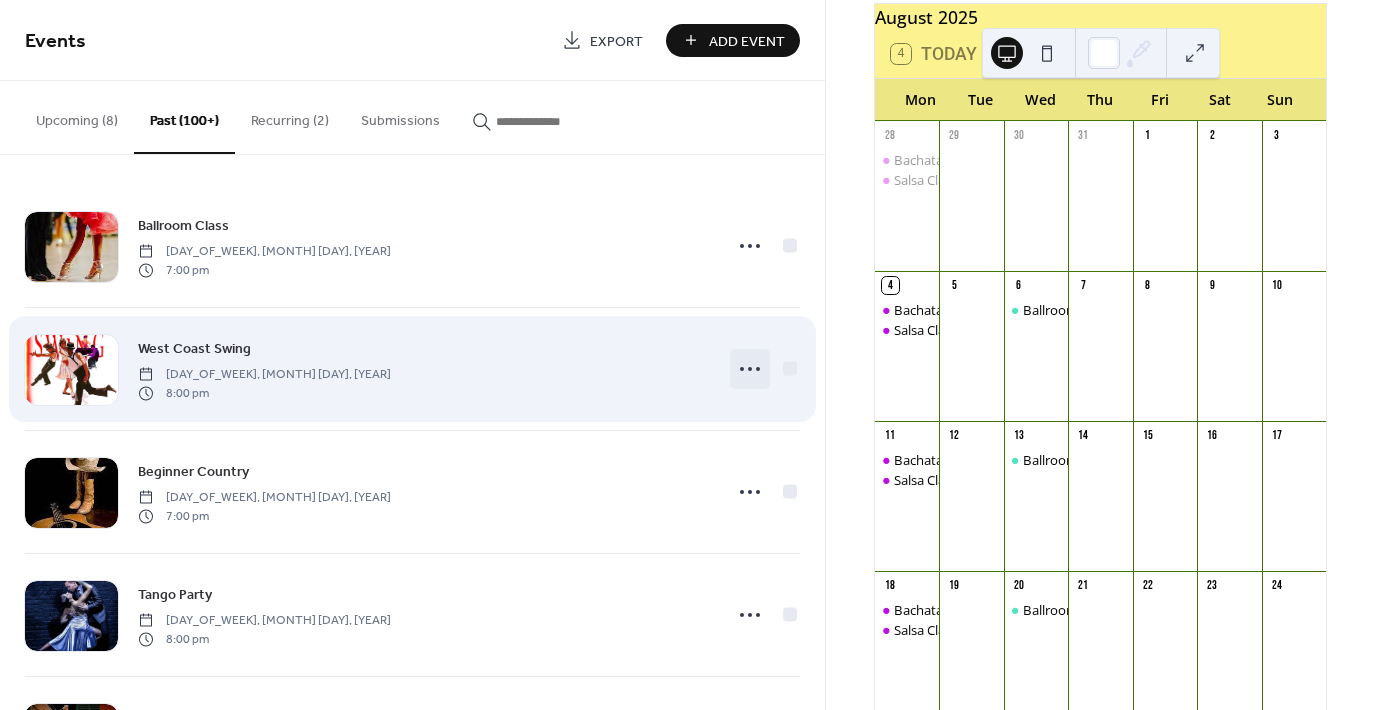 click 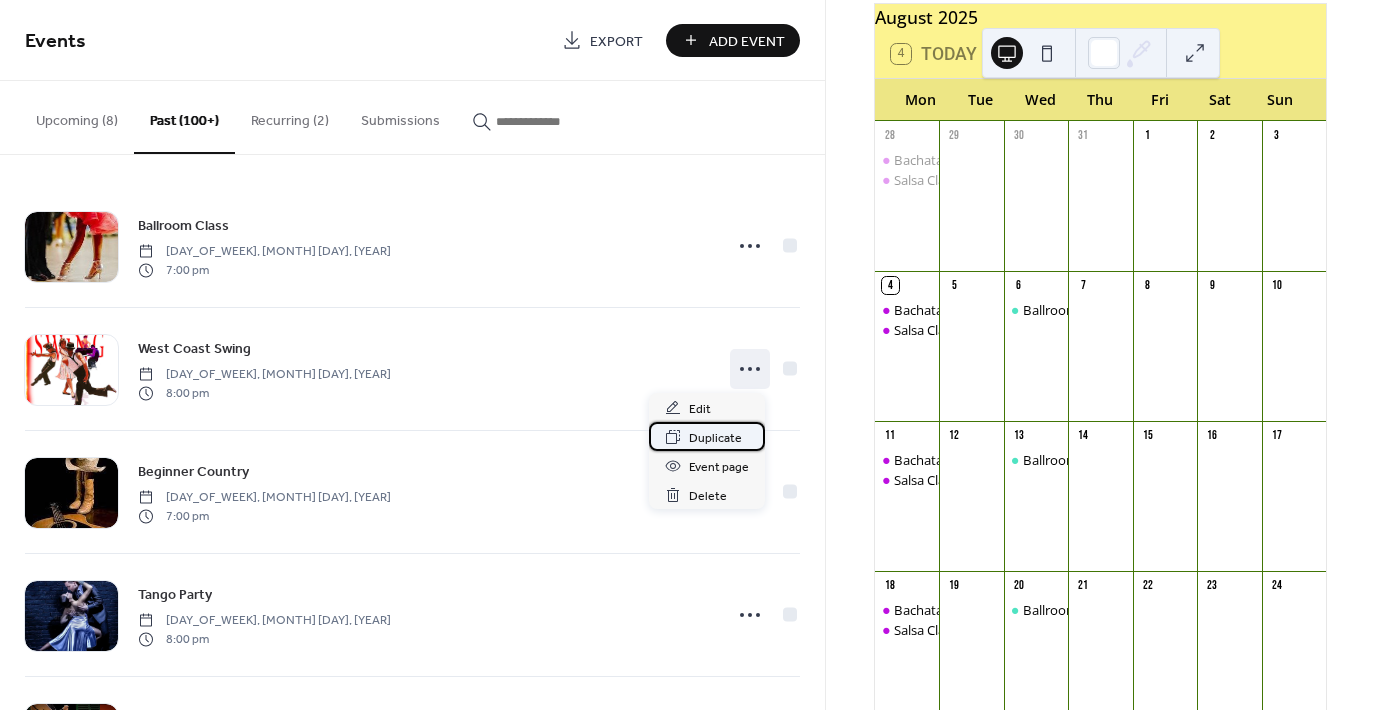 click on "Duplicate" at bounding box center [715, 438] 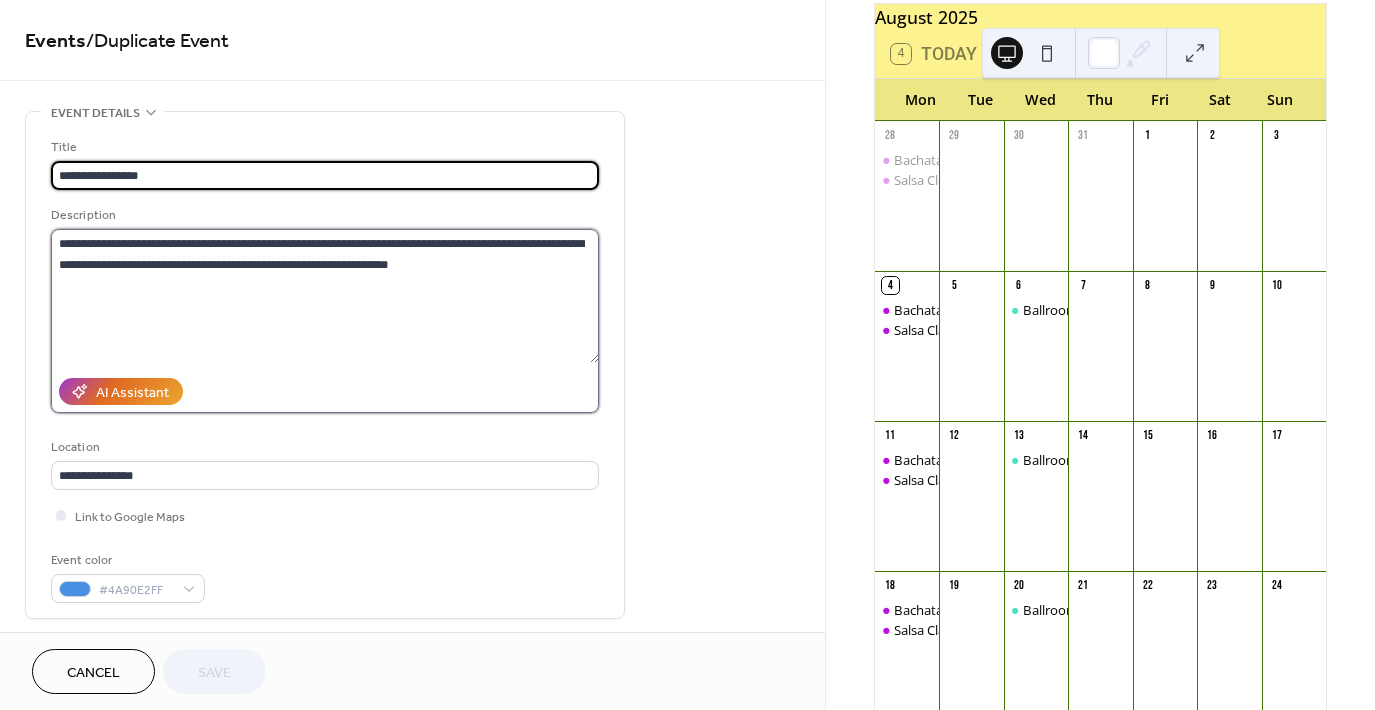 click on "**********" at bounding box center [325, 296] 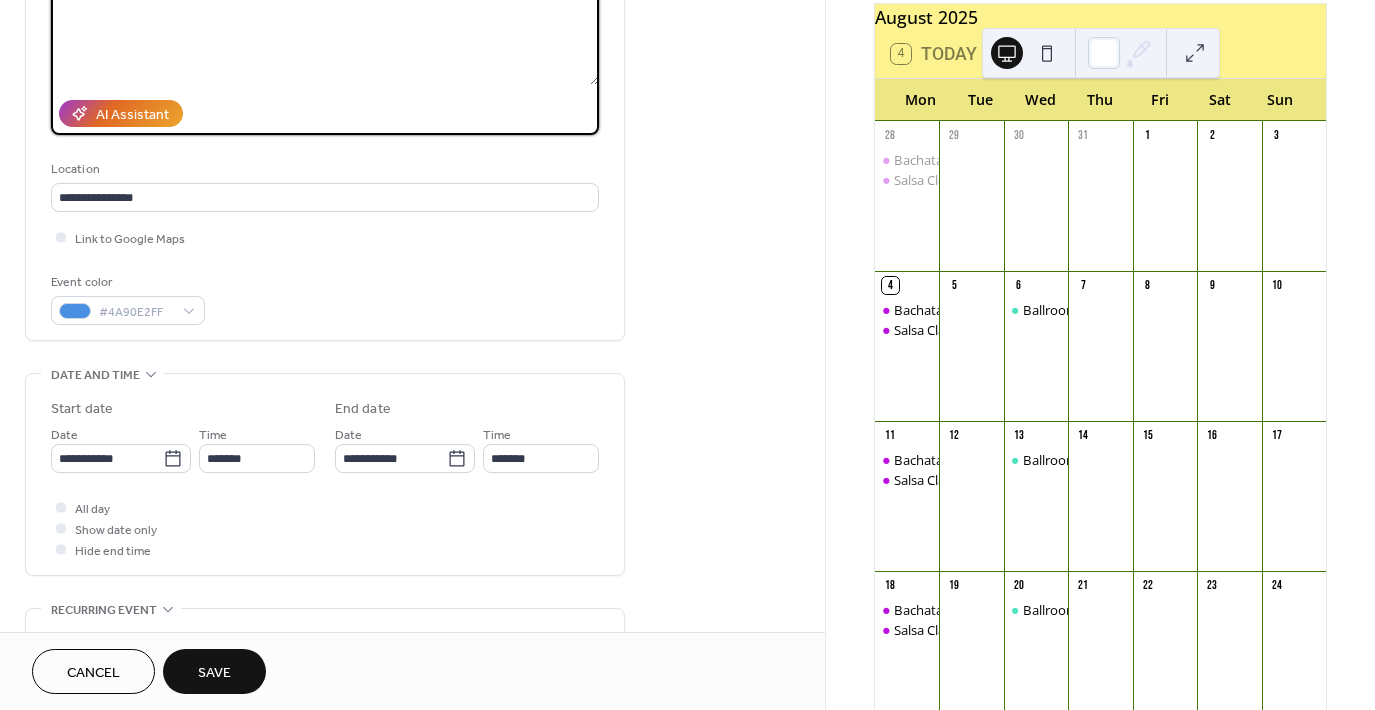 scroll, scrollTop: 279, scrollLeft: 0, axis: vertical 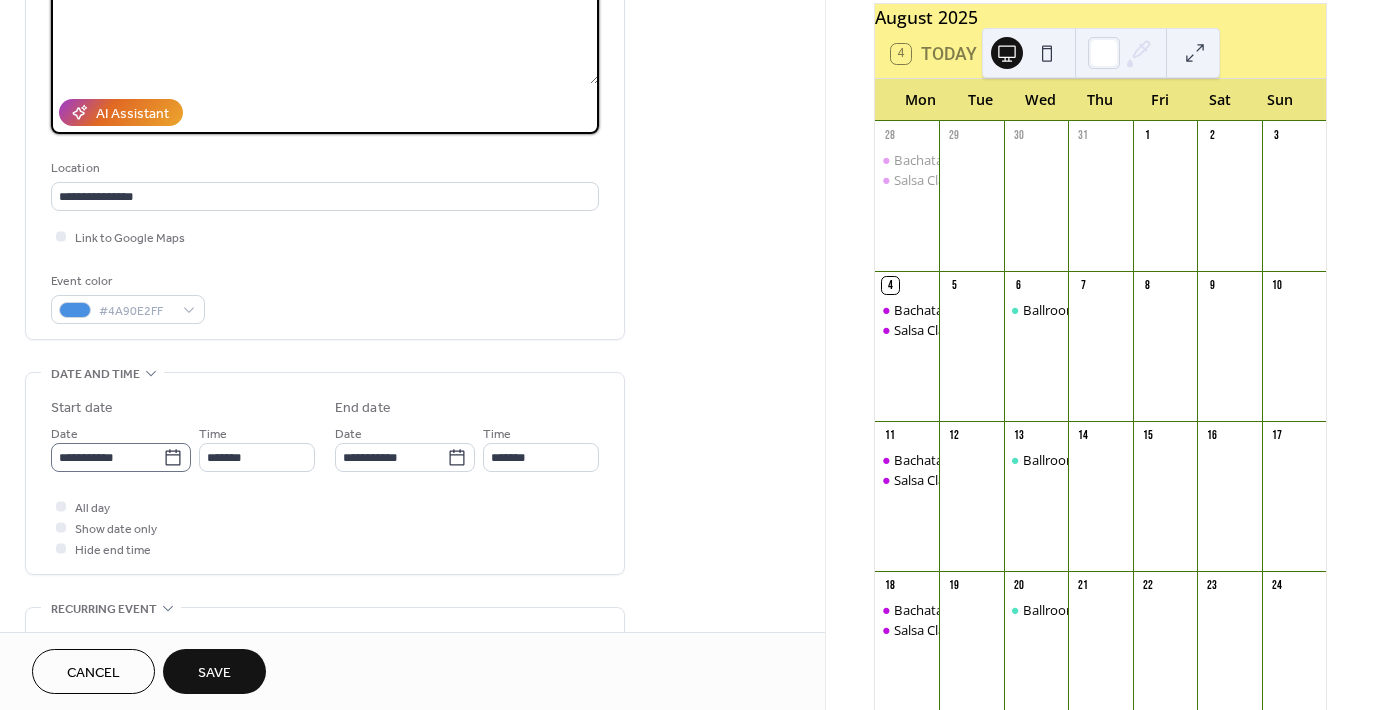type on "**********" 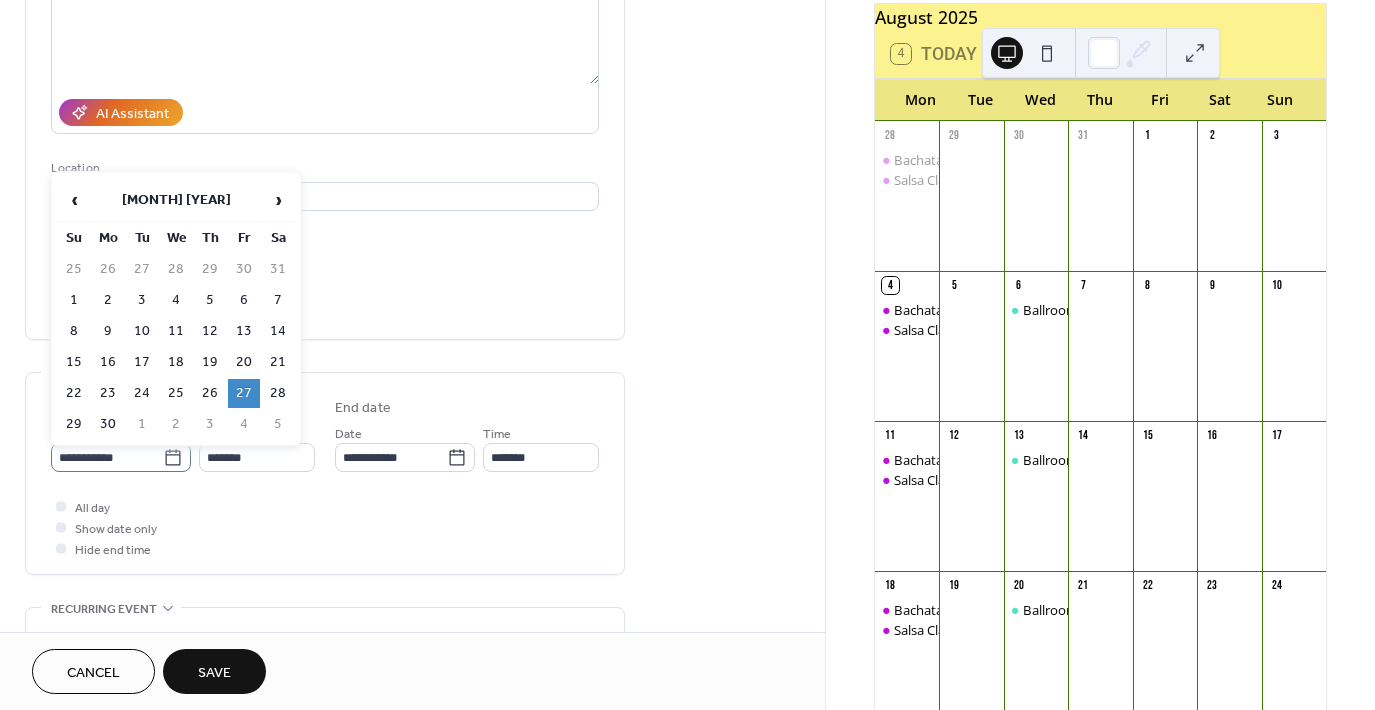 click 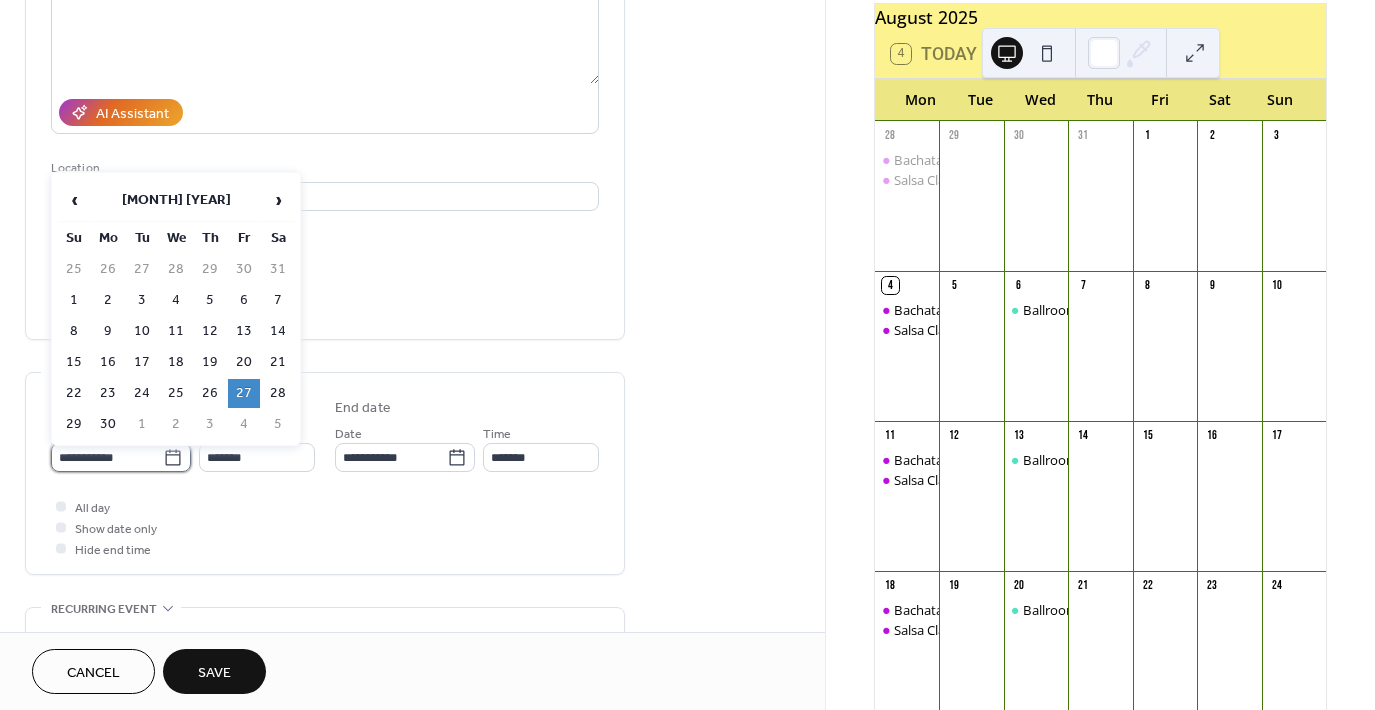 click on "**********" at bounding box center (107, 457) 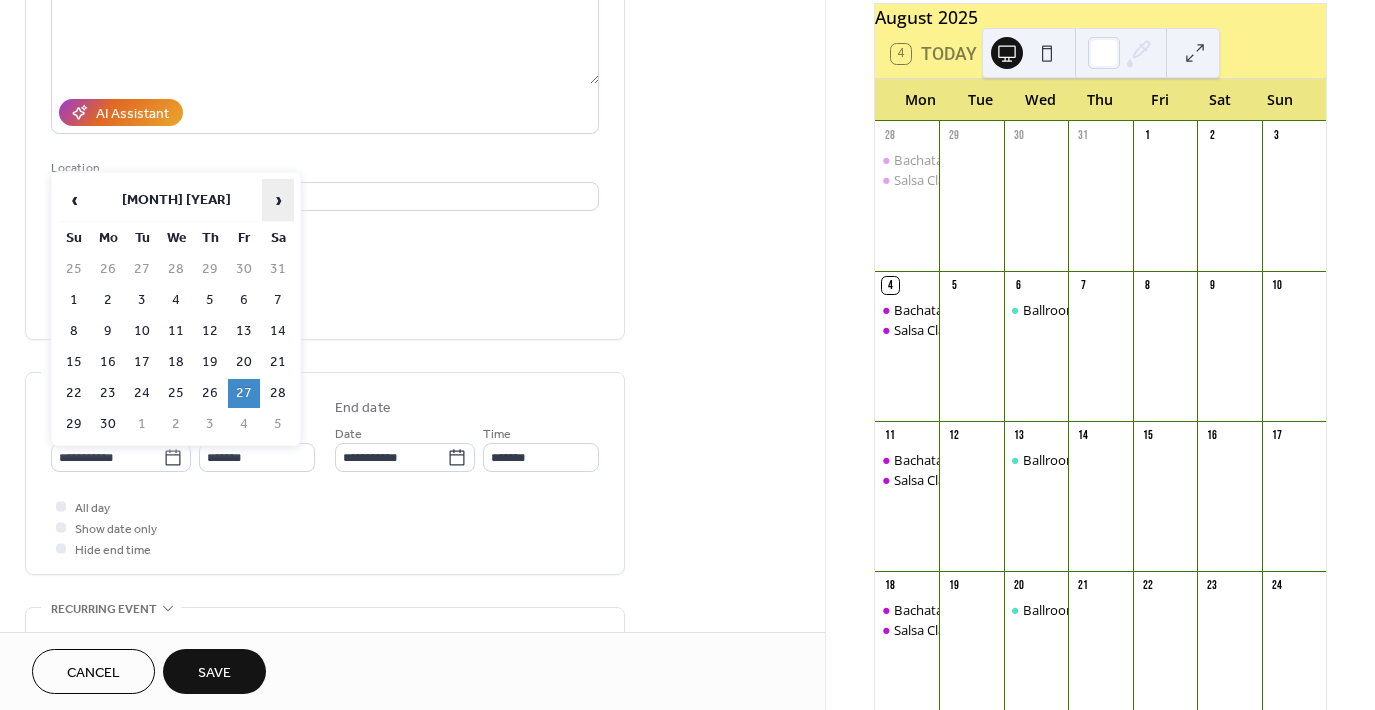 click on "›" at bounding box center [278, 200] 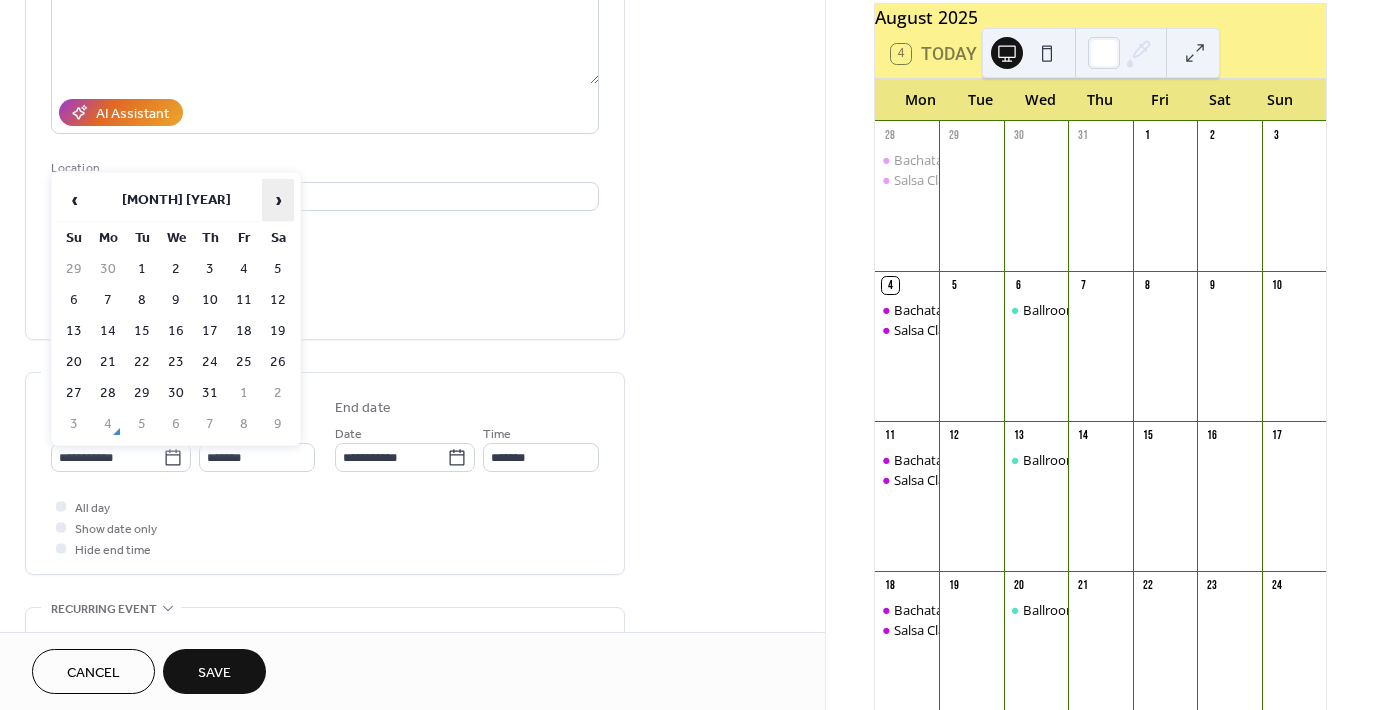 click on "›" at bounding box center [278, 200] 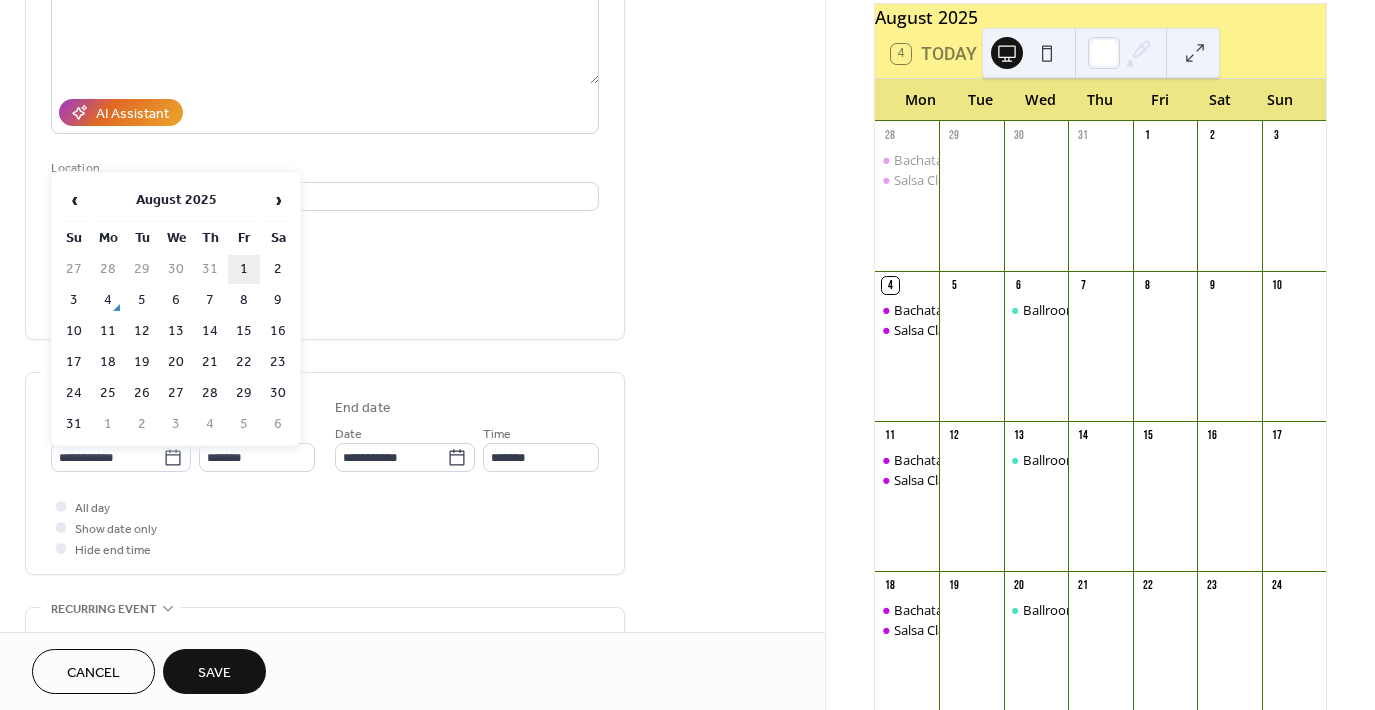 click on "1" at bounding box center [244, 269] 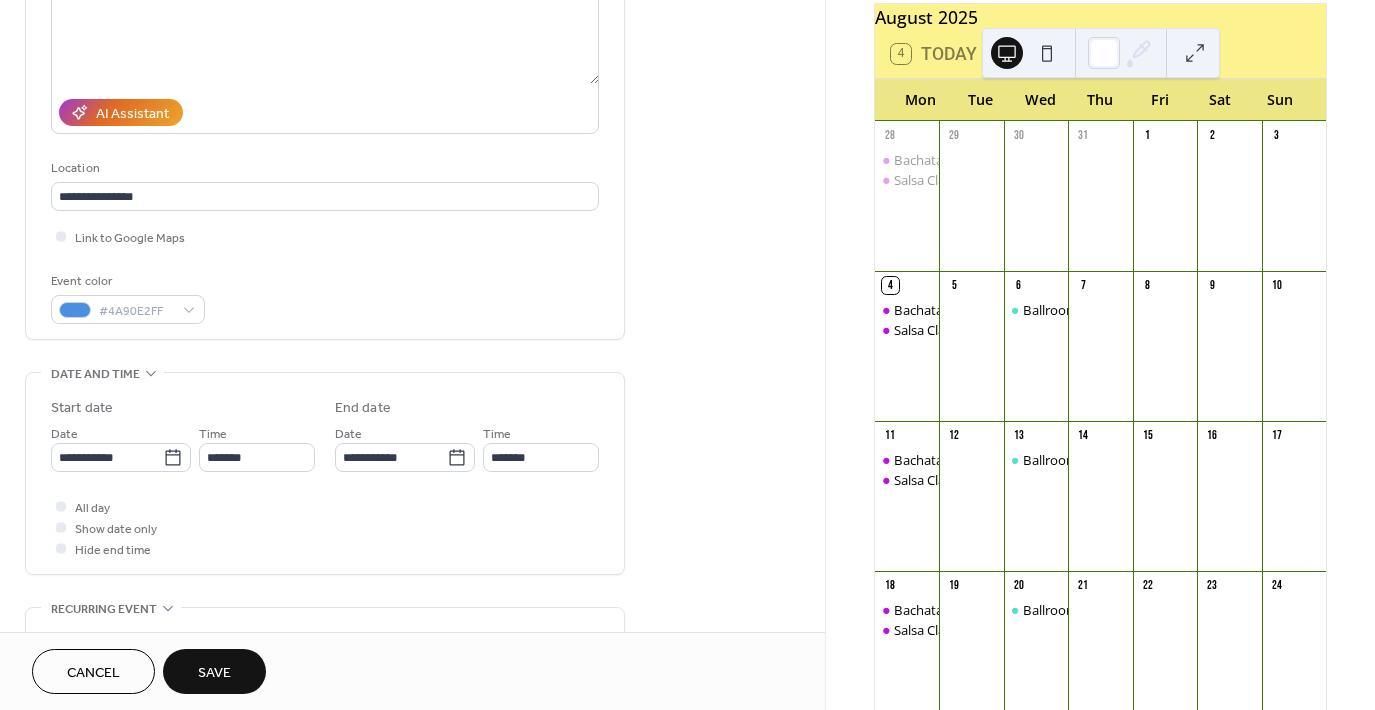 click on "Save" at bounding box center [214, 673] 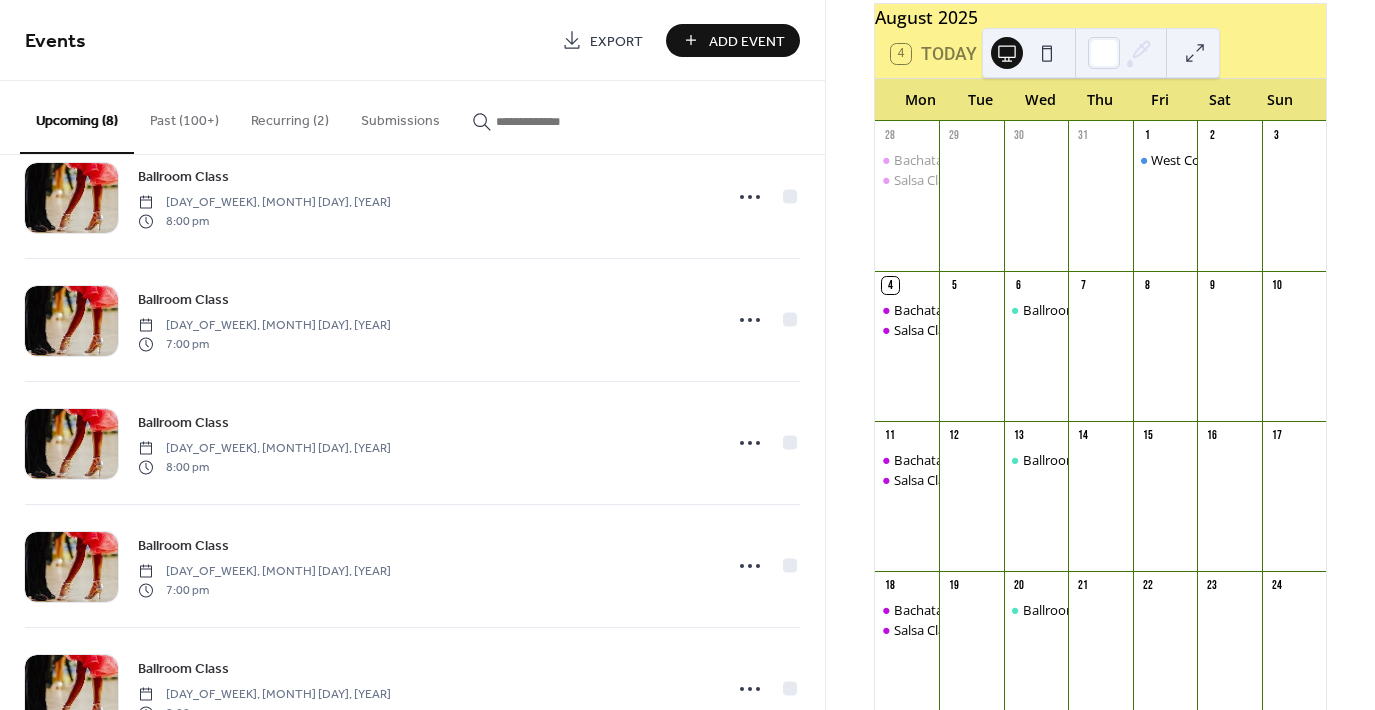 scroll, scrollTop: 0, scrollLeft: 0, axis: both 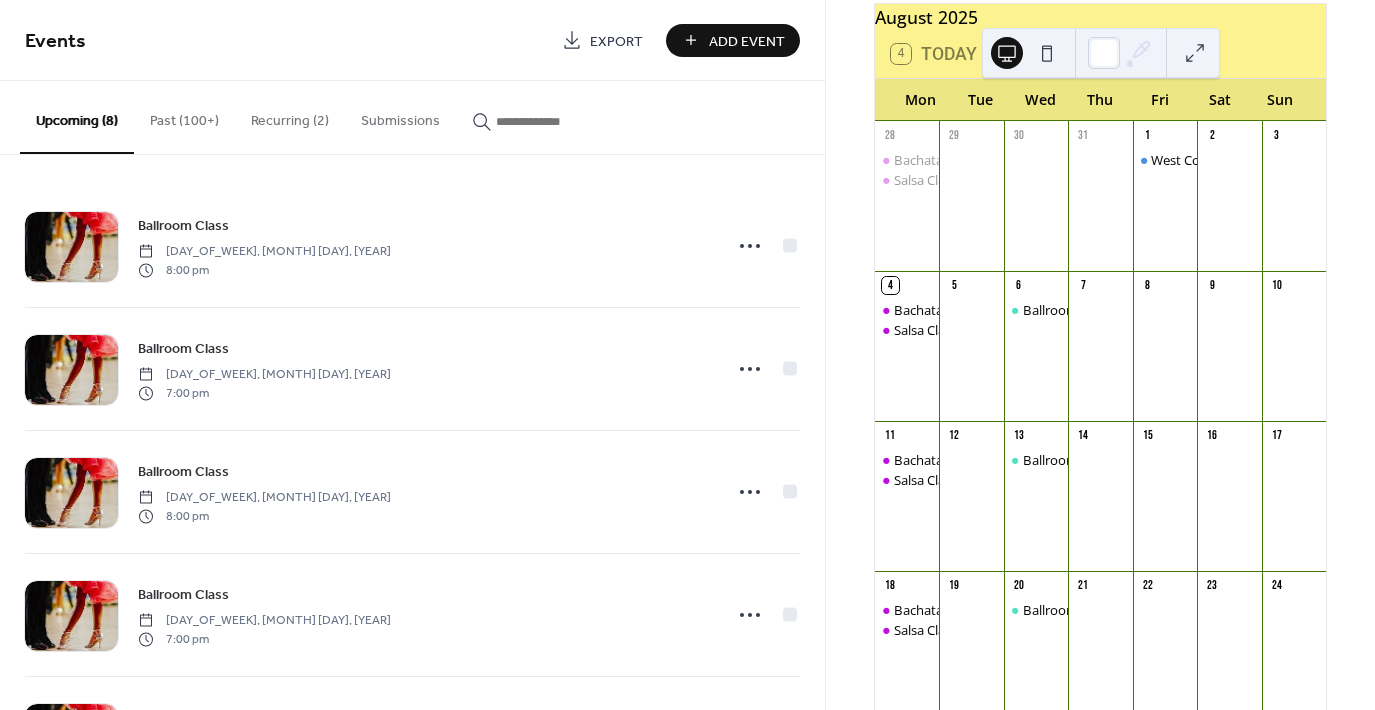 click on "Past (100+)" at bounding box center (184, 116) 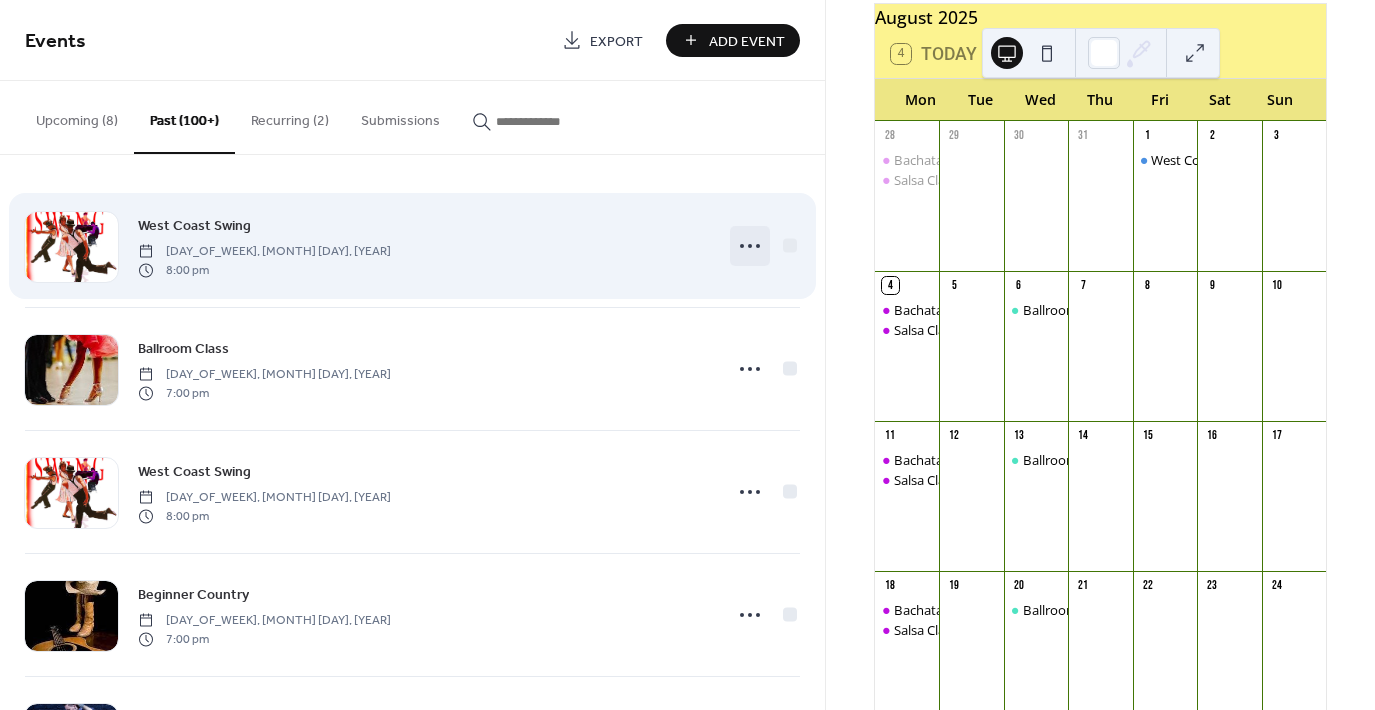 click 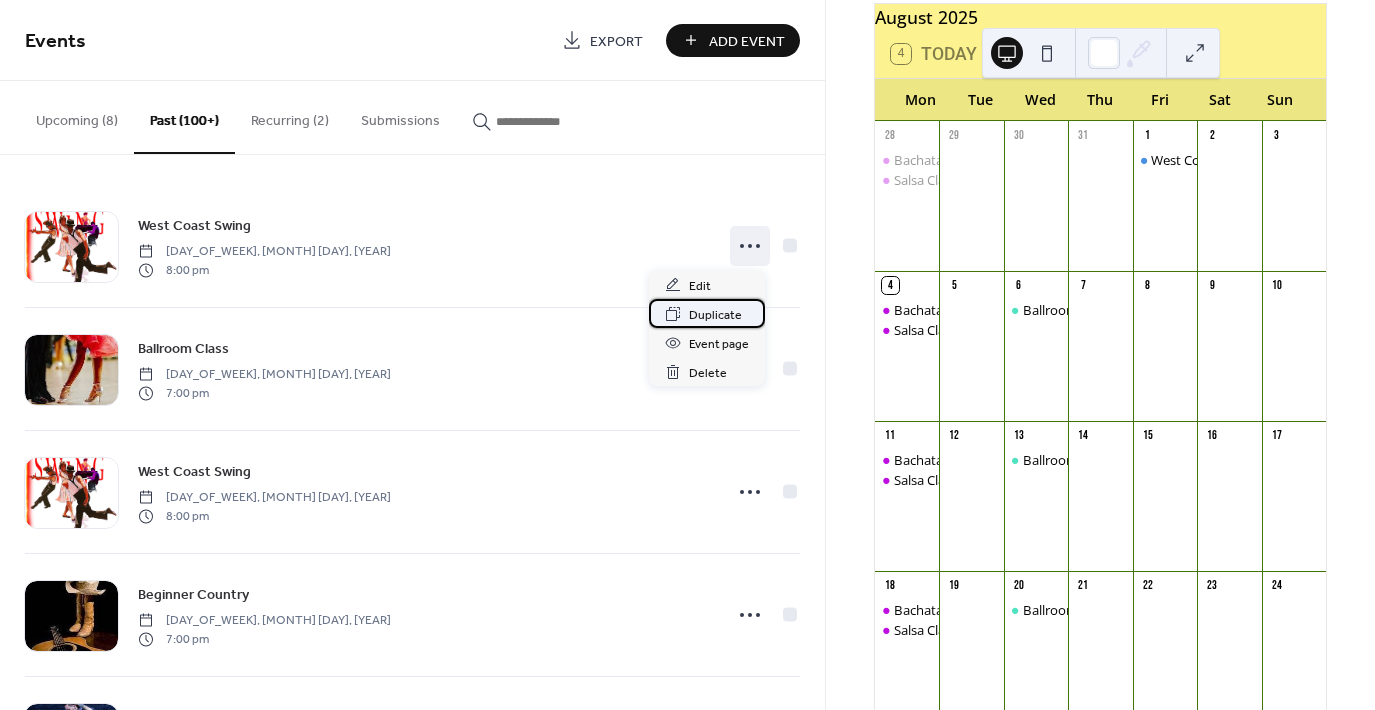 click on "Duplicate" at bounding box center (715, 315) 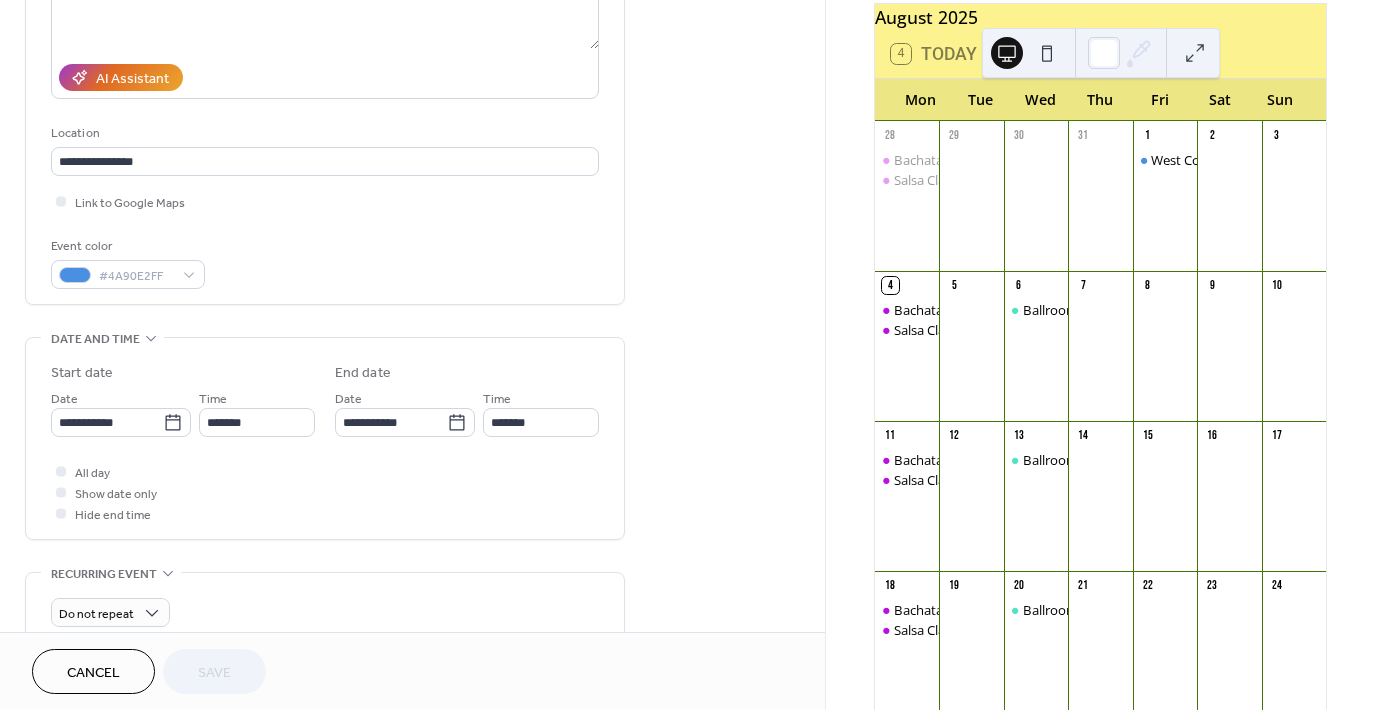 scroll, scrollTop: 334, scrollLeft: 0, axis: vertical 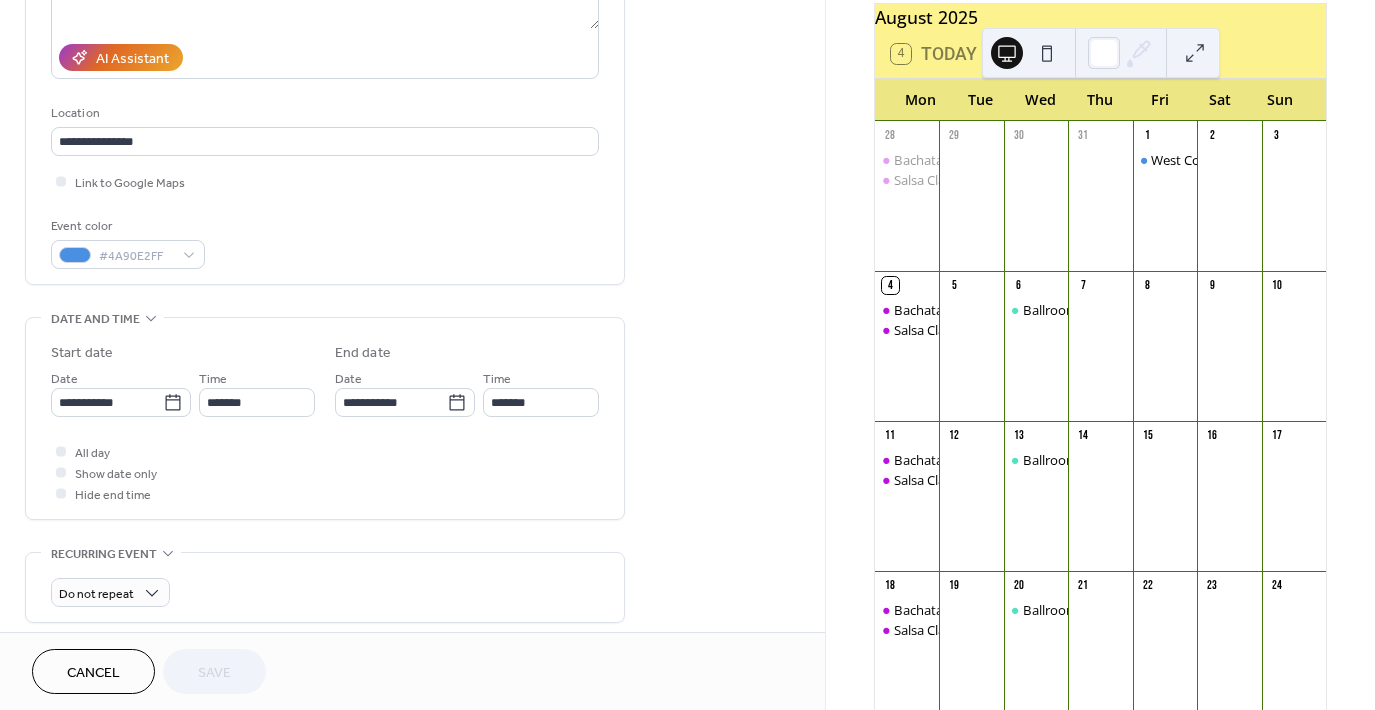 click on "**********" at bounding box center (325, 380) 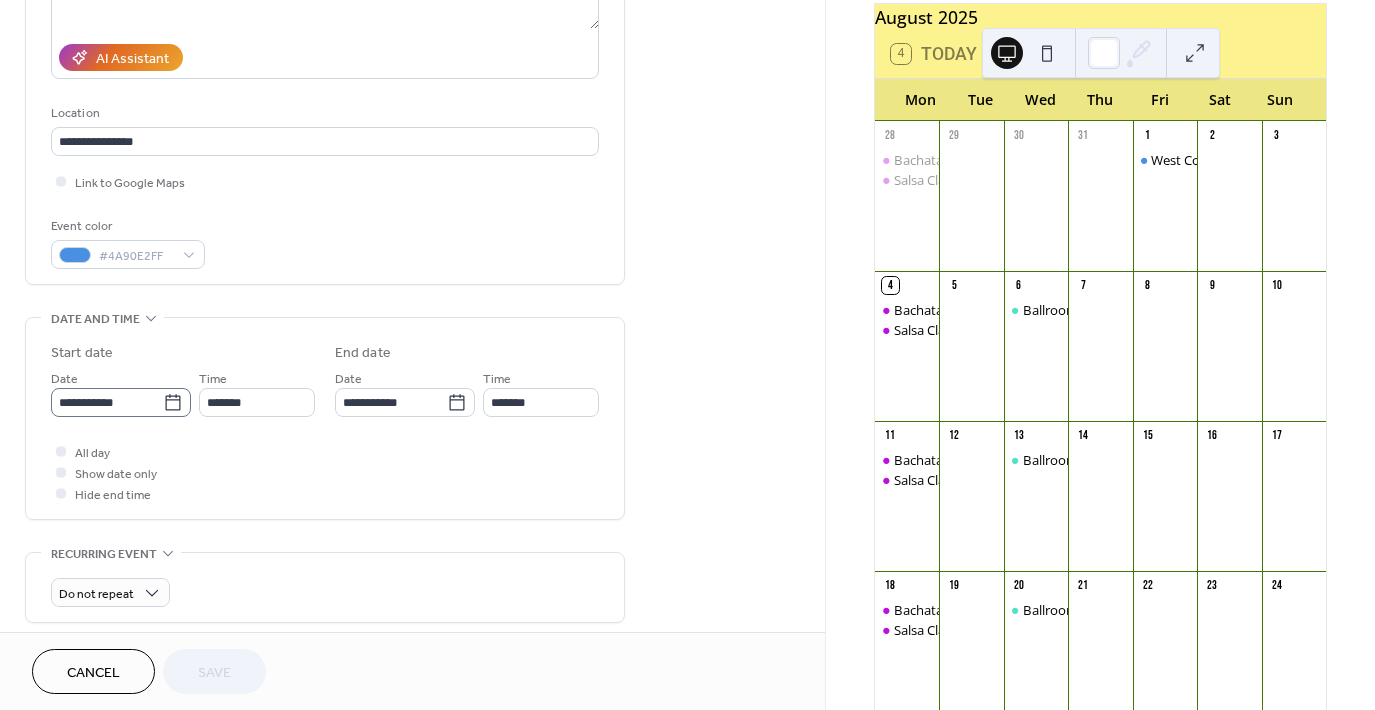click 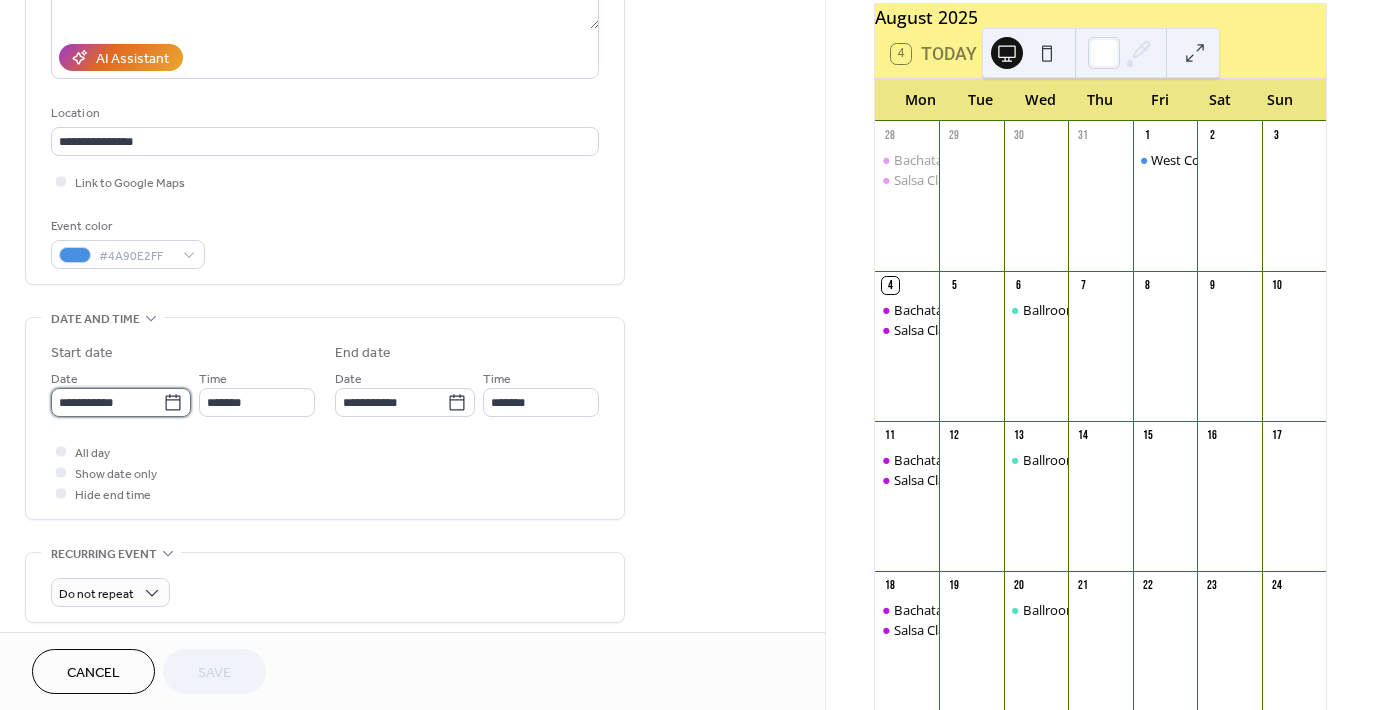 click on "**********" at bounding box center [107, 402] 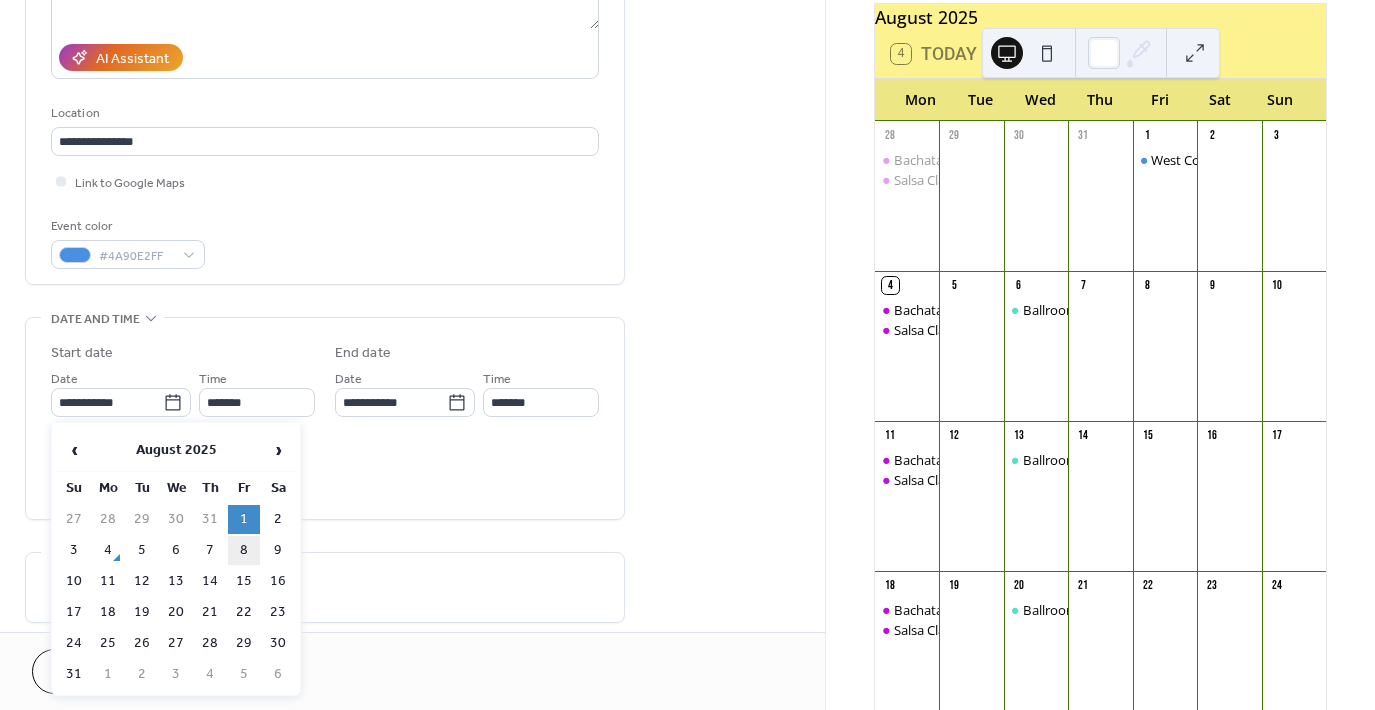 click on "8" at bounding box center (244, 550) 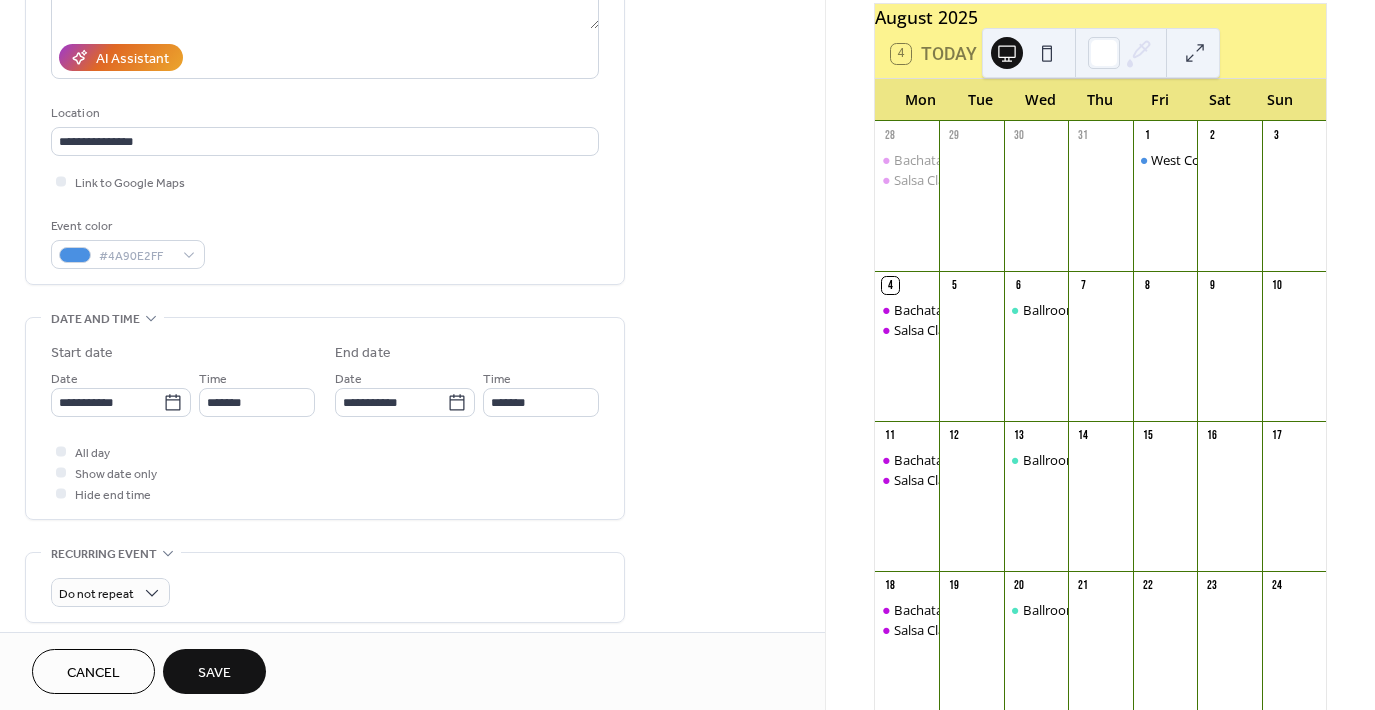 click on "Save" at bounding box center [214, 673] 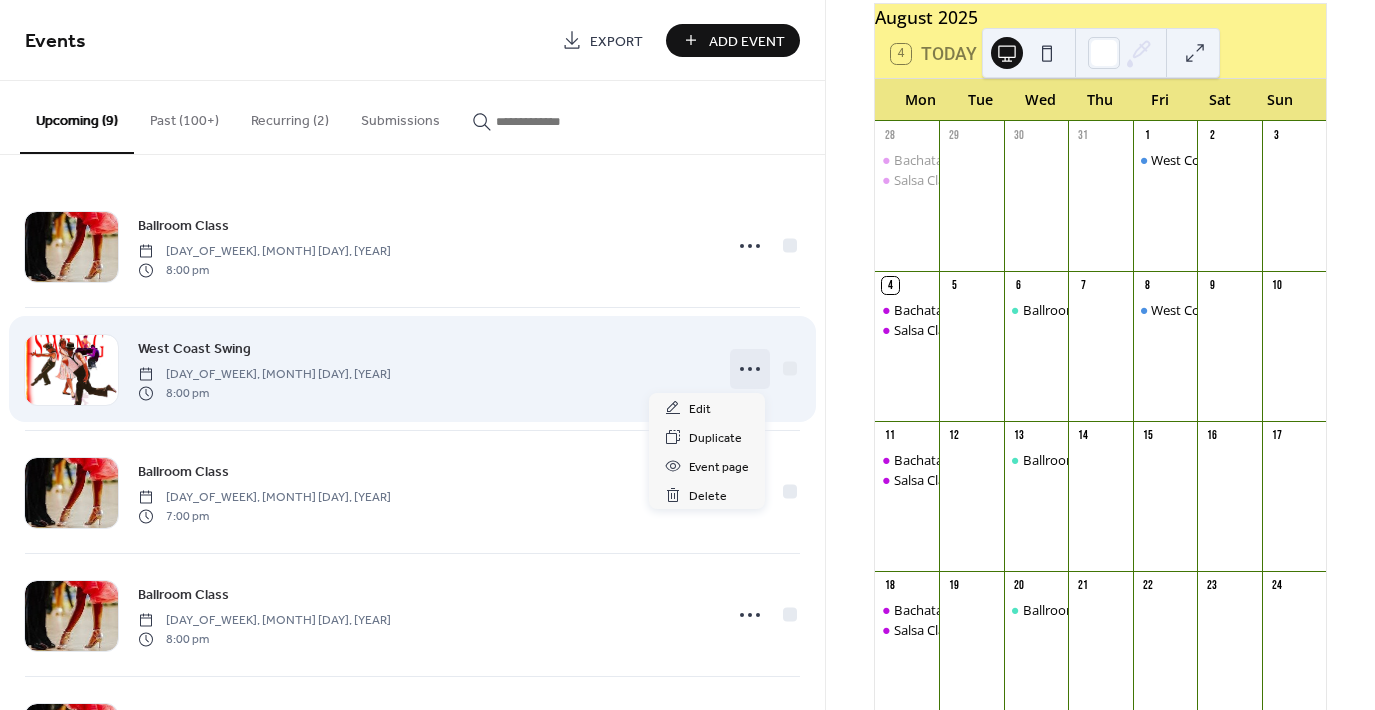 click 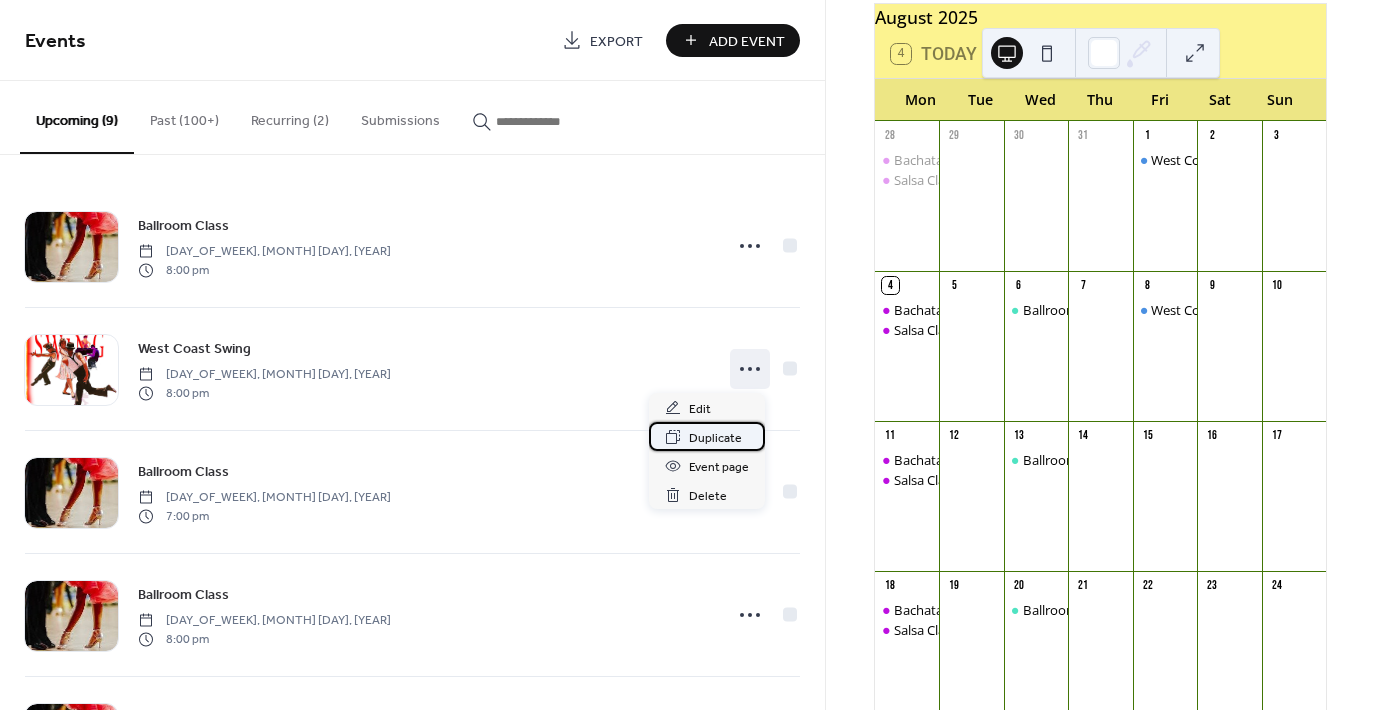 click on "Duplicate" at bounding box center (715, 438) 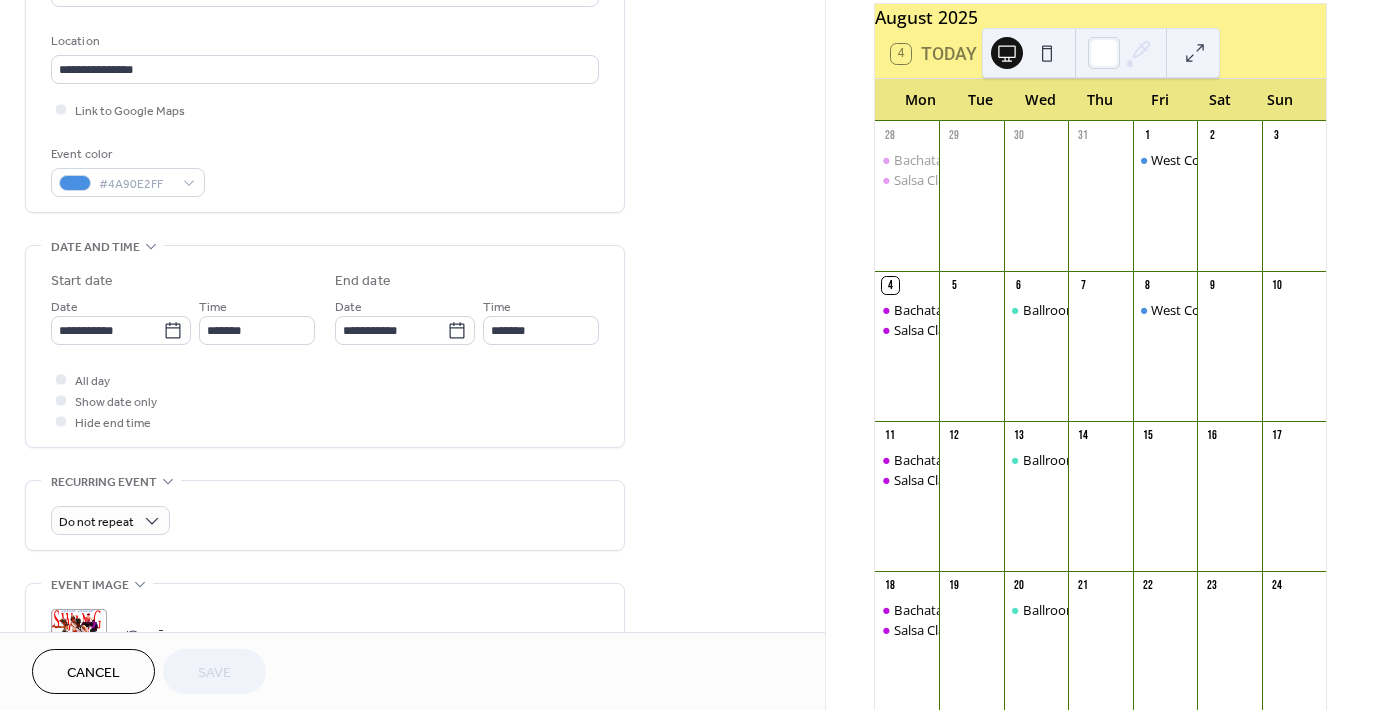 scroll, scrollTop: 415, scrollLeft: 0, axis: vertical 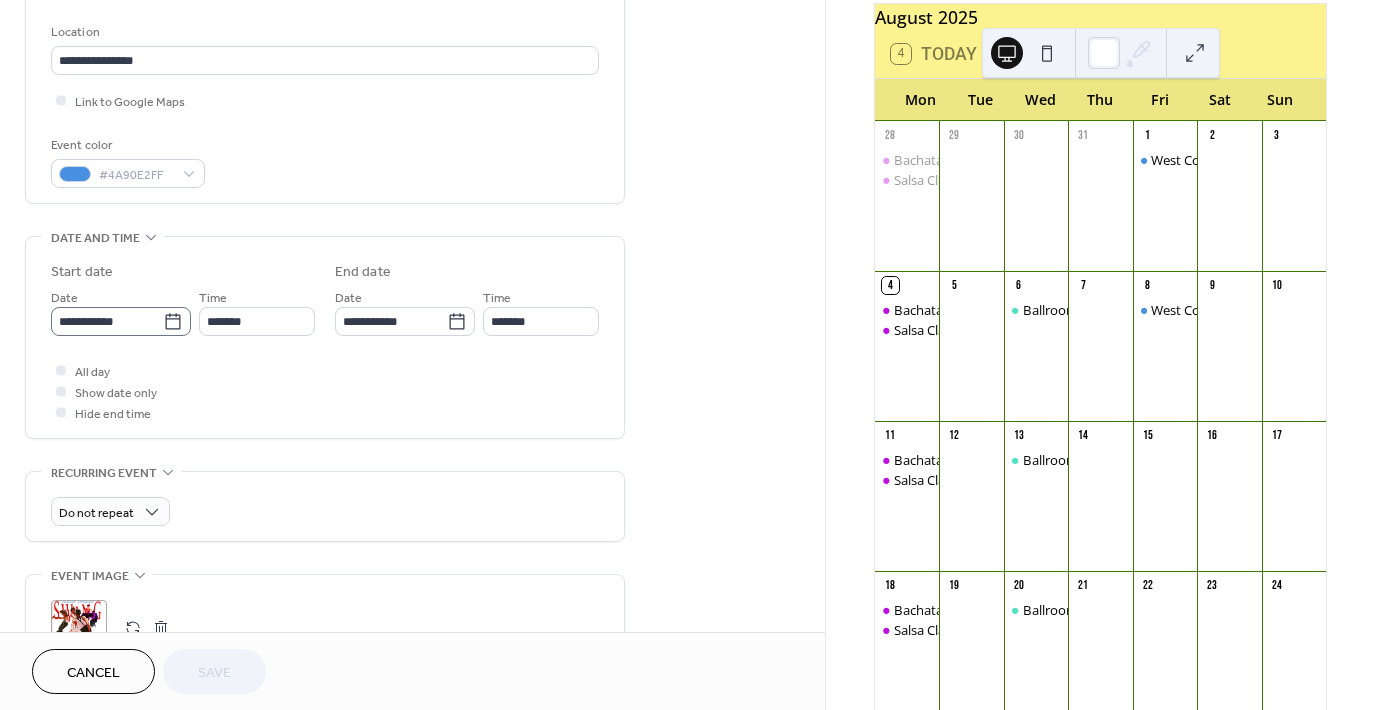 click 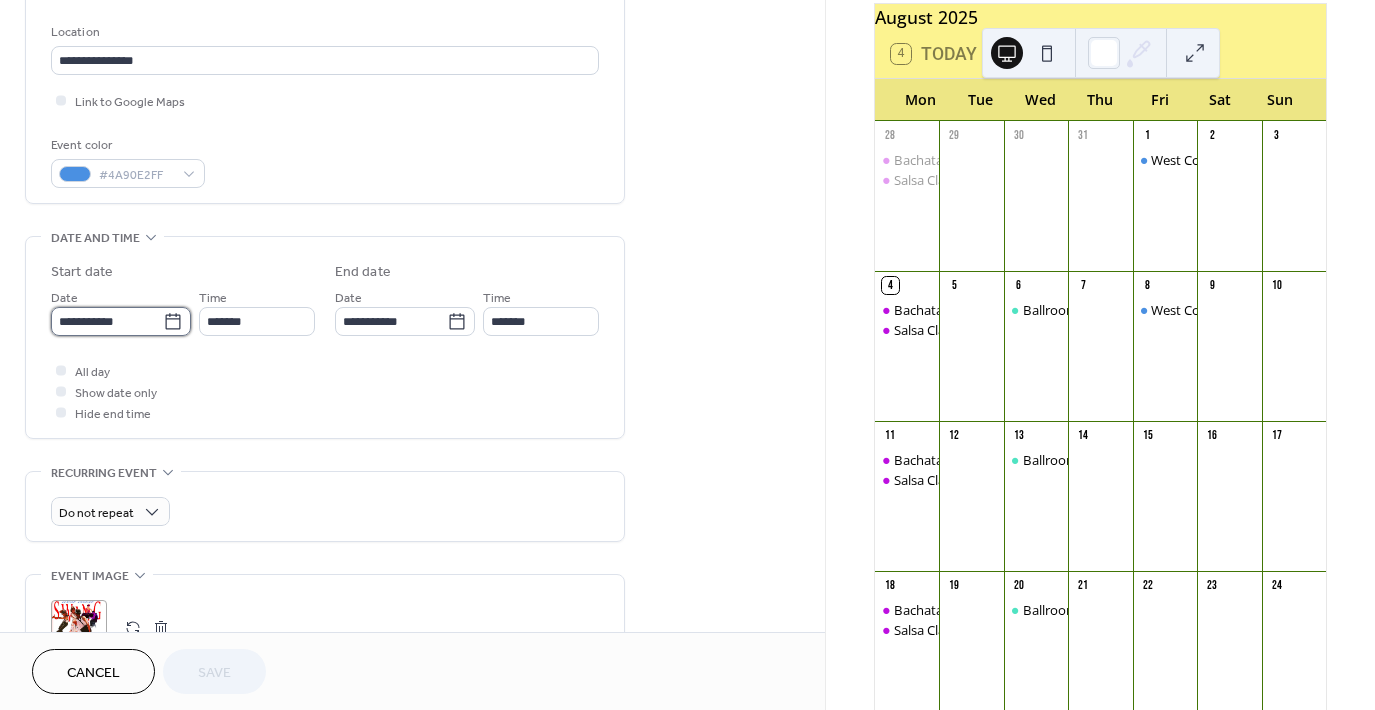 click on "**********" at bounding box center [107, 321] 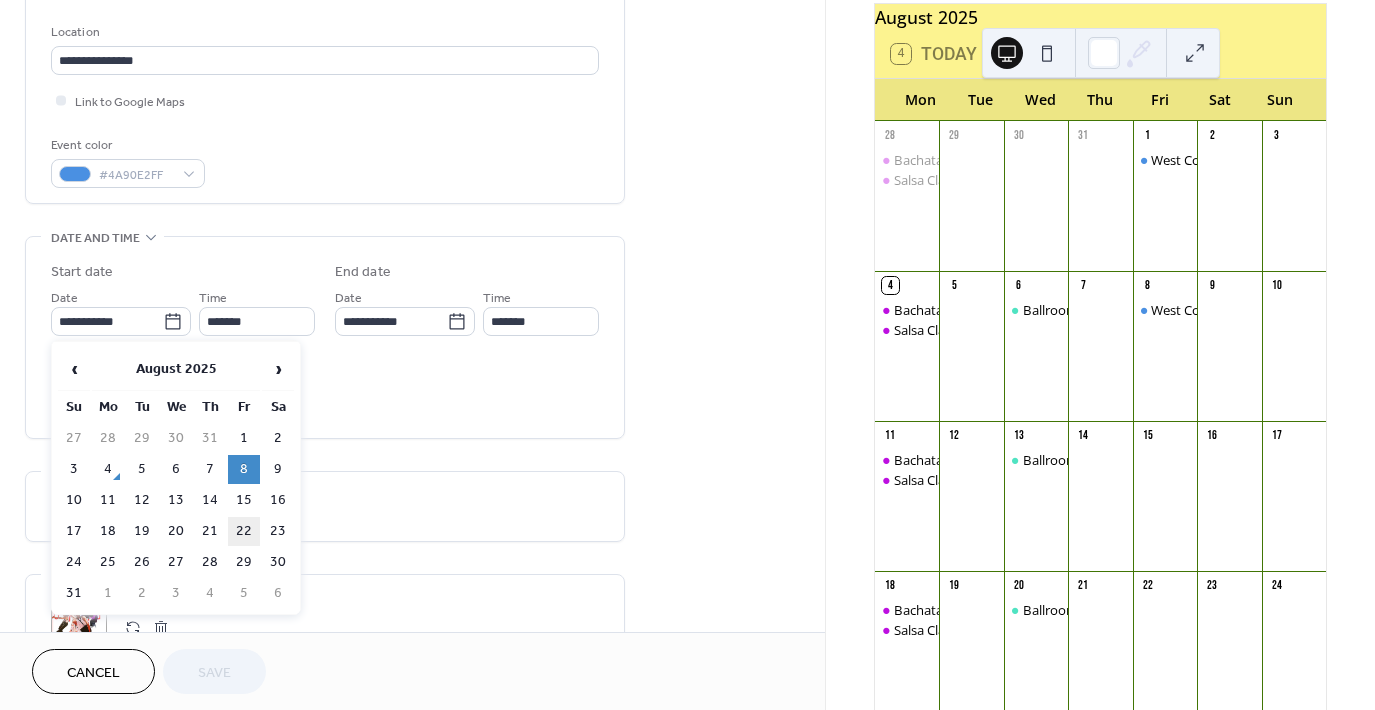click on "22" at bounding box center [244, 531] 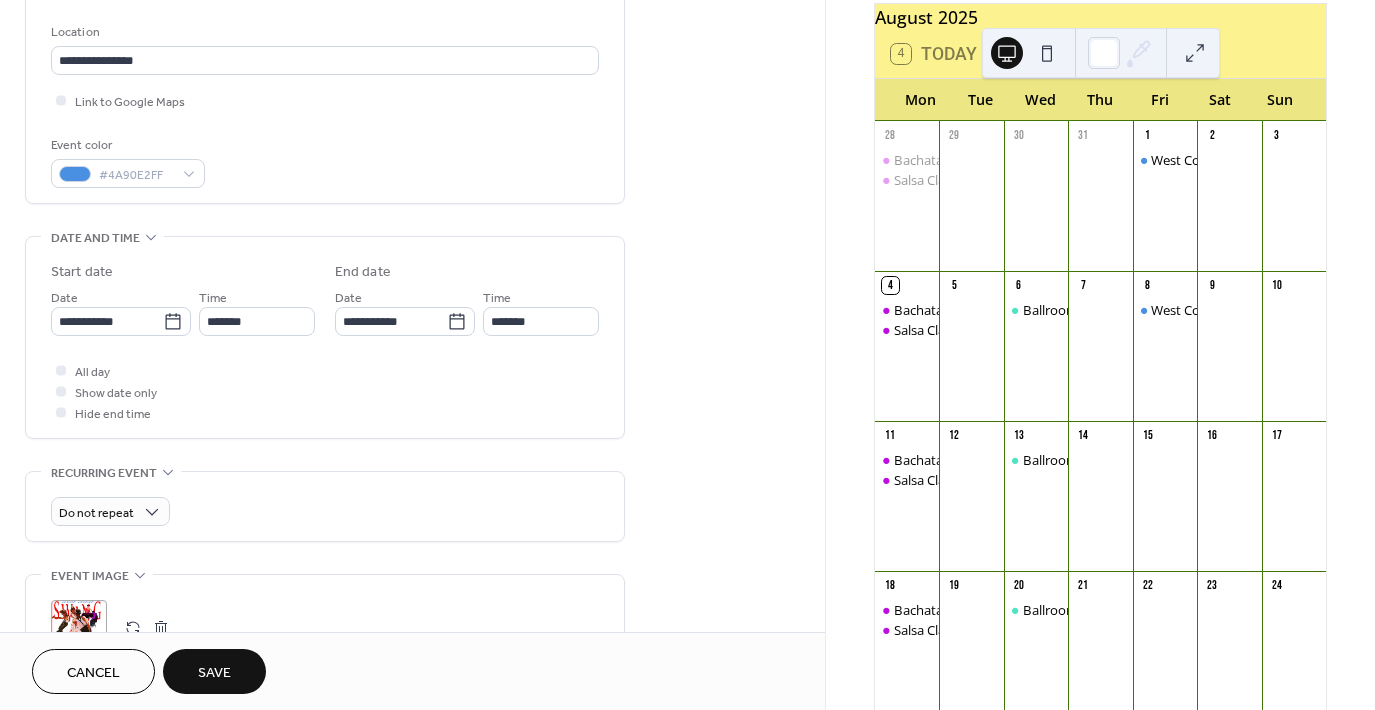 click on "Save" at bounding box center [214, 671] 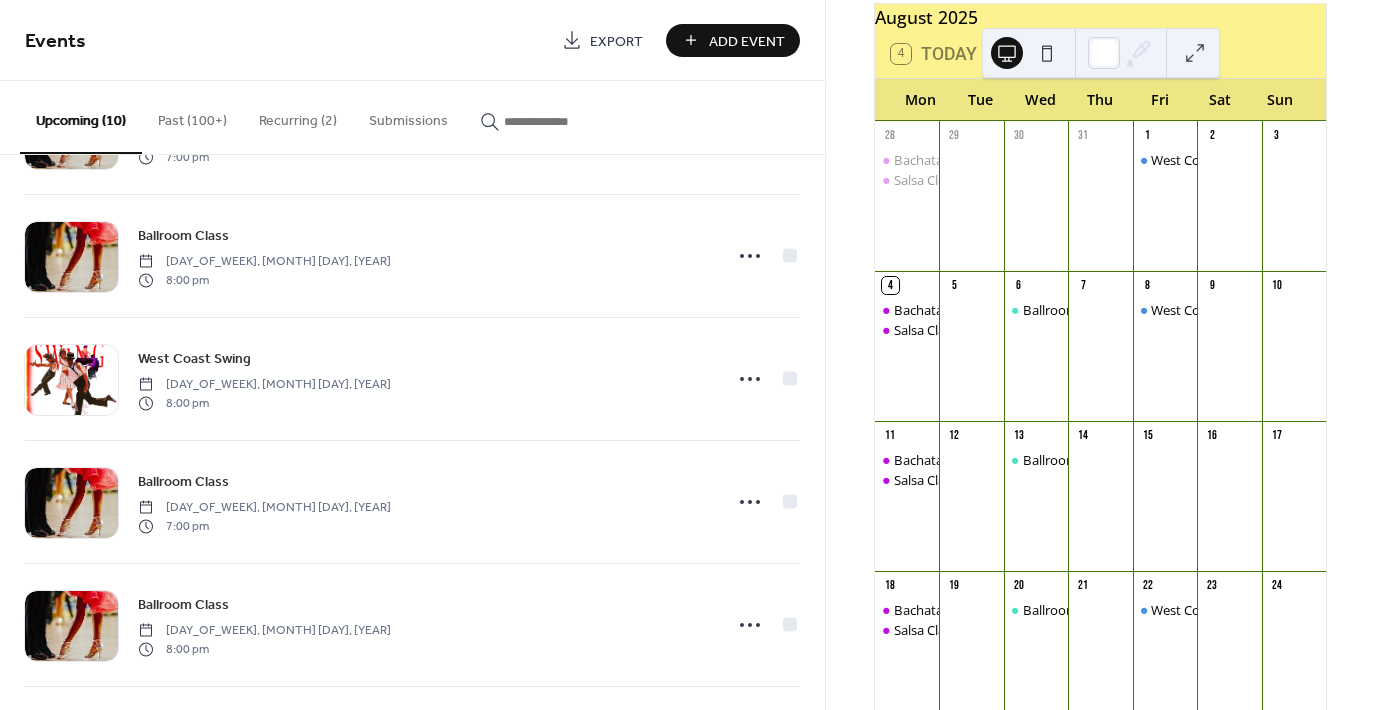 scroll, scrollTop: 360, scrollLeft: 0, axis: vertical 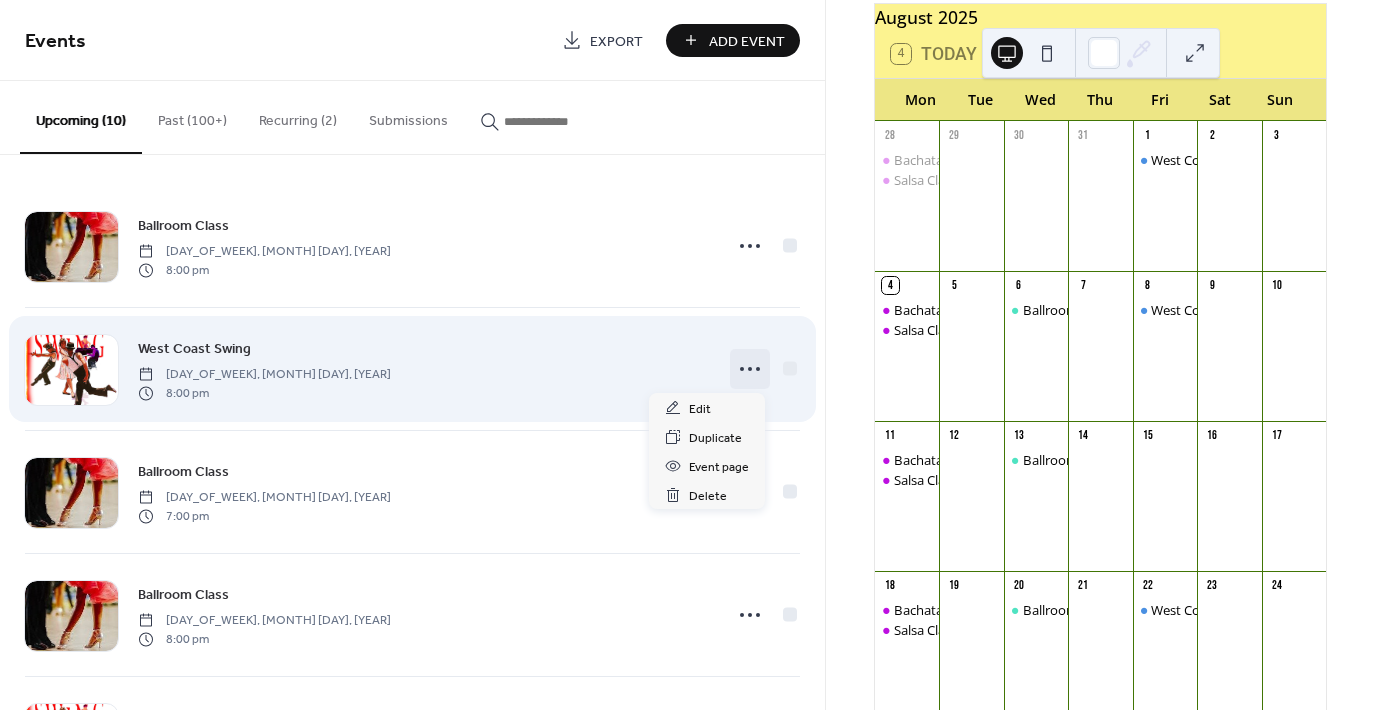 click 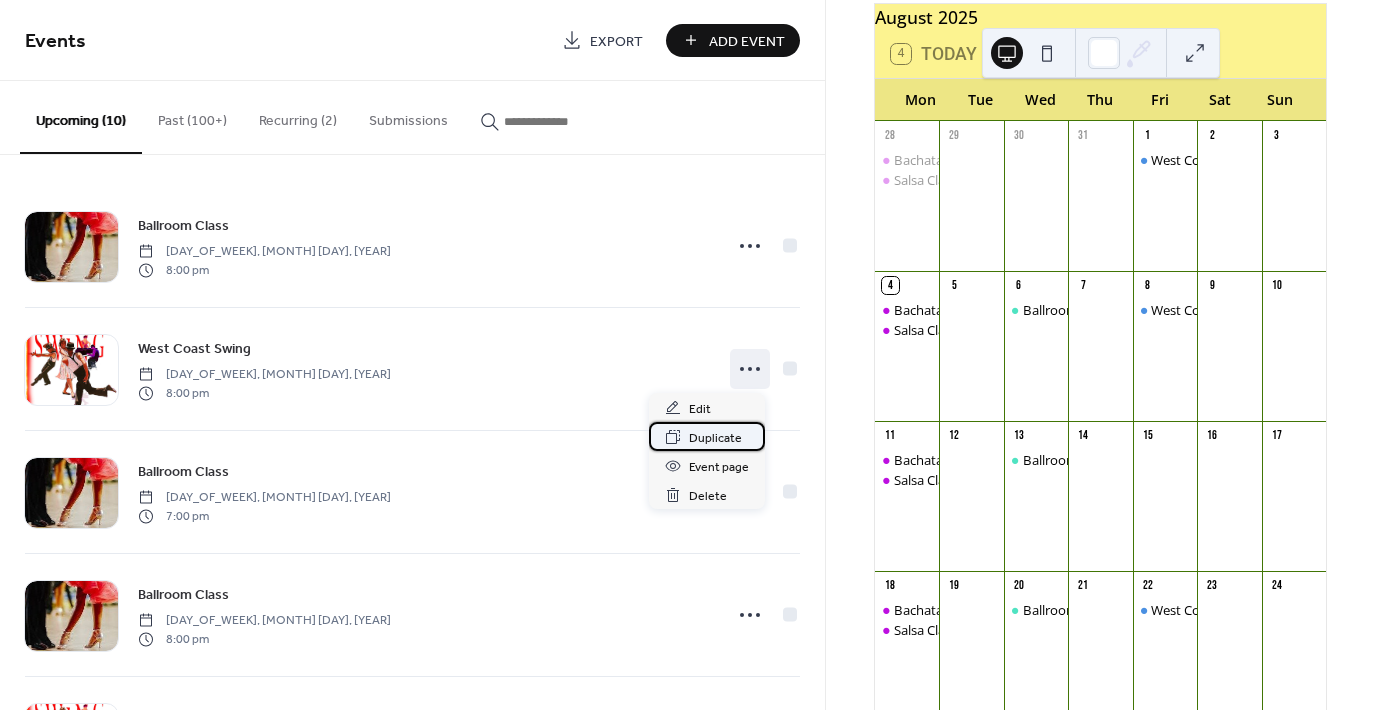 click on "Duplicate" at bounding box center (715, 438) 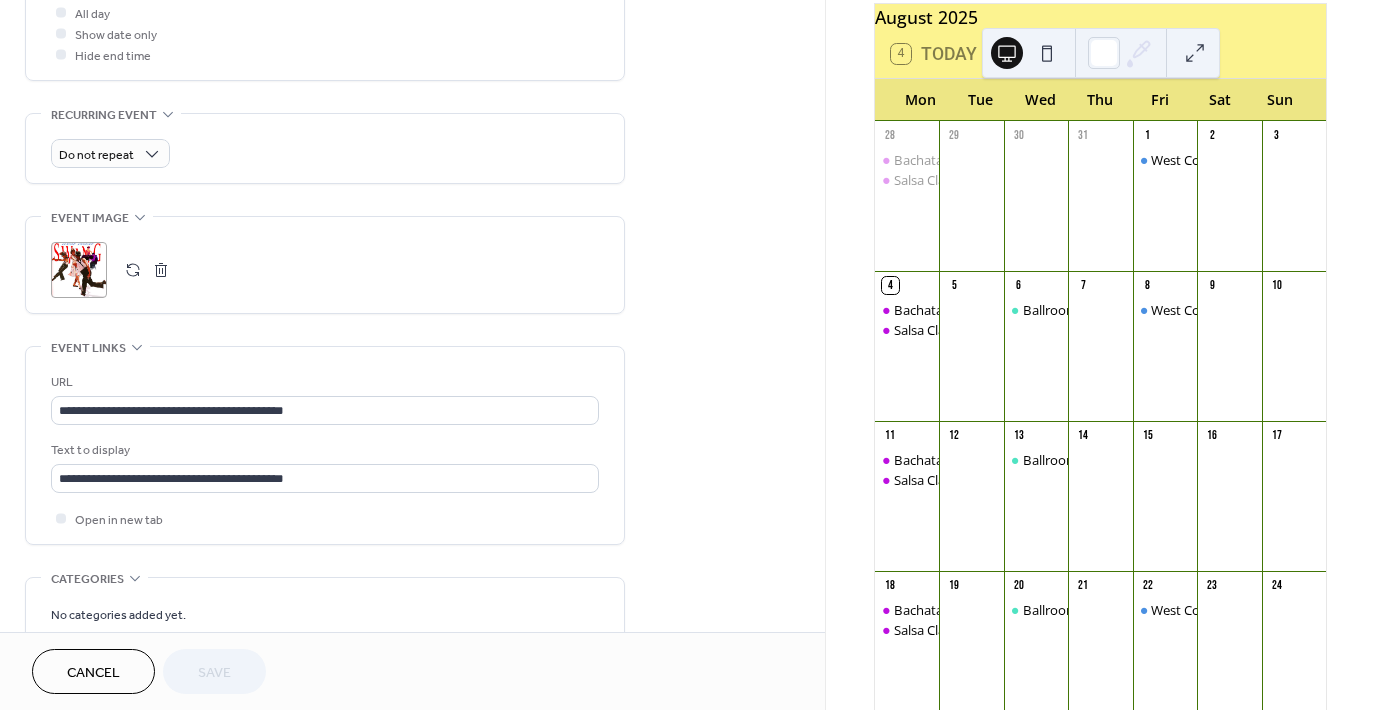 scroll, scrollTop: 904, scrollLeft: 0, axis: vertical 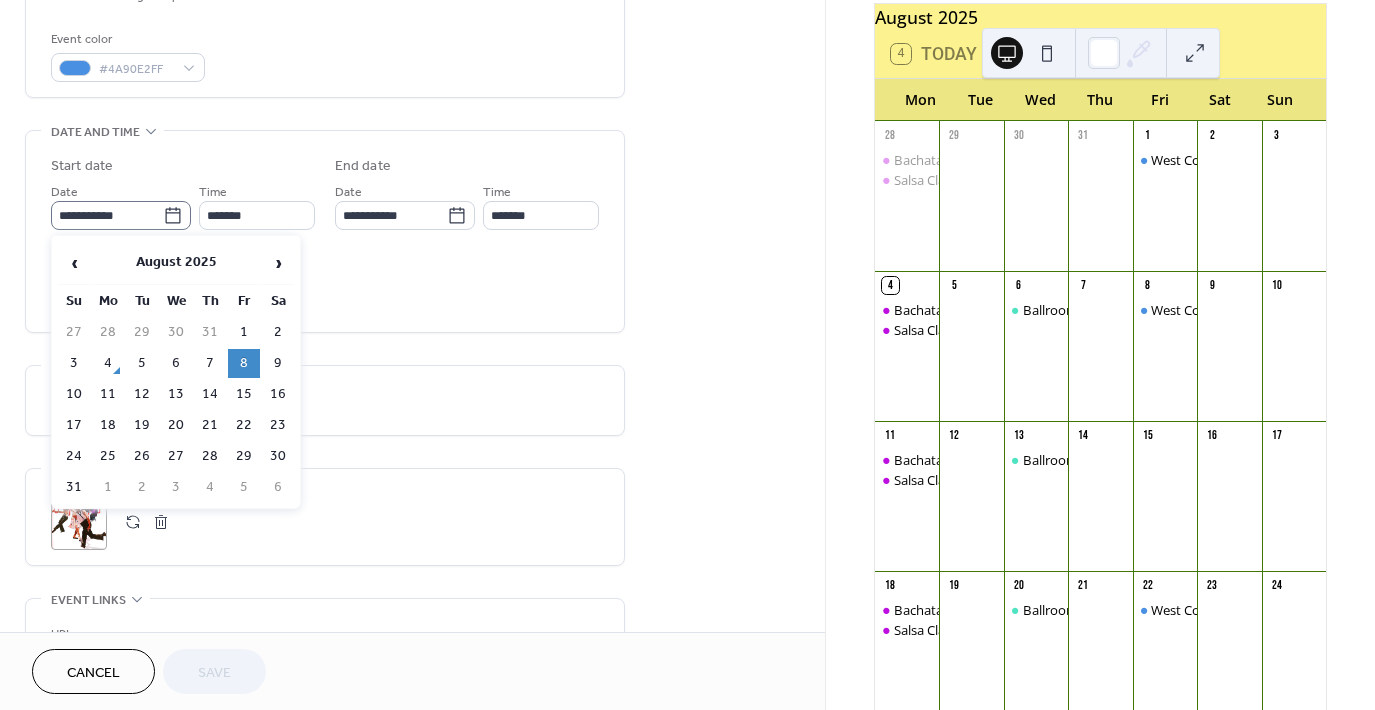 click 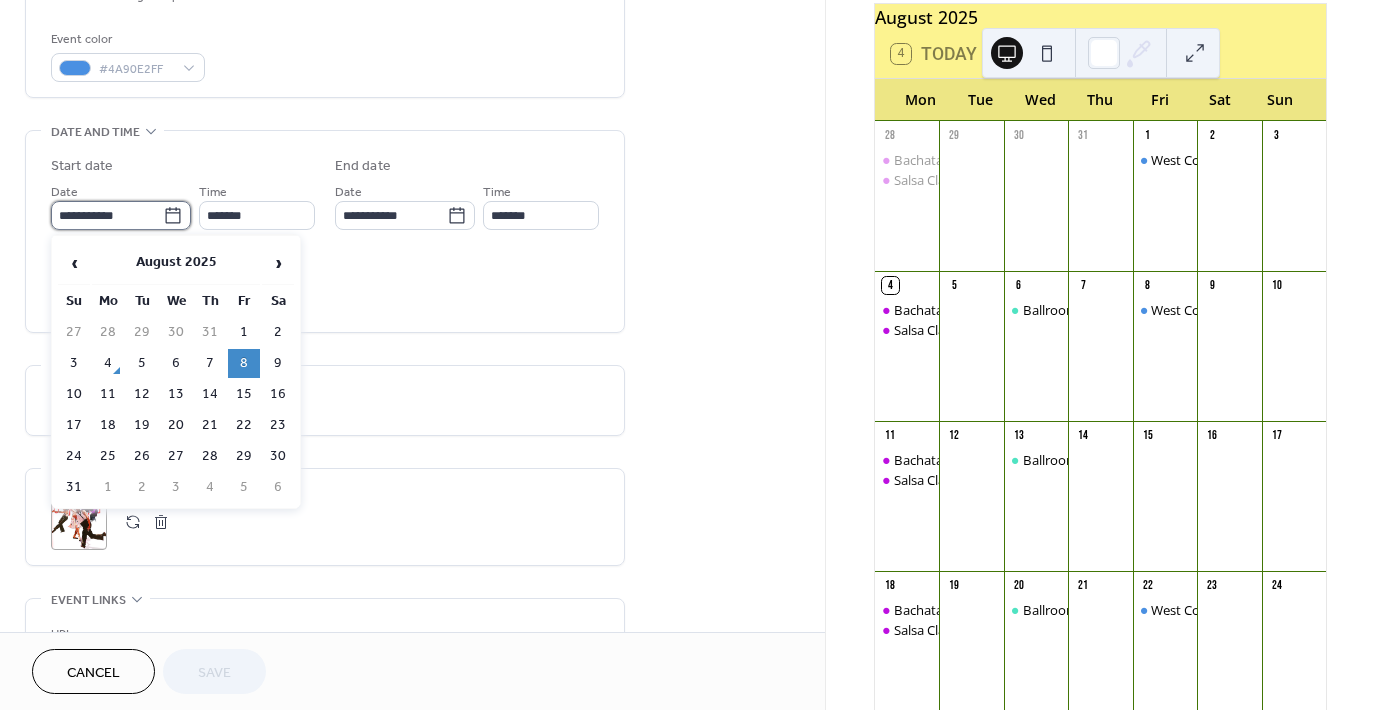 click on "**********" at bounding box center [107, 215] 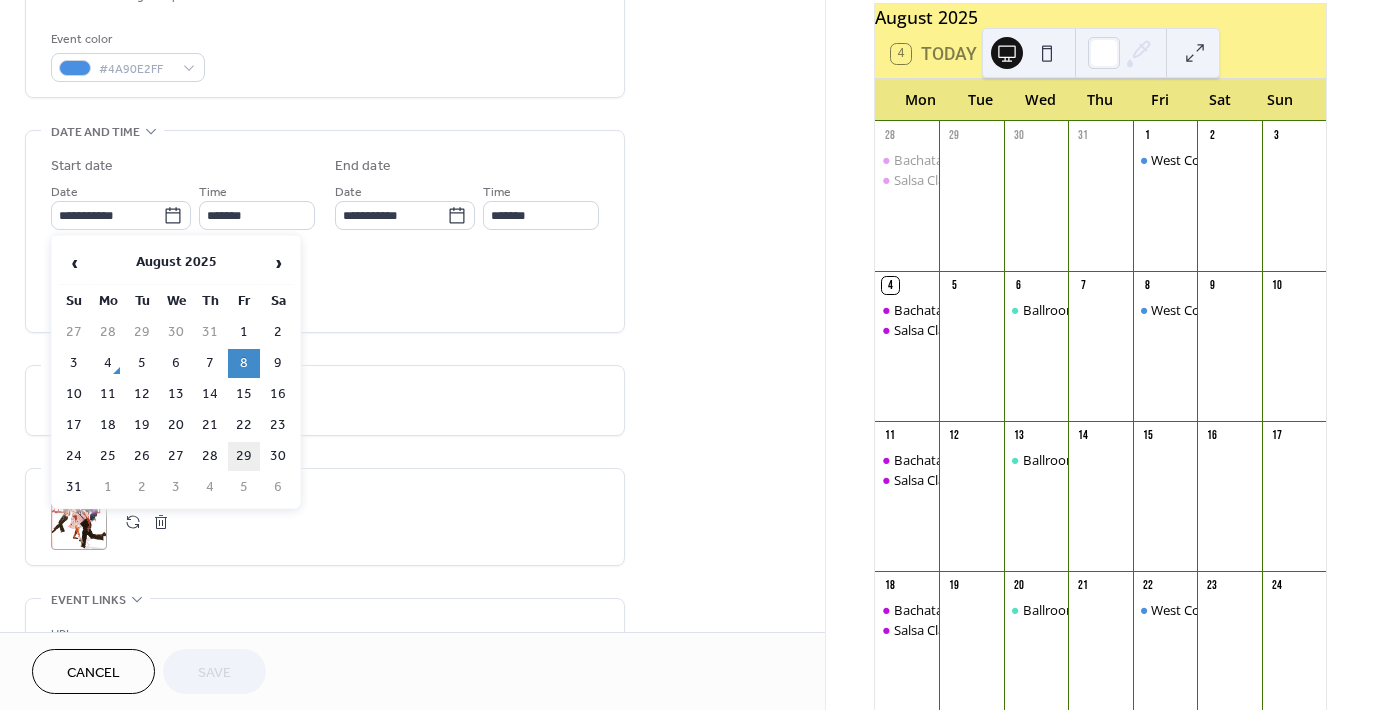 click on "29" at bounding box center (244, 456) 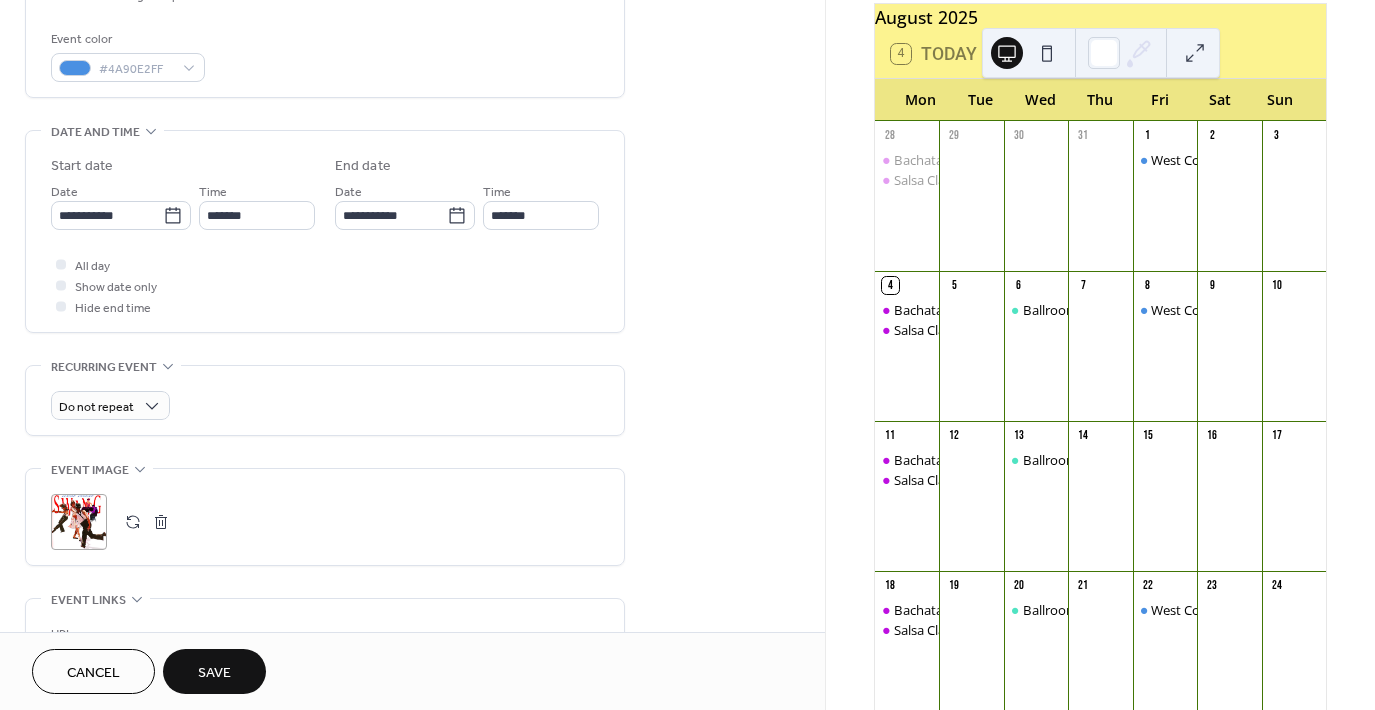 click on "Save" at bounding box center [214, 673] 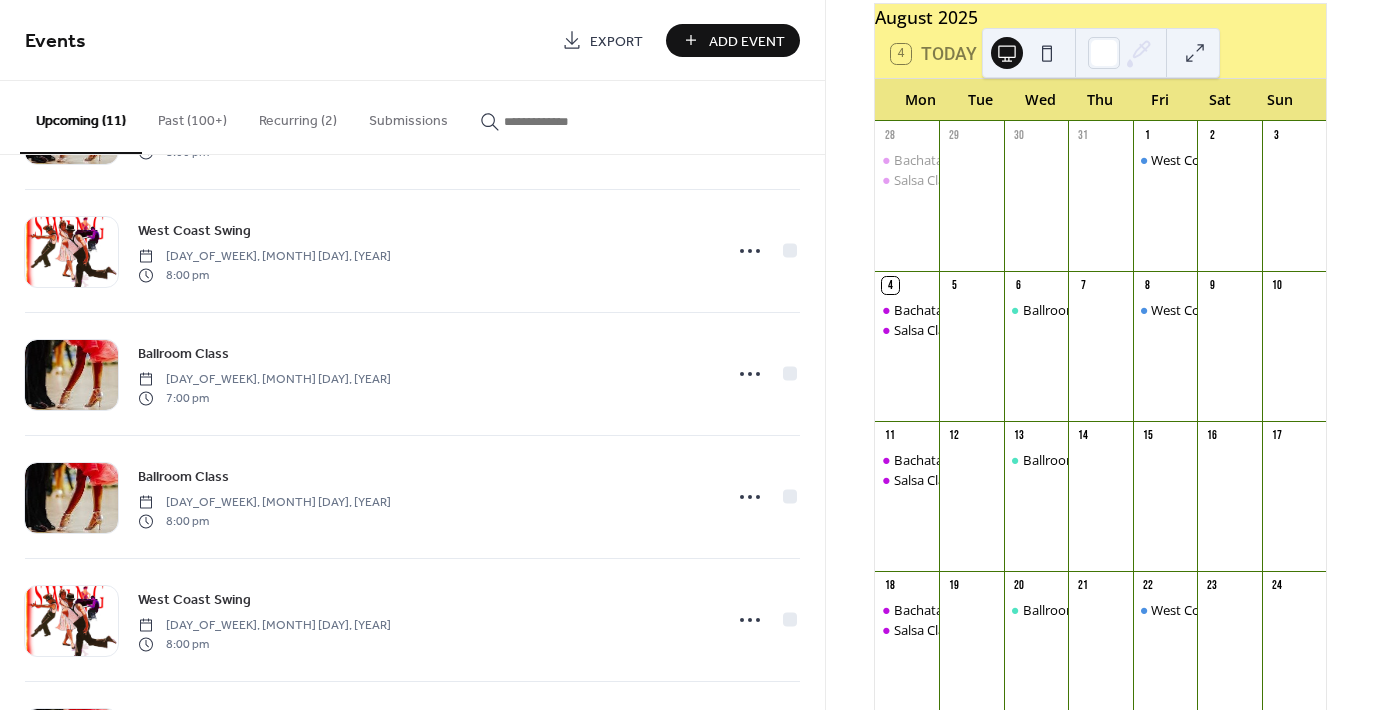 scroll, scrollTop: 0, scrollLeft: 0, axis: both 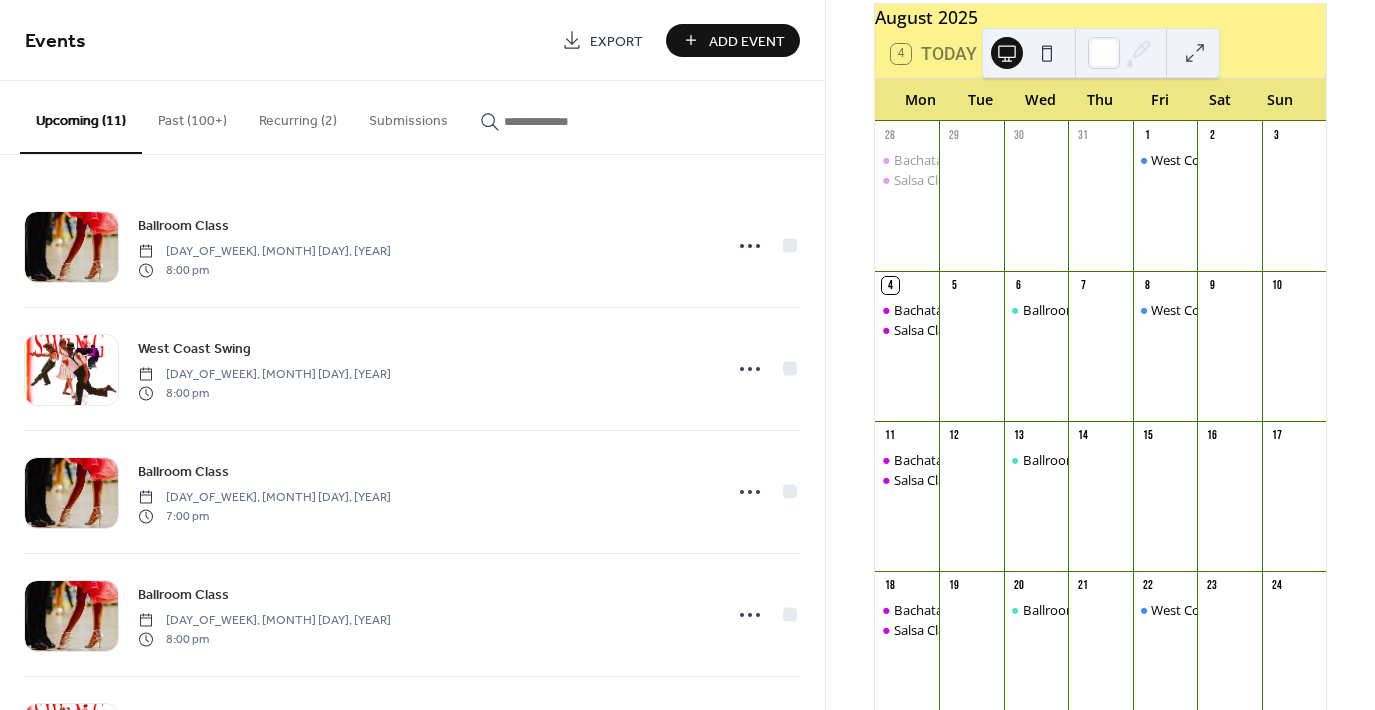 click on "Past (100+)" at bounding box center [192, 116] 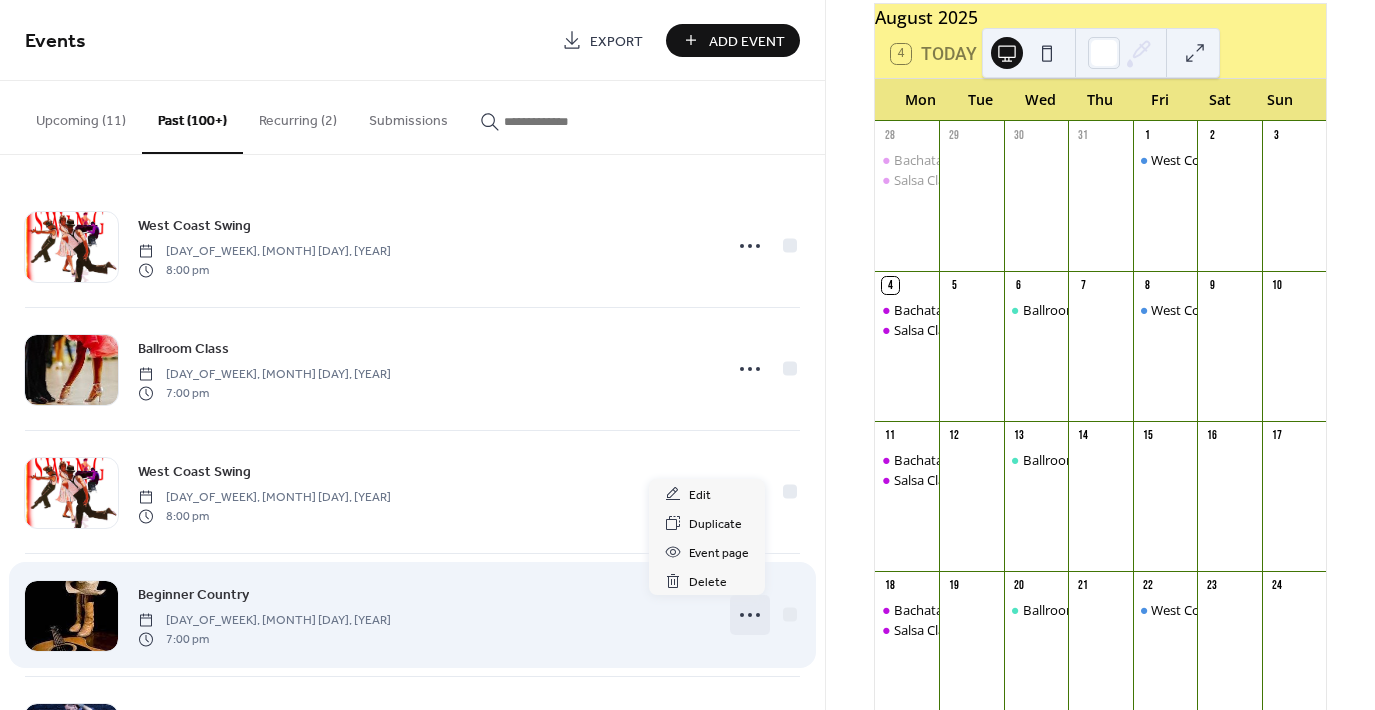 click 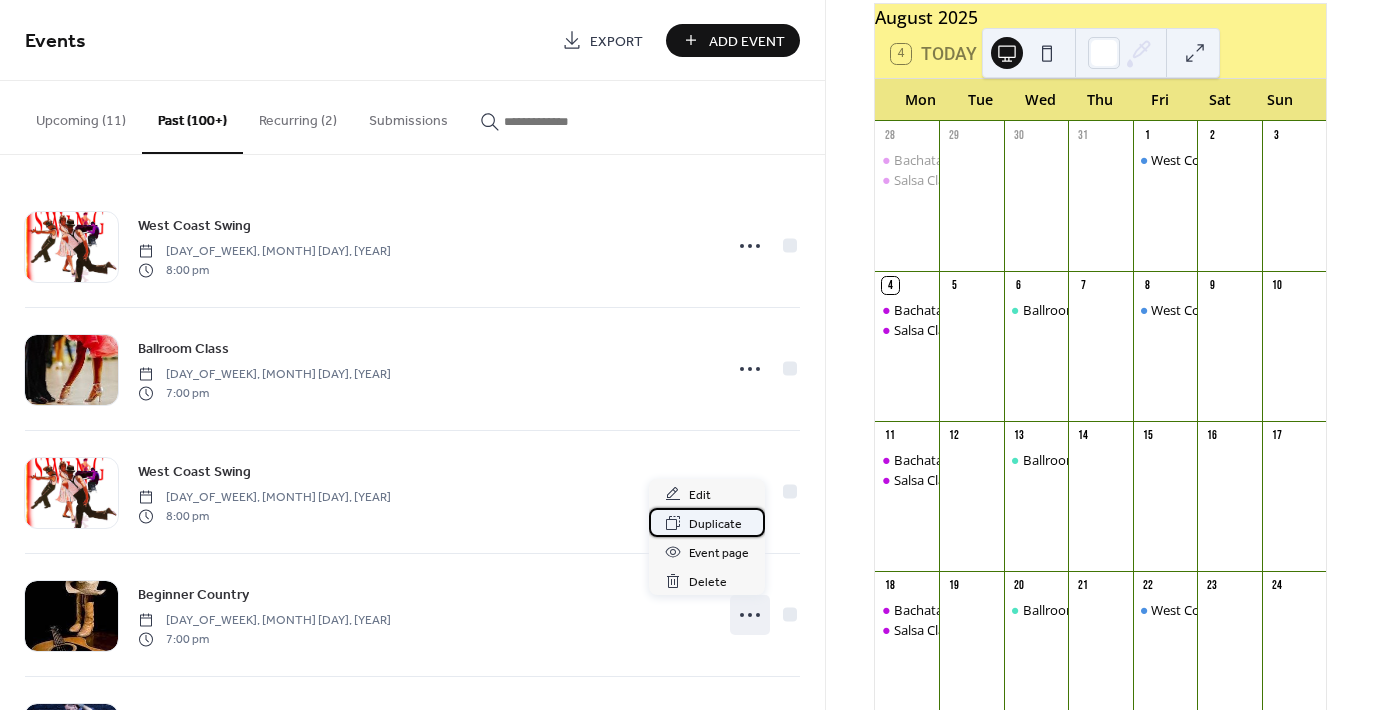 click on "Duplicate" at bounding box center (715, 524) 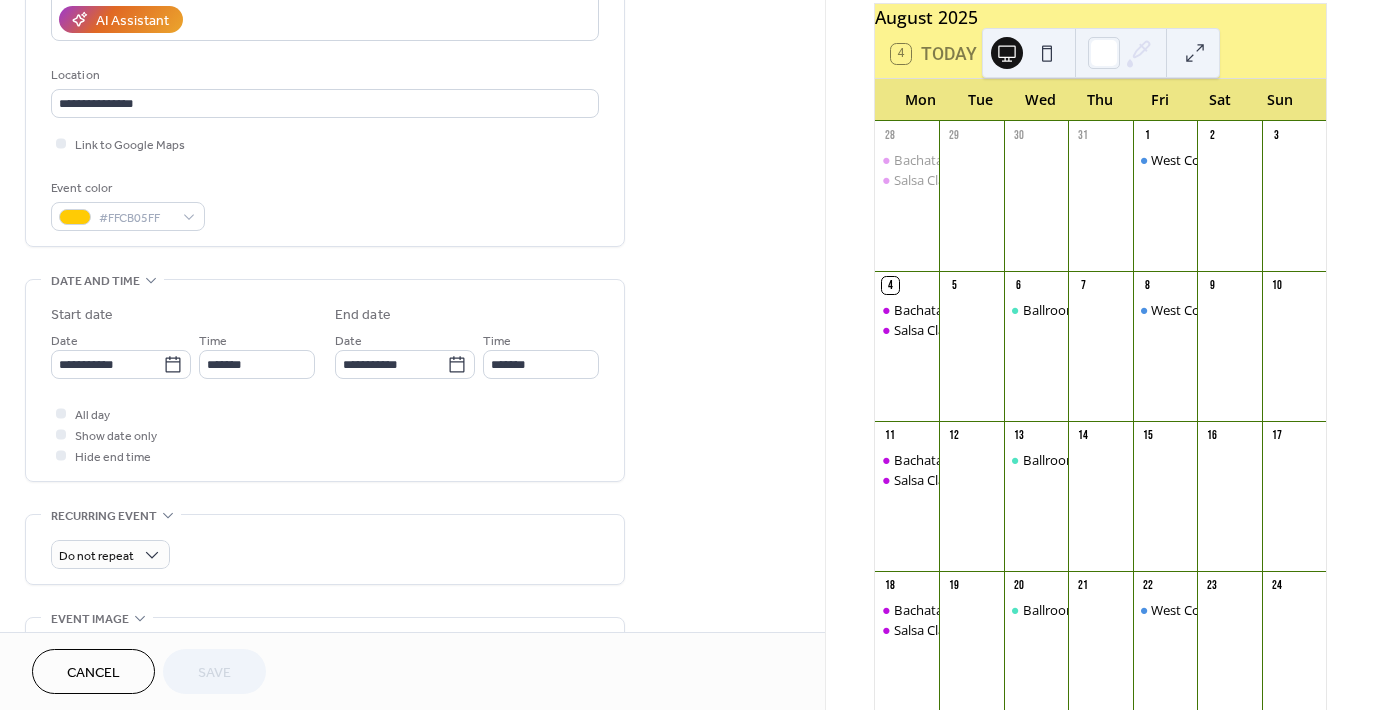 scroll, scrollTop: 486, scrollLeft: 0, axis: vertical 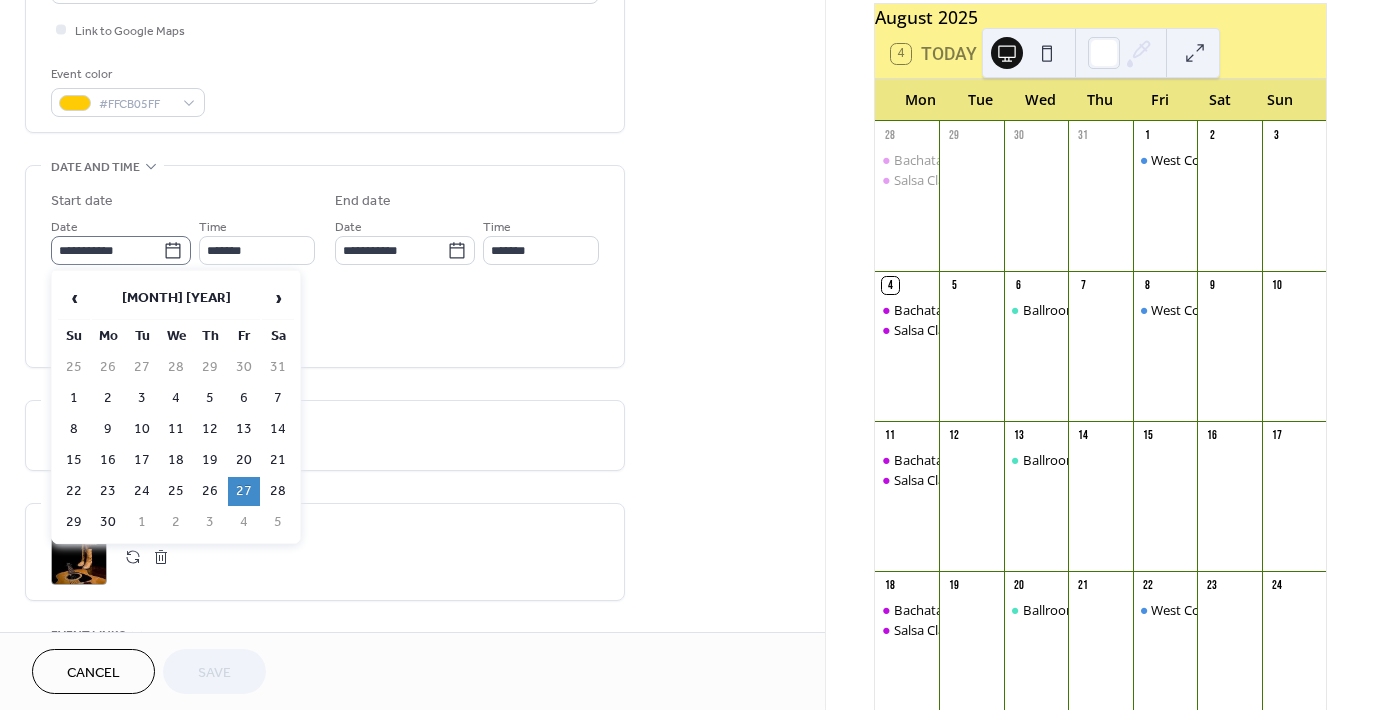 click 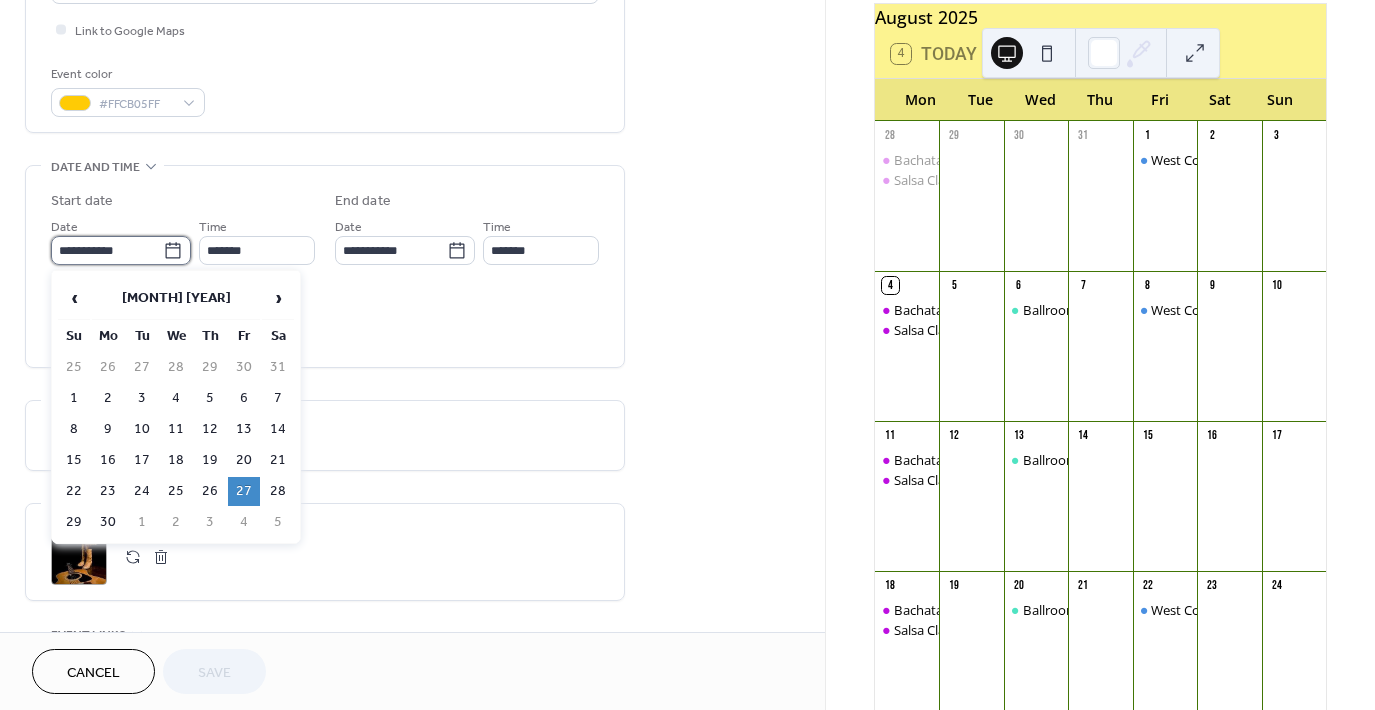 click on "**********" at bounding box center (107, 250) 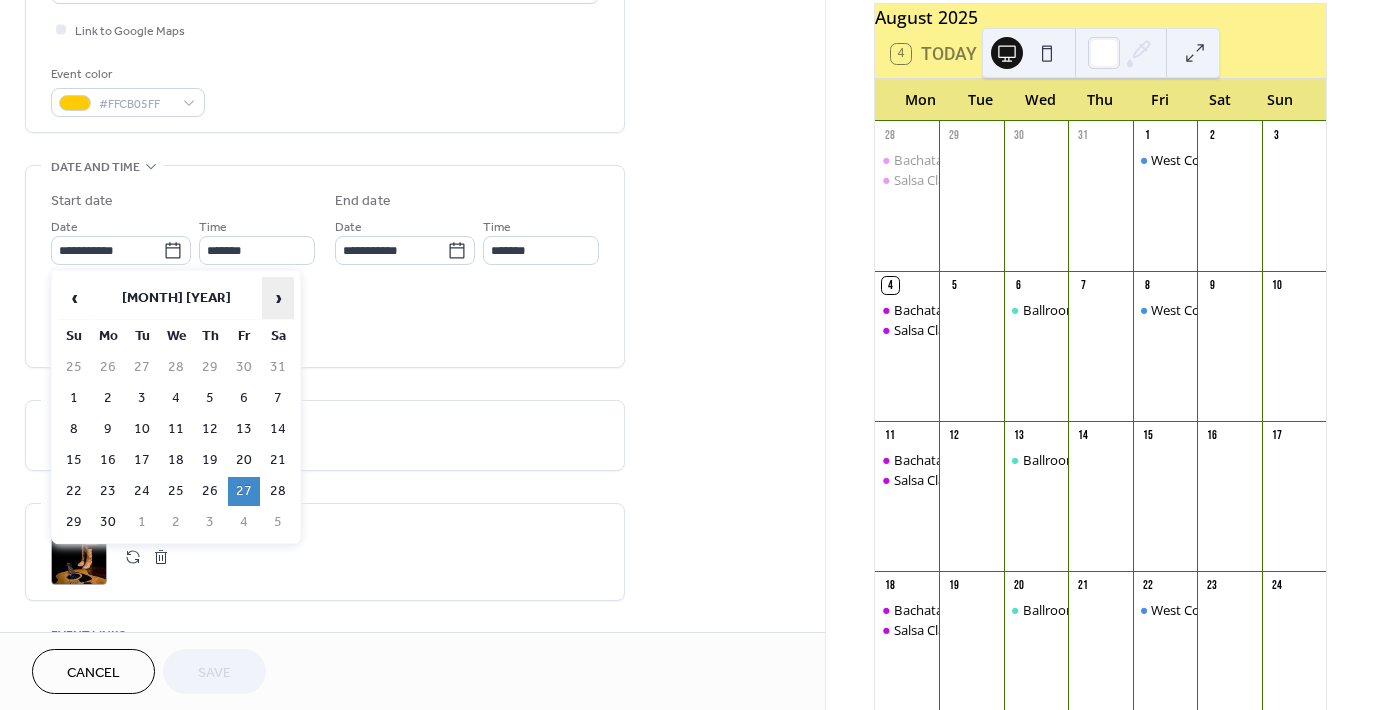 click on "›" at bounding box center [278, 298] 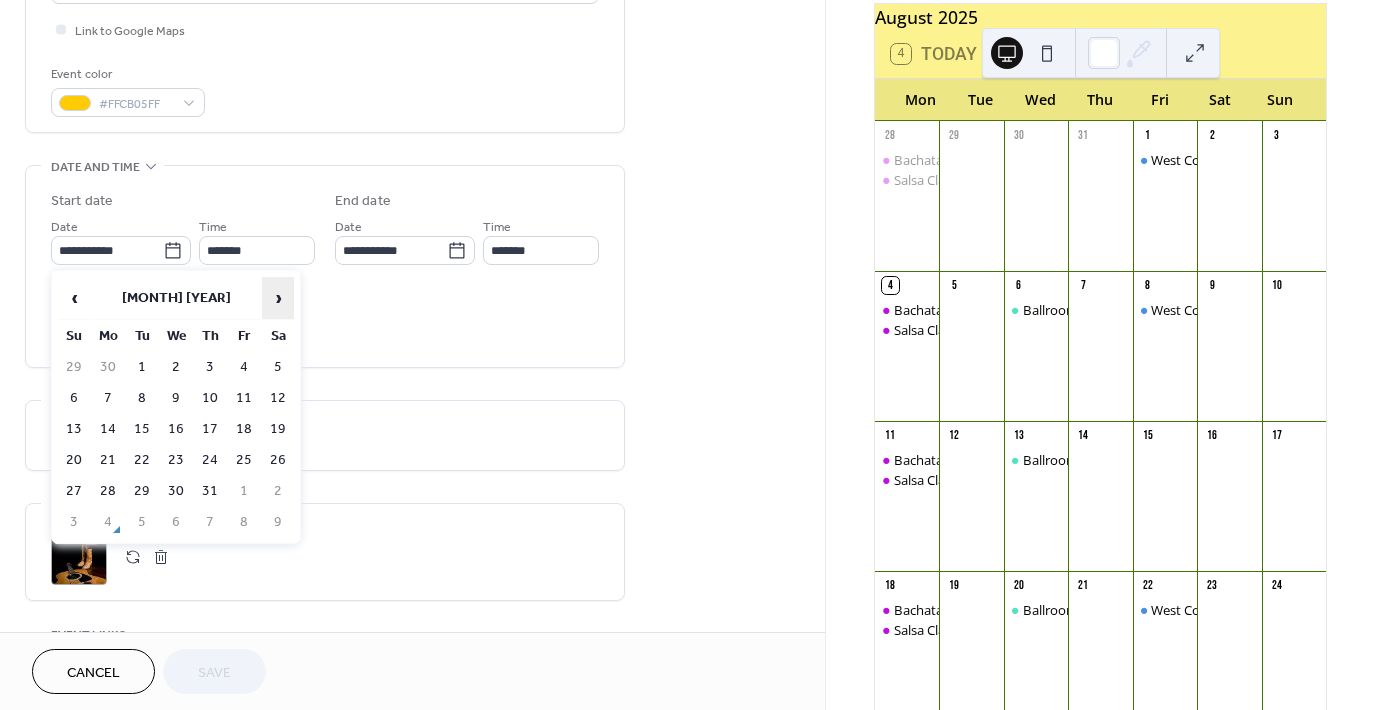 click on "›" at bounding box center (278, 298) 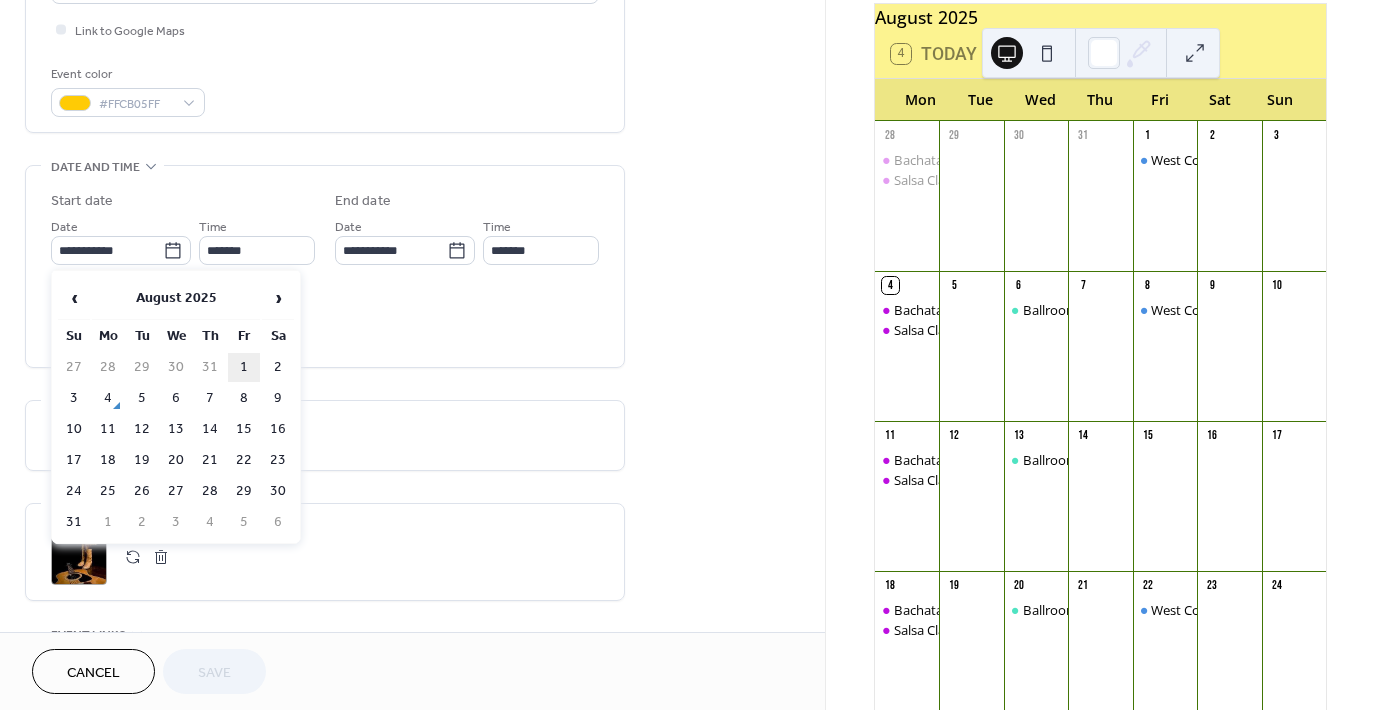 click on "1" at bounding box center (244, 367) 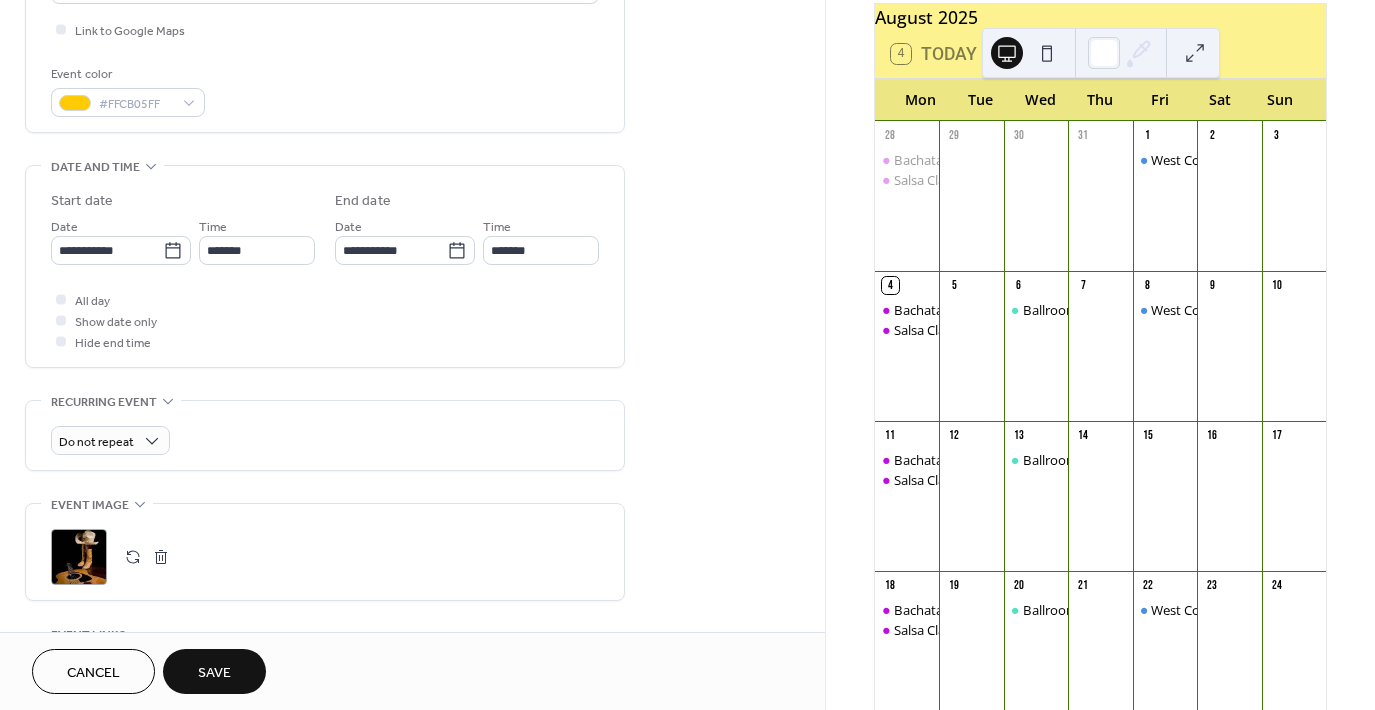 click on "Save" at bounding box center (214, 673) 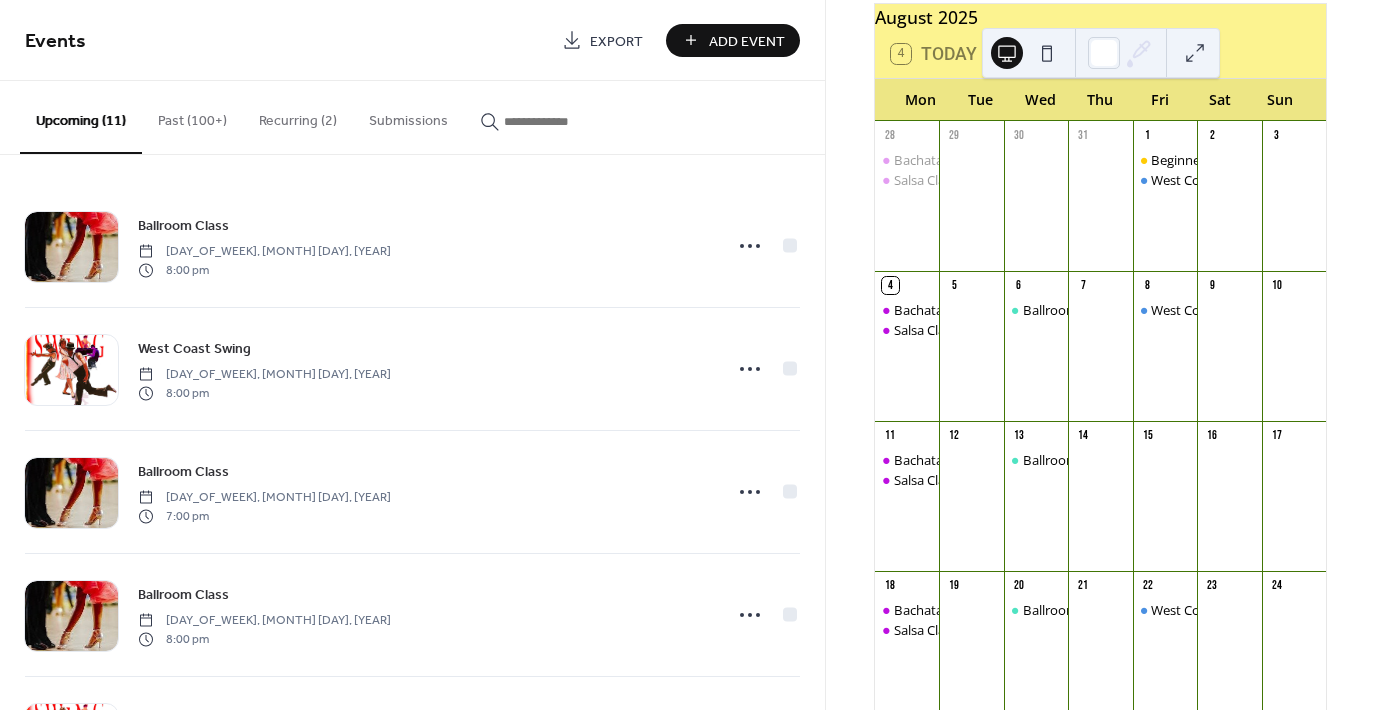 click on "Past (100+)" at bounding box center [192, 116] 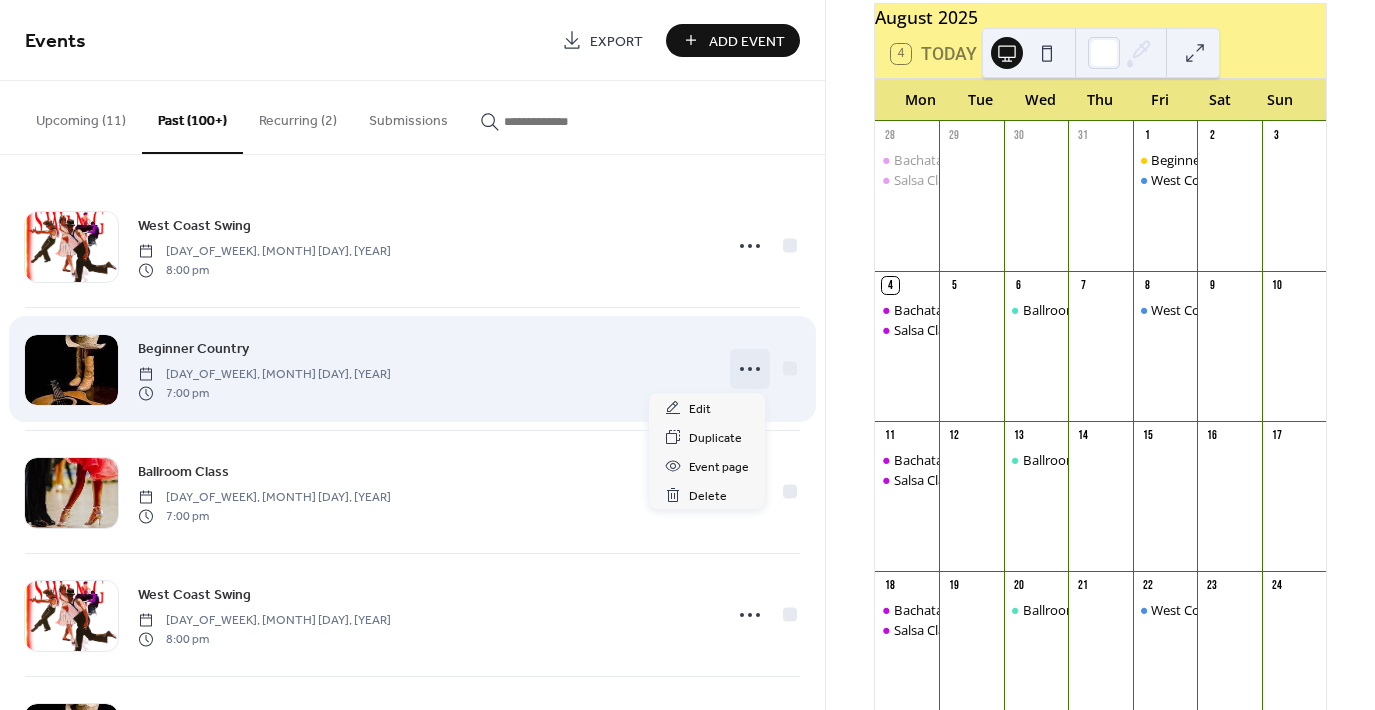 click 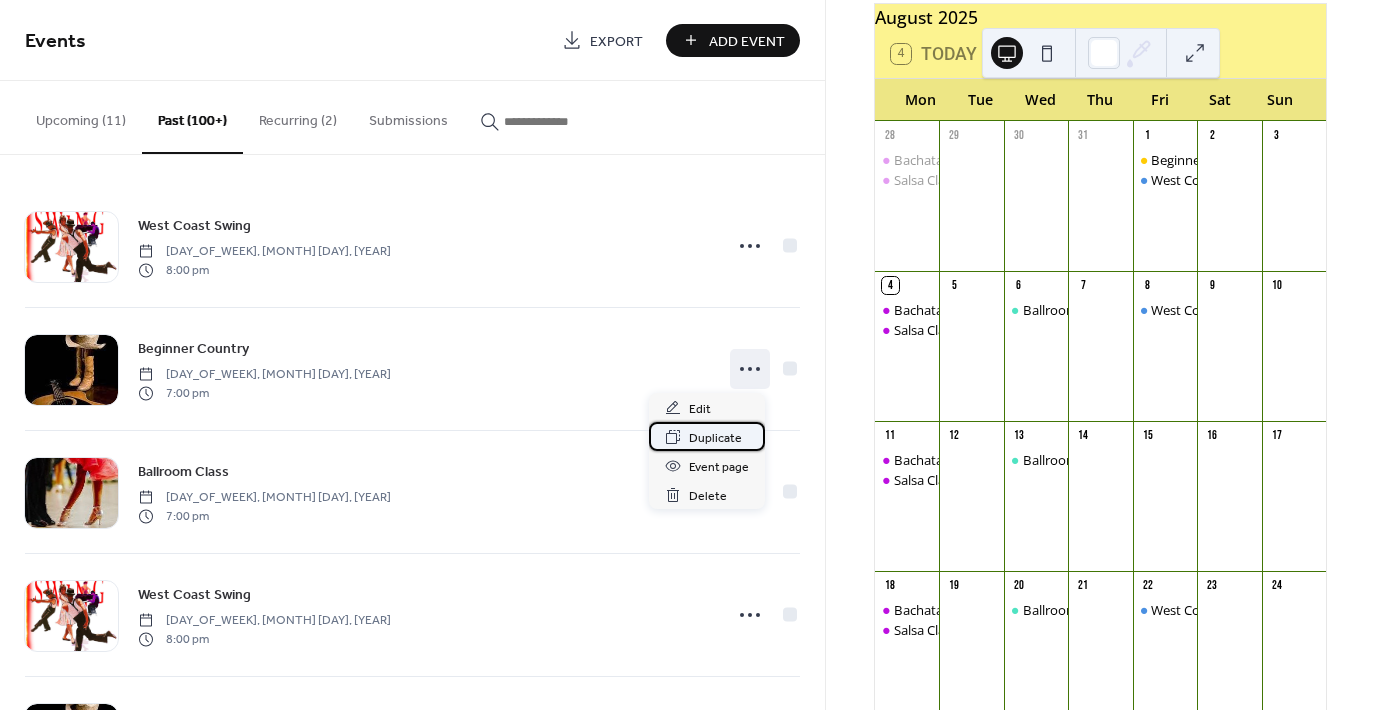click on "Duplicate" at bounding box center [715, 438] 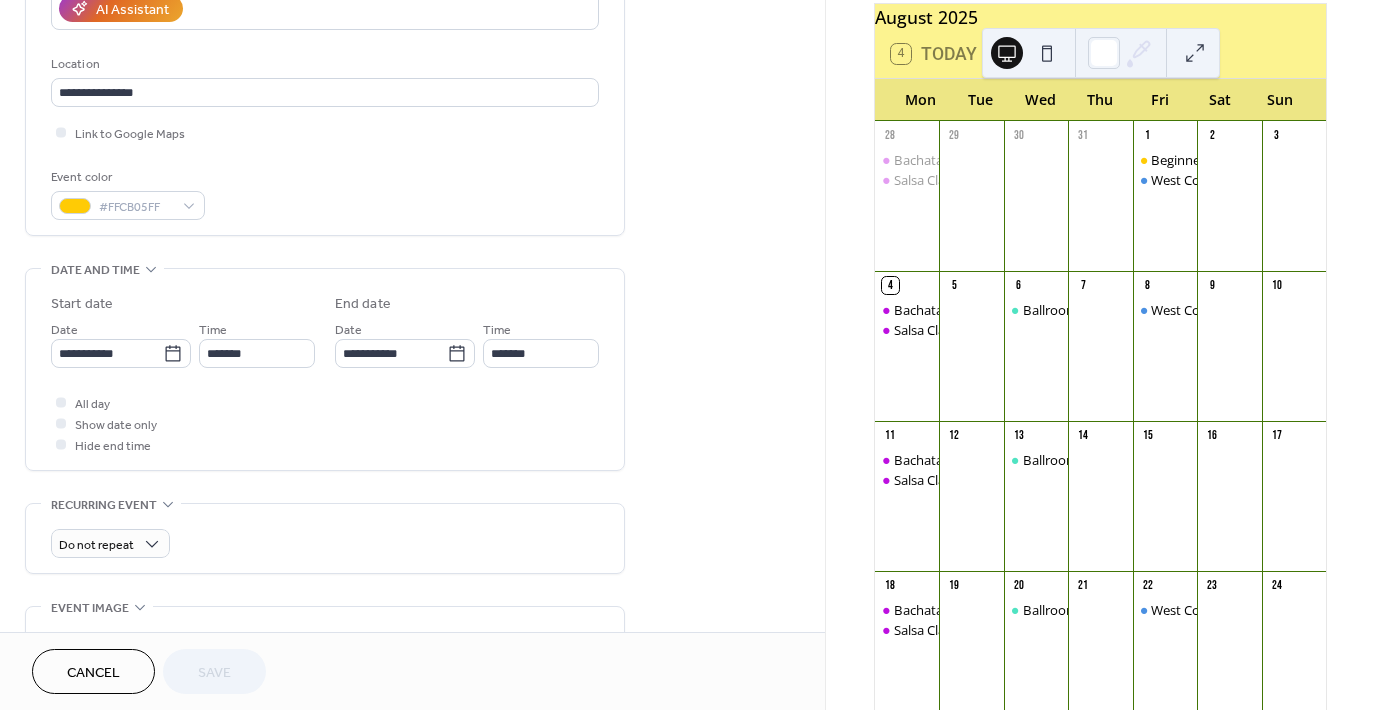 scroll, scrollTop: 384, scrollLeft: 0, axis: vertical 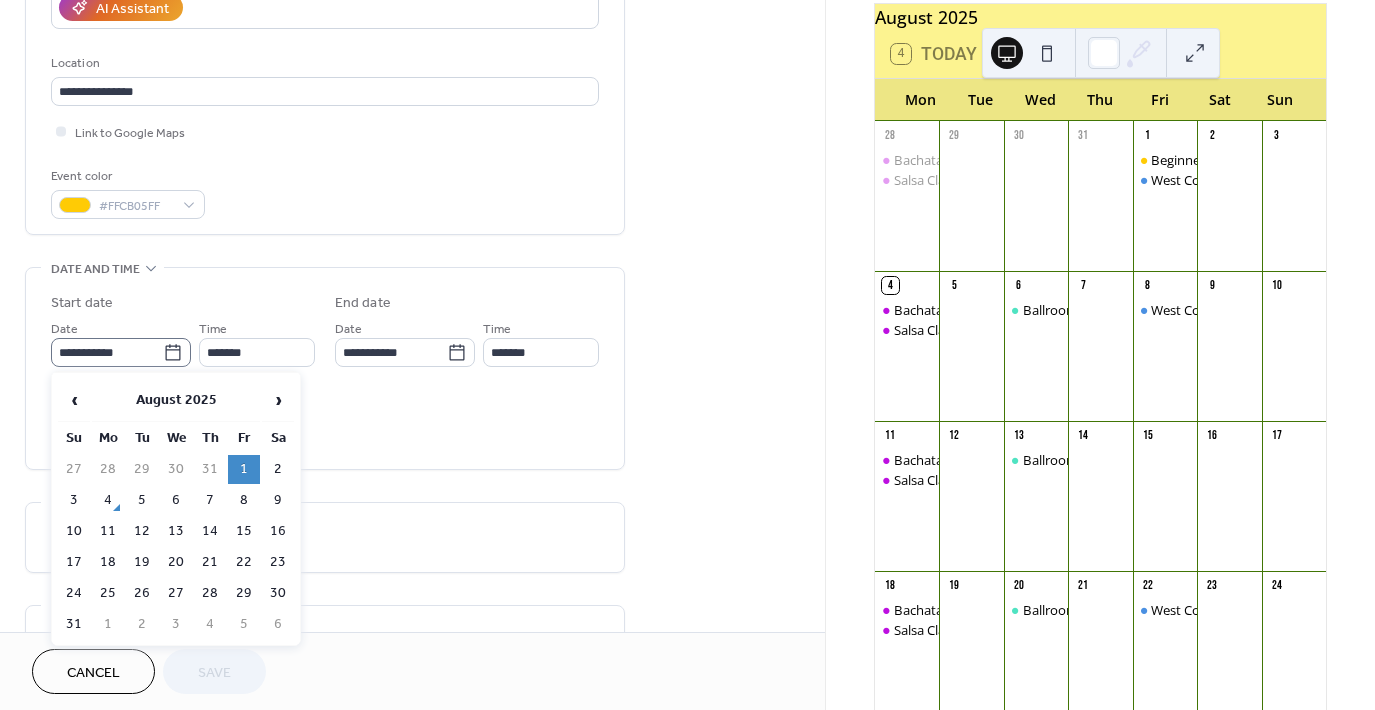 click 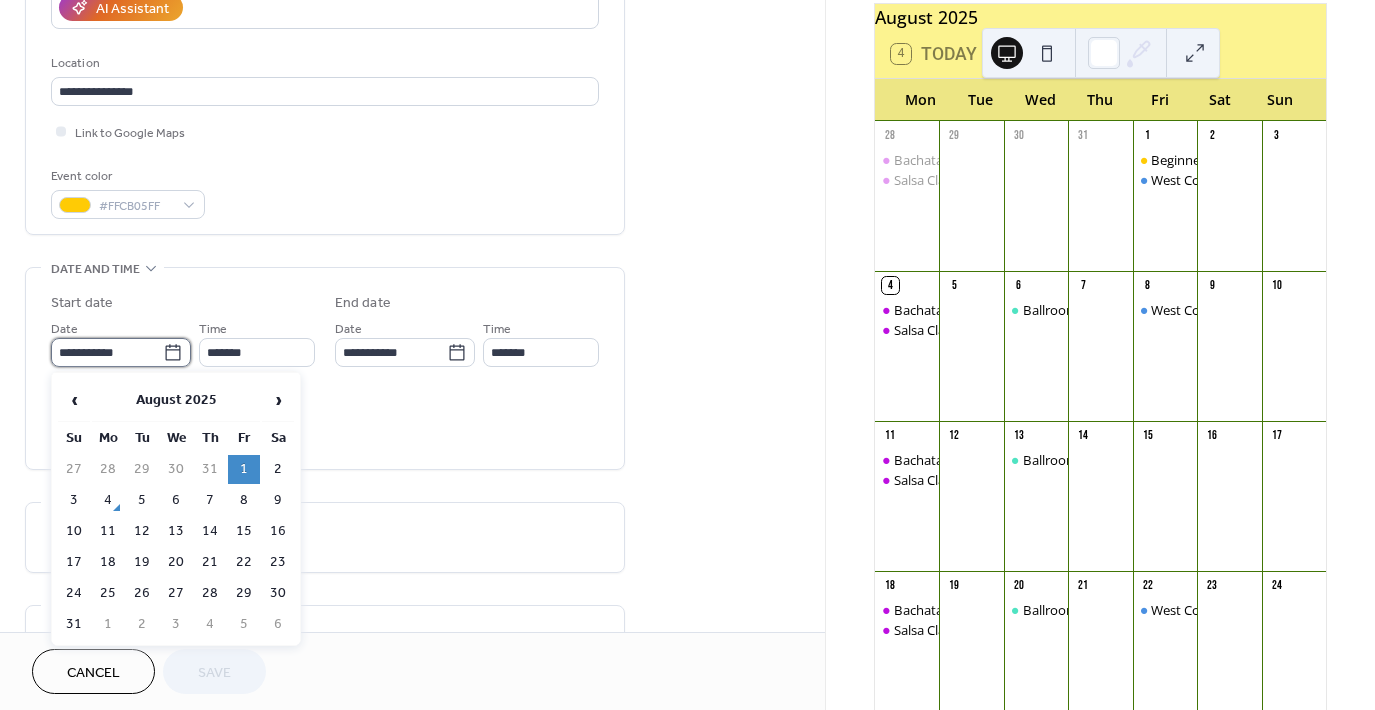 click on "**********" at bounding box center [107, 352] 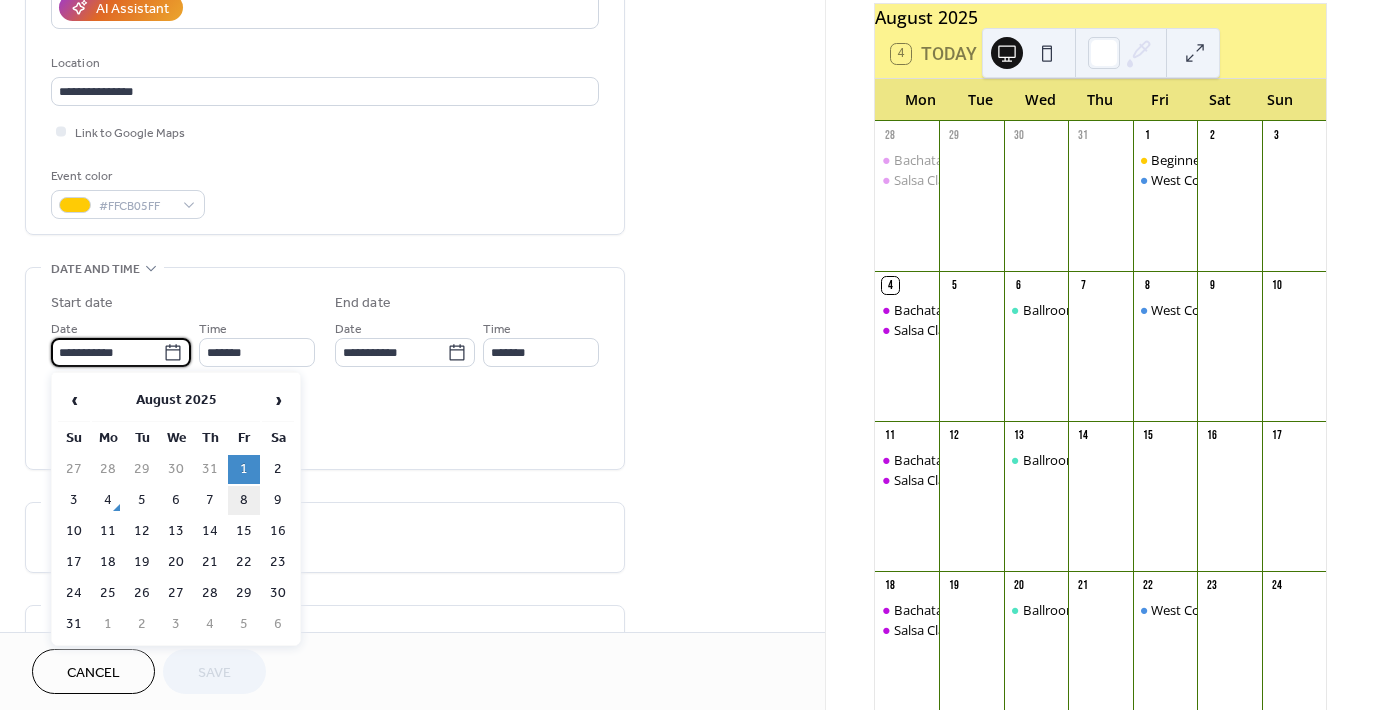 click on "8" at bounding box center (244, 500) 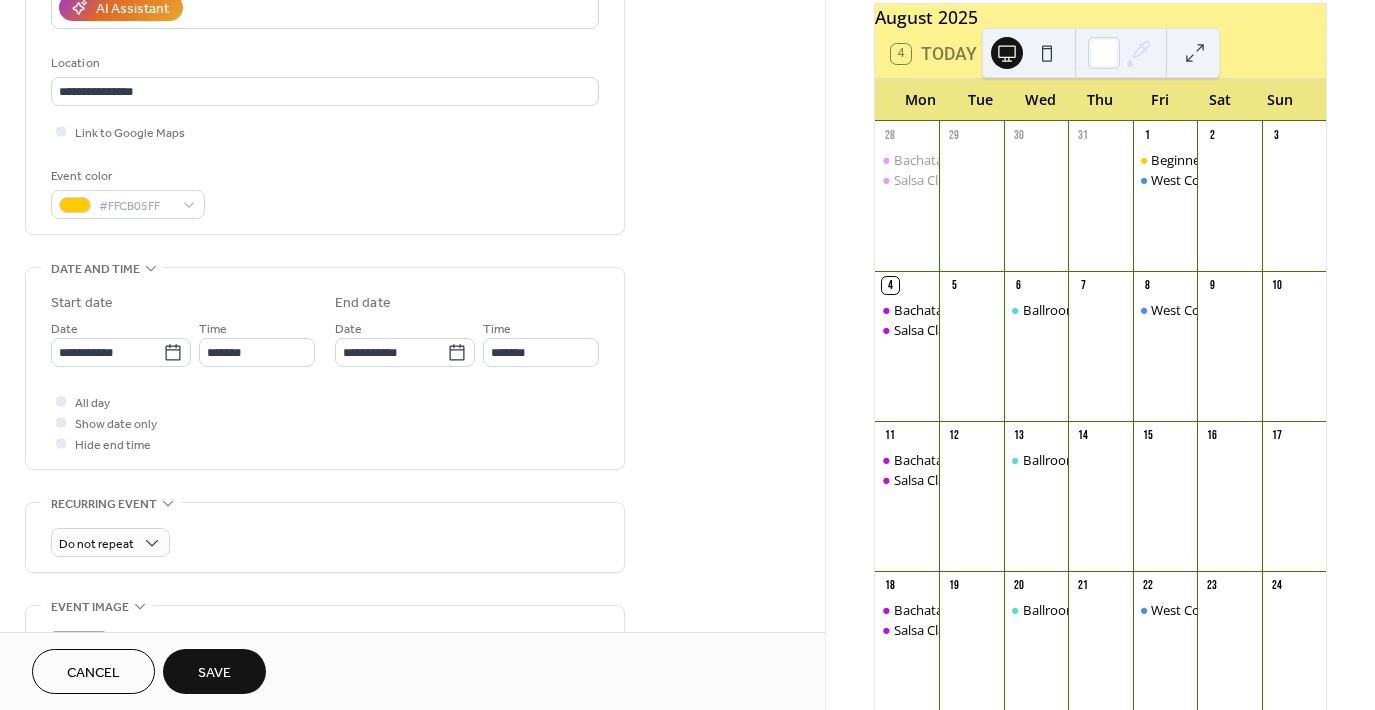 click on "Save" at bounding box center [214, 673] 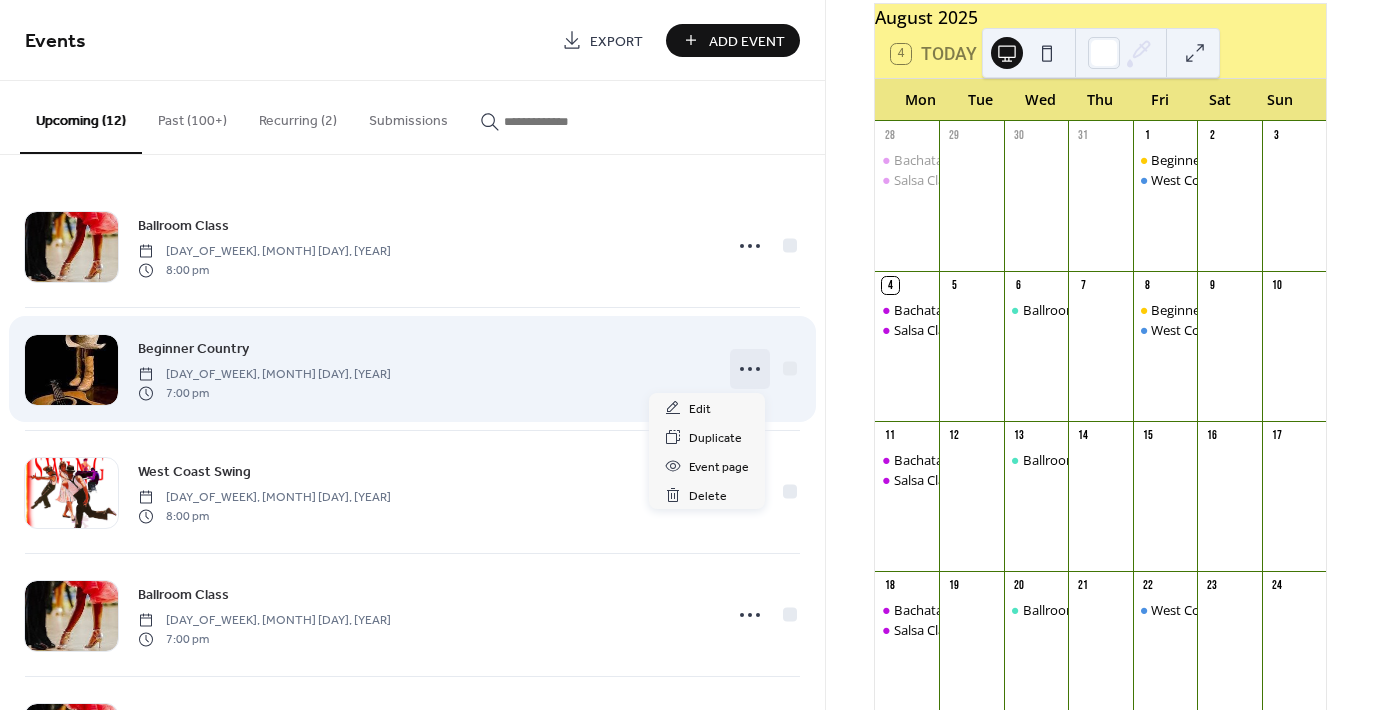 click 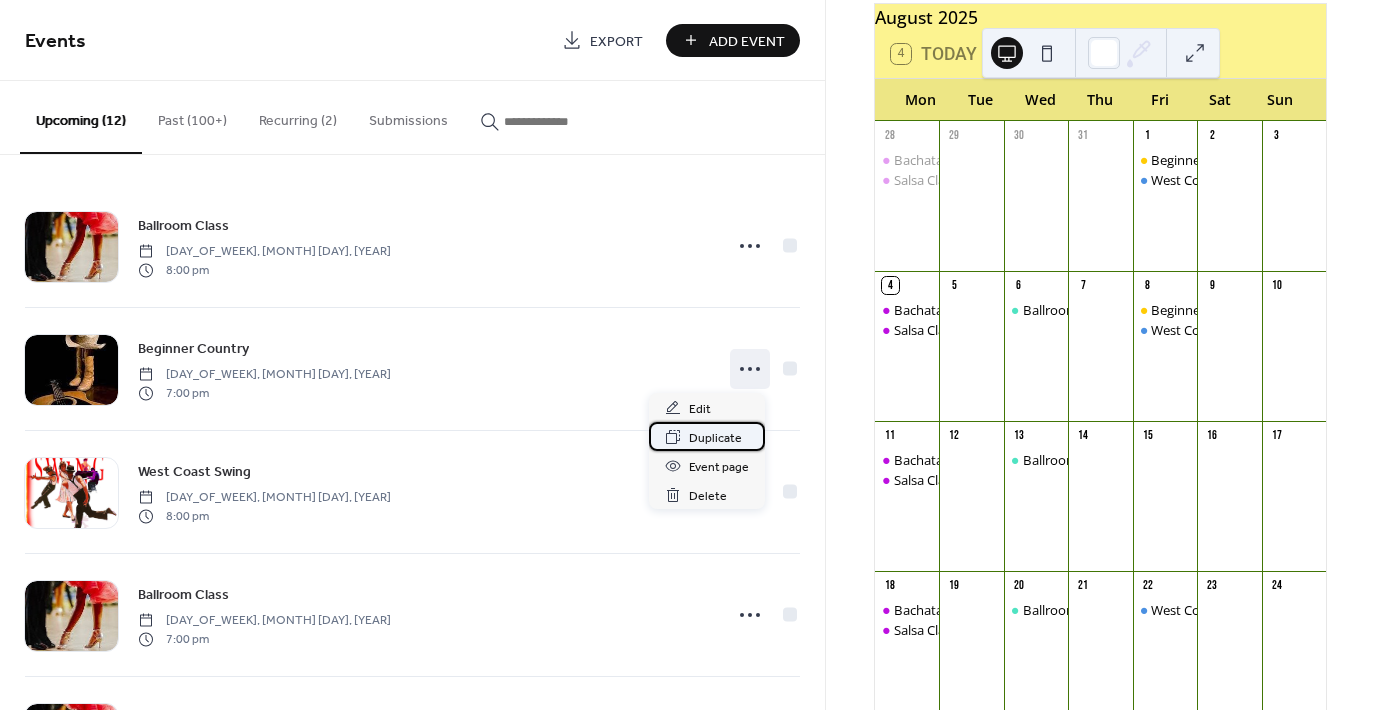 click on "Duplicate" at bounding box center (715, 438) 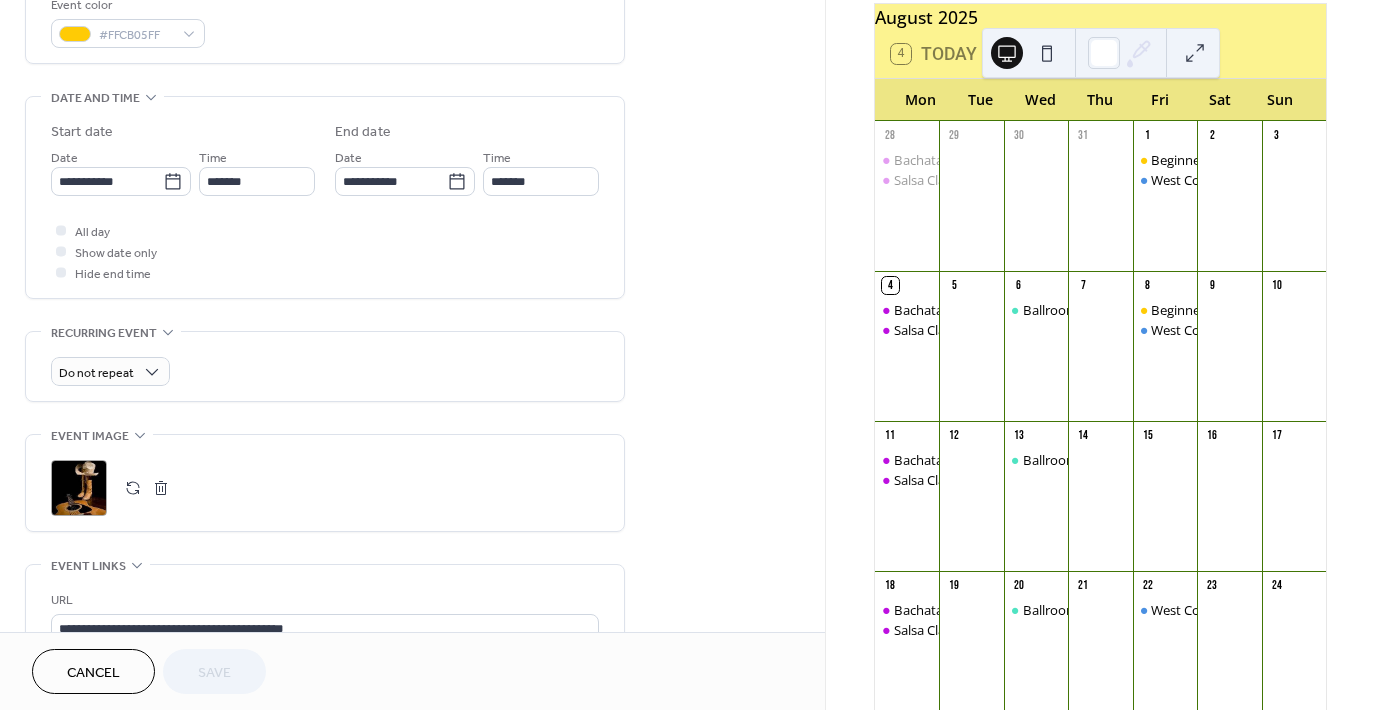 scroll, scrollTop: 559, scrollLeft: 0, axis: vertical 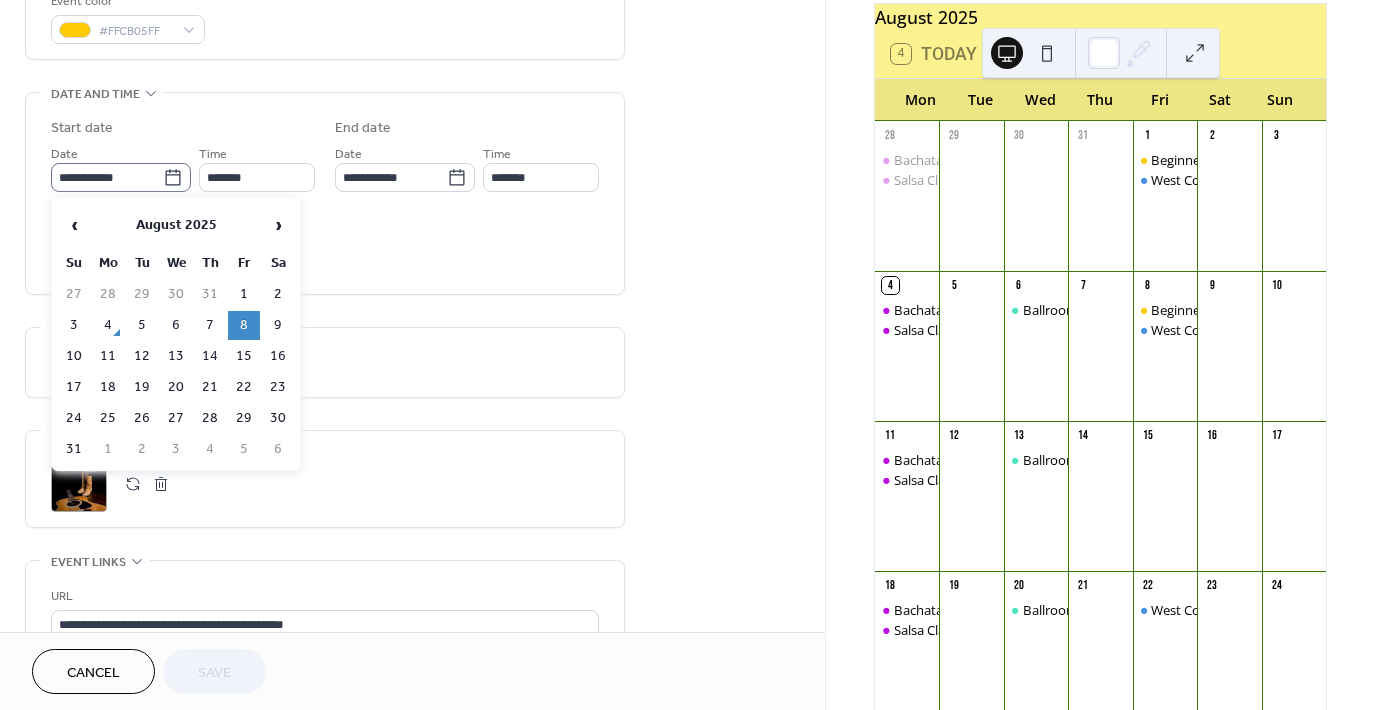 click 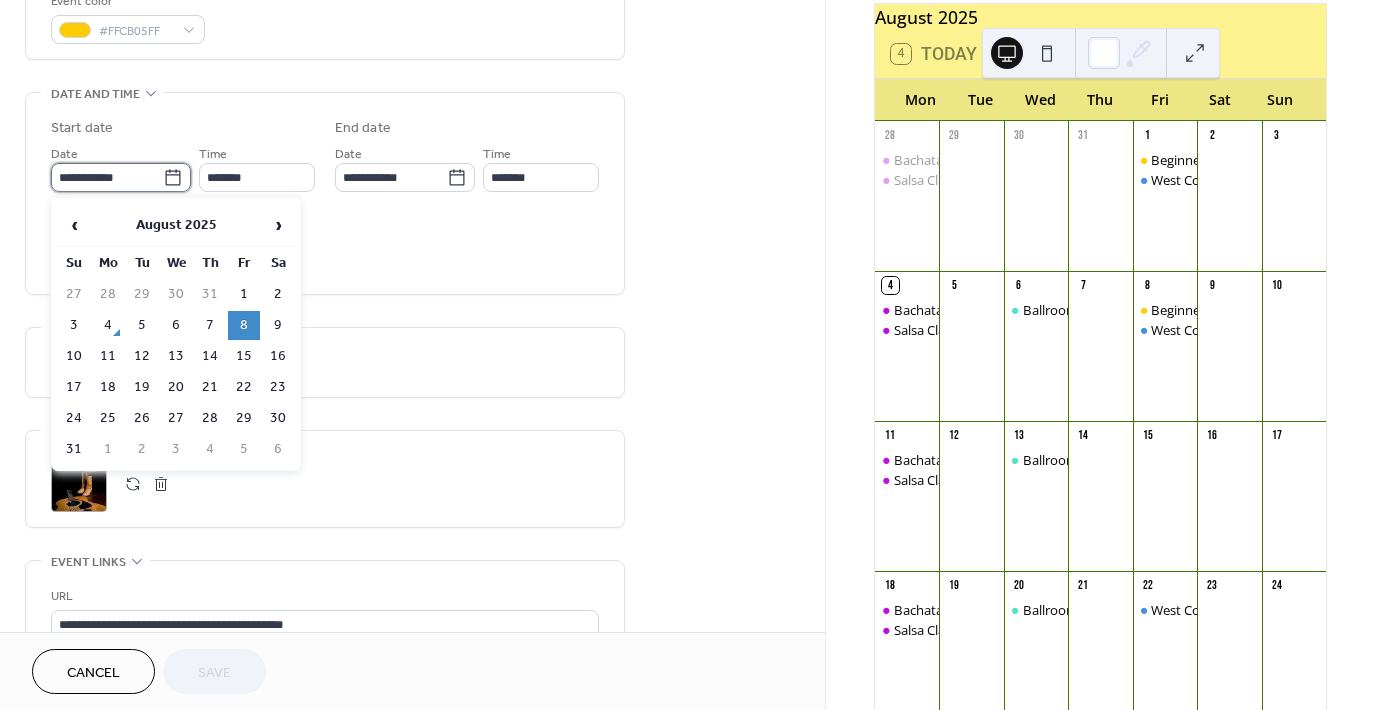 click on "**********" at bounding box center [107, 177] 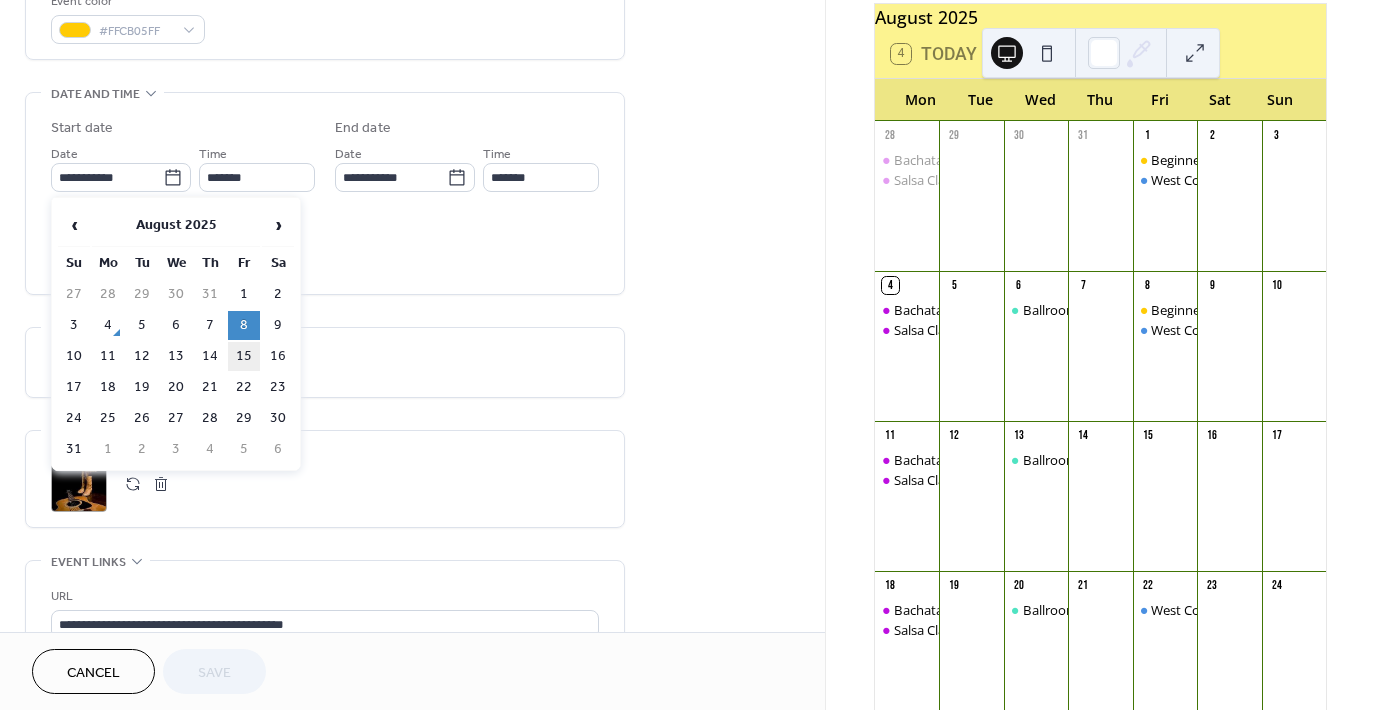 click on "15" at bounding box center (244, 356) 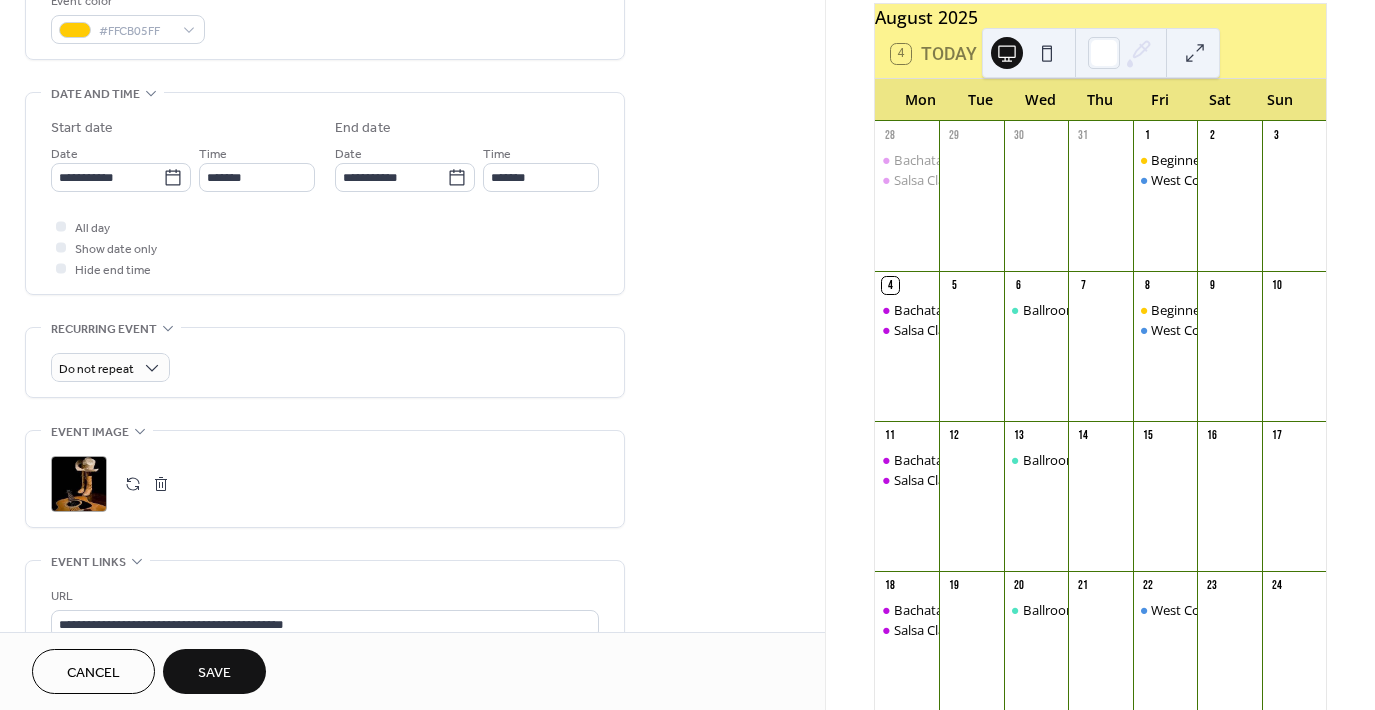 click on "Save" at bounding box center [214, 673] 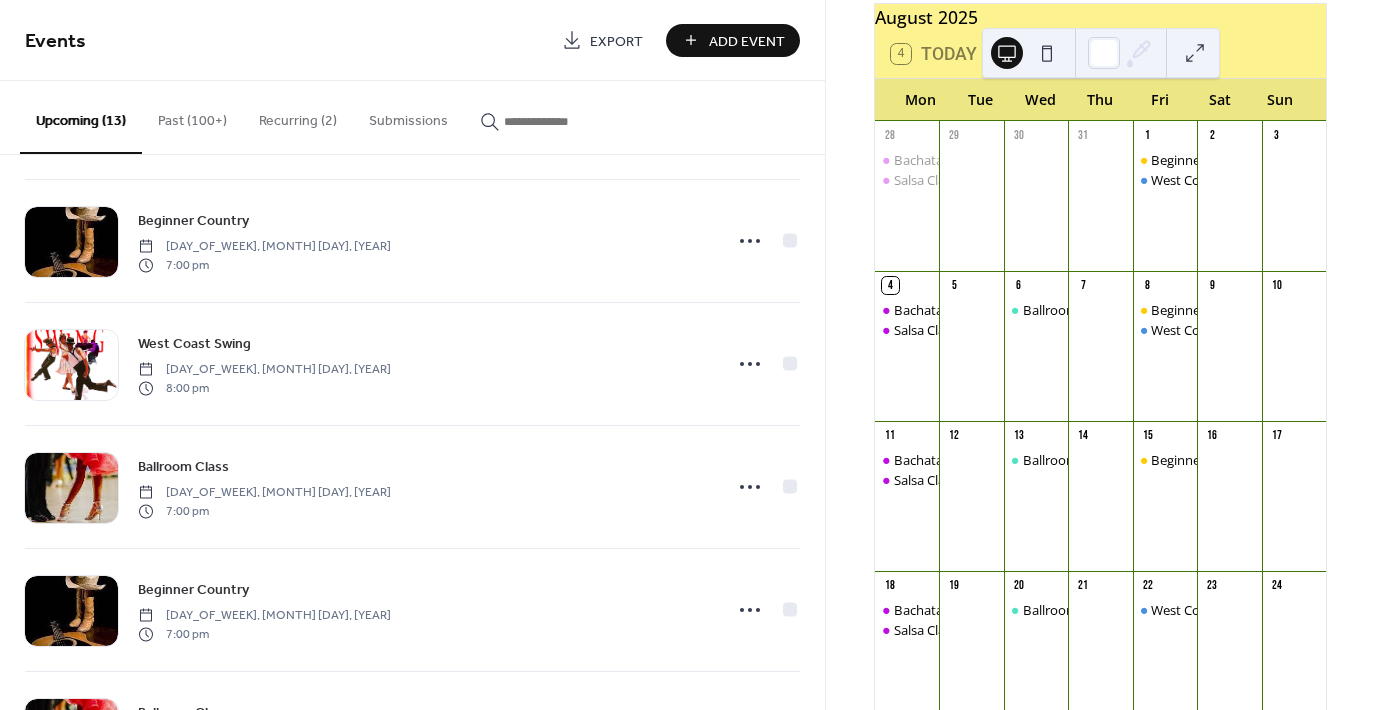 scroll, scrollTop: 0, scrollLeft: 0, axis: both 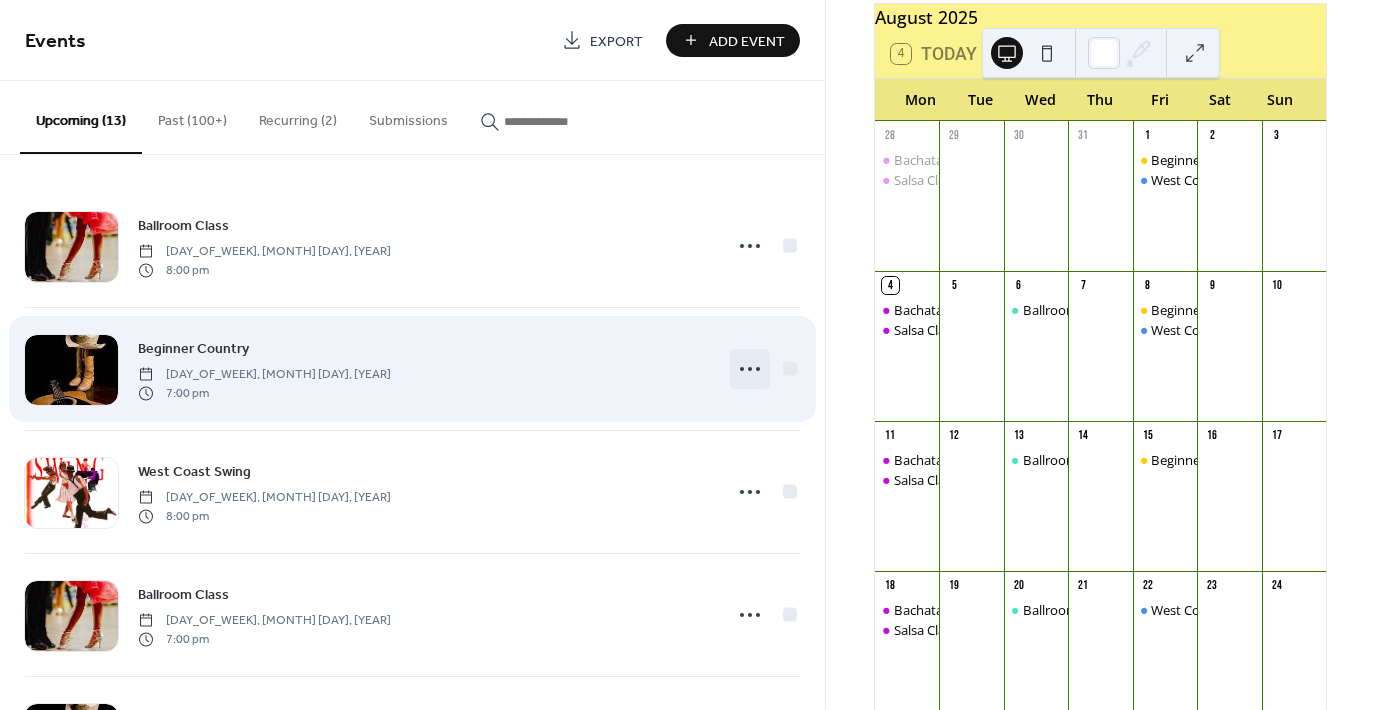 click 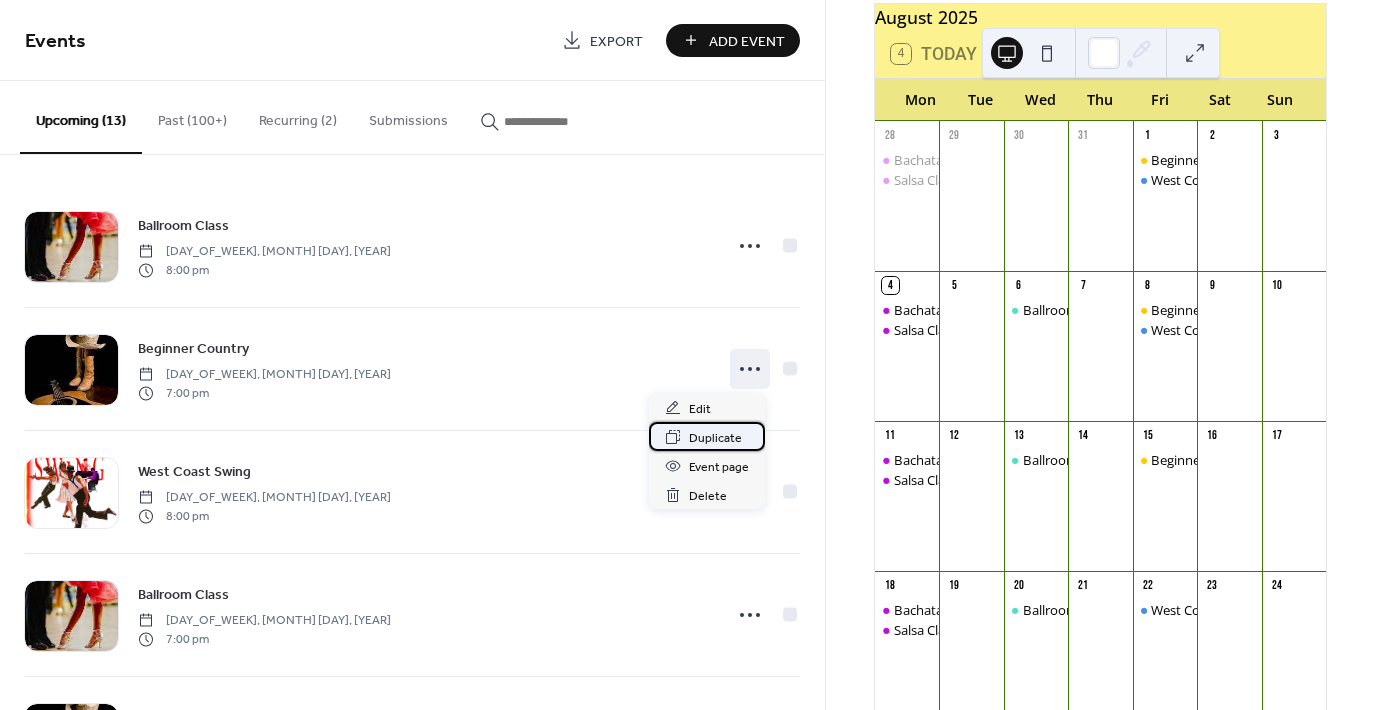 click on "Duplicate" at bounding box center (715, 438) 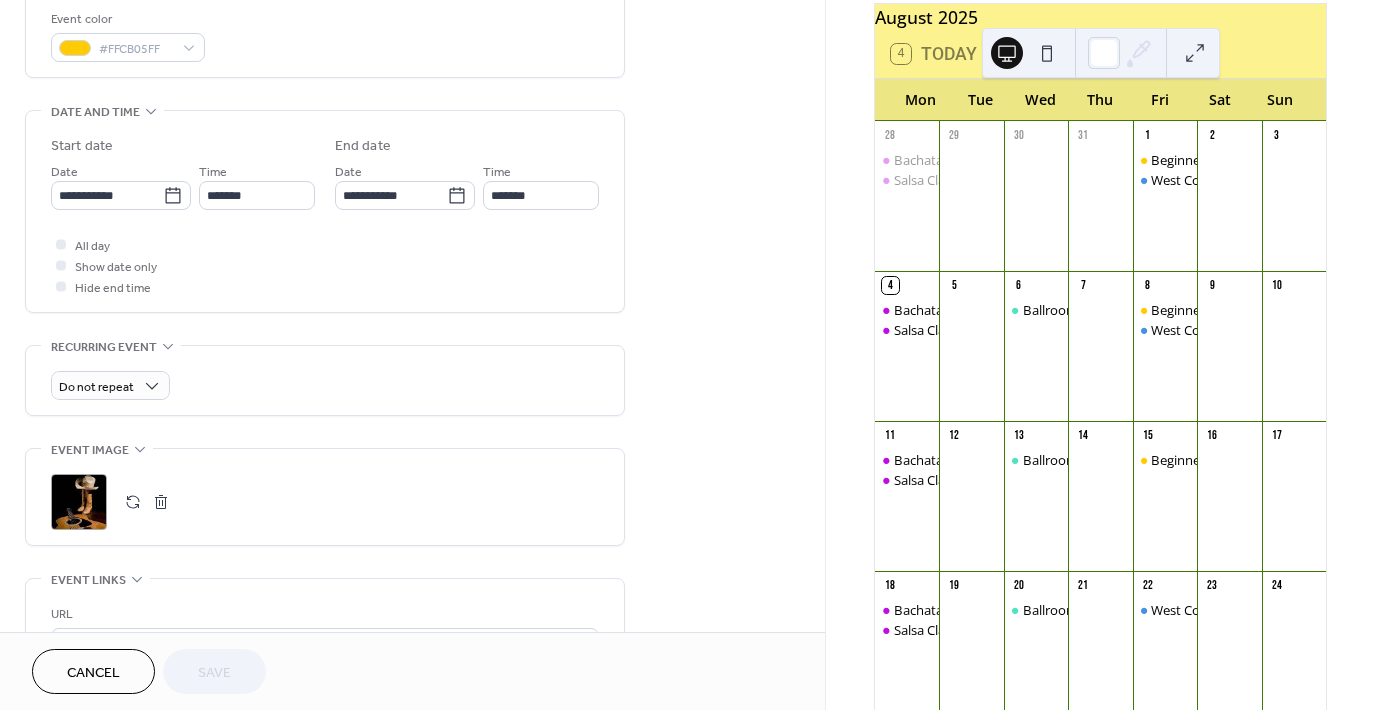 scroll, scrollTop: 428, scrollLeft: 0, axis: vertical 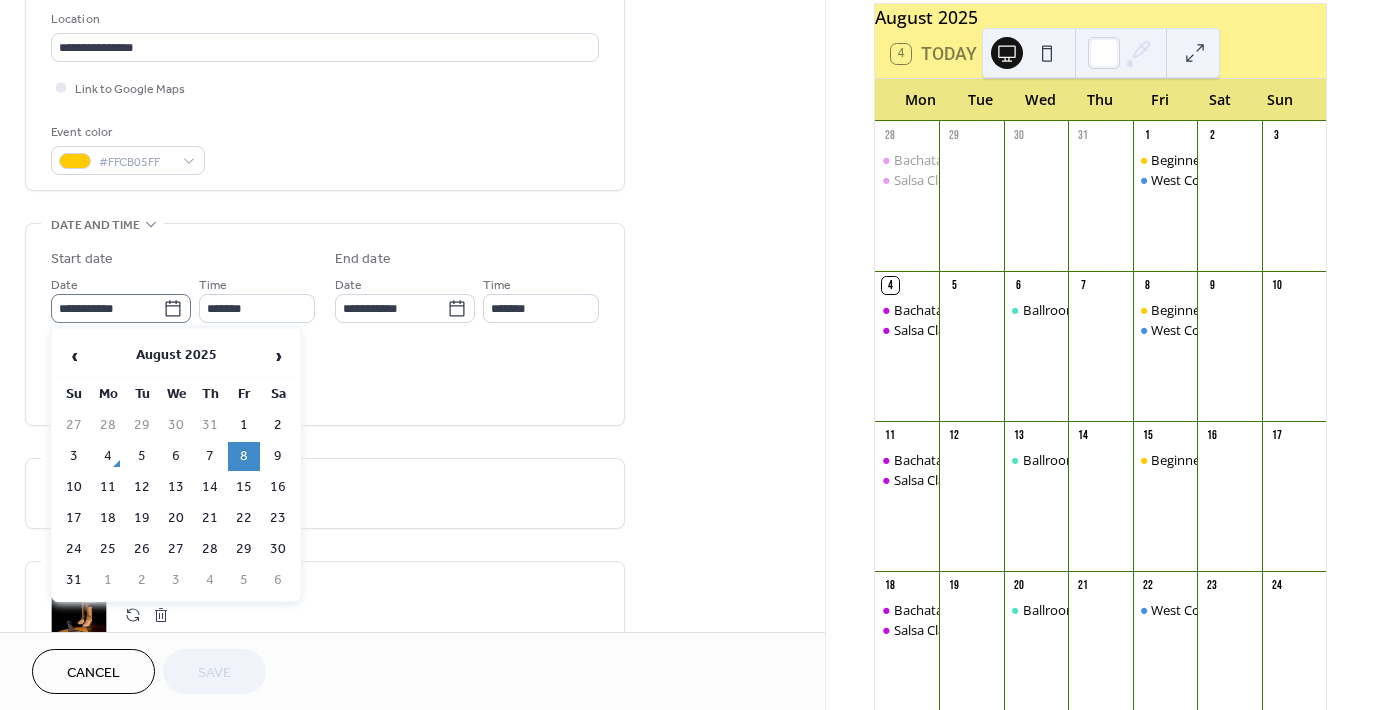 click 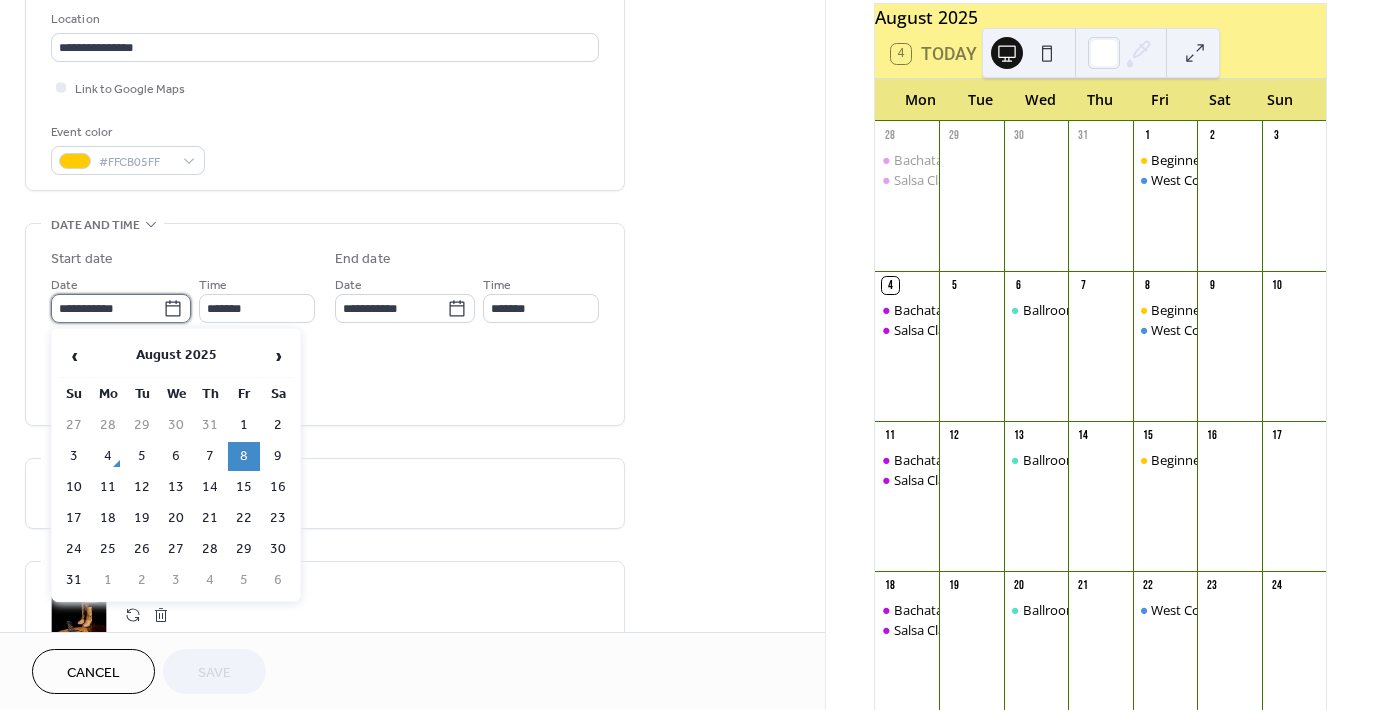 click on "**********" at bounding box center (107, 308) 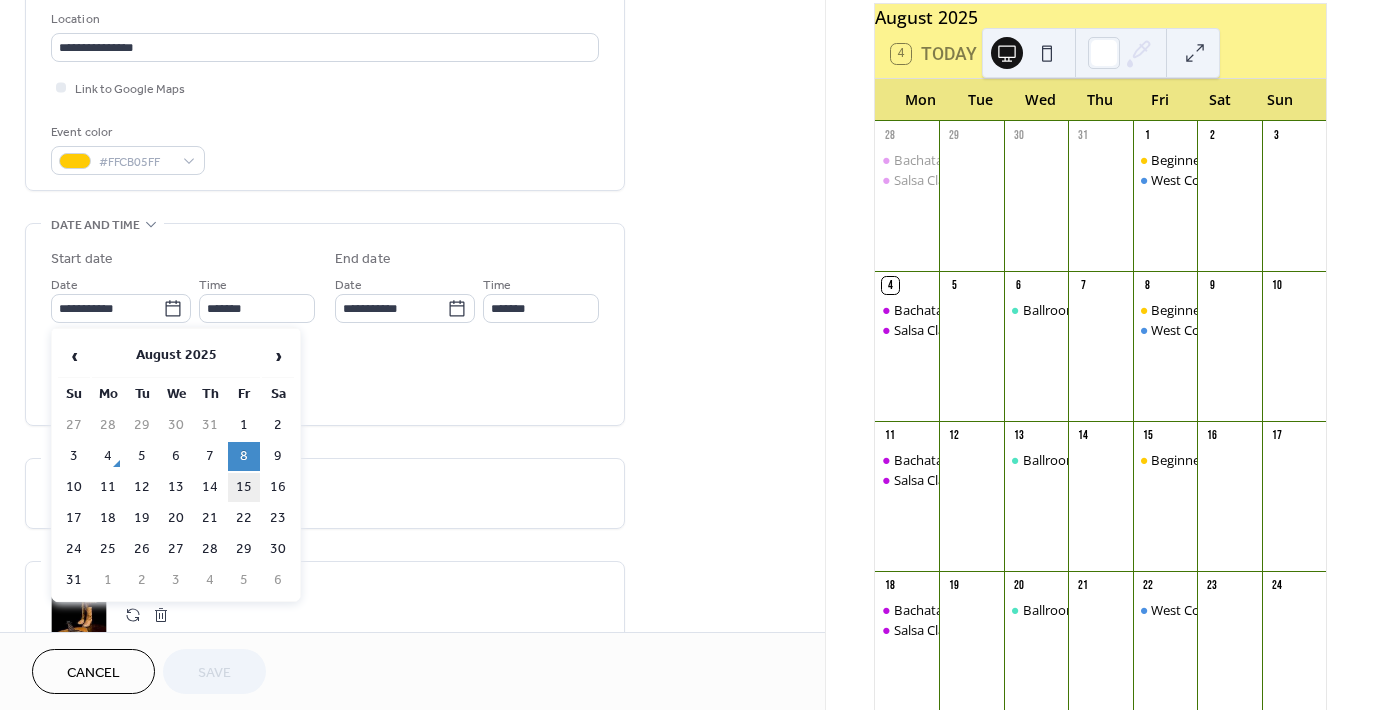 click on "15" at bounding box center (244, 487) 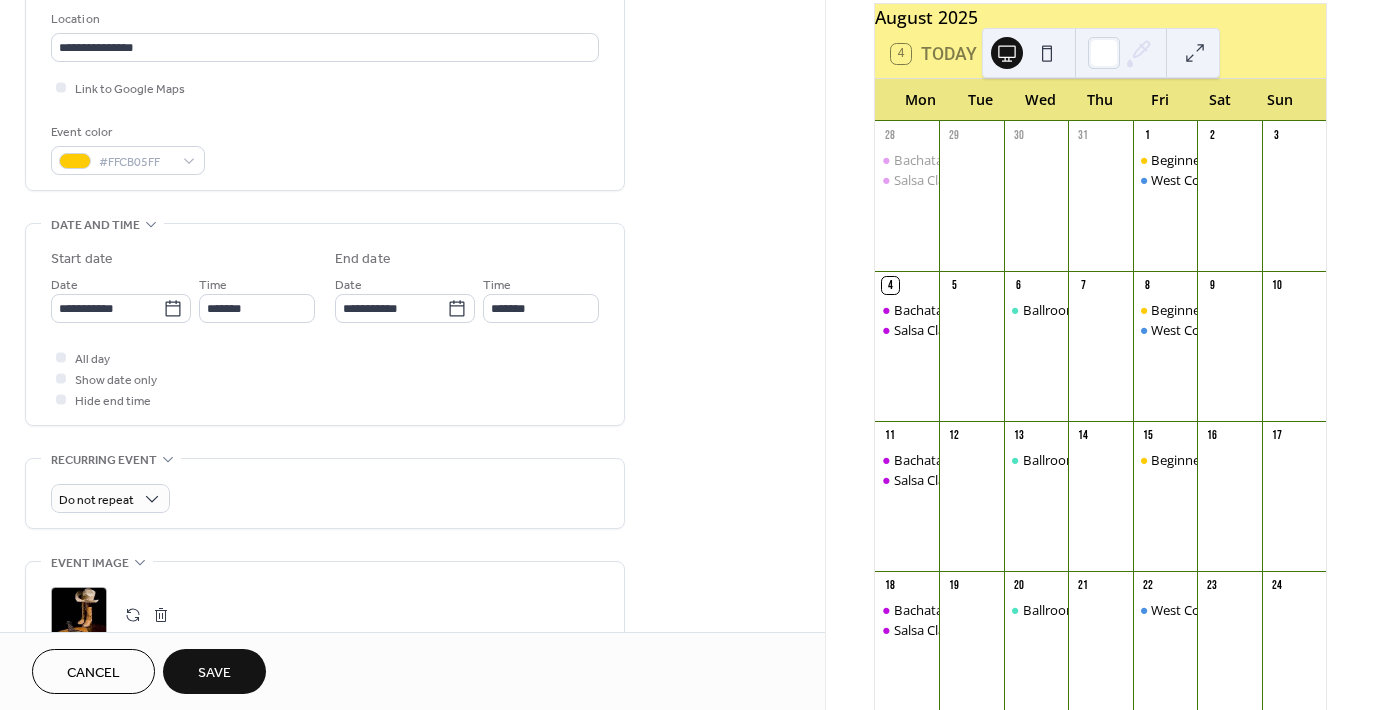 click on "Save" at bounding box center [214, 673] 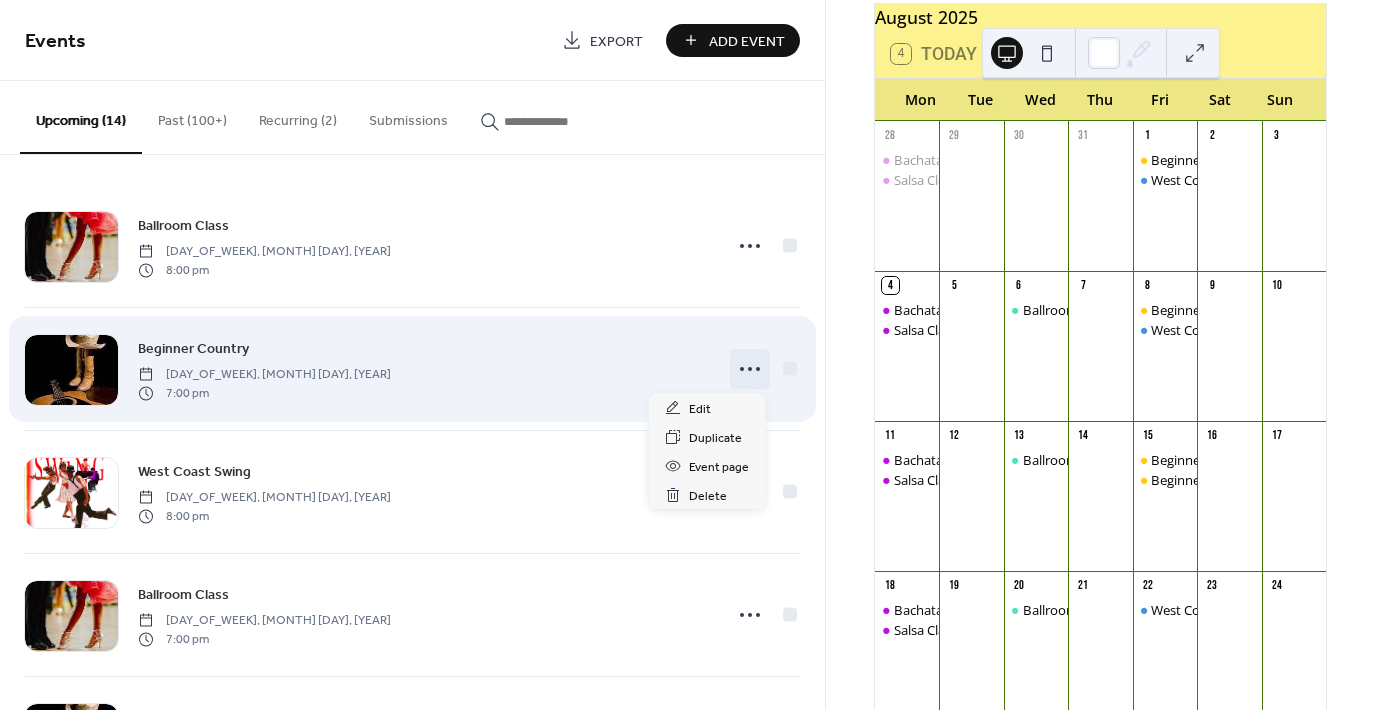 click 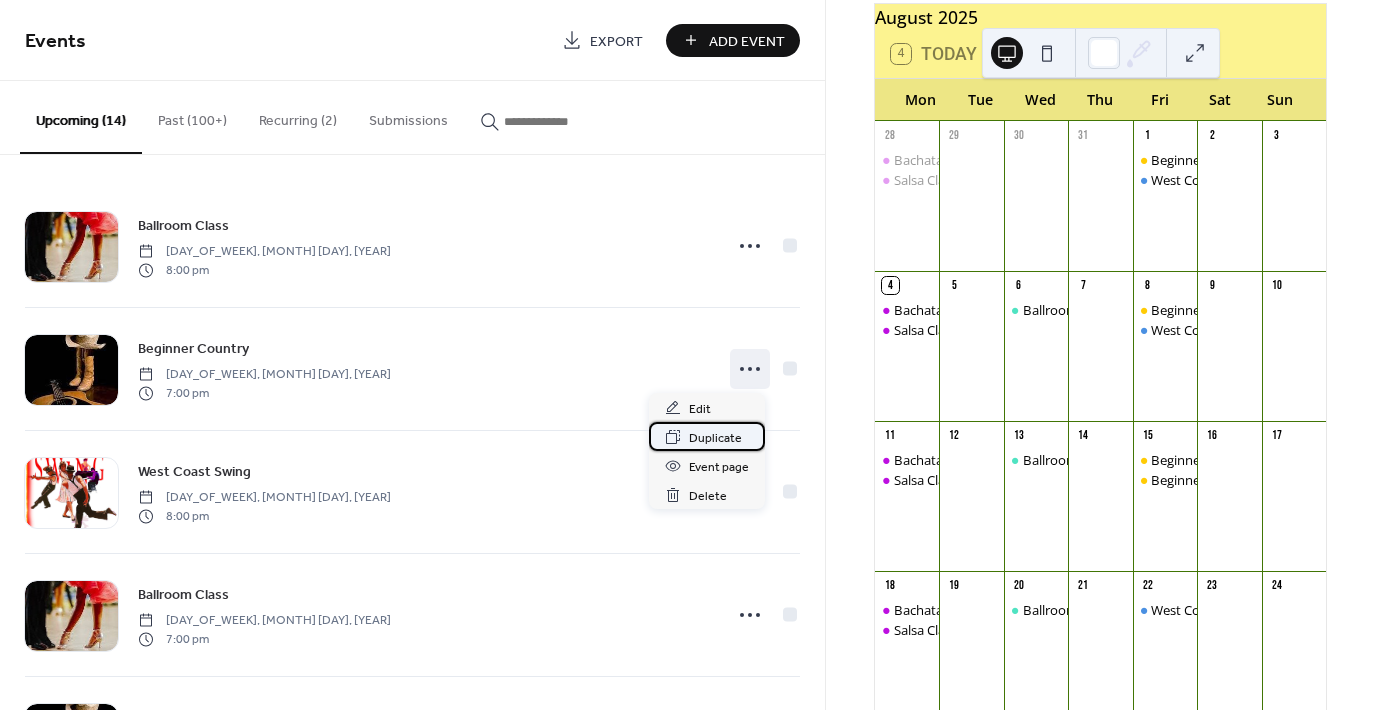 click on "Duplicate" at bounding box center (715, 438) 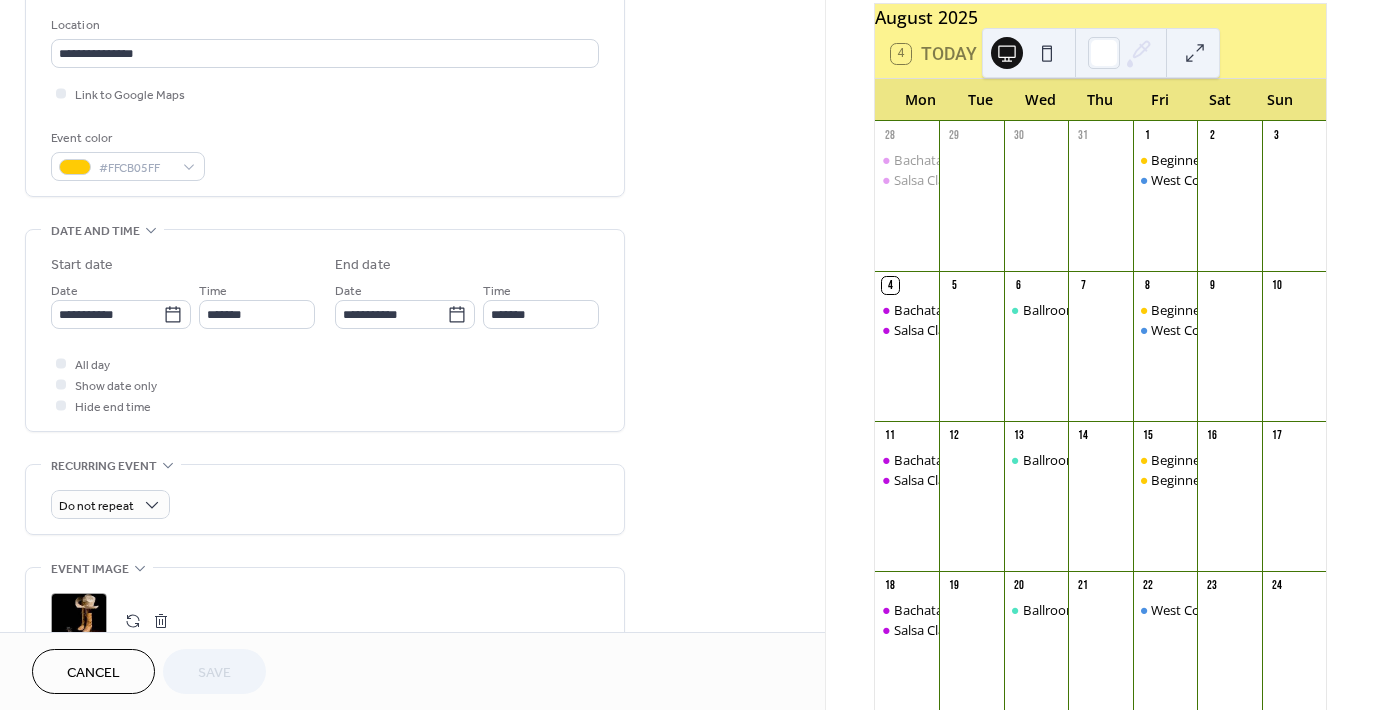 scroll, scrollTop: 426, scrollLeft: 0, axis: vertical 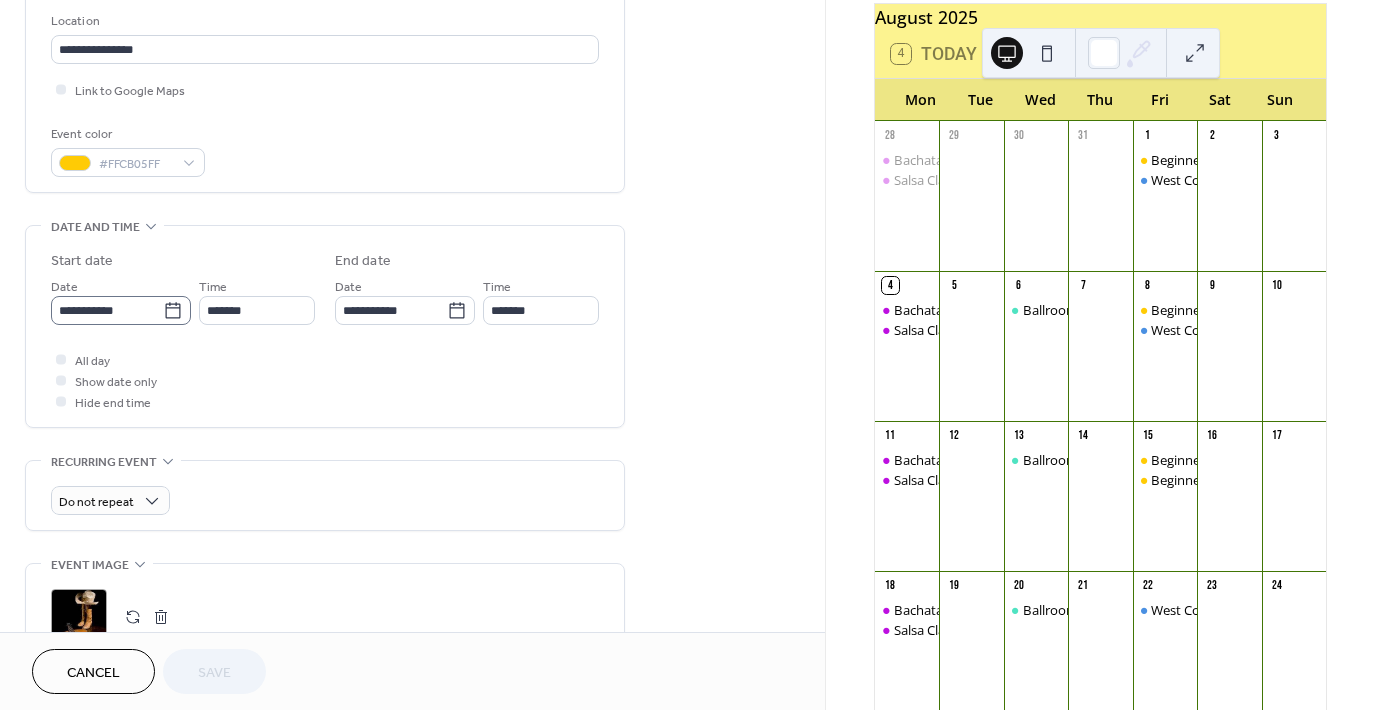 click 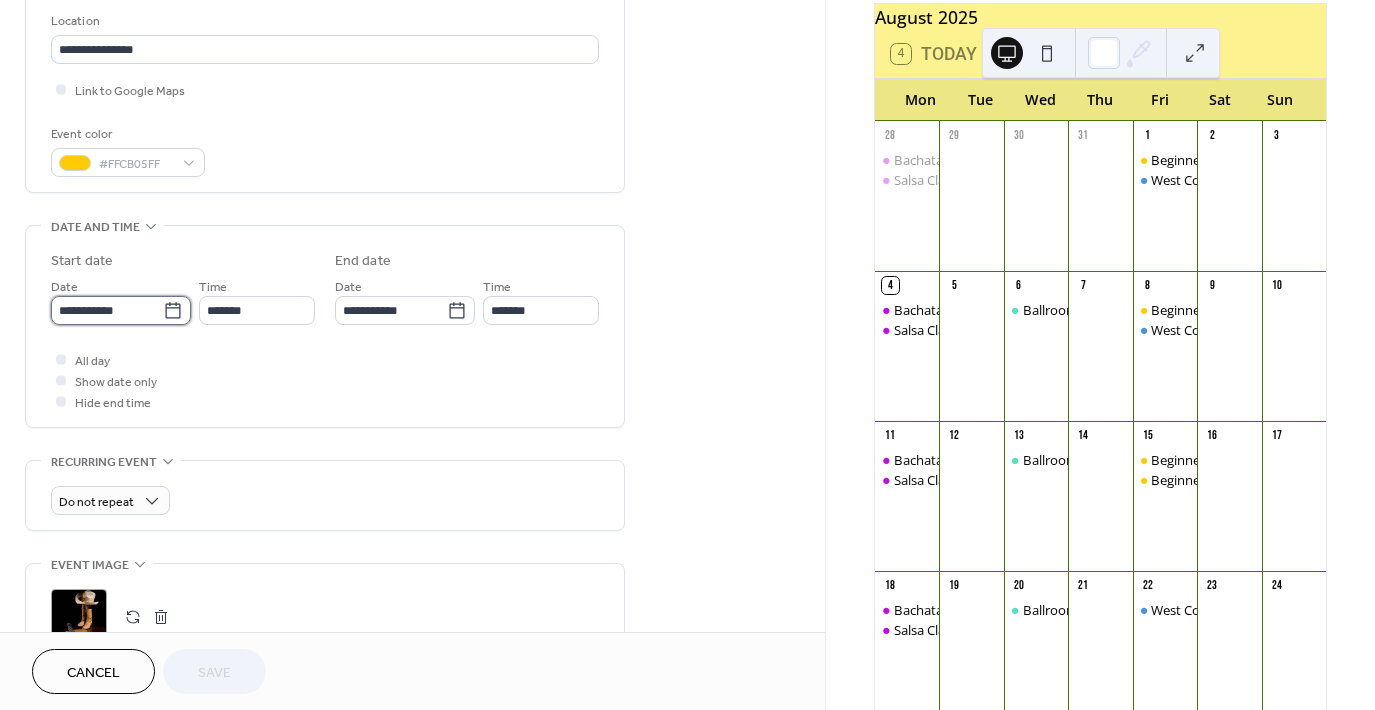 click on "**********" at bounding box center [107, 310] 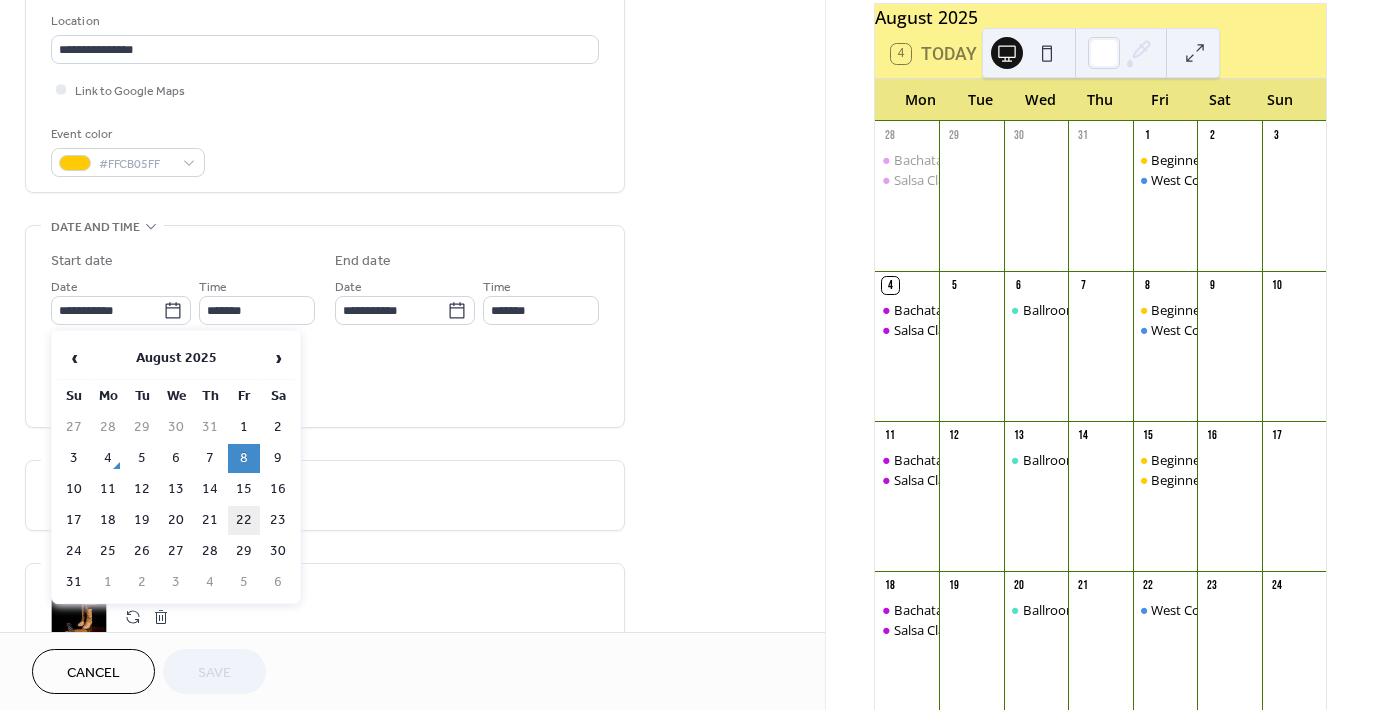 click on "22" at bounding box center [244, 520] 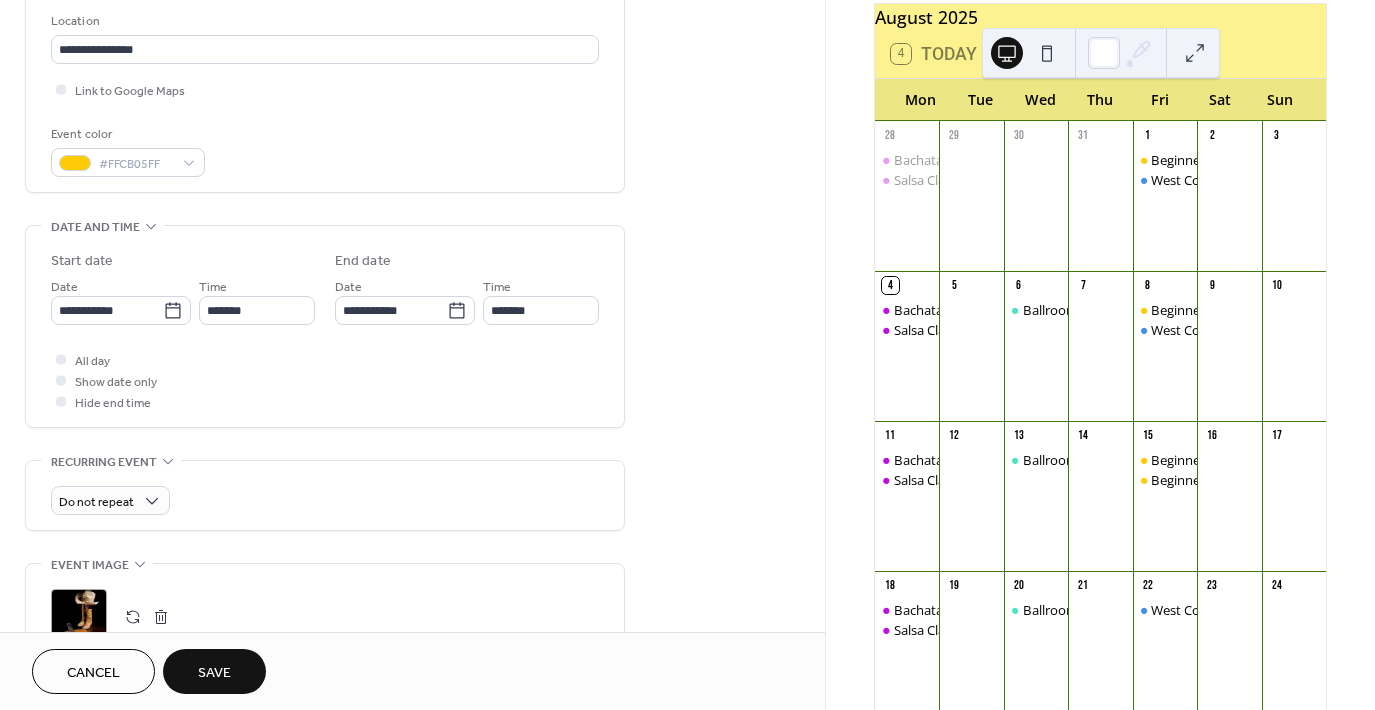 click on "Save" at bounding box center [214, 673] 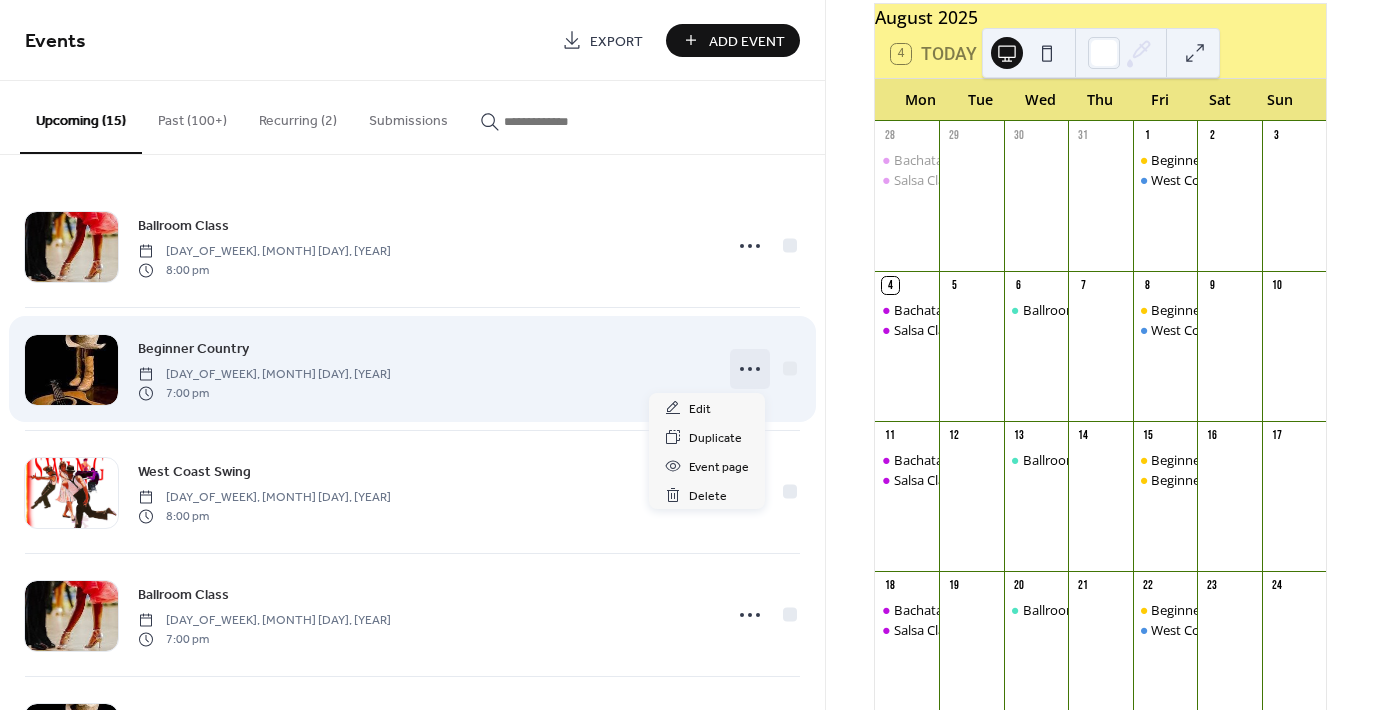 click 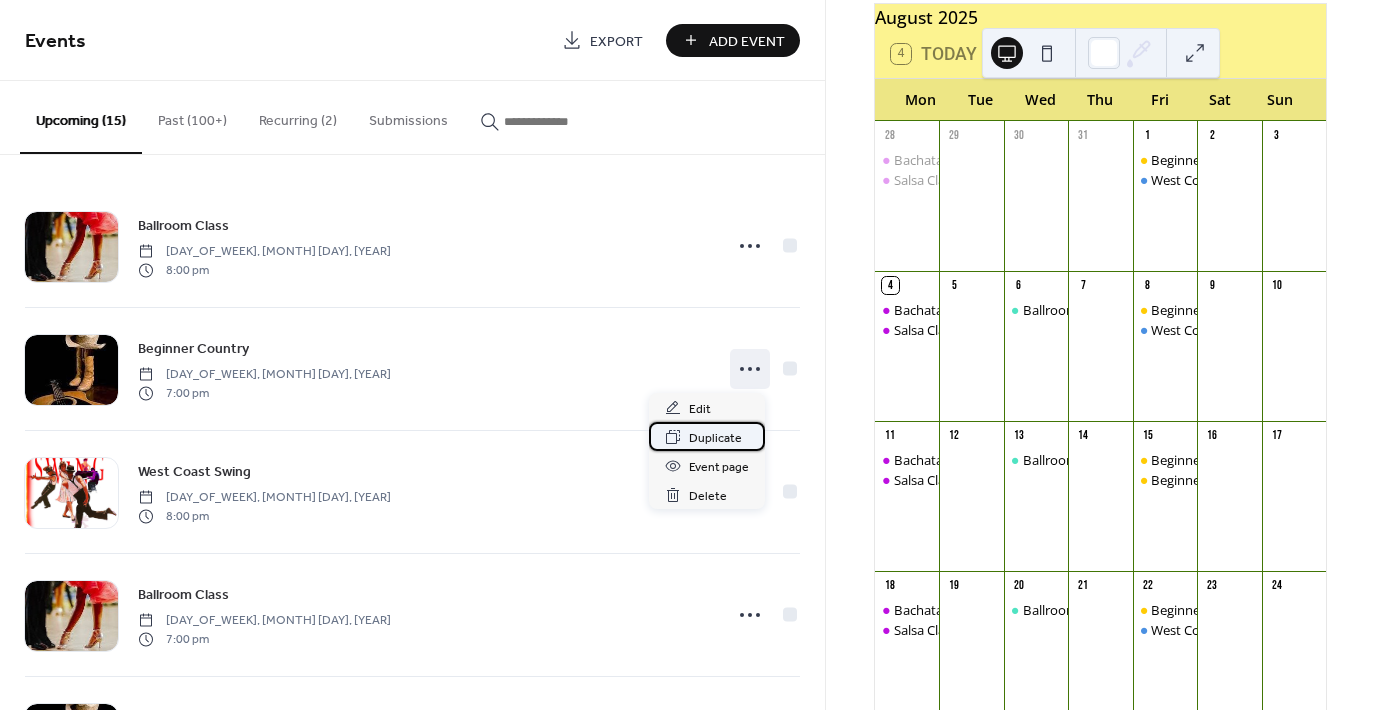 click on "Duplicate" at bounding box center (715, 438) 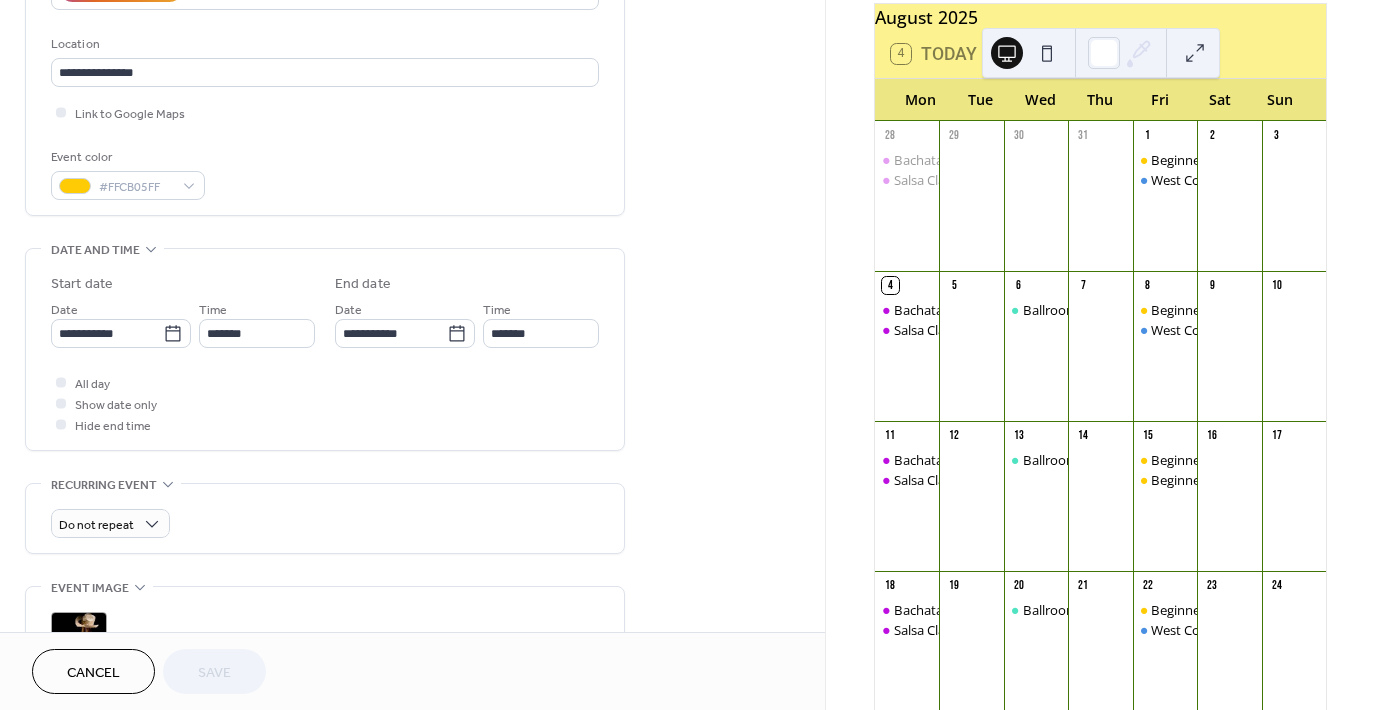 scroll, scrollTop: 417, scrollLeft: 0, axis: vertical 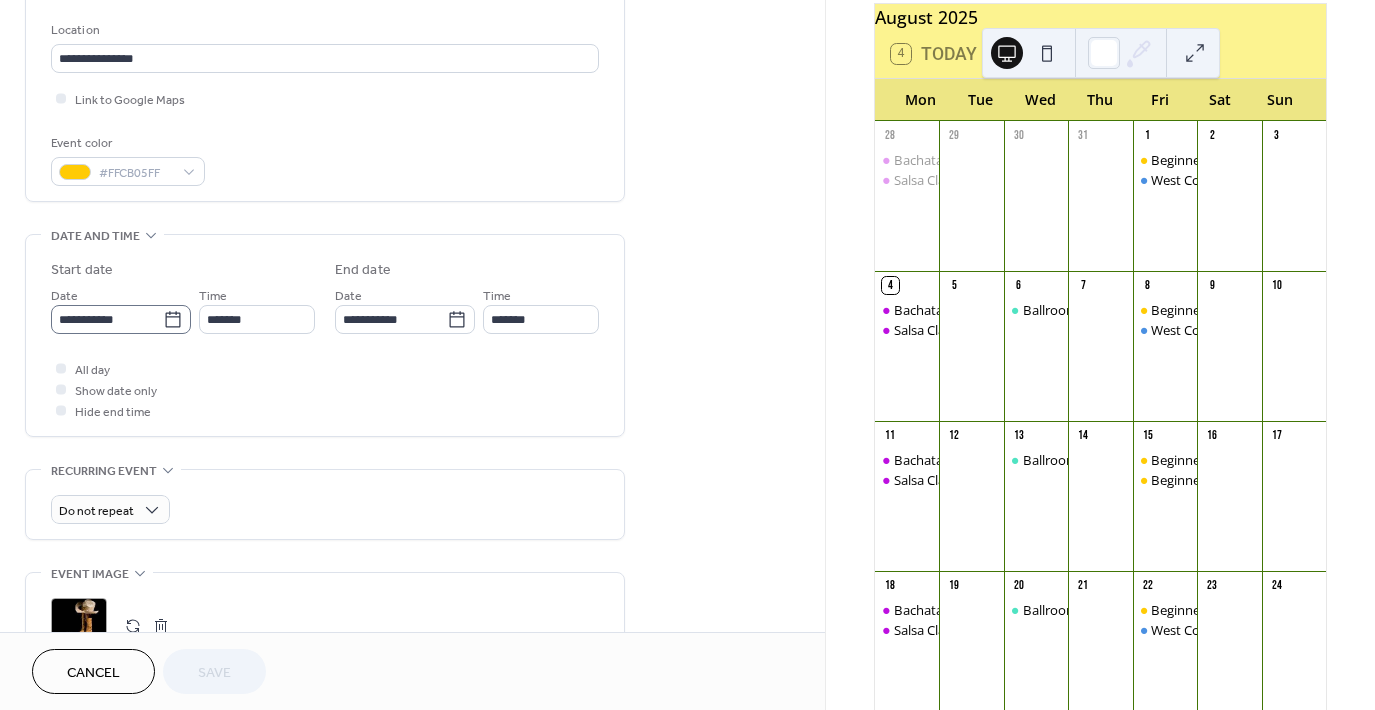 click 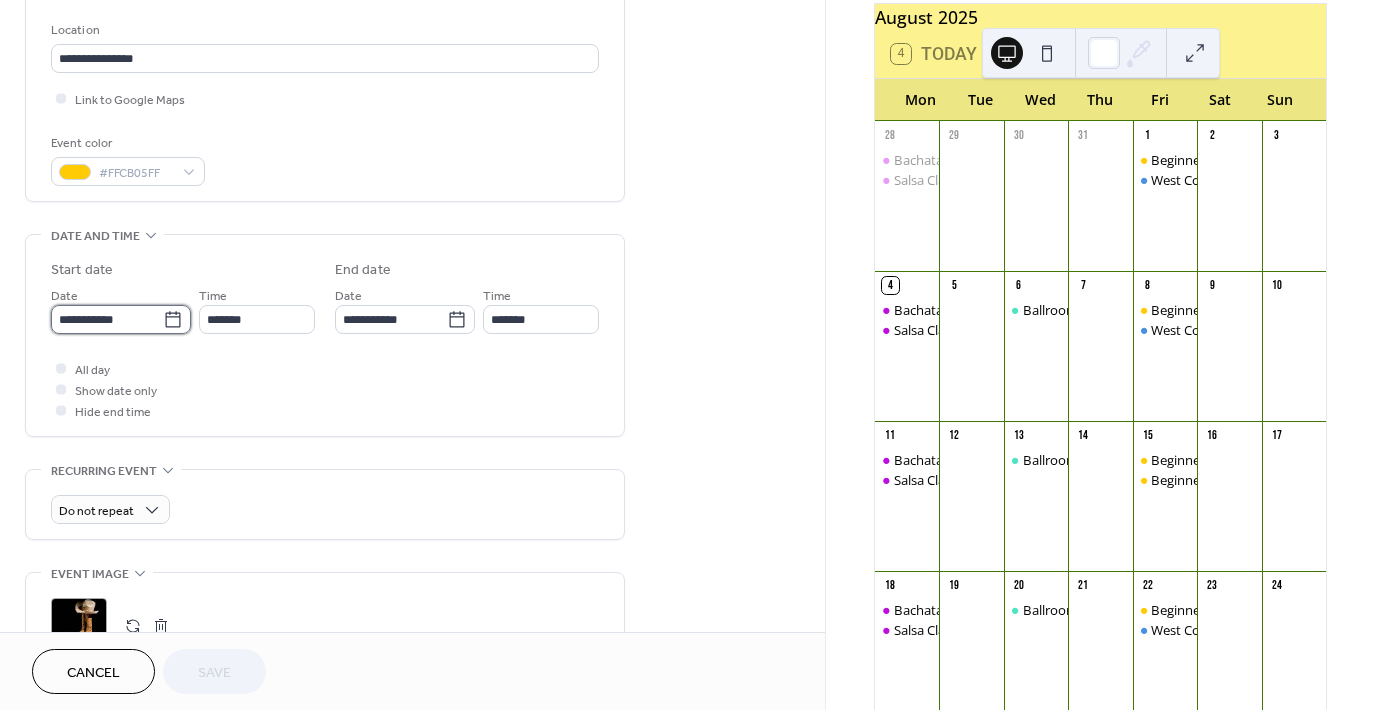 click on "**********" at bounding box center [107, 319] 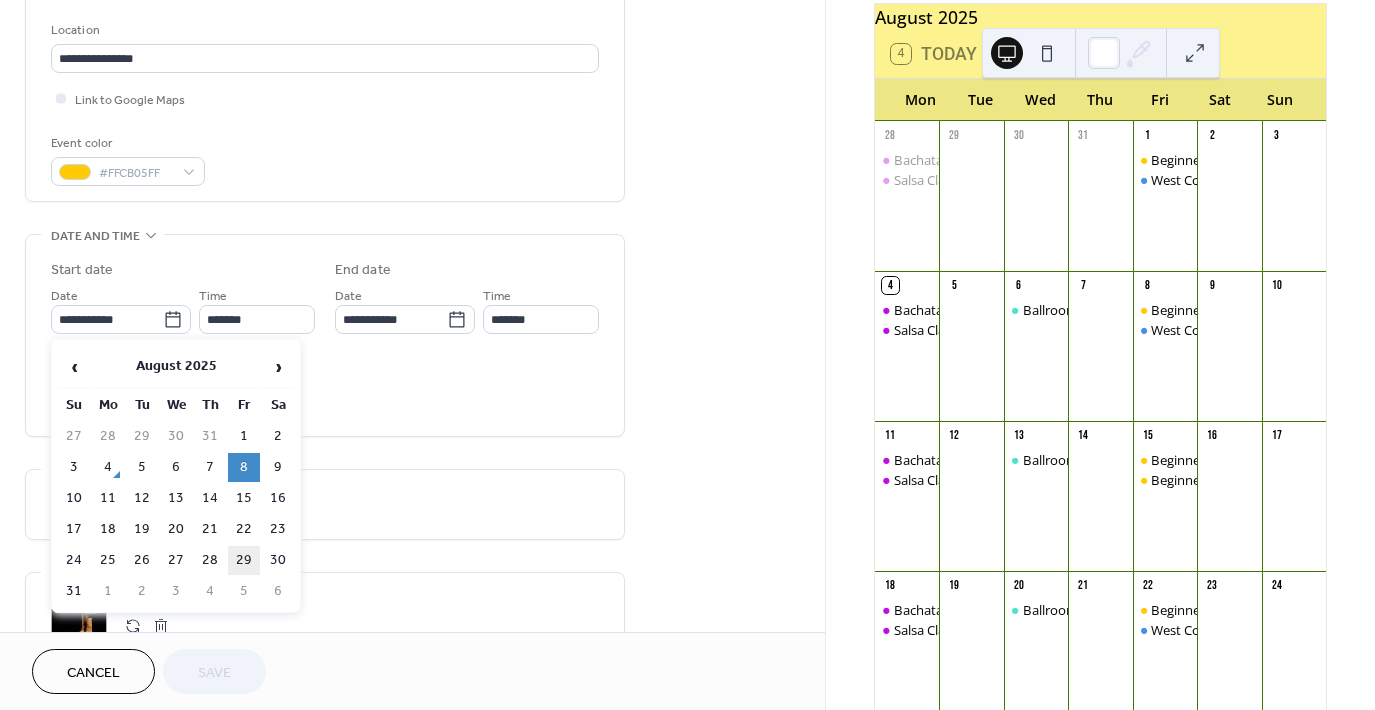 click on "29" at bounding box center [244, 560] 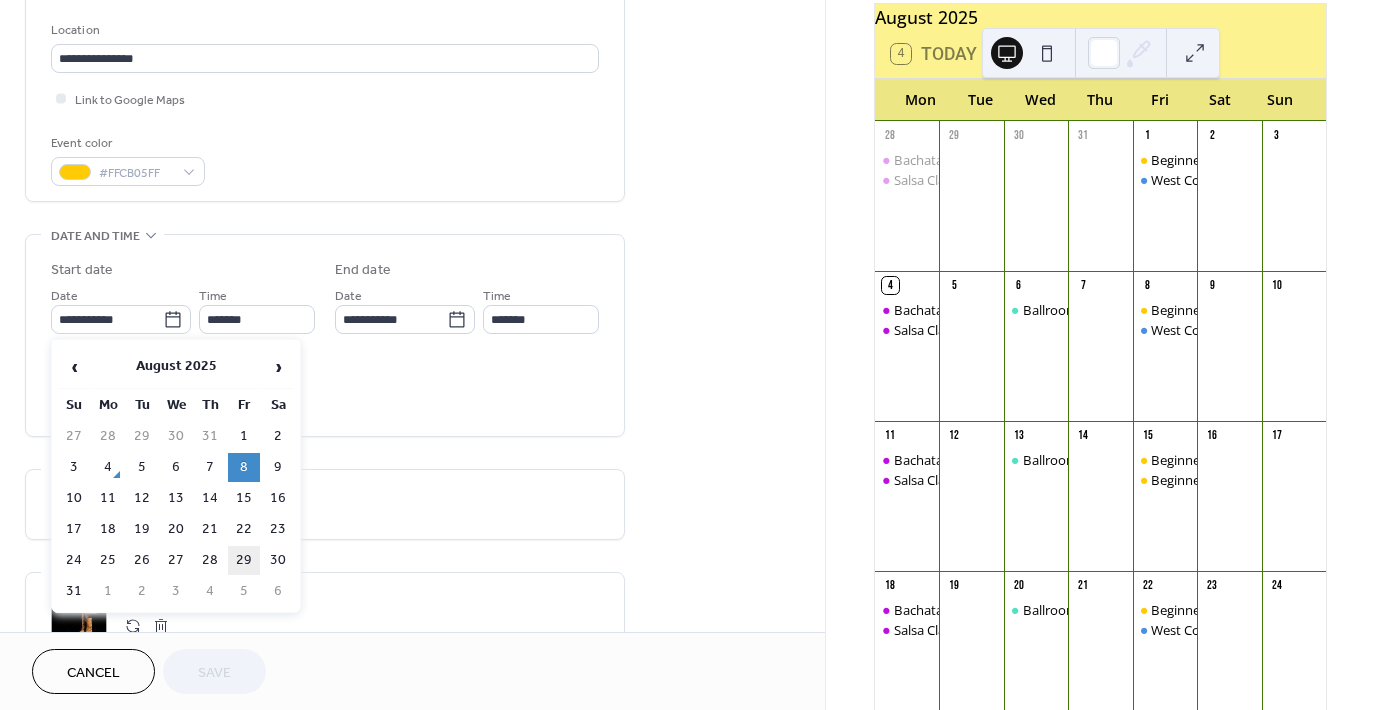 type on "**********" 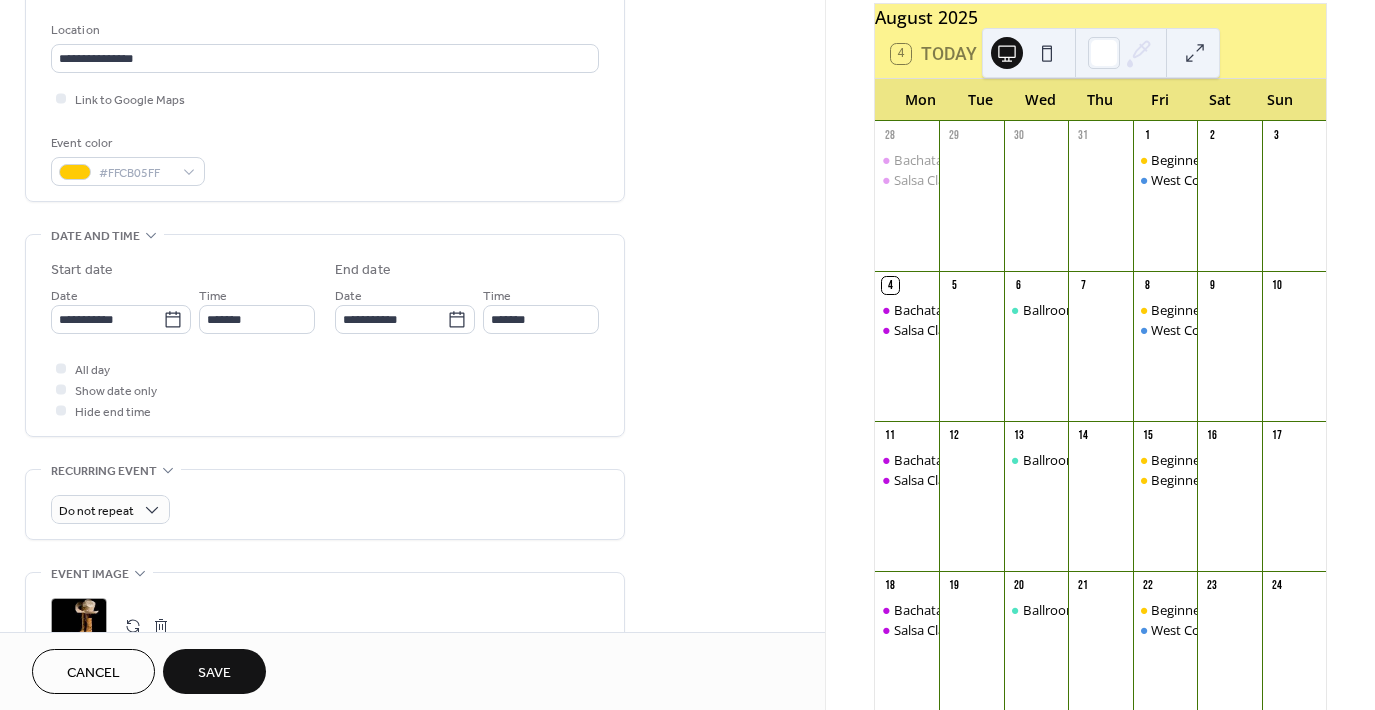 click on "Save" at bounding box center [214, 673] 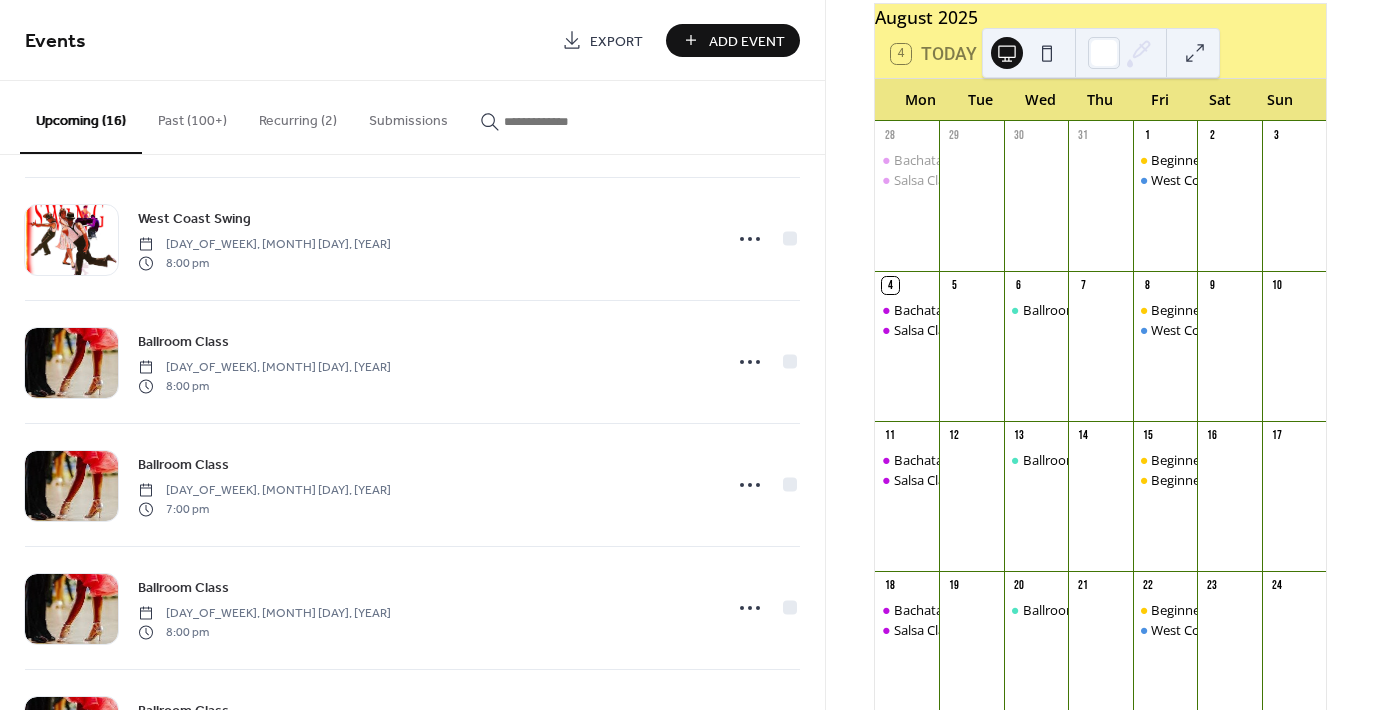 scroll, scrollTop: 1472, scrollLeft: 0, axis: vertical 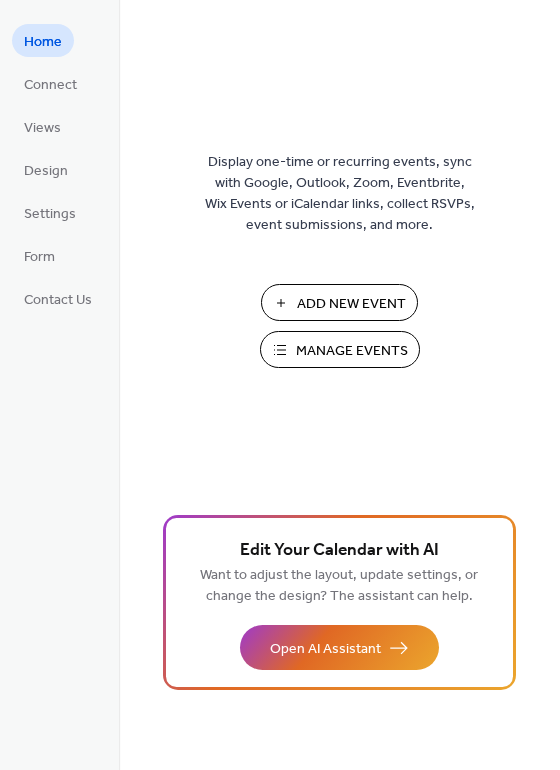 click on "Manage Events" at bounding box center [352, 351] 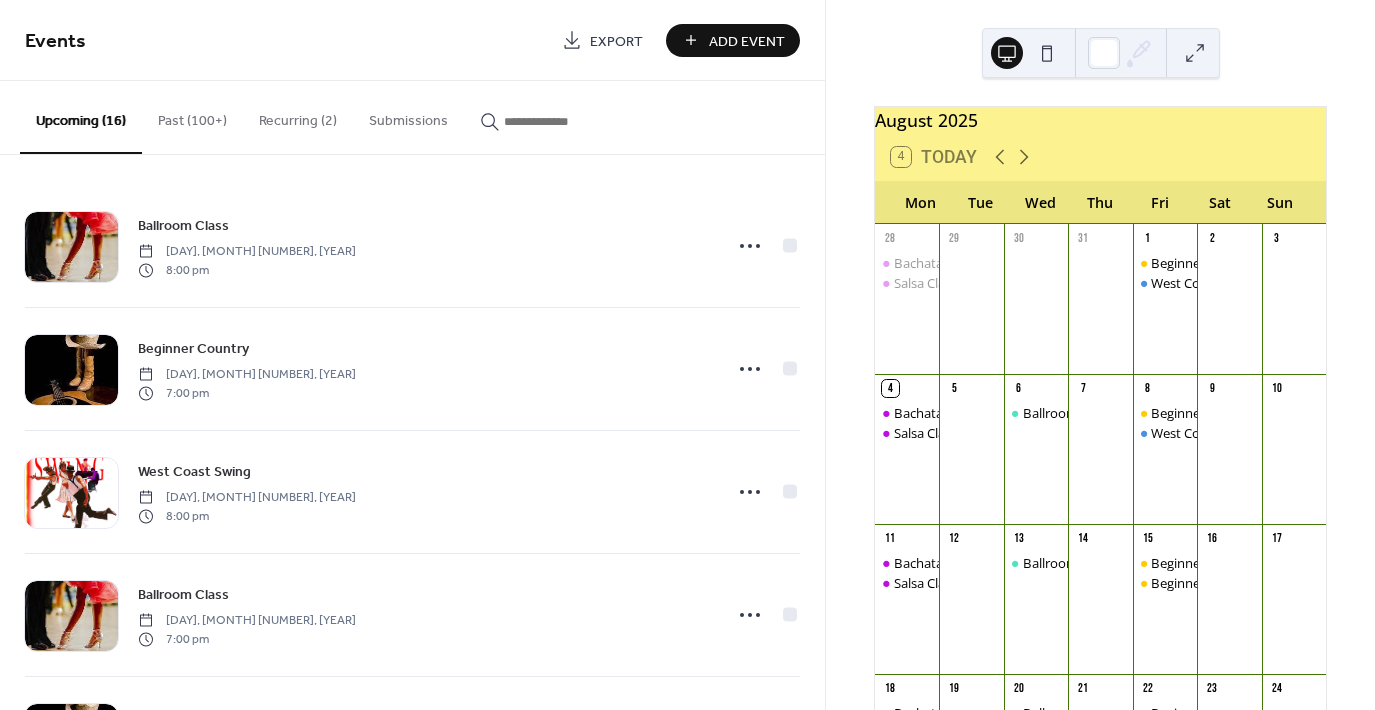 scroll, scrollTop: 0, scrollLeft: 0, axis: both 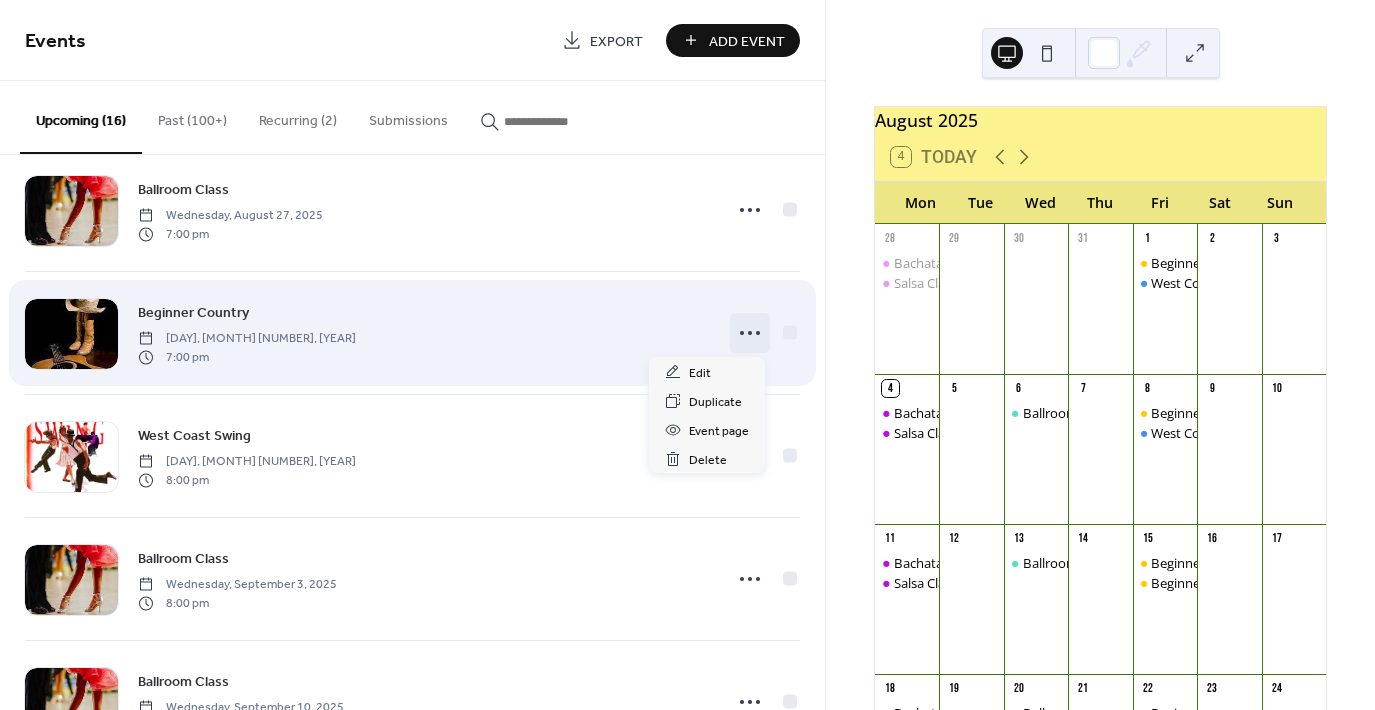 click 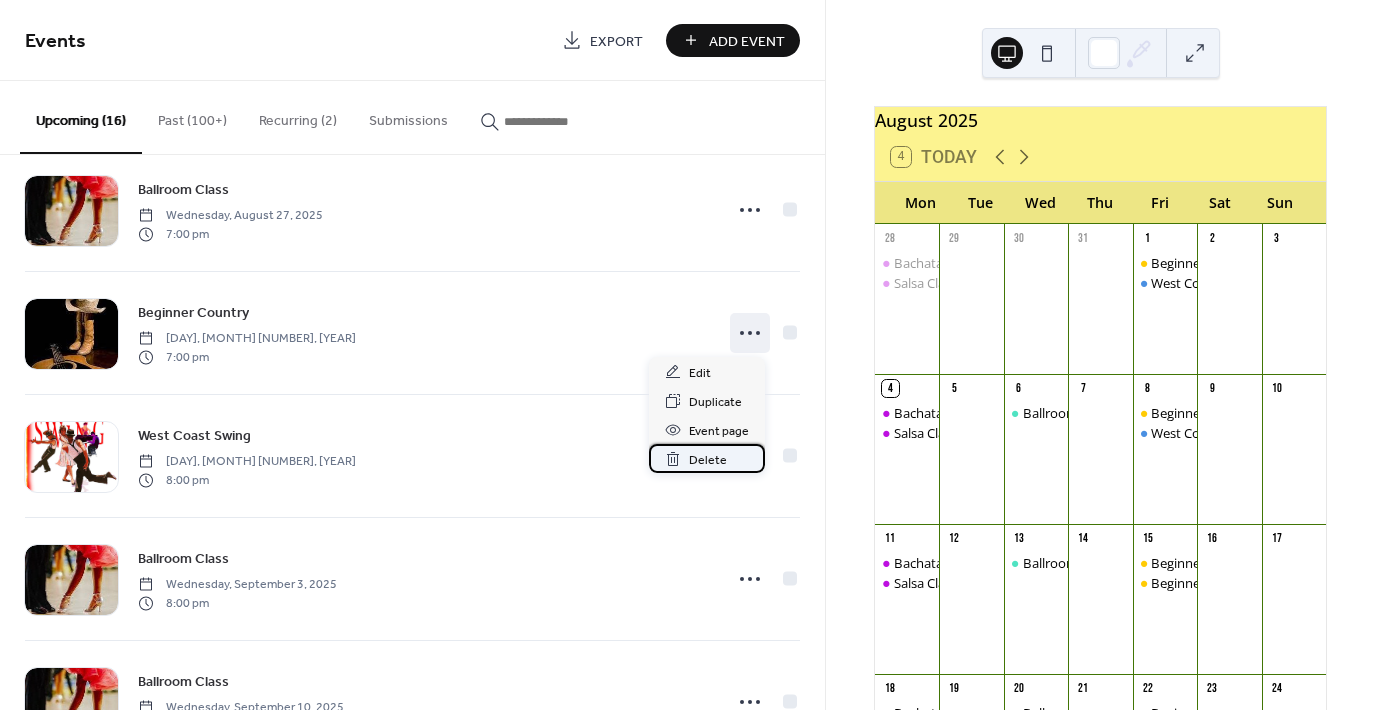 click on "Delete" at bounding box center (708, 460) 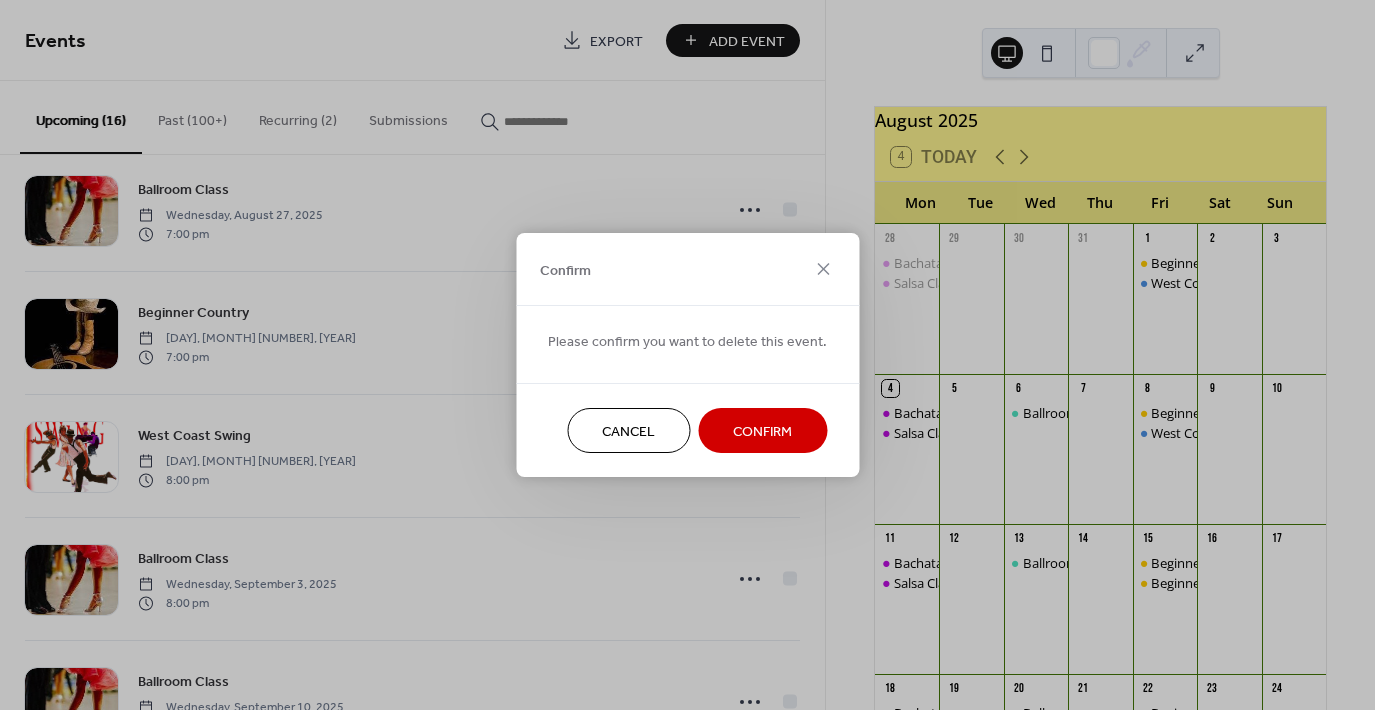 click on "Confirm" at bounding box center (762, 432) 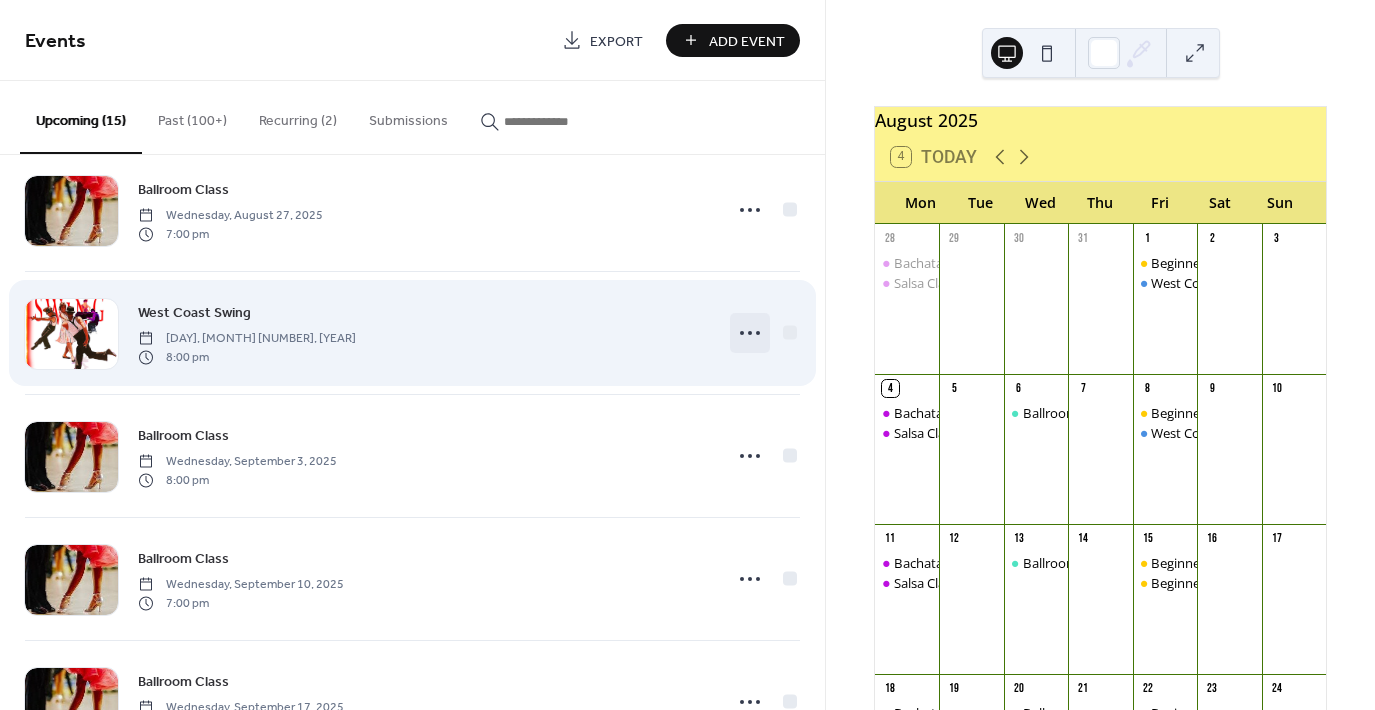 click 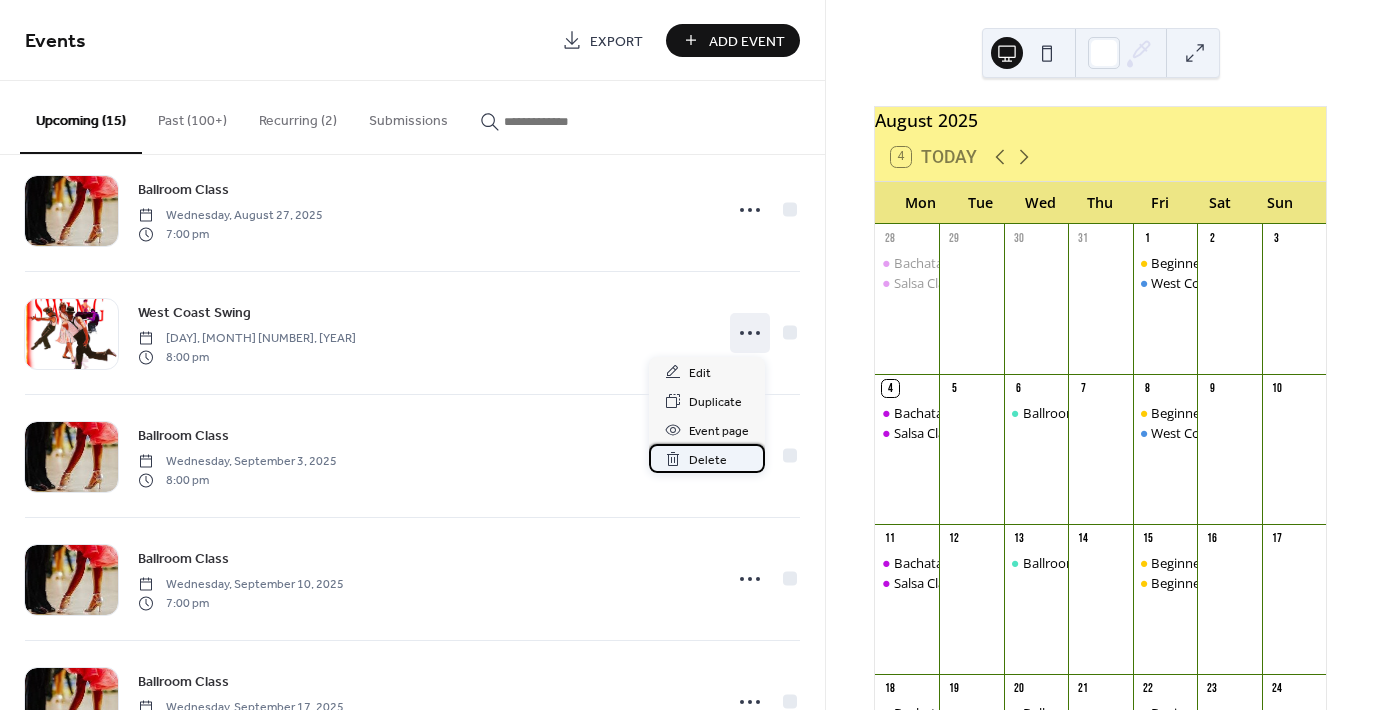 click on "Delete" at bounding box center [708, 460] 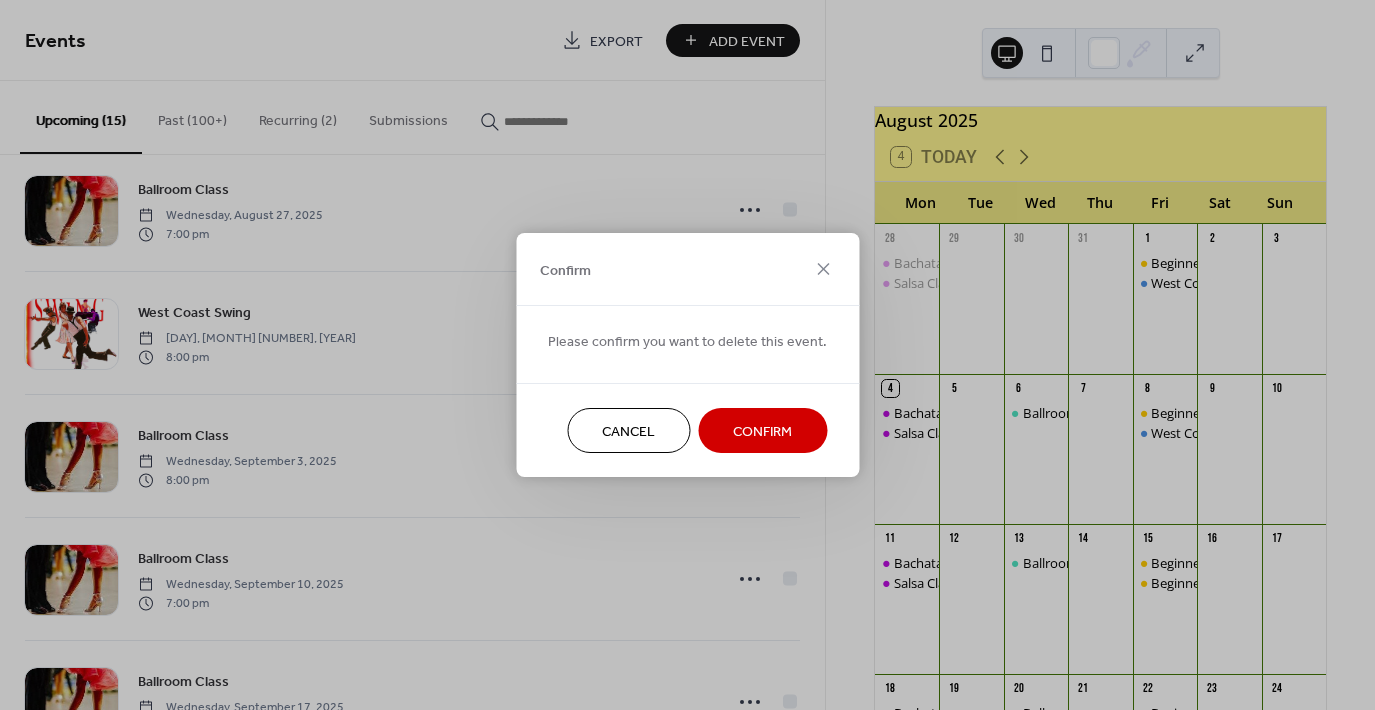 click on "Confirm" at bounding box center (762, 432) 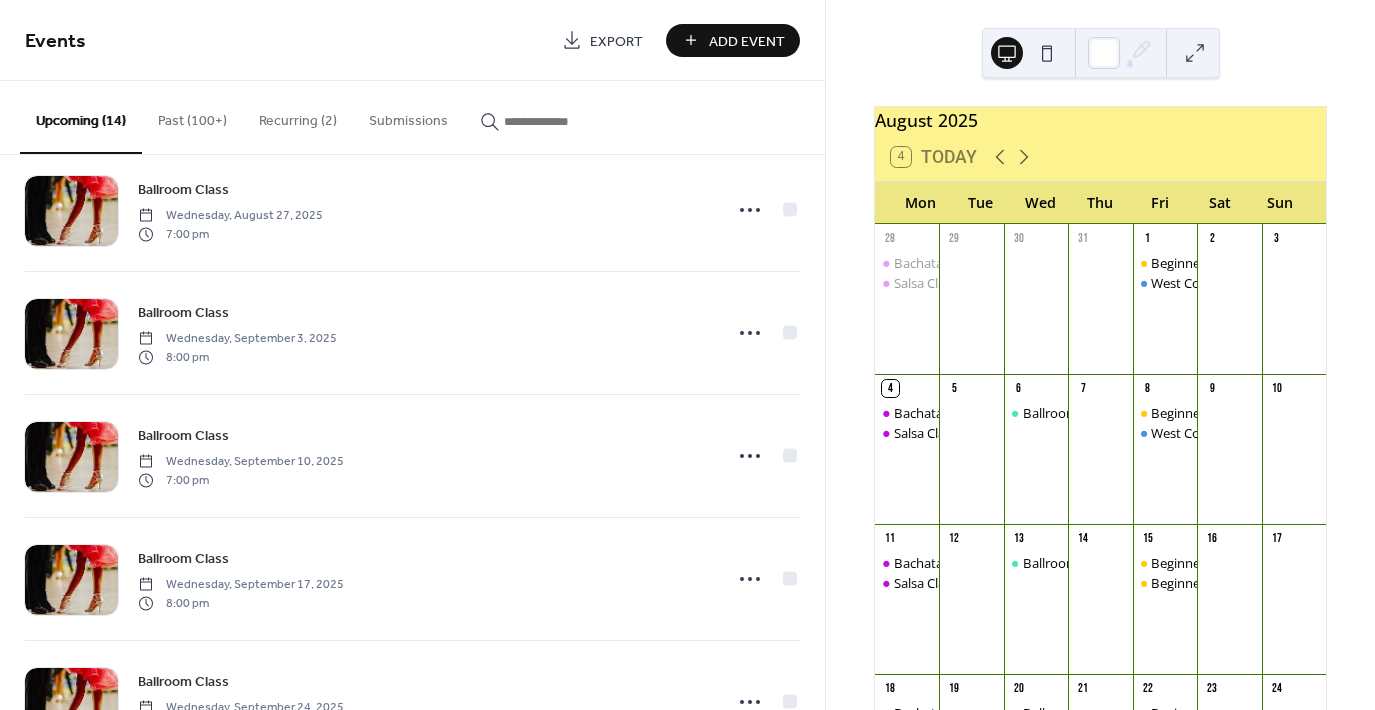 scroll, scrollTop: 1226, scrollLeft: 0, axis: vertical 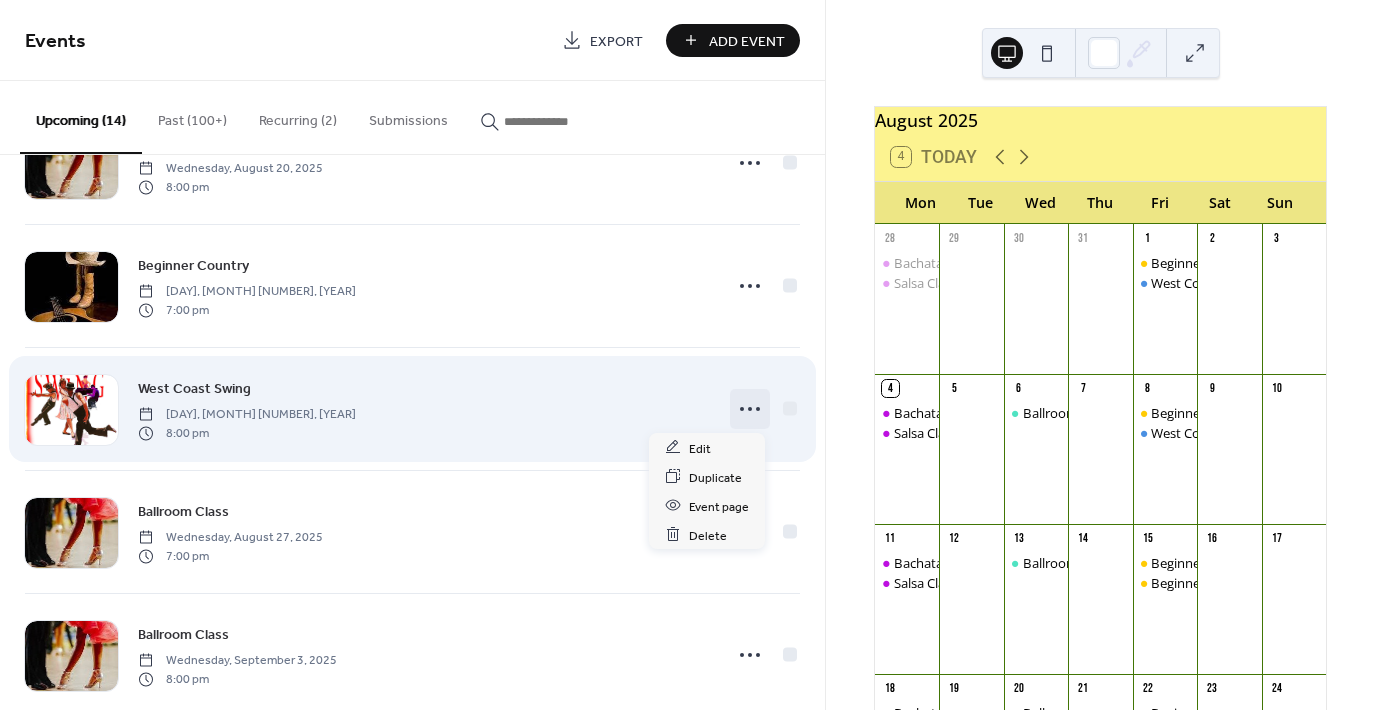 click 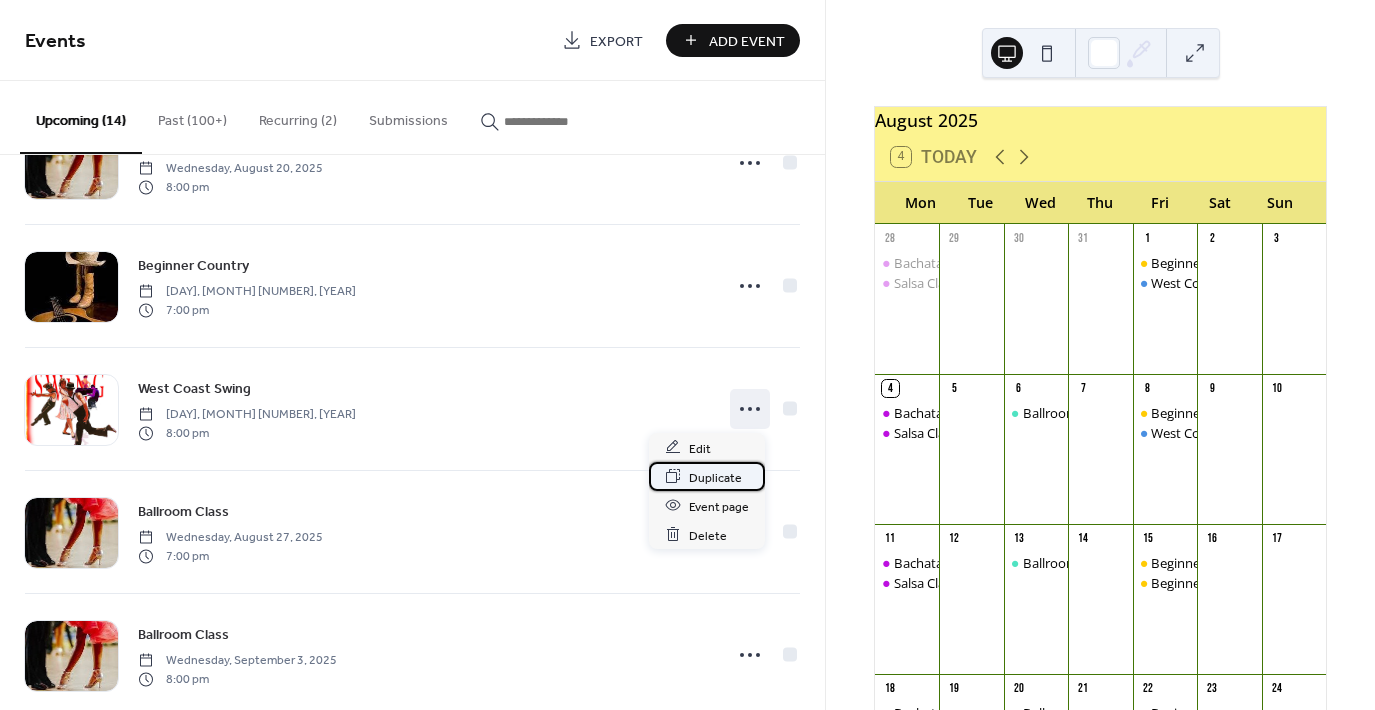 click on "Duplicate" at bounding box center (715, 477) 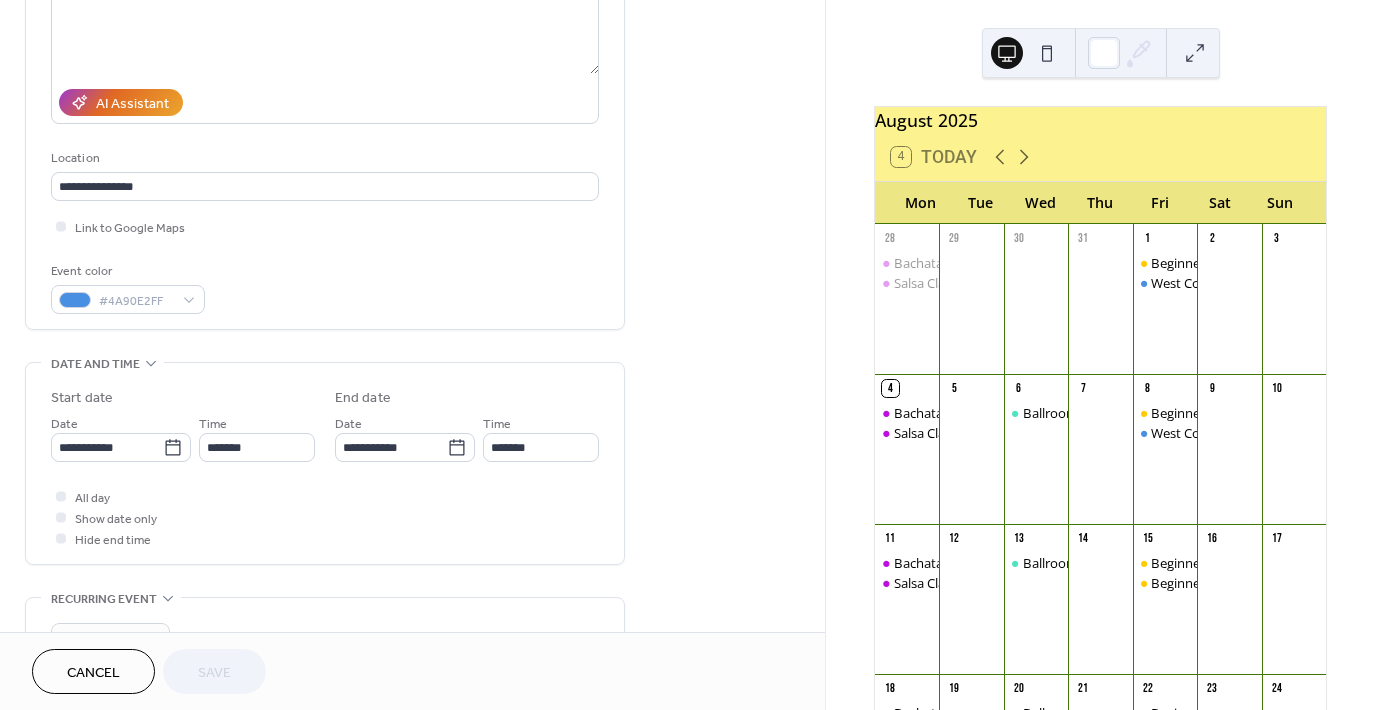 scroll, scrollTop: 290, scrollLeft: 0, axis: vertical 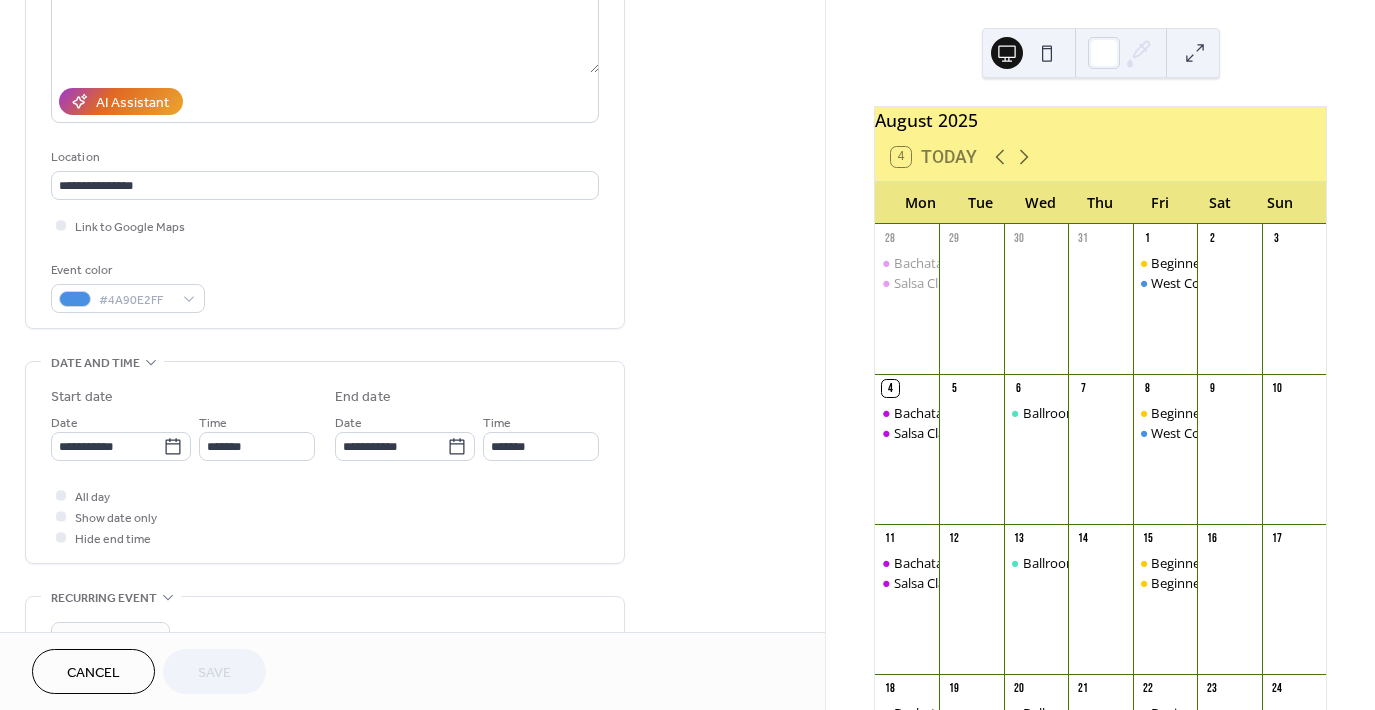 click on "August 2025 4 Today Mon Tue Wed Thu Fri Sat Sun 28 Bachata Salsa Classes 29 30 31 1 Beginner Country West Coast Swing 2 3 4 Bachata Salsa Classes 5 6 Ballroom Class 7 8 Beginner Country West Coast Swing 9 10 11 Bachata Salsa Classes 12 13 Ballroom Class 14 15 Beginner Country Beginner Country 16 17 18 Bachata Salsa Classes 19 20 Ballroom Class 21 22 Beginner Country West Coast Swing 23 24 25 Salsa Classes 26 27 Ballroom Class 28 29 30 31 1 Salsa Classes 2 3 Ballroom Class 4 5 6 7 Subscribe" at bounding box center (1100, 355) 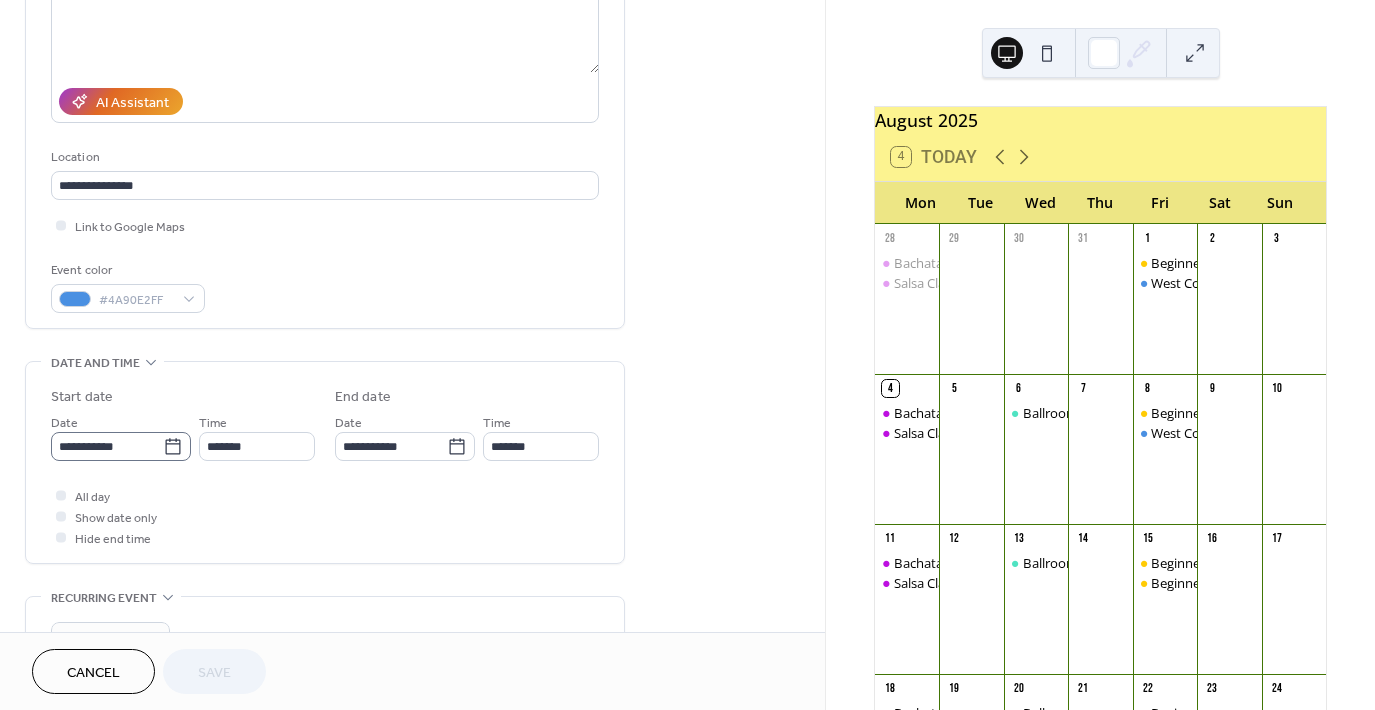 click on "**********" at bounding box center [687, 355] 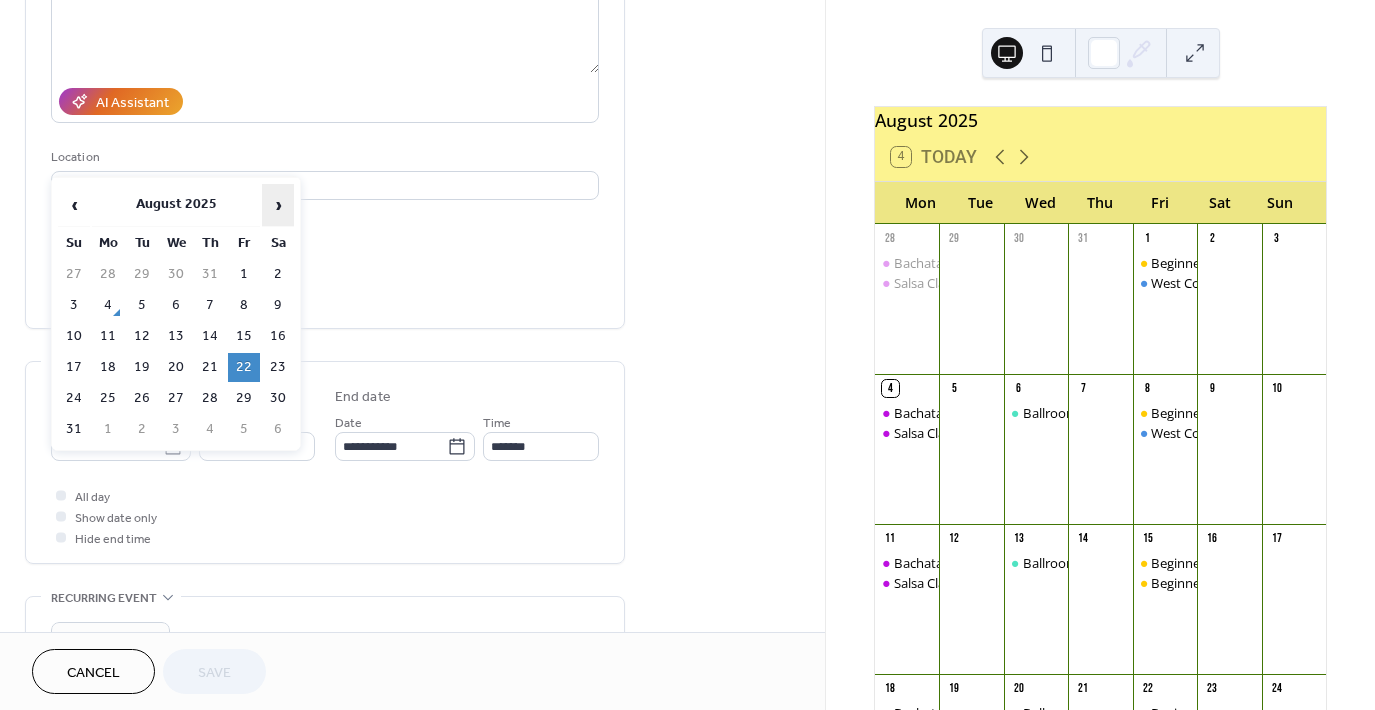 click on "›" at bounding box center [278, 205] 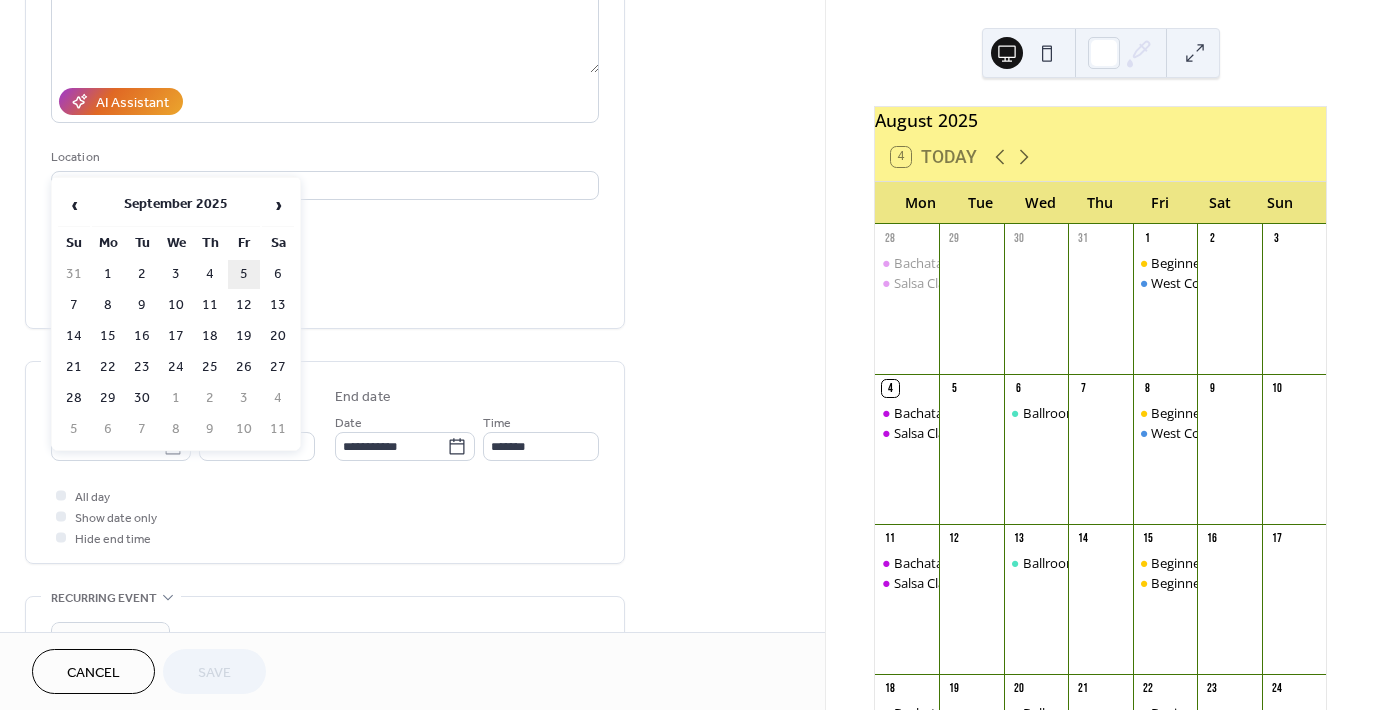 click on "5" at bounding box center (244, 274) 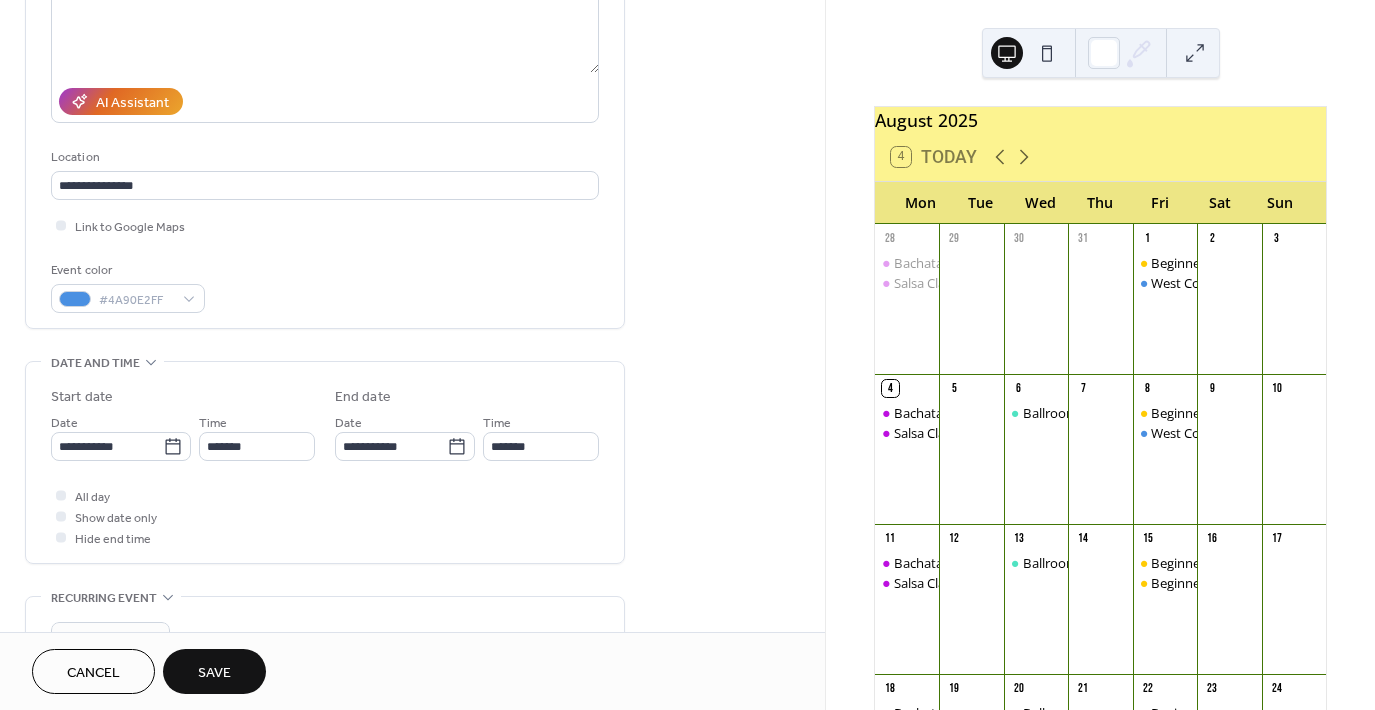 click on "Save" at bounding box center [214, 673] 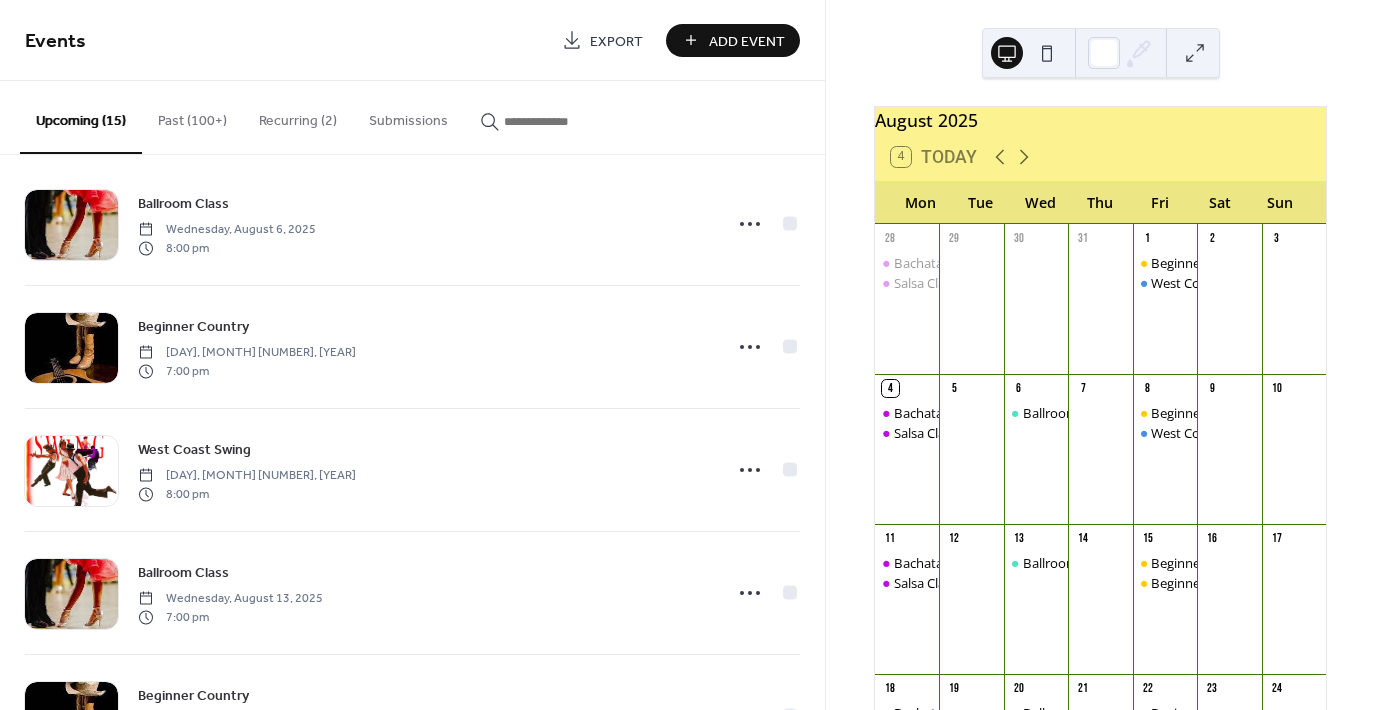 scroll, scrollTop: 0, scrollLeft: 0, axis: both 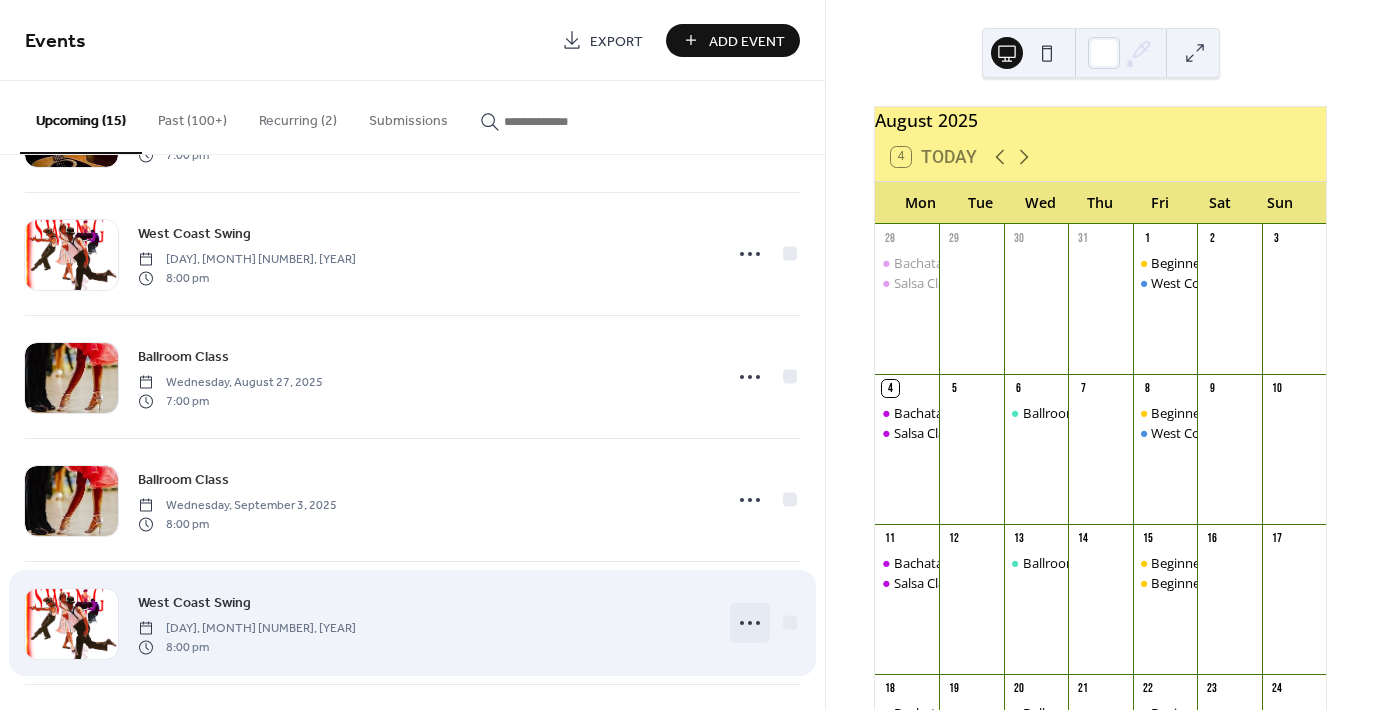 click 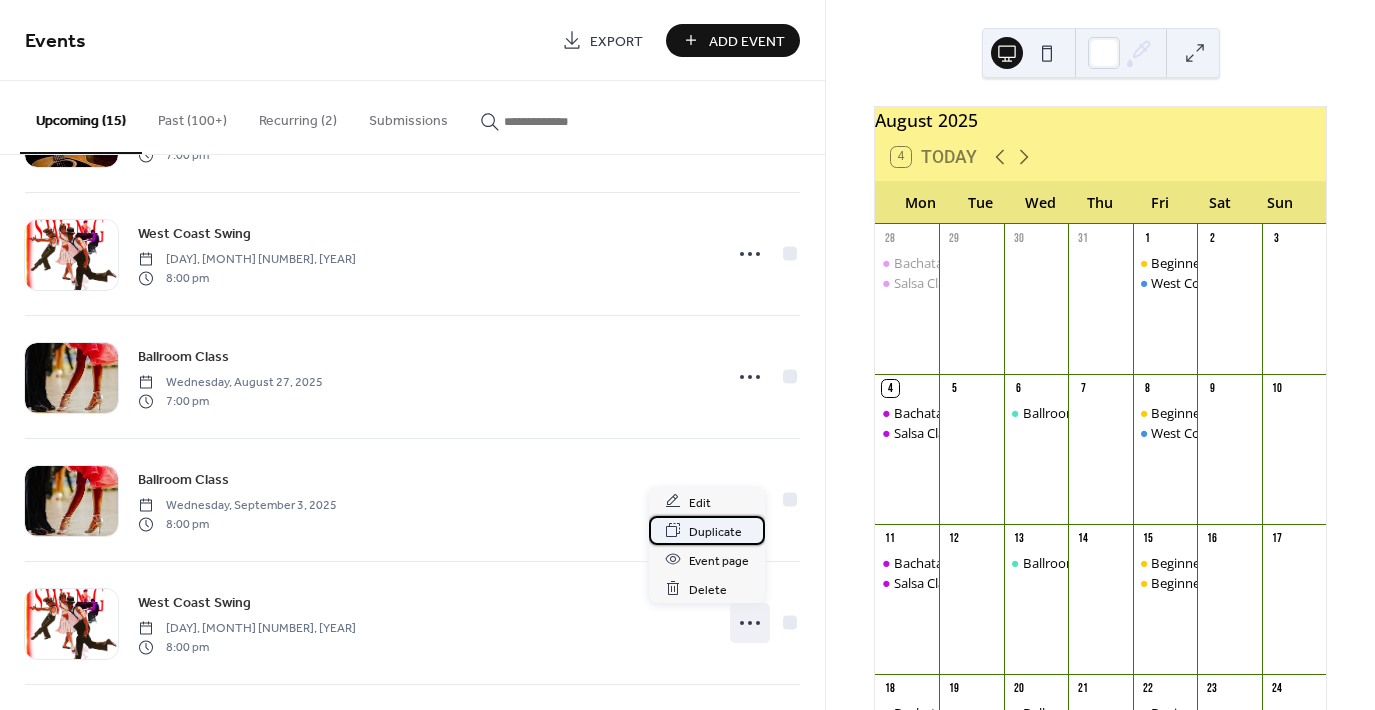 click on "Duplicate" at bounding box center [715, 531] 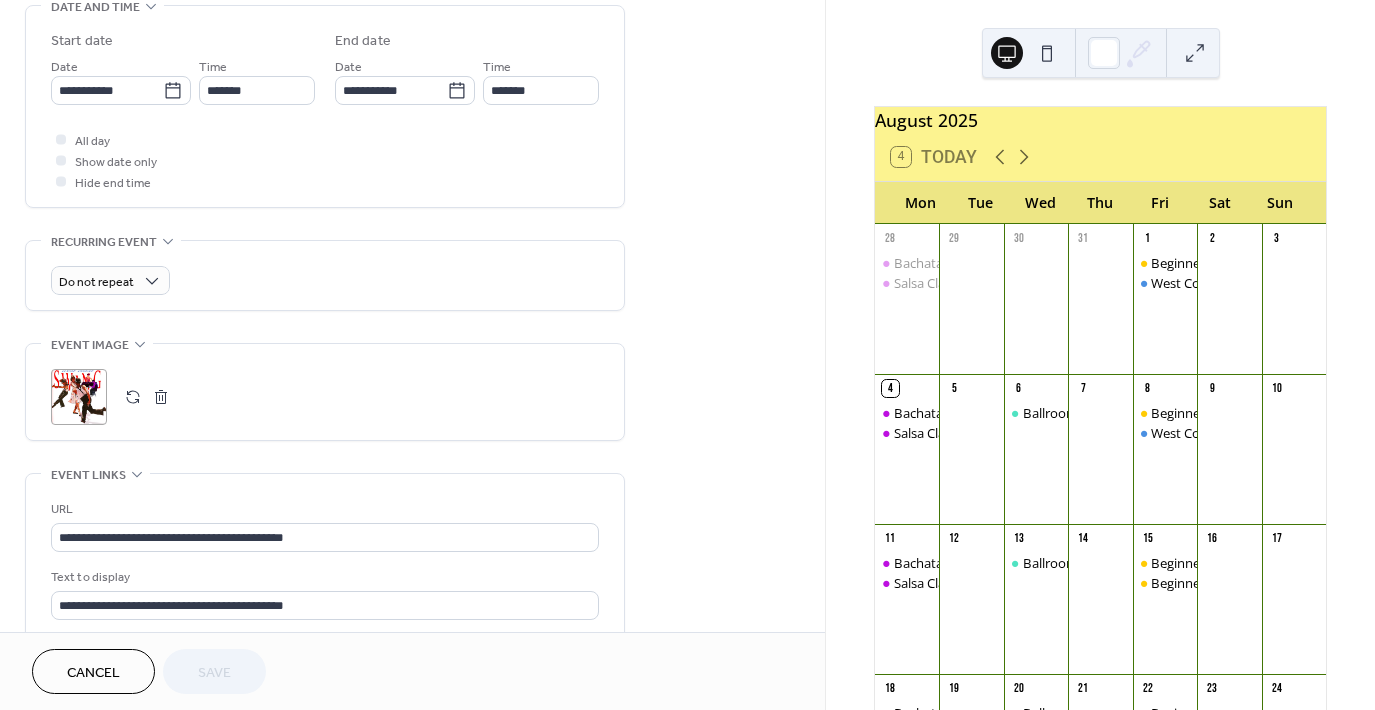scroll, scrollTop: 669, scrollLeft: 0, axis: vertical 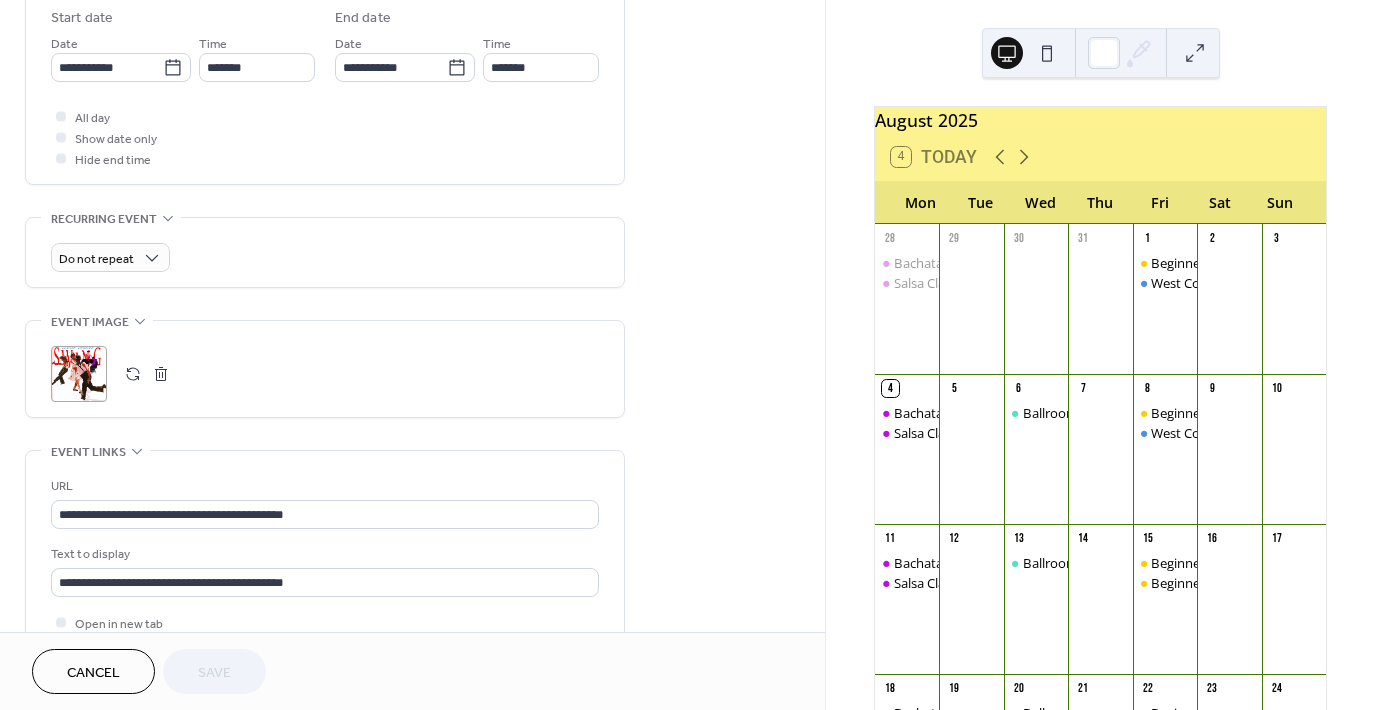 click on "All day Show date only Hide end time" at bounding box center [325, 137] 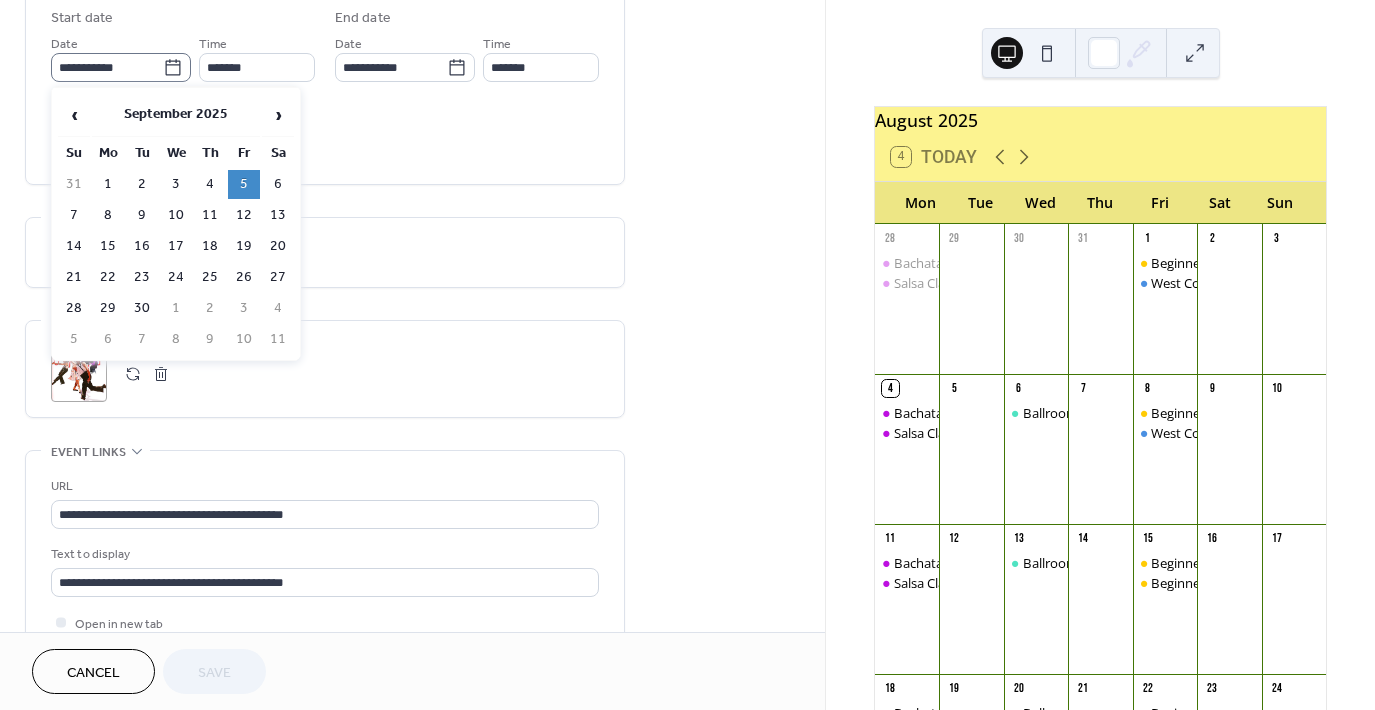click 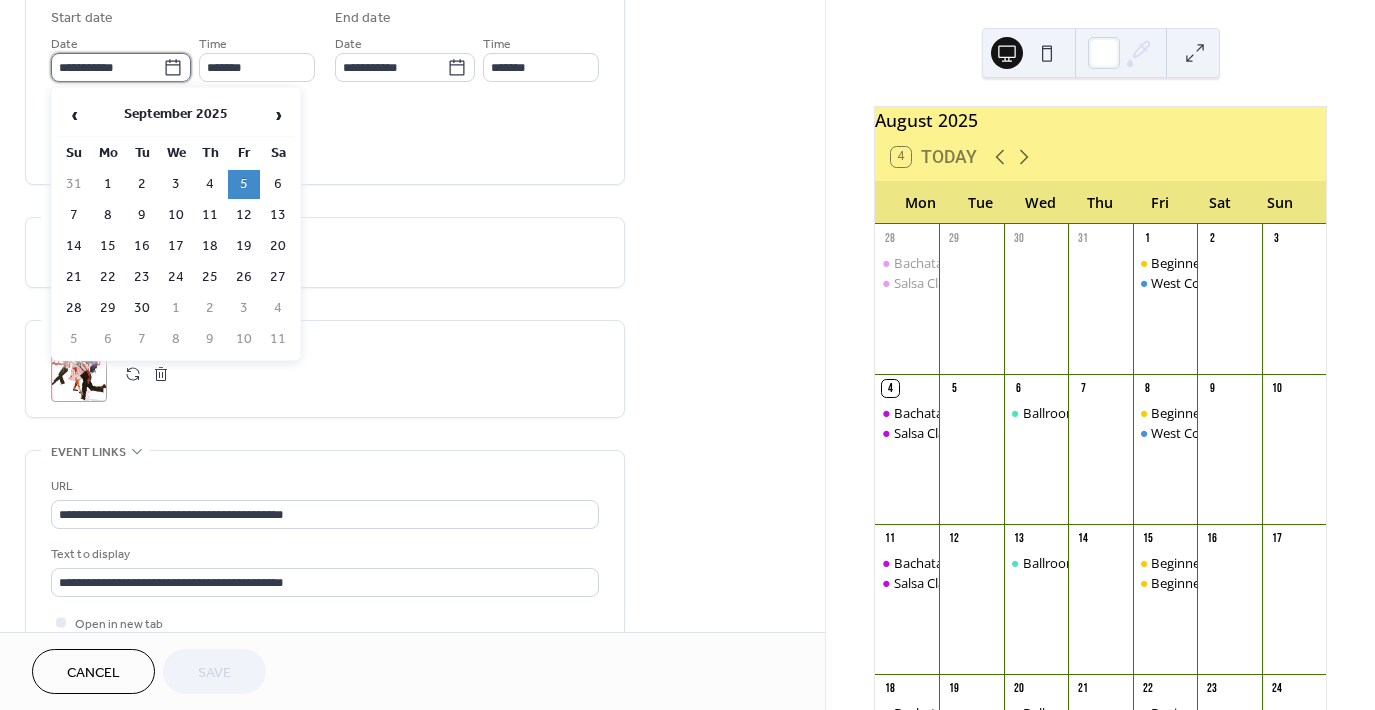 click on "**********" at bounding box center (107, 67) 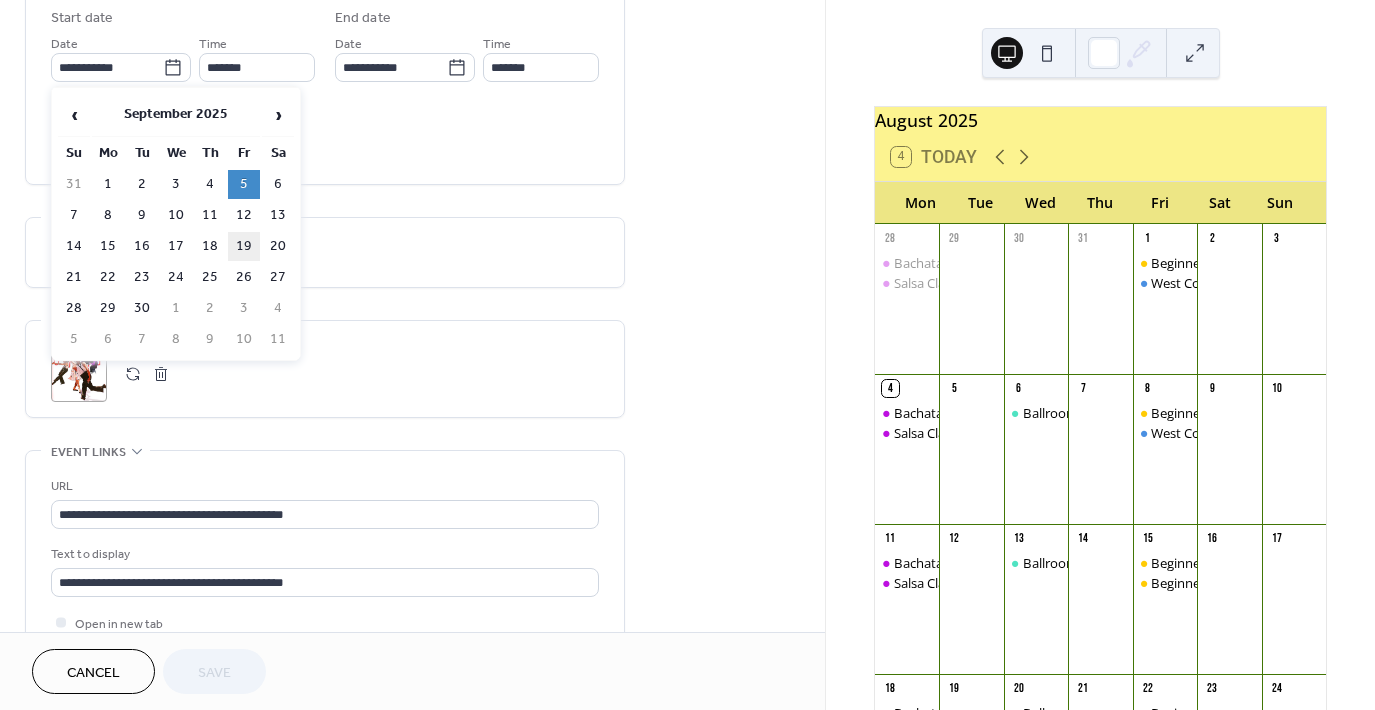 click on "19" at bounding box center [244, 246] 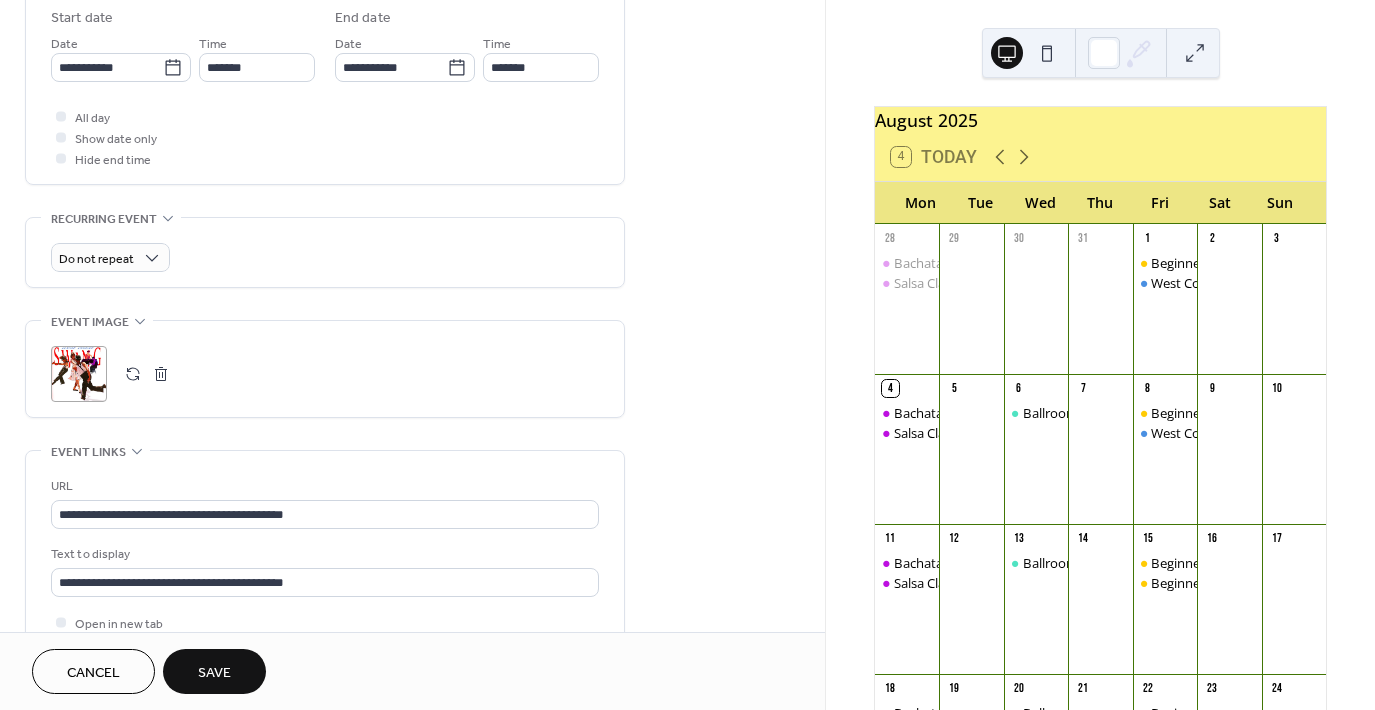 click on "Save" at bounding box center [214, 673] 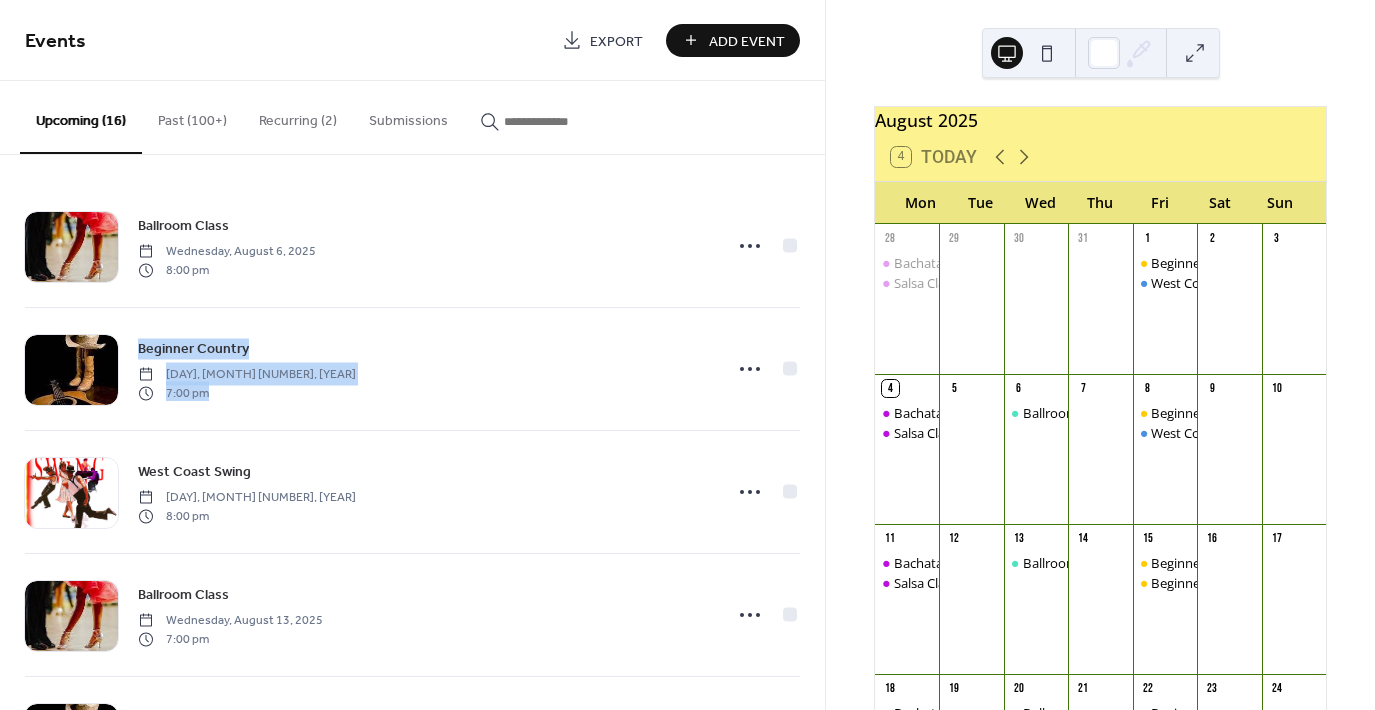 drag, startPoint x: 818, startPoint y: 272, endPoint x: 817, endPoint y: 319, distance: 47.010635 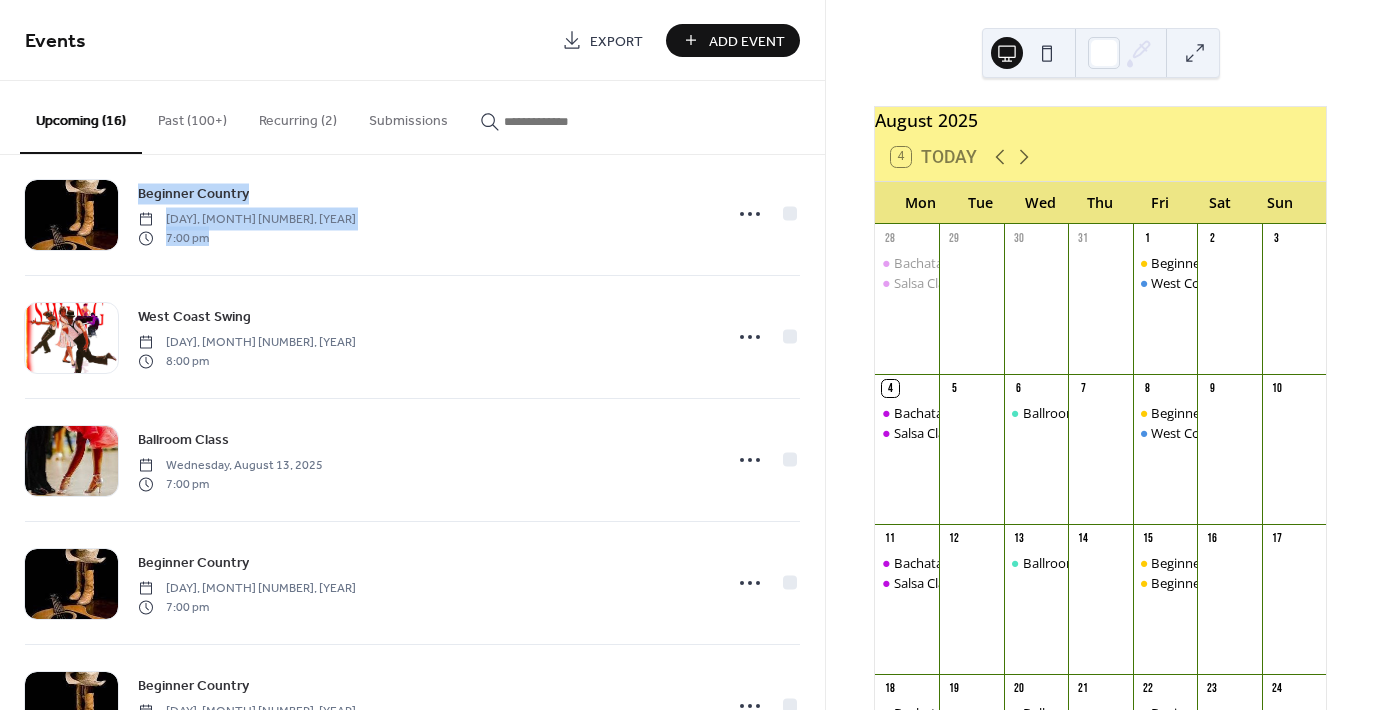 scroll, scrollTop: 0, scrollLeft: 0, axis: both 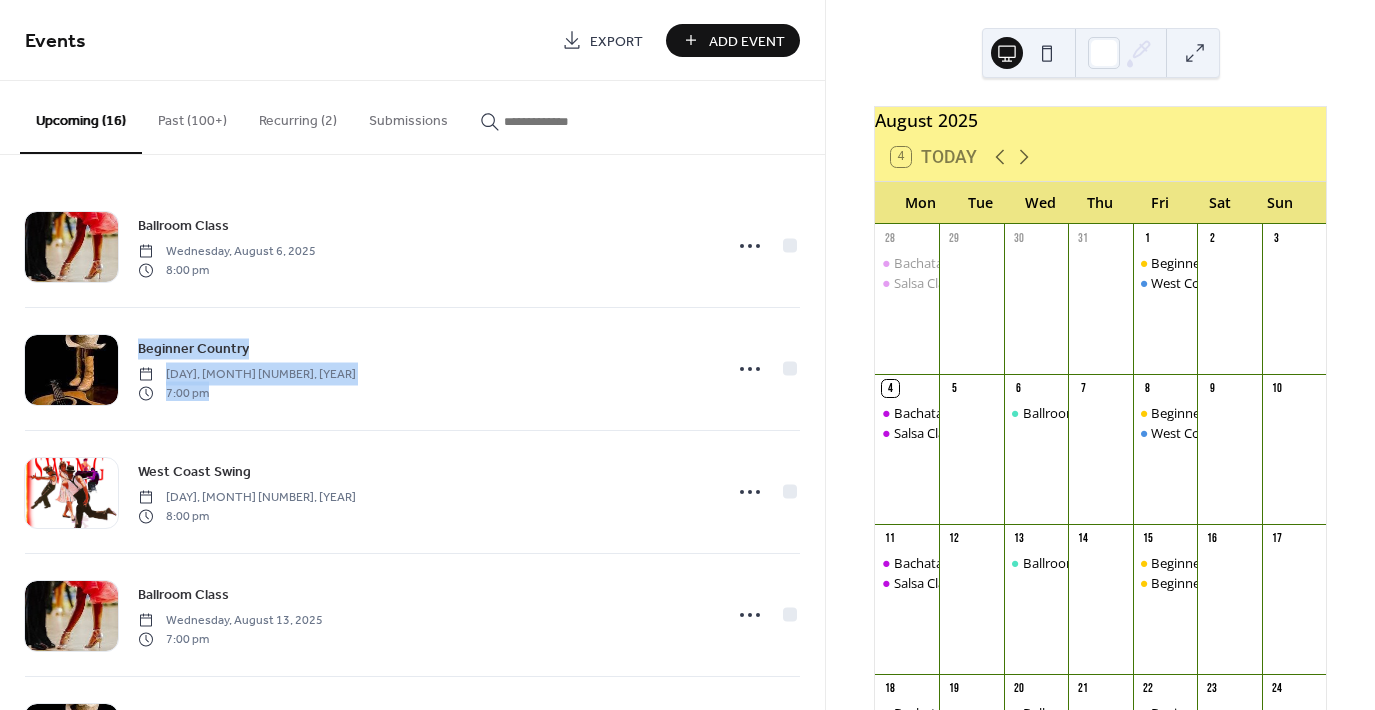 click on "Upcoming (16)" at bounding box center (81, 117) 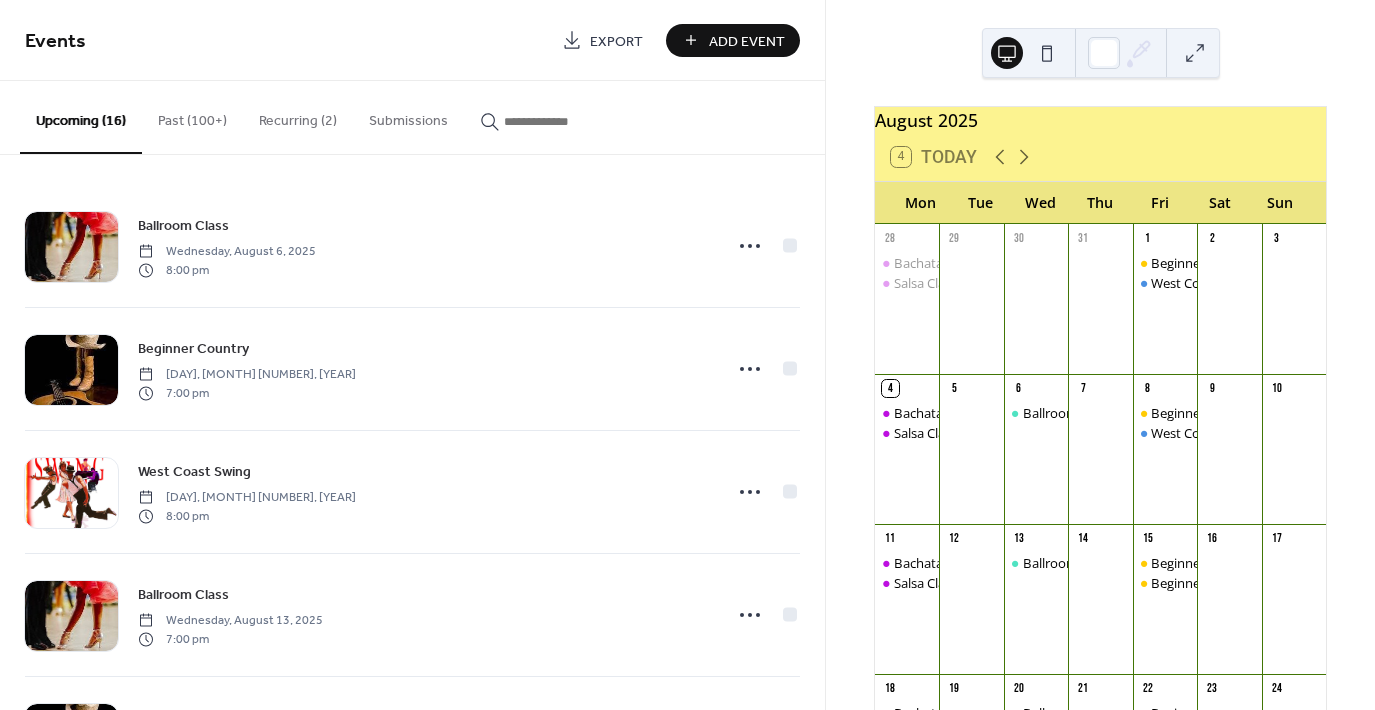 click on "Upcoming (16) Past (100+) Recurring (2) Submissions" at bounding box center (412, 118) 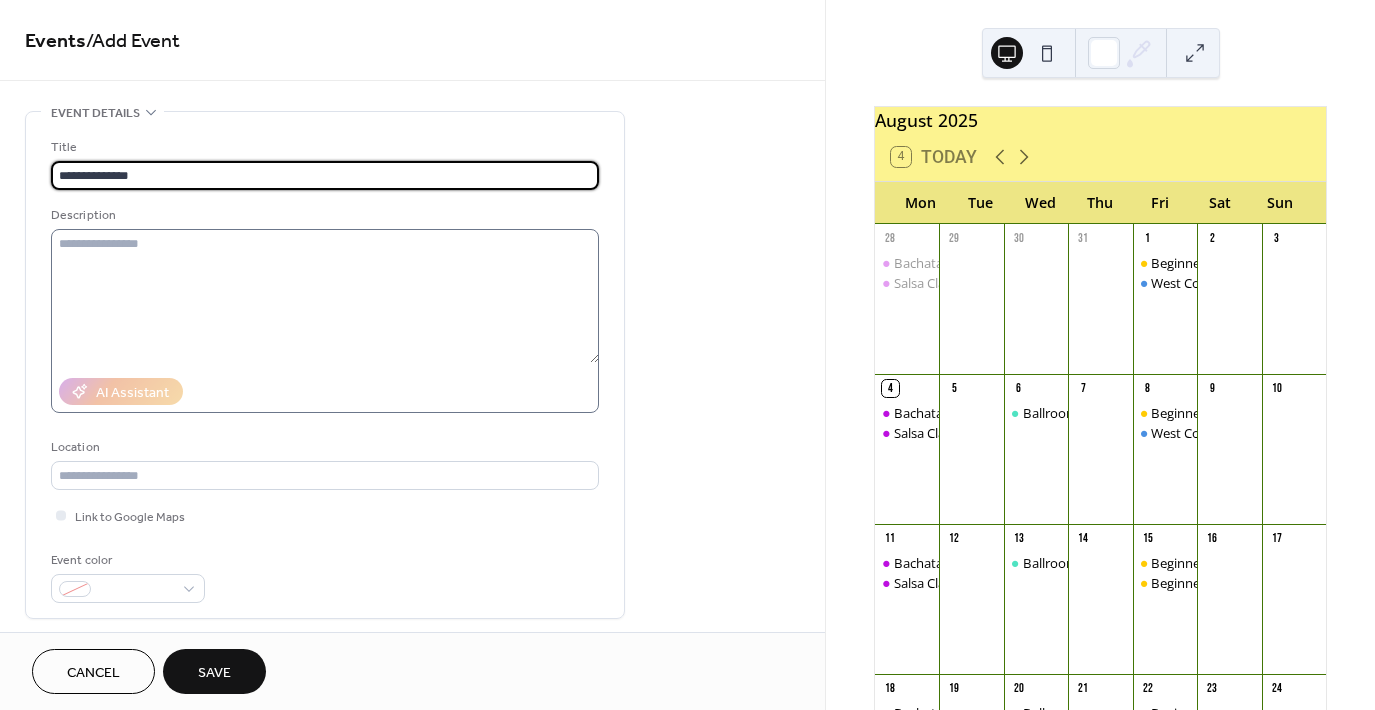 type on "**********" 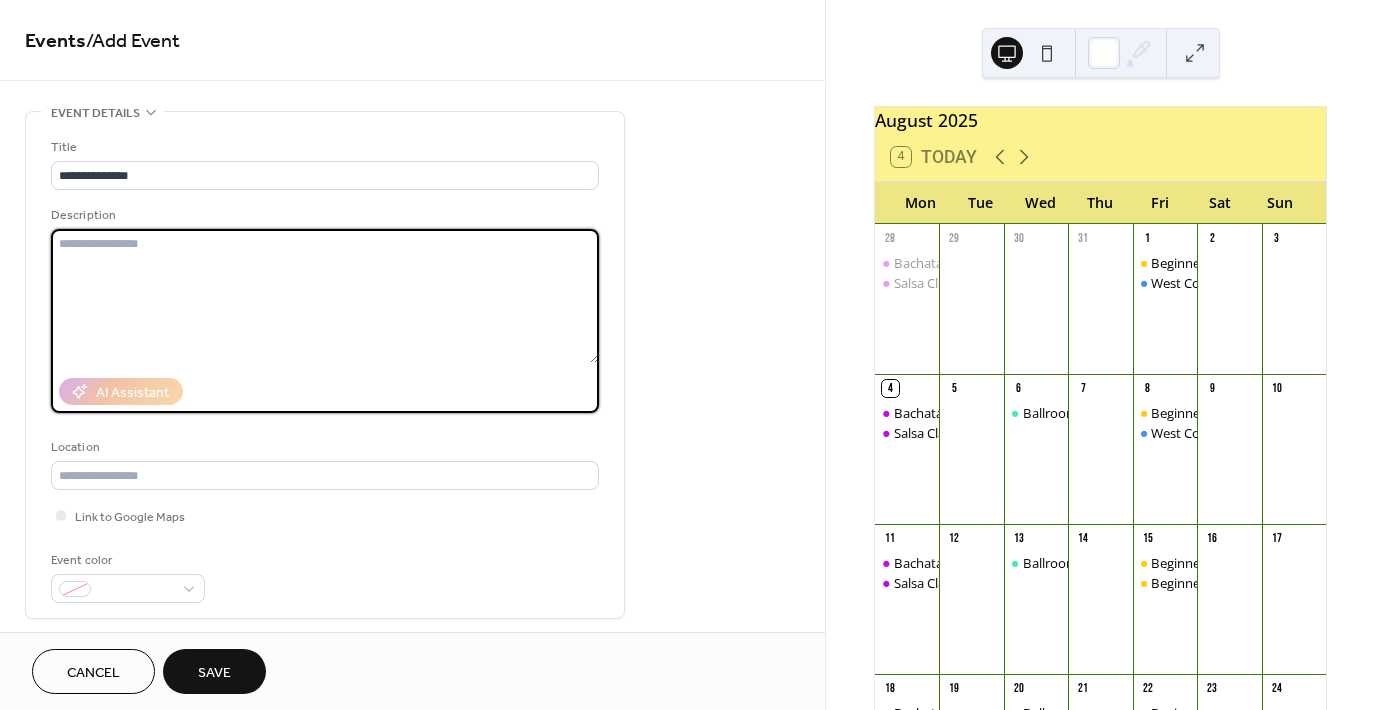 click at bounding box center [325, 296] 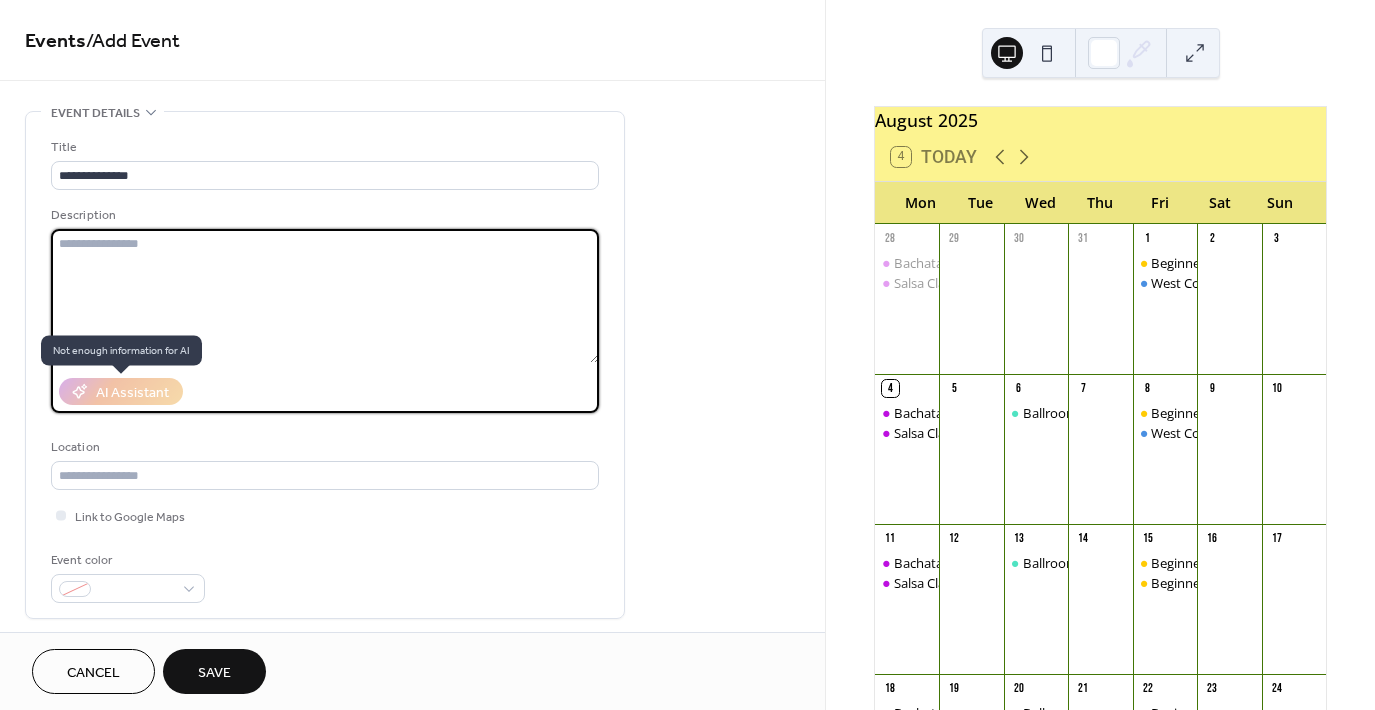 click on "AI Assistant" at bounding box center [121, 391] 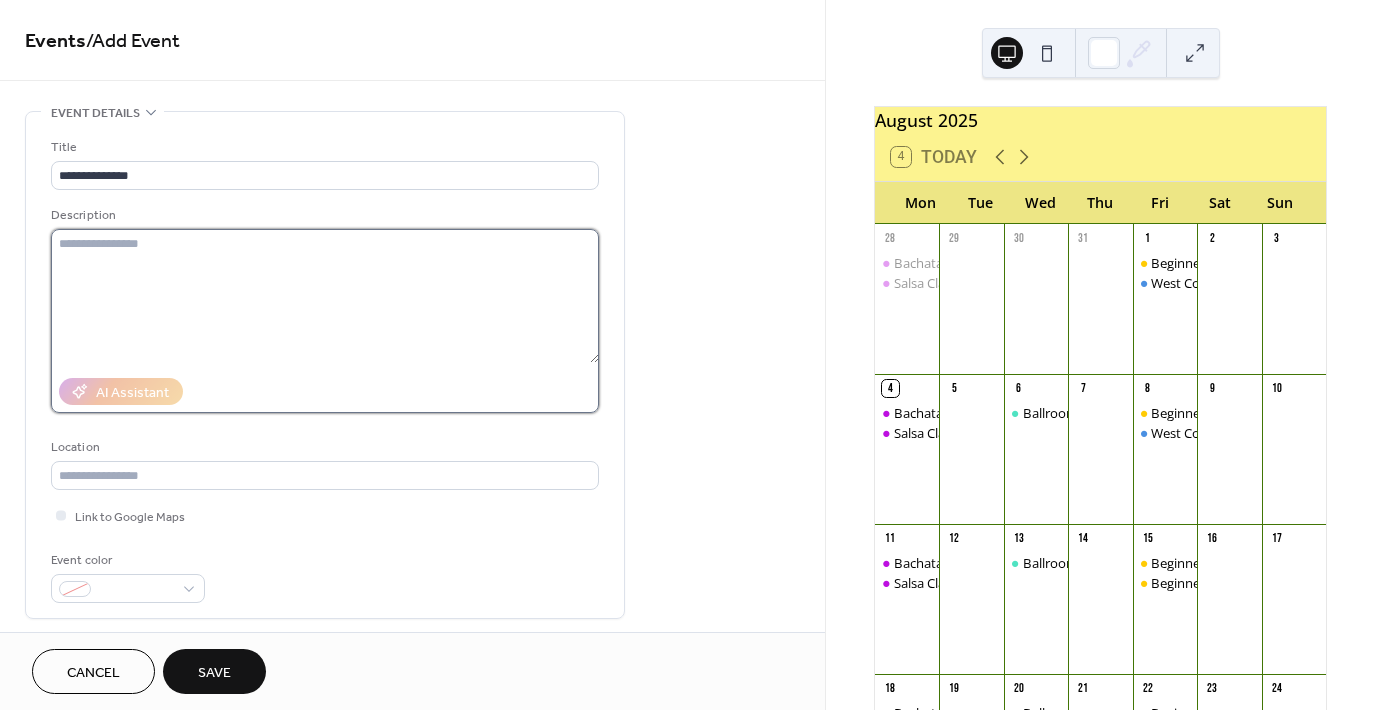 click at bounding box center (325, 296) 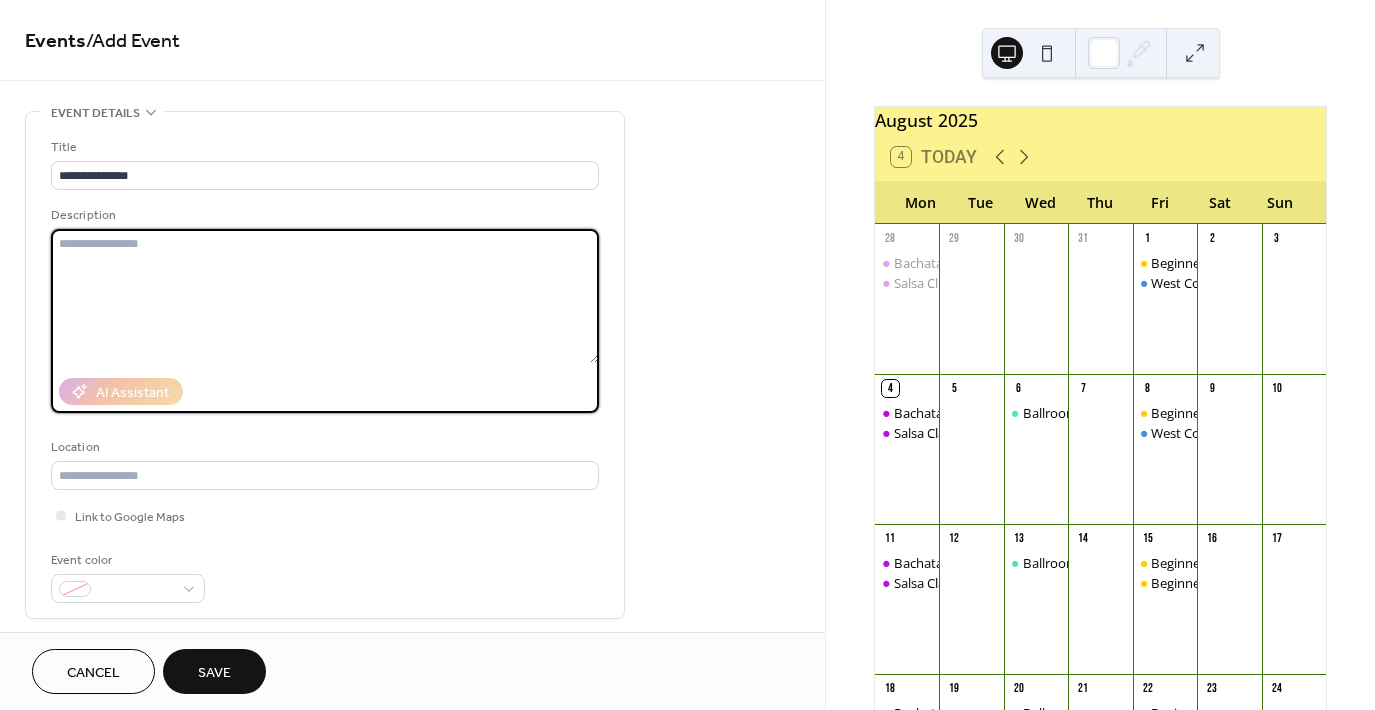 type on "*" 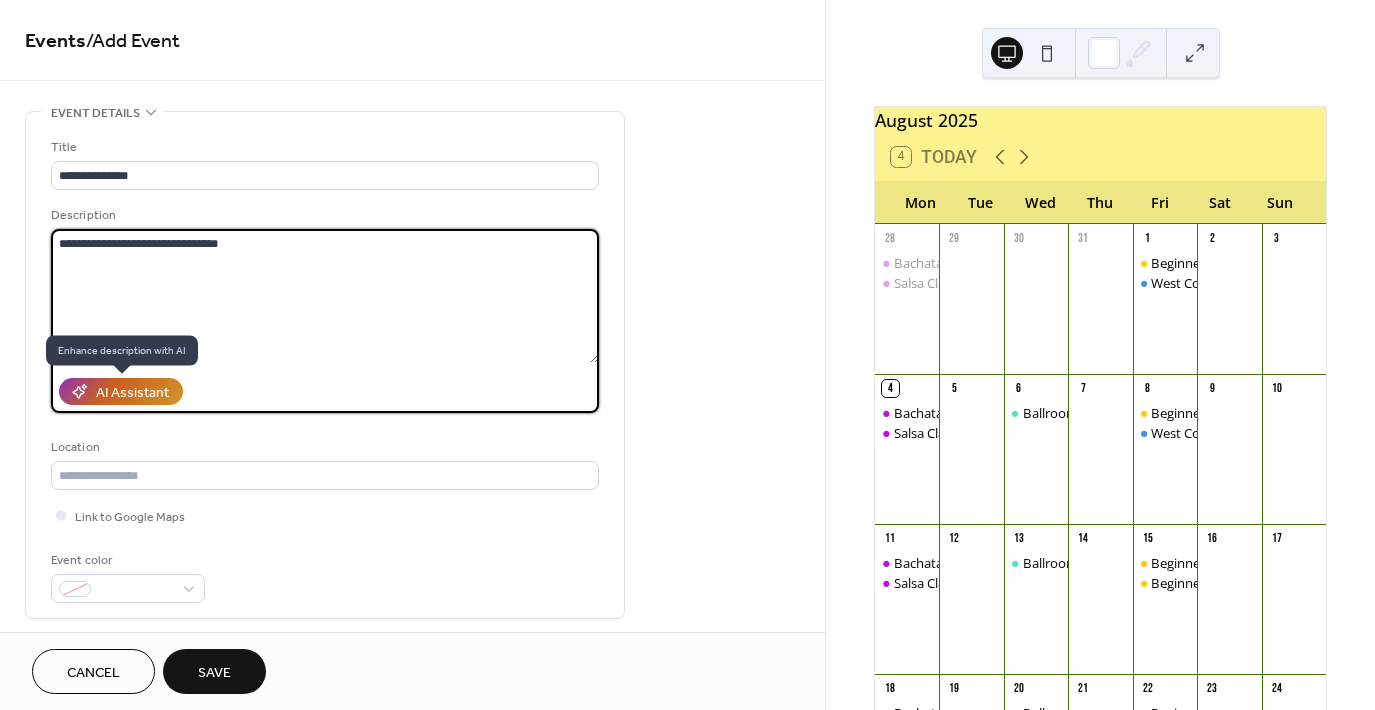 type on "**********" 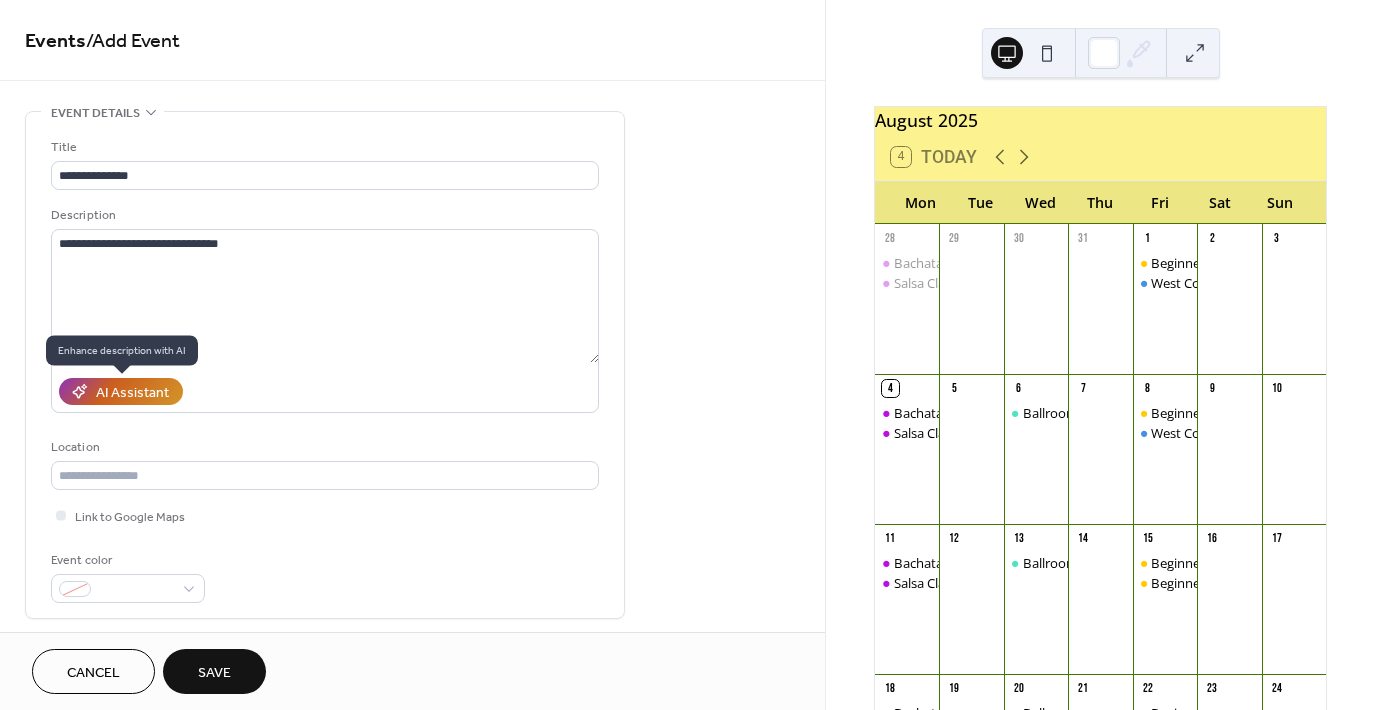 click 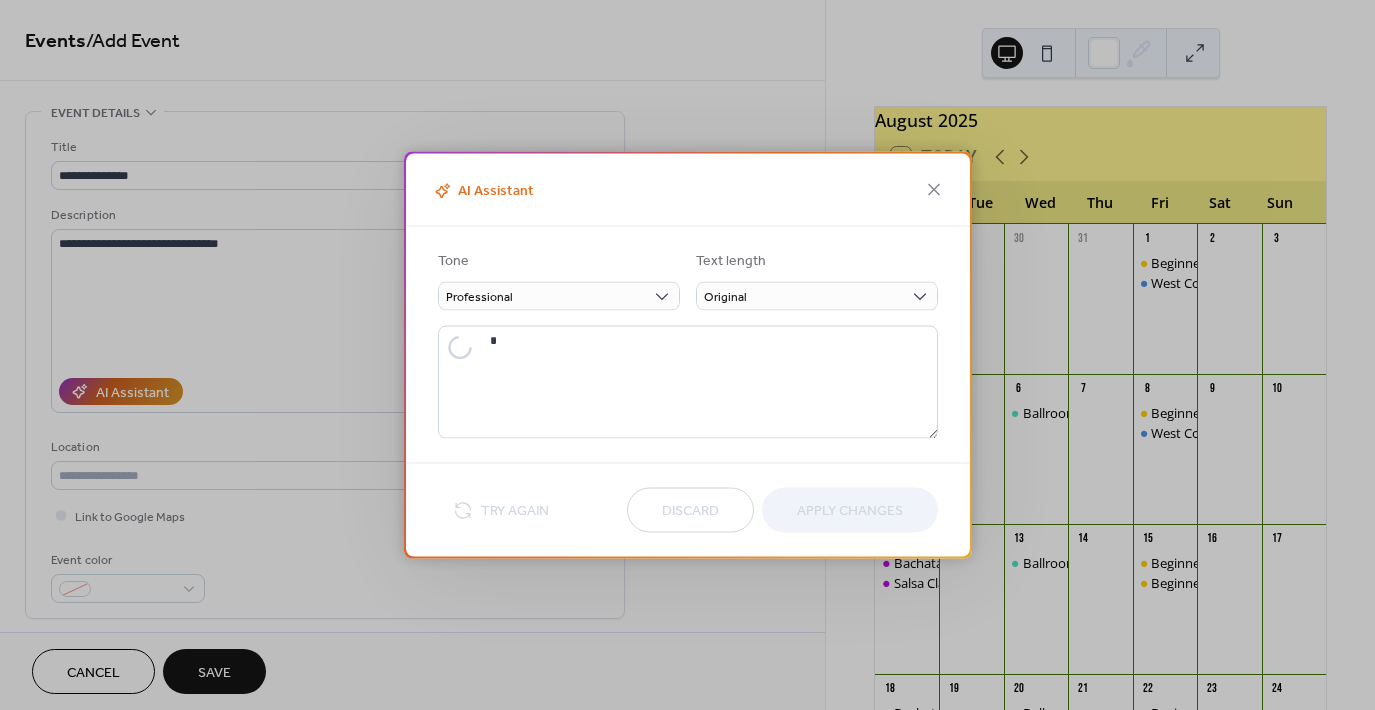type on "**********" 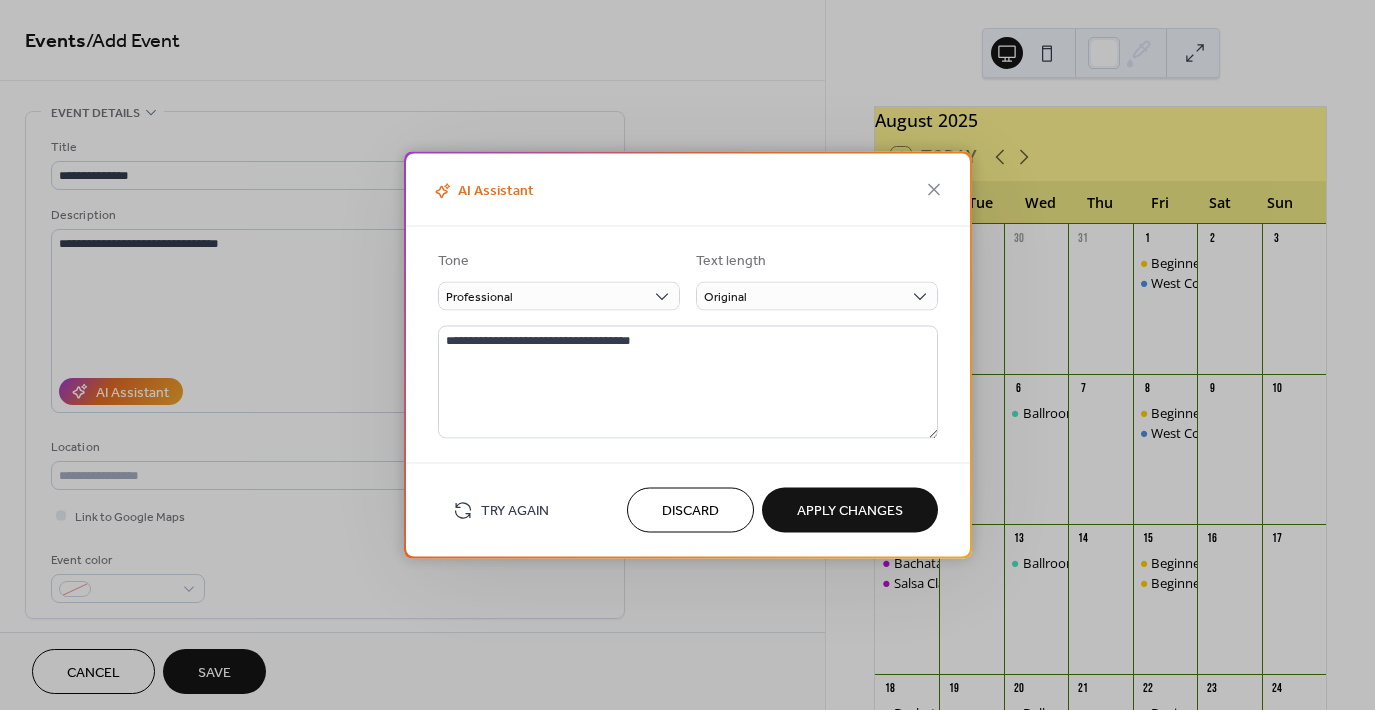click on "**********" at bounding box center (687, 355) 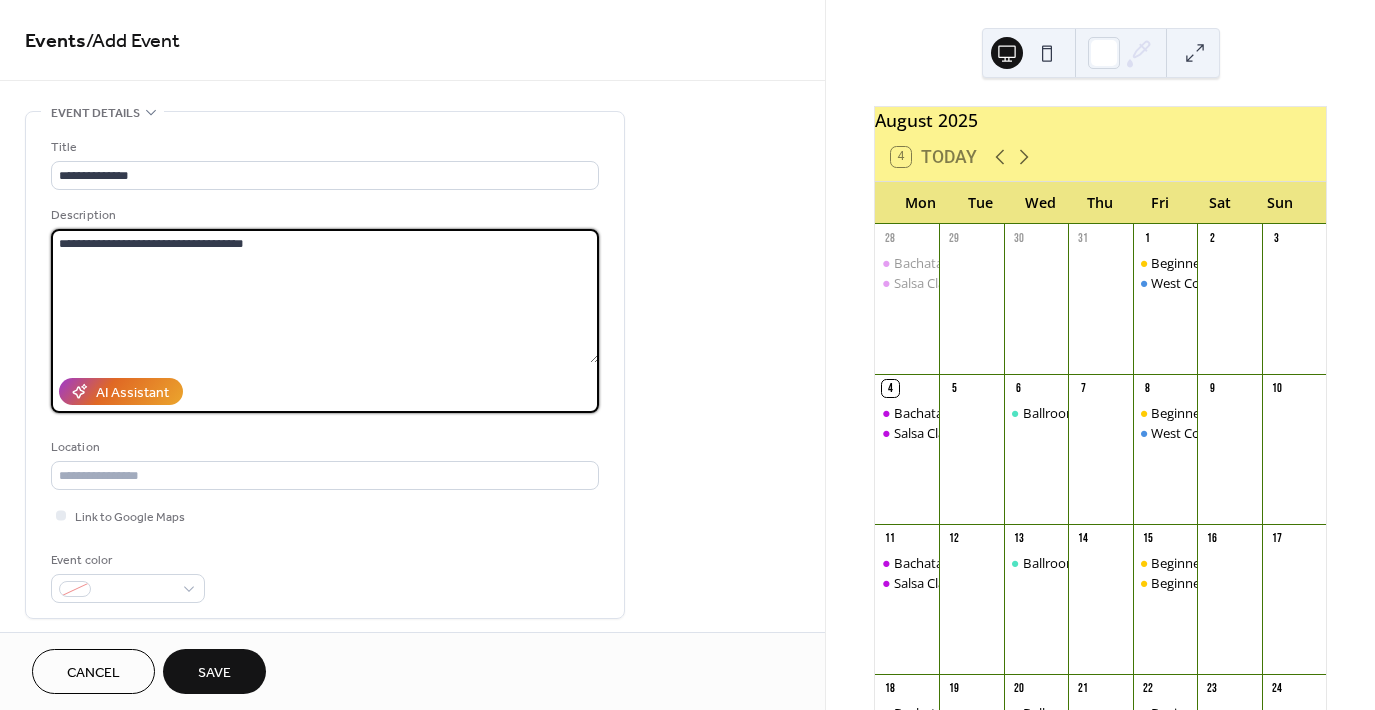 click on "**********" at bounding box center [325, 296] 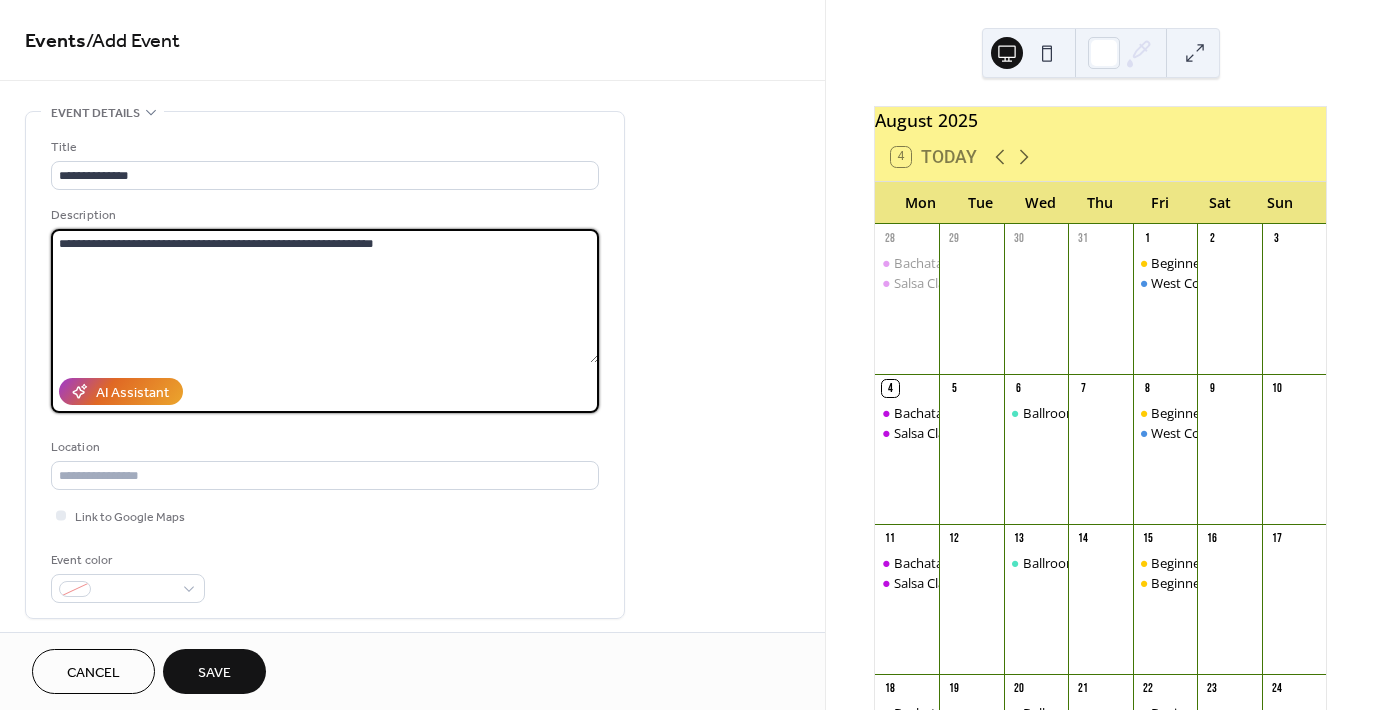 click on "**********" at bounding box center (325, 296) 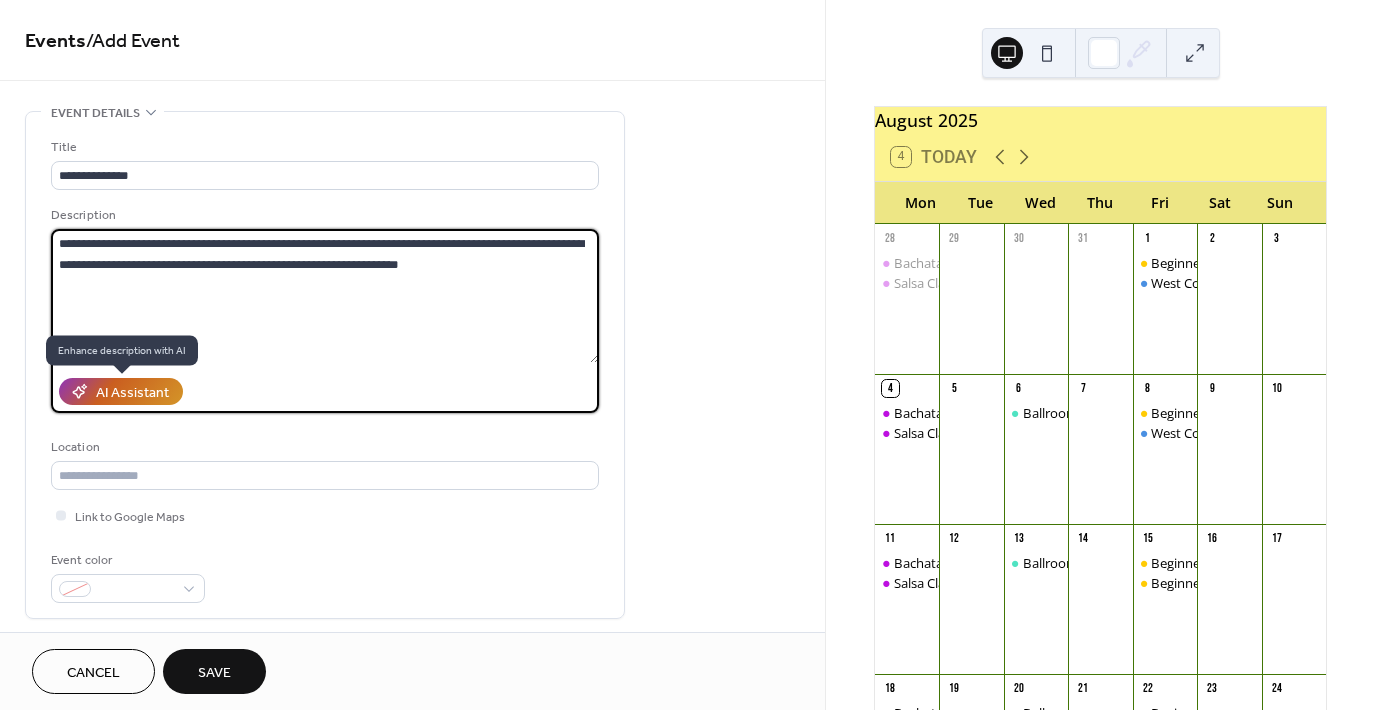 type on "**********" 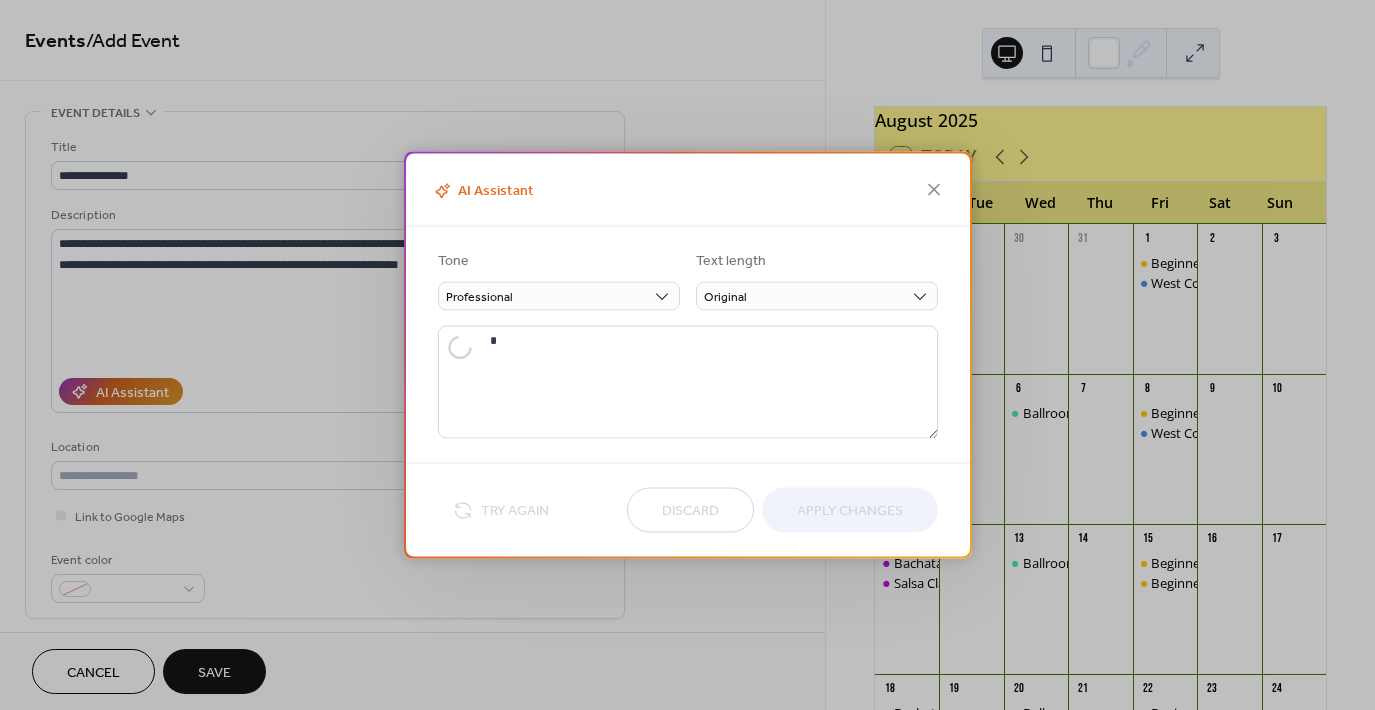 type on "**********" 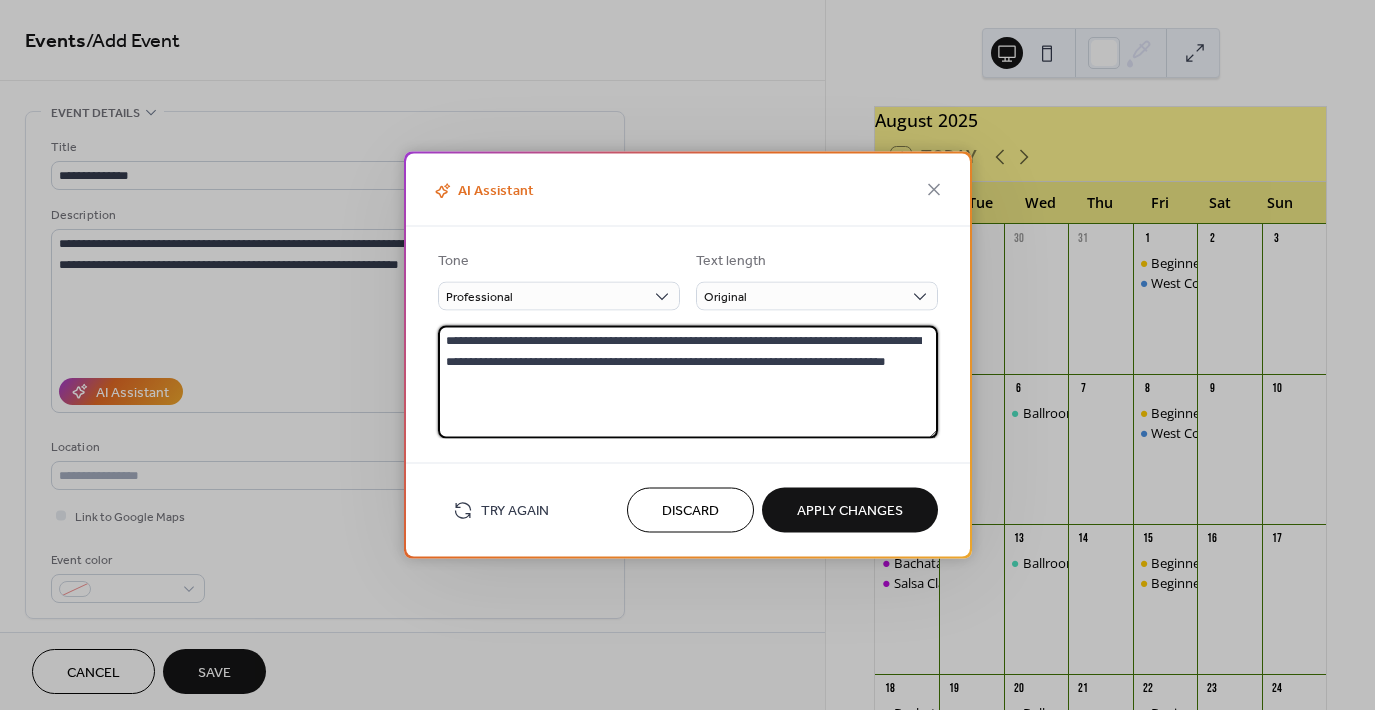 click on "**********" at bounding box center (688, 382) 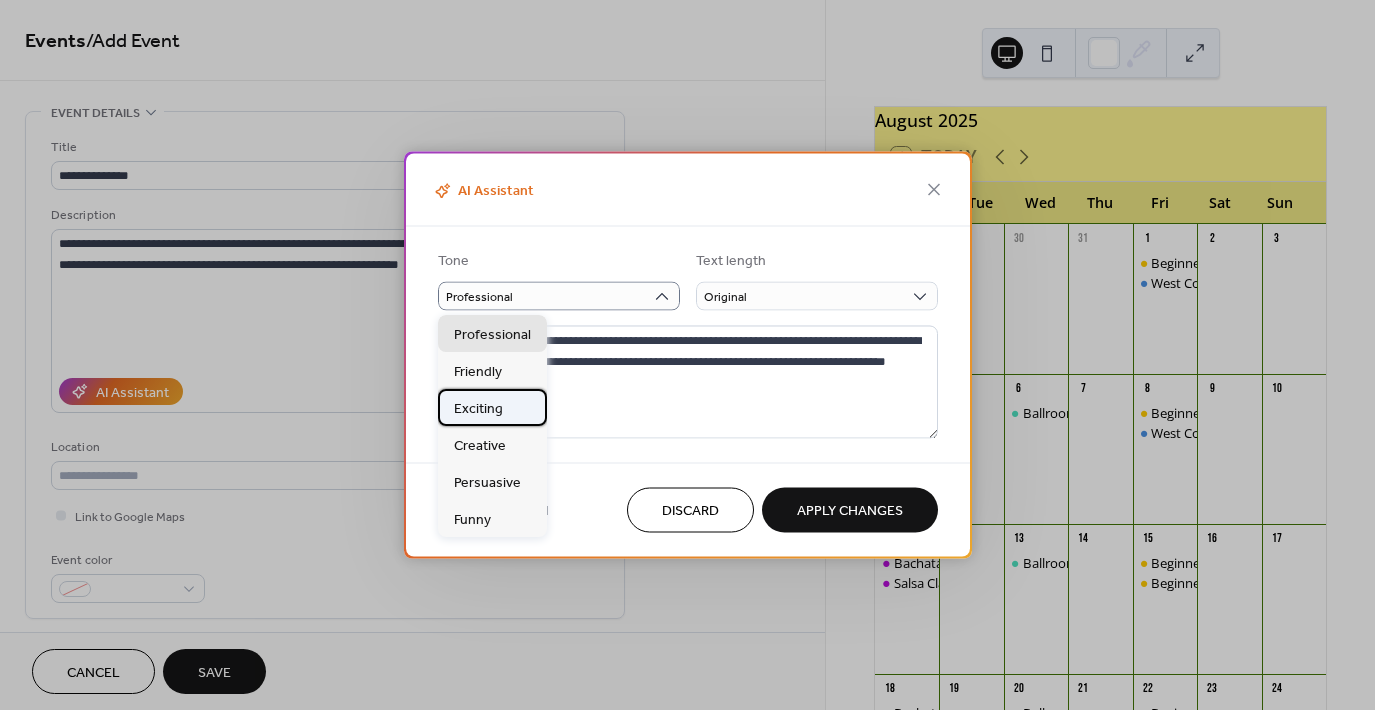 click on "Exciting" at bounding box center (478, 408) 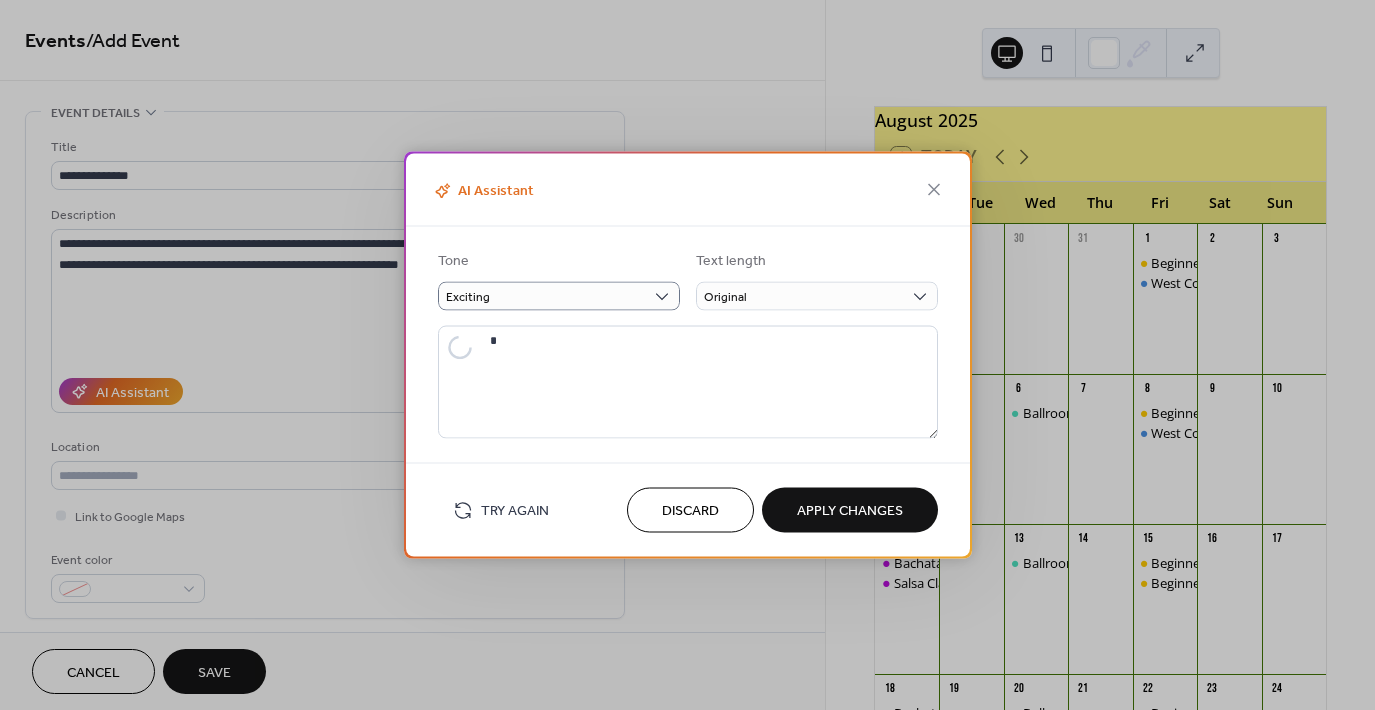type on "**********" 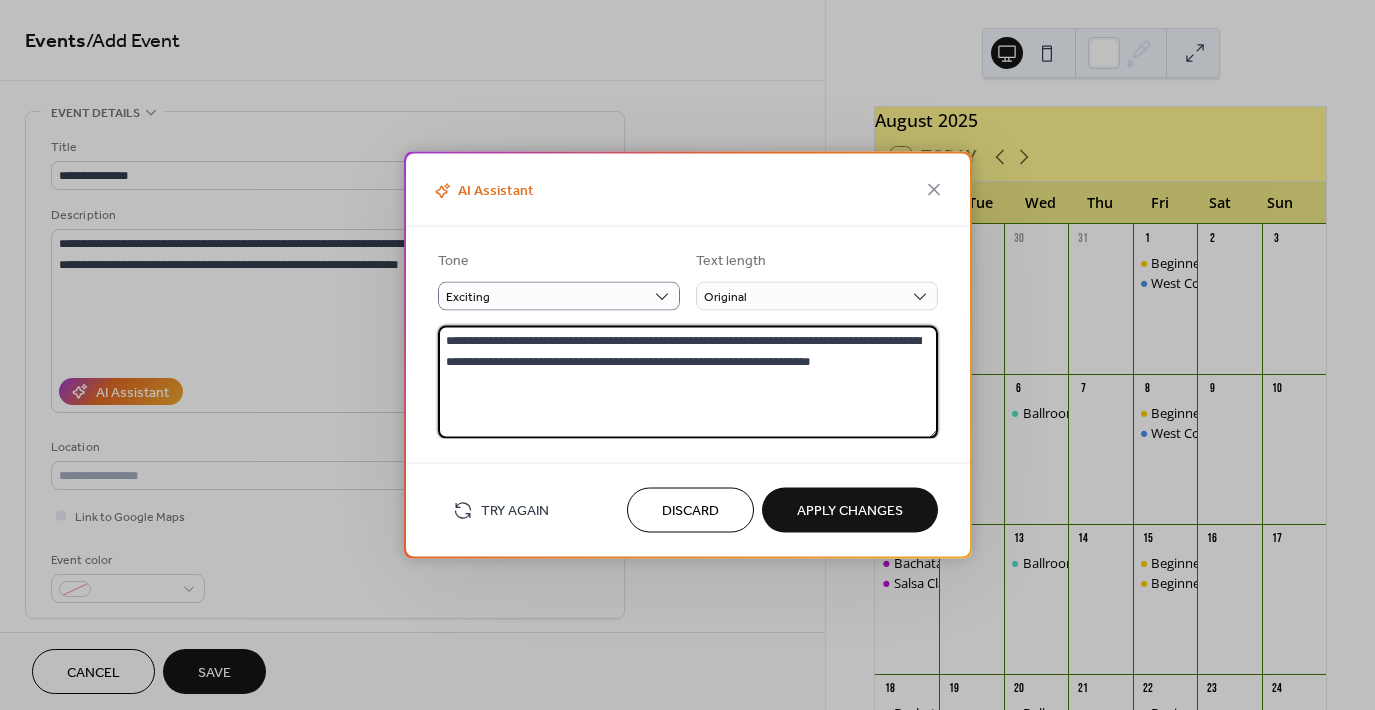 click on "**********" at bounding box center [688, 382] 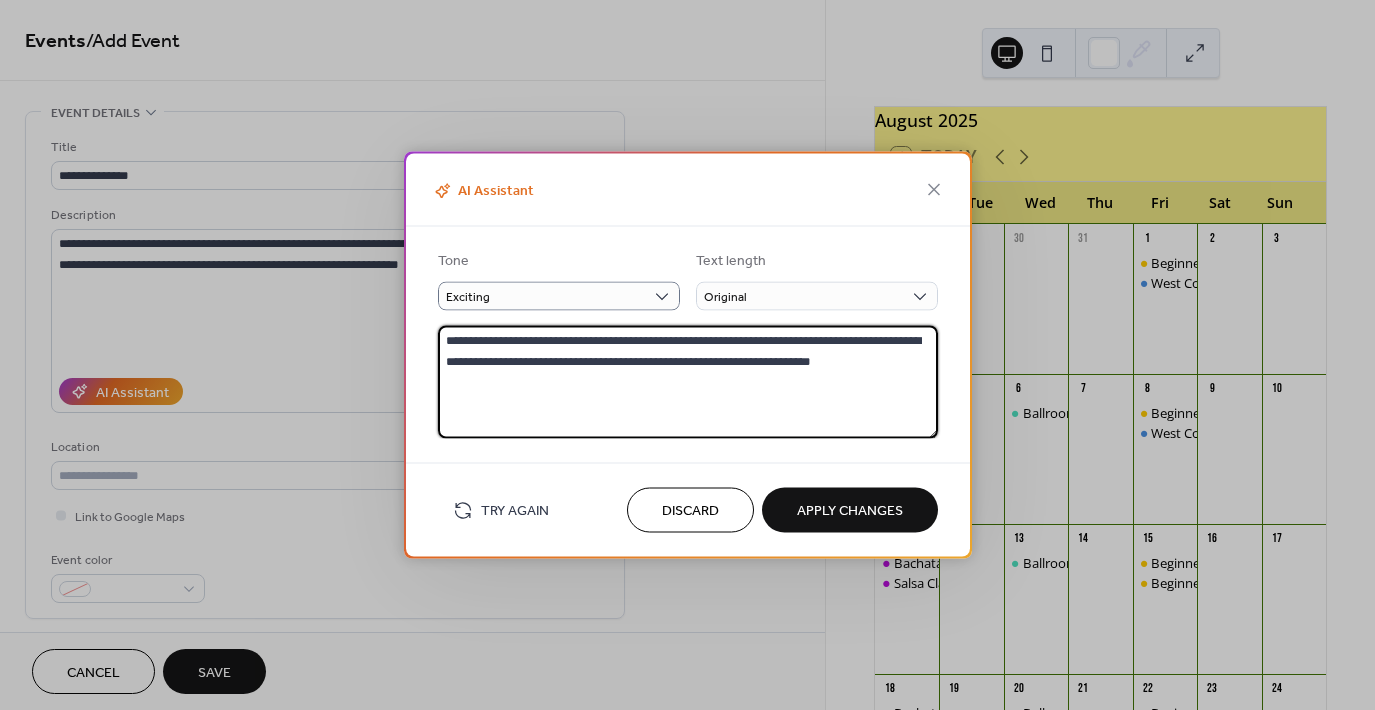 click on "Apply Changes" at bounding box center [850, 511] 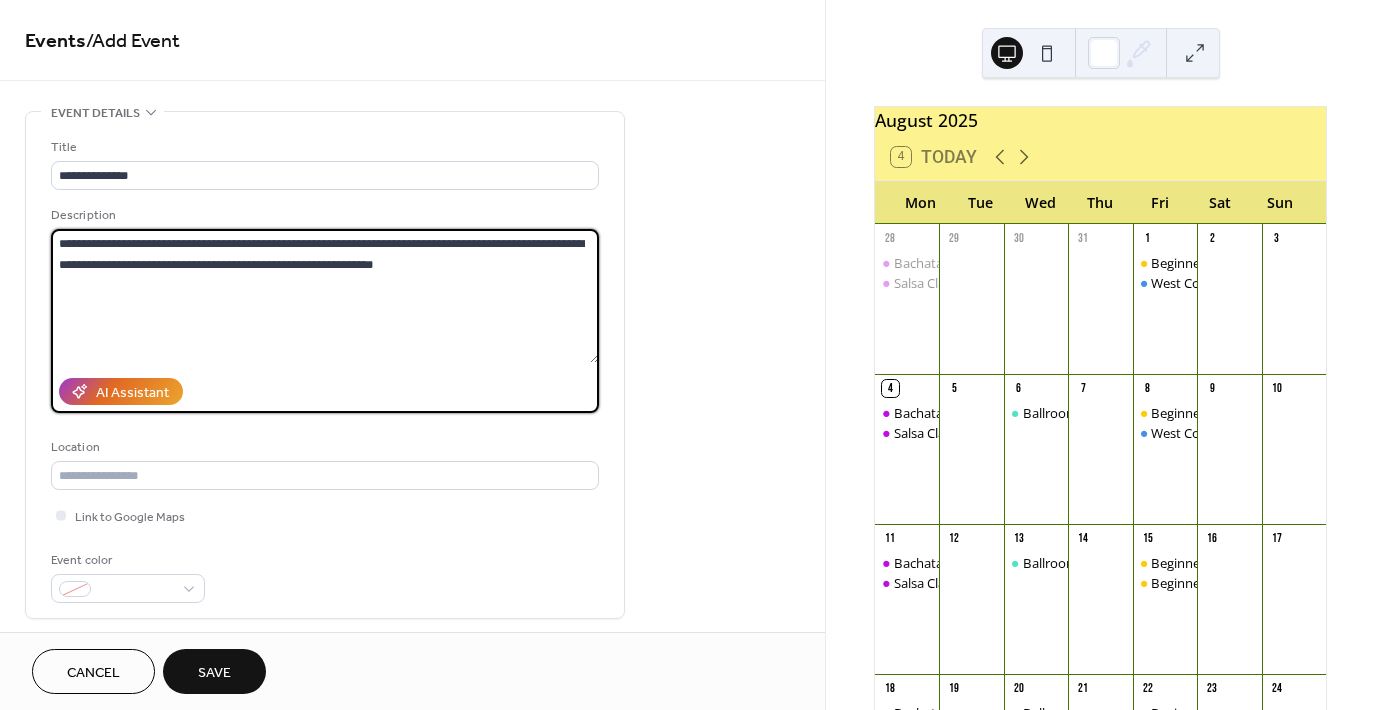 click on "**********" at bounding box center [325, 296] 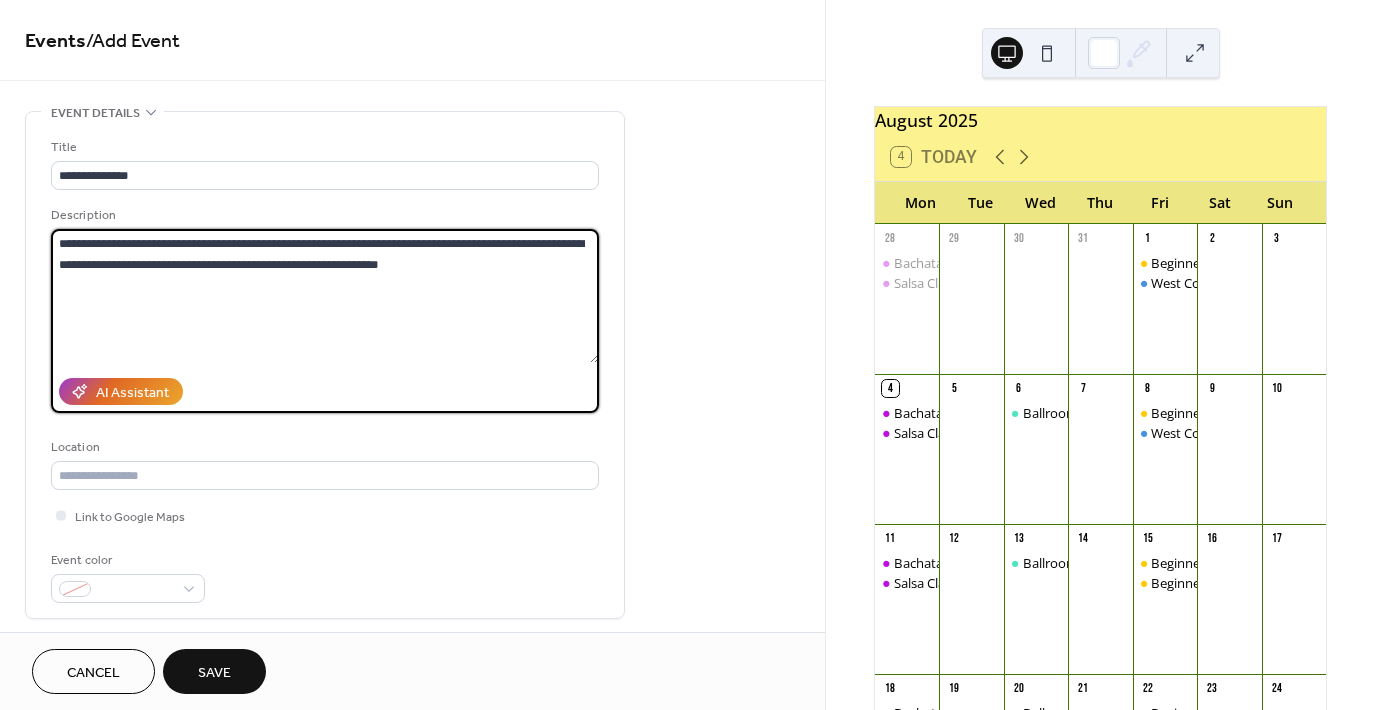 click on "**********" at bounding box center (325, 296) 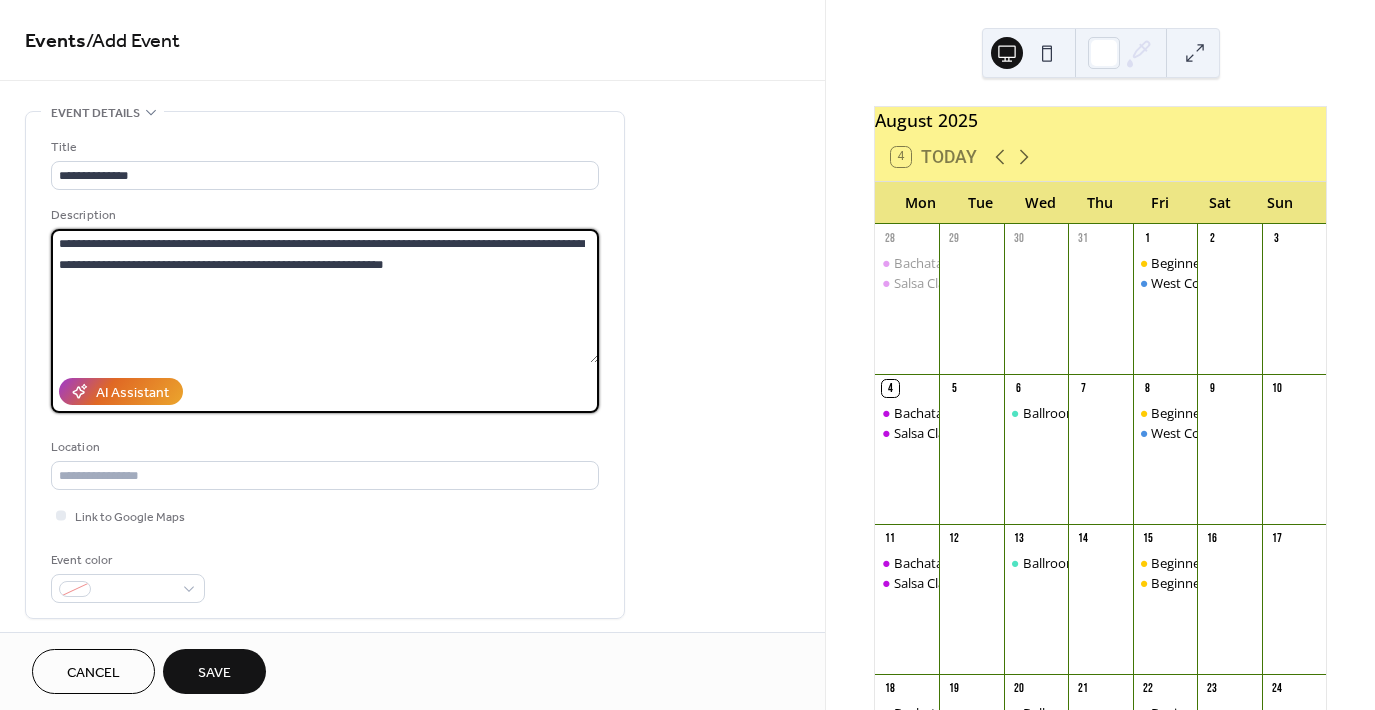 click on "**********" at bounding box center [325, 296] 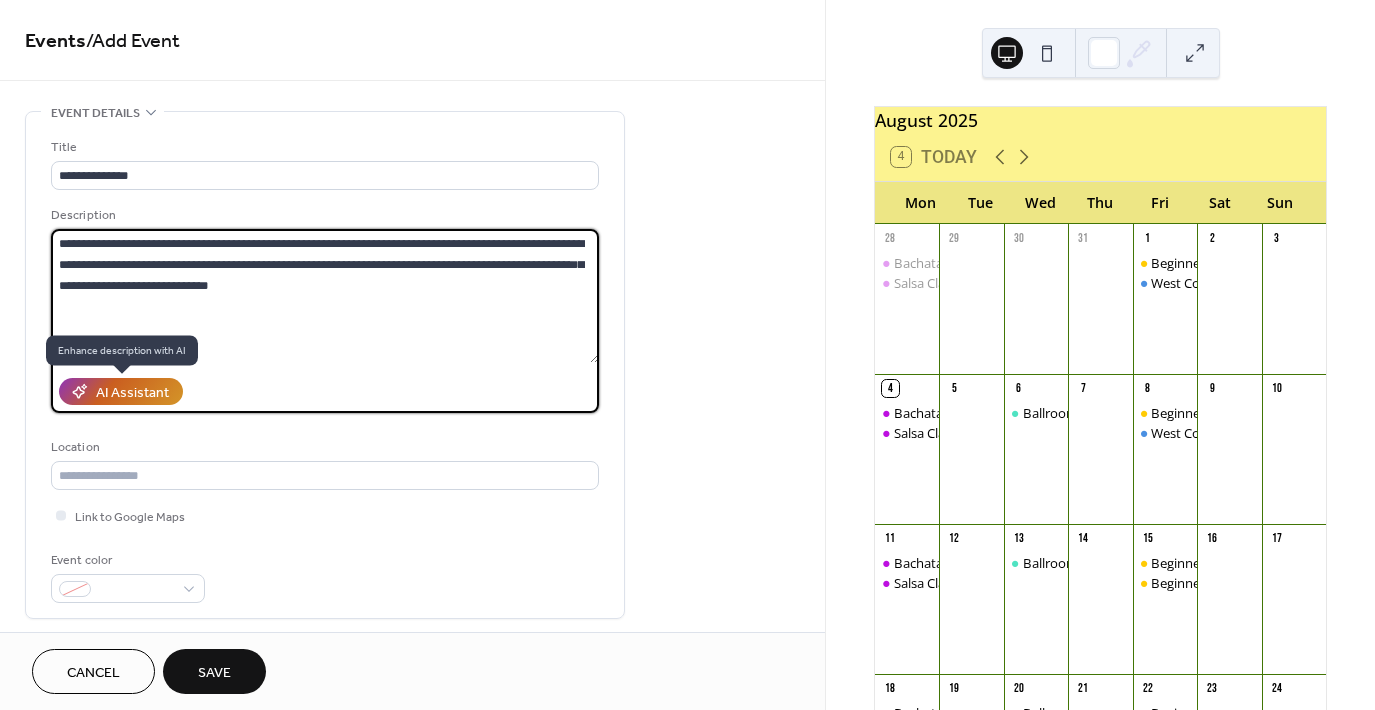type on "**********" 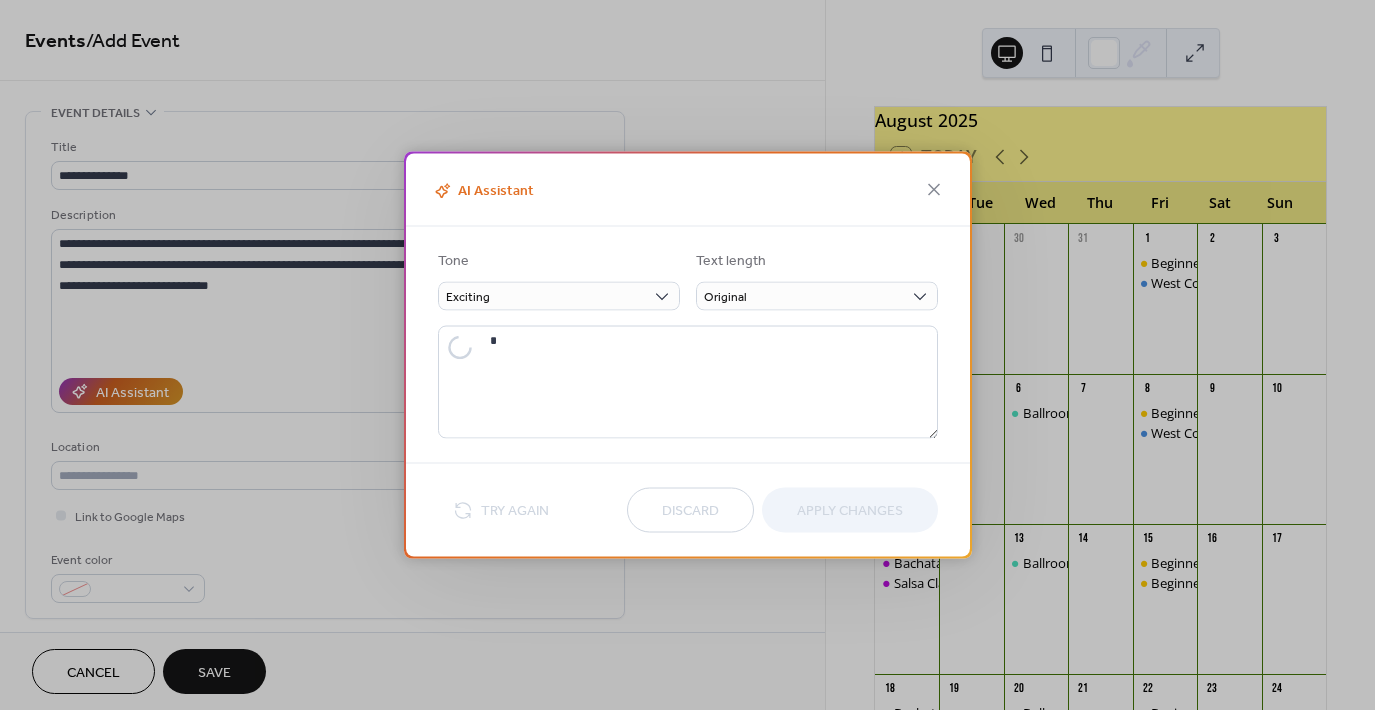 type on "**********" 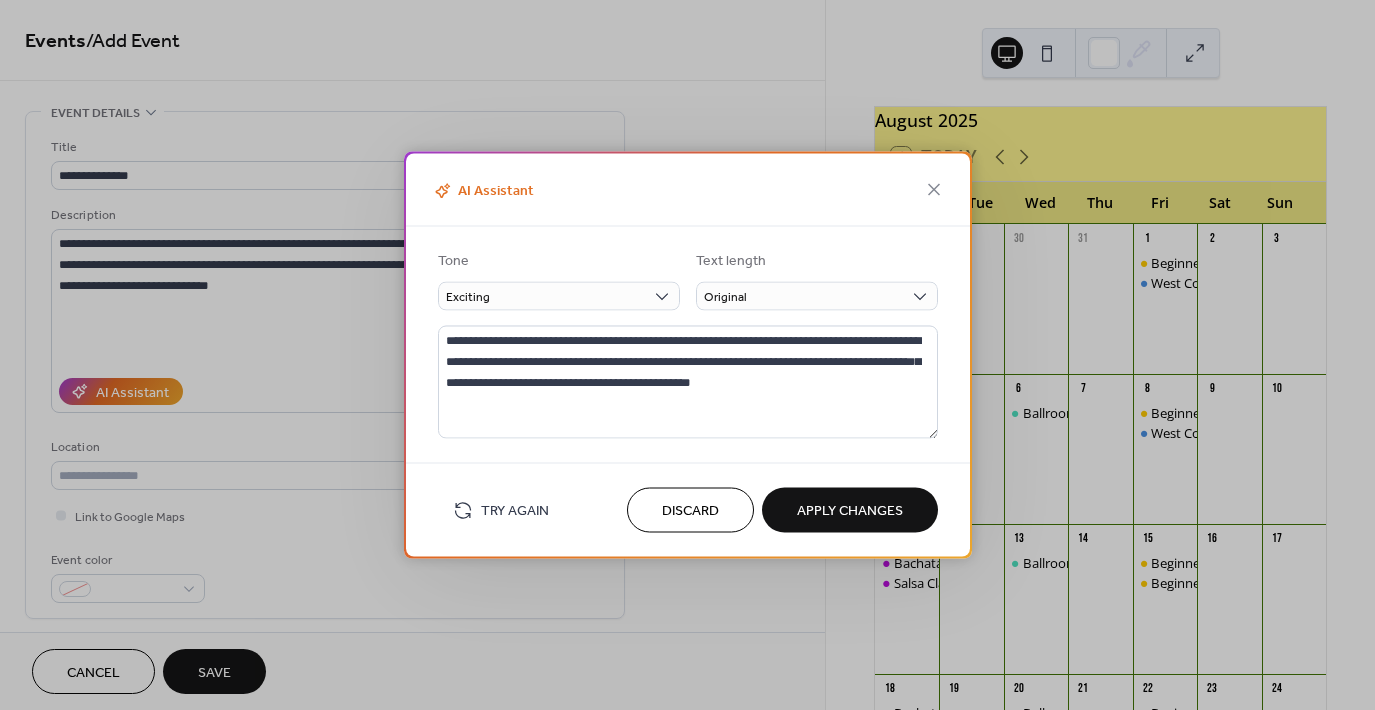 click on "Apply Changes" at bounding box center [850, 511] 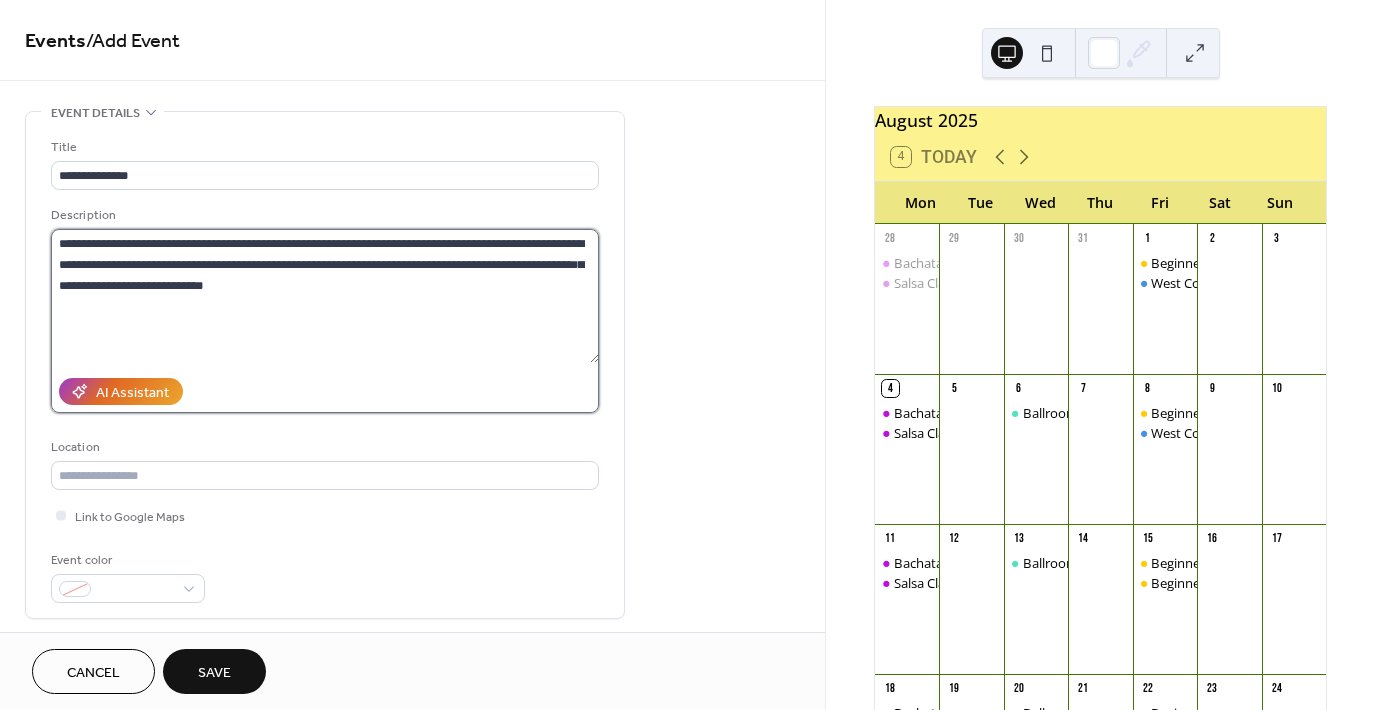 click on "**********" at bounding box center (325, 296) 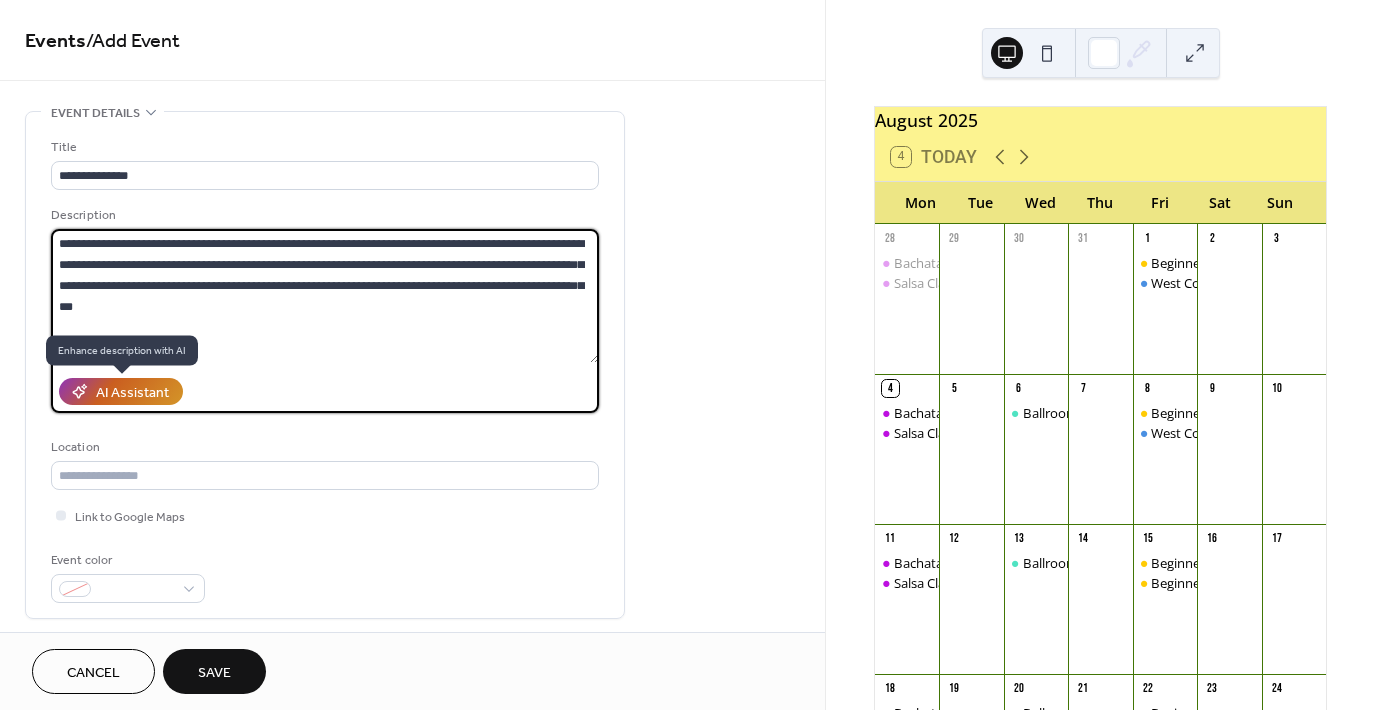 type on "**********" 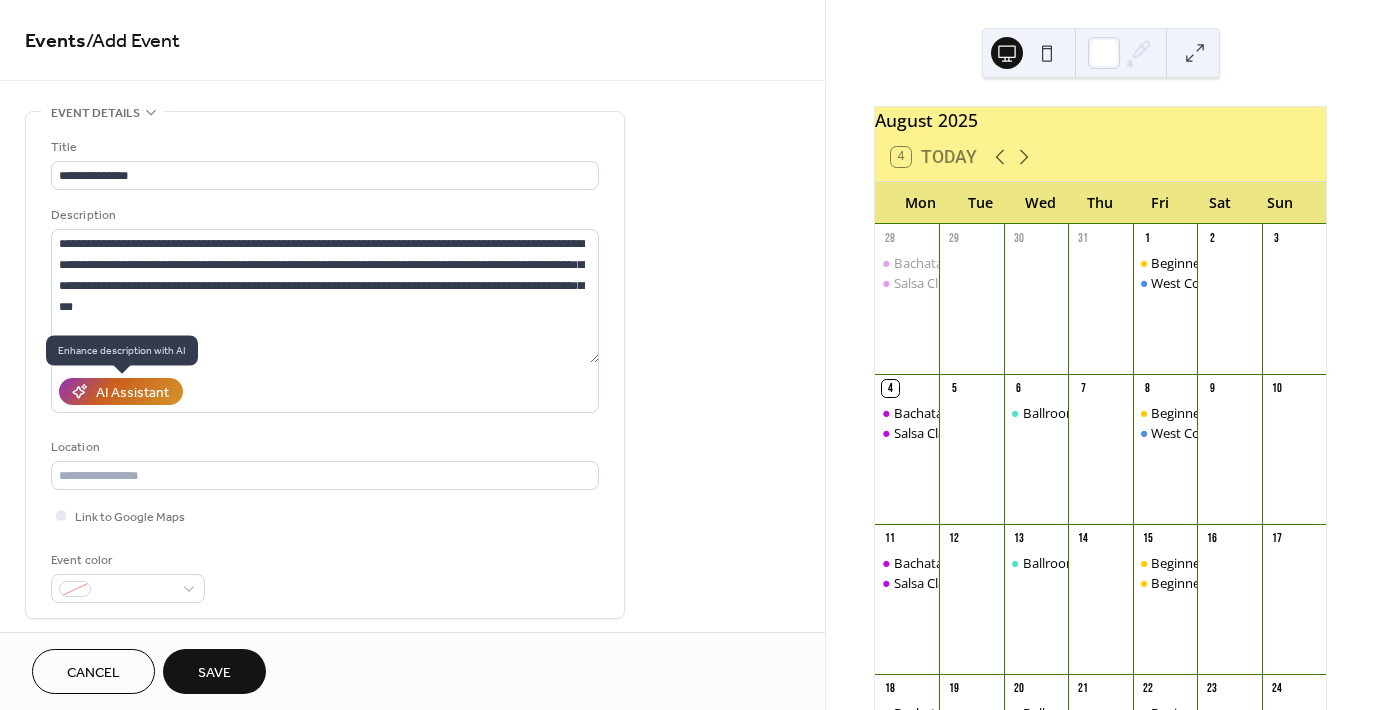 click on "AI Assistant" at bounding box center (132, 393) 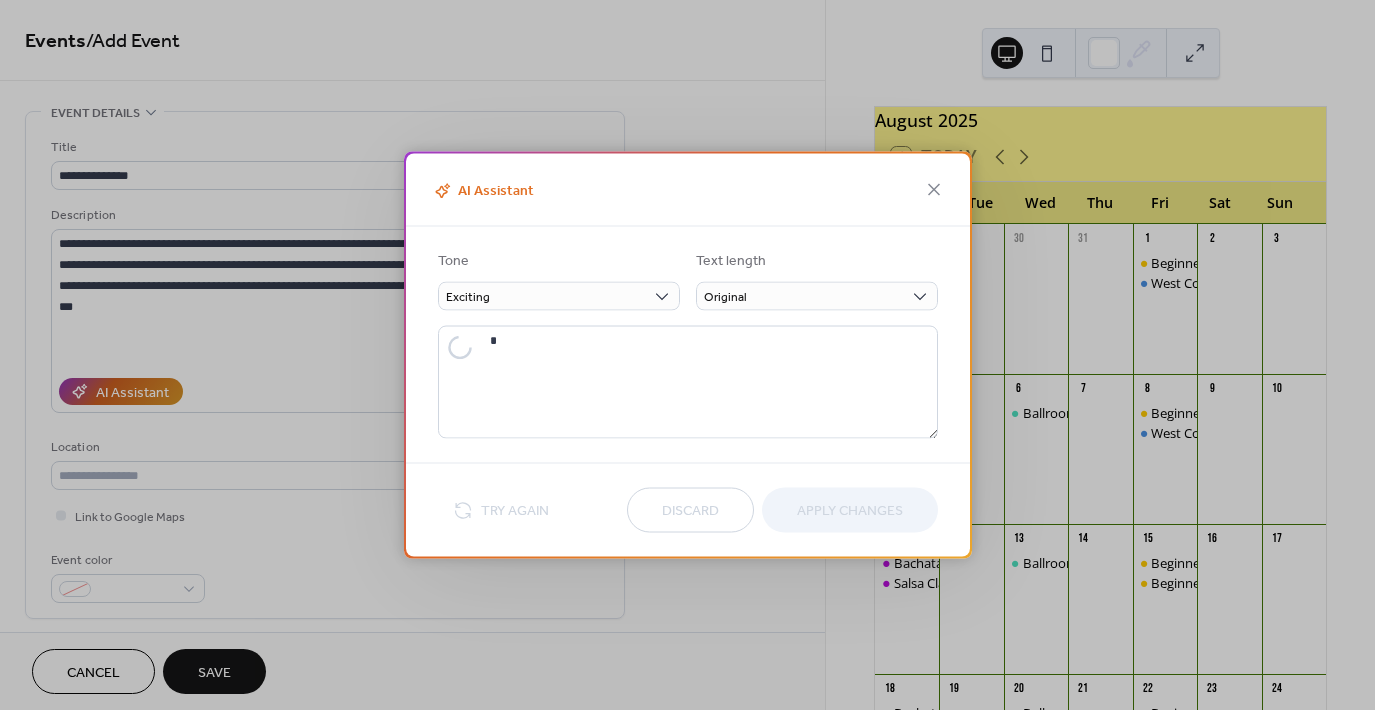 type on "**********" 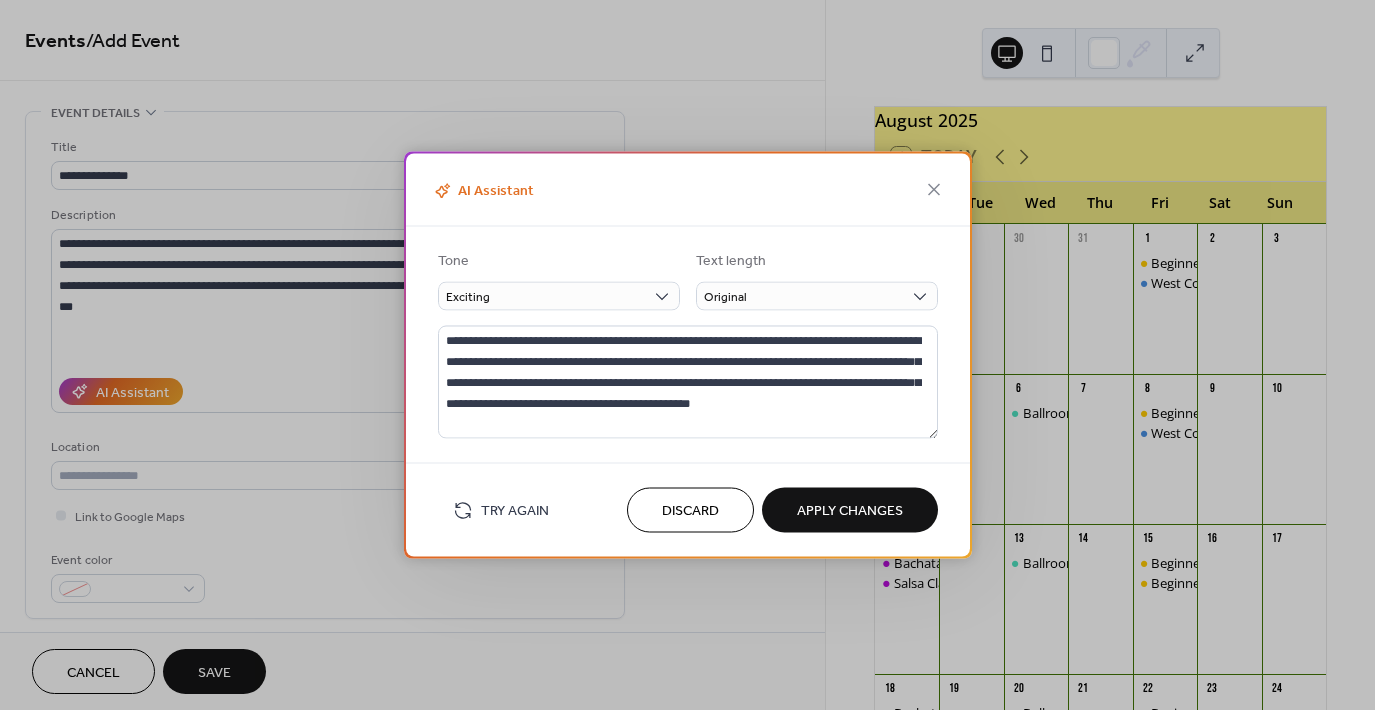 click on "Apply Changes" at bounding box center [850, 511] 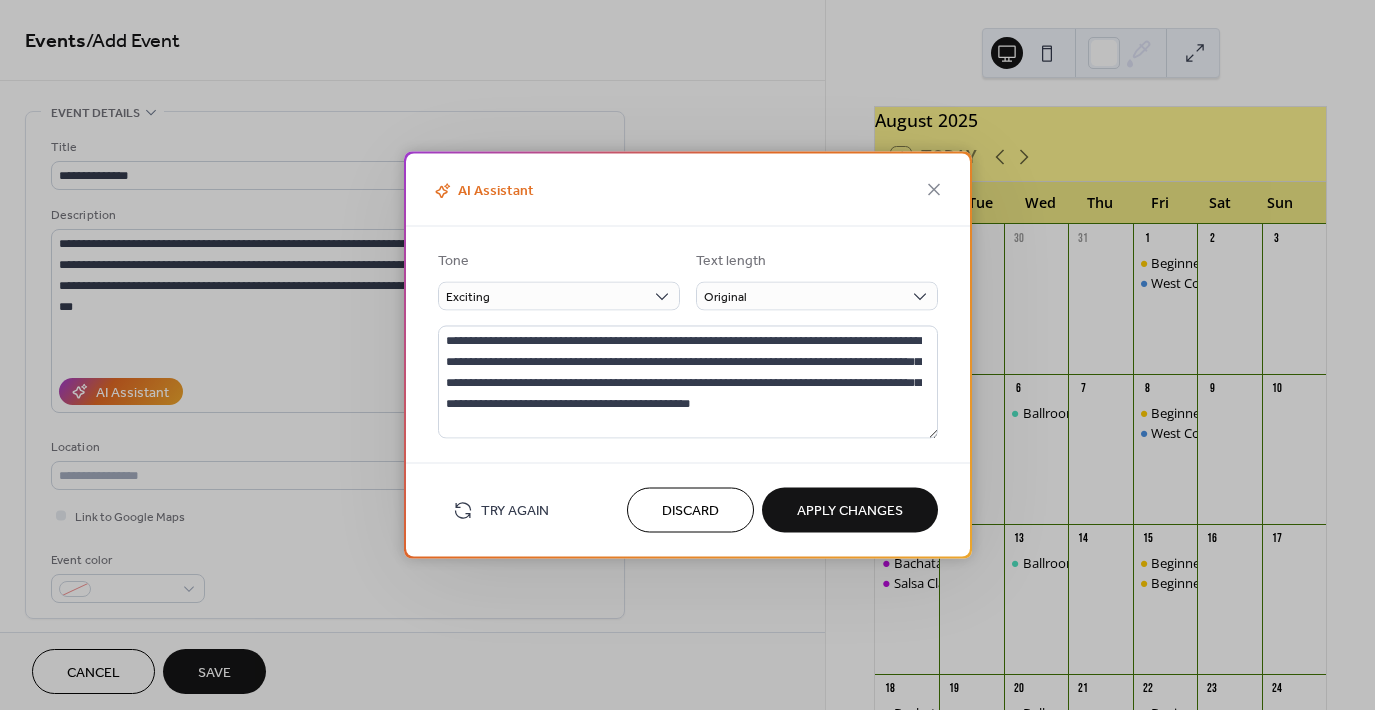 type on "**********" 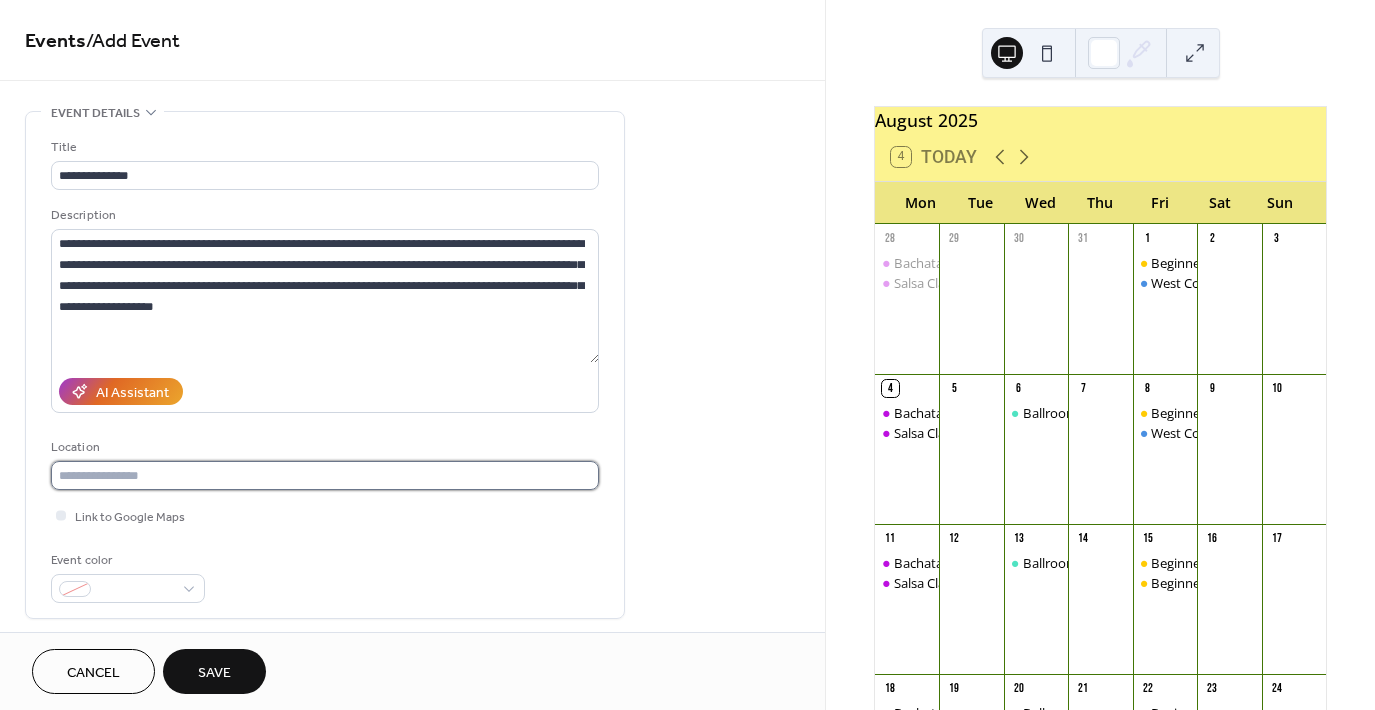 click at bounding box center [325, 475] 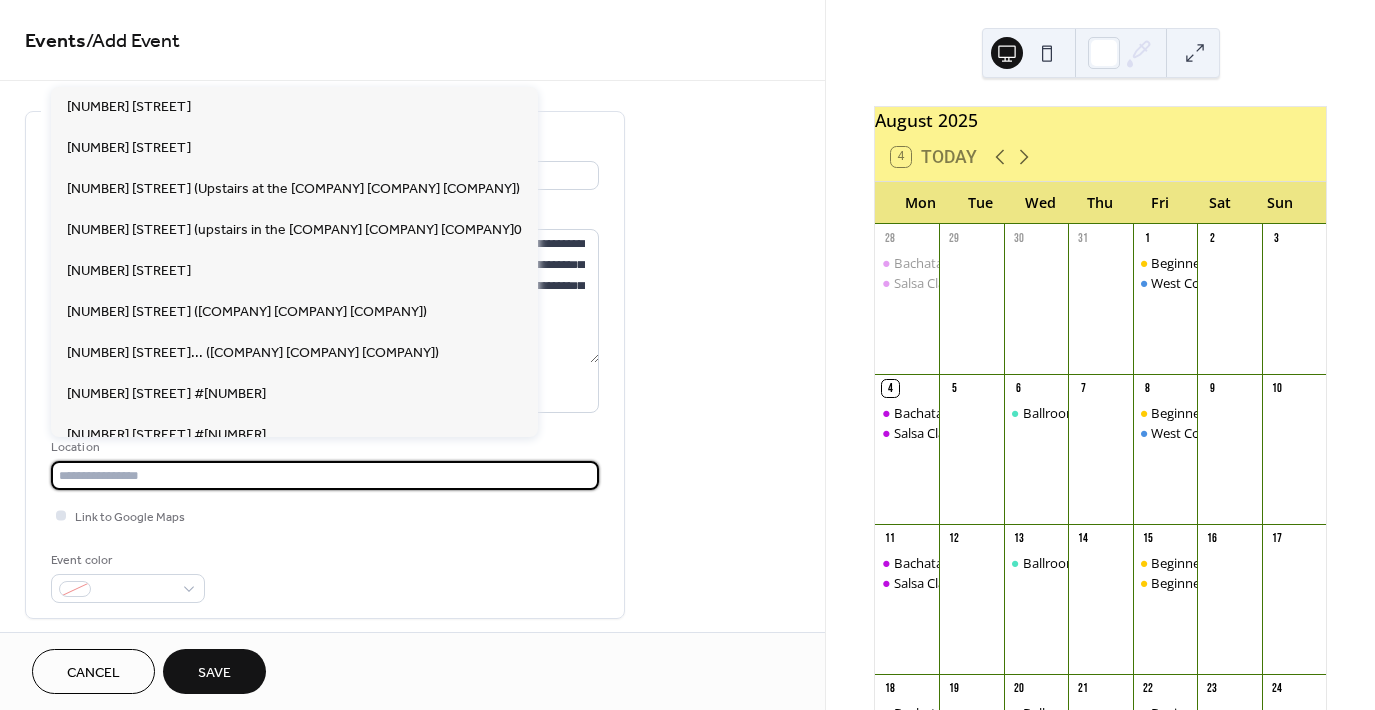 type on "**********" 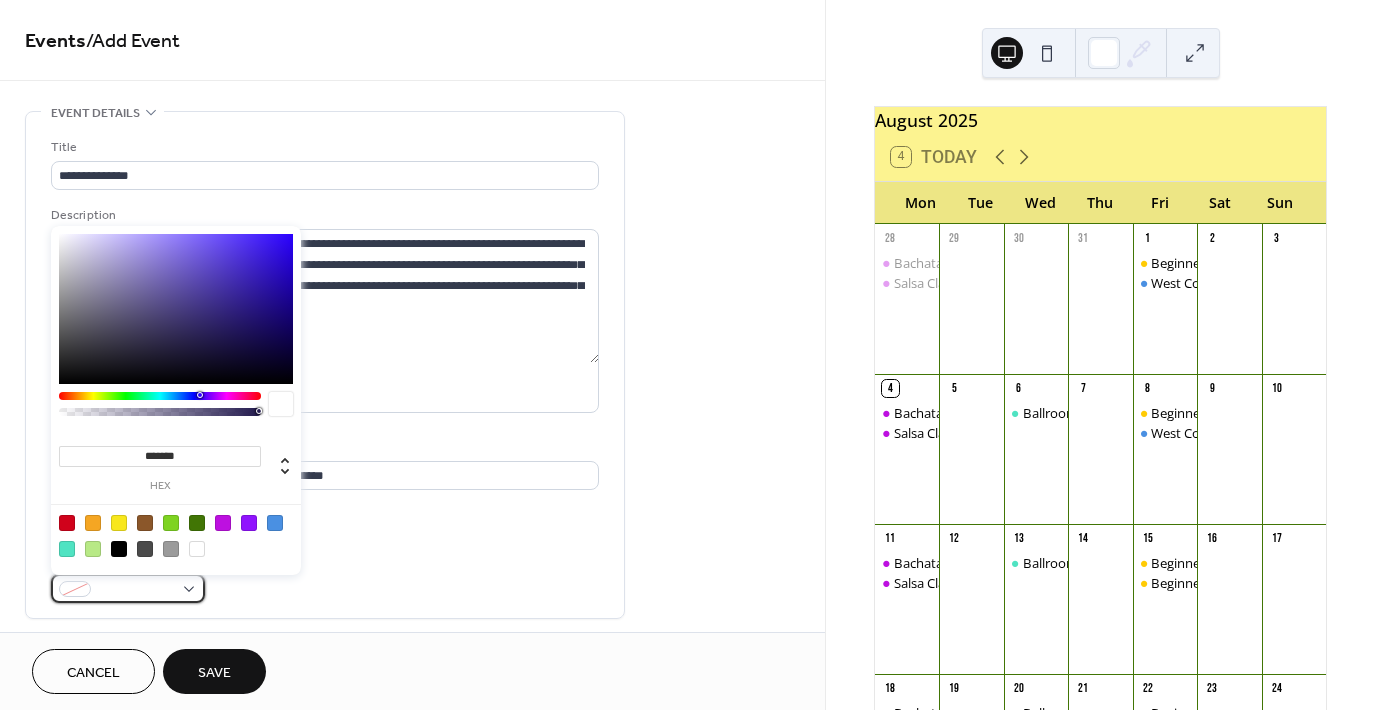 click at bounding box center (128, 588) 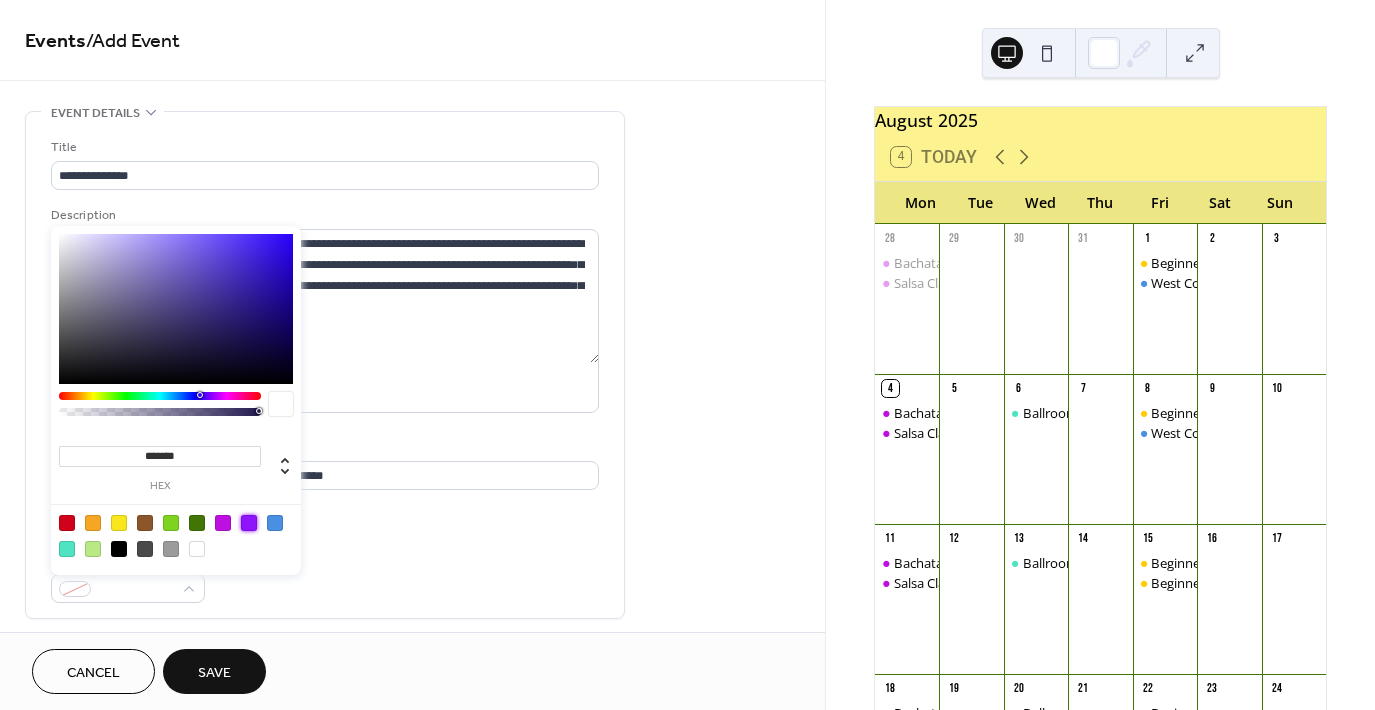 click at bounding box center [249, 523] 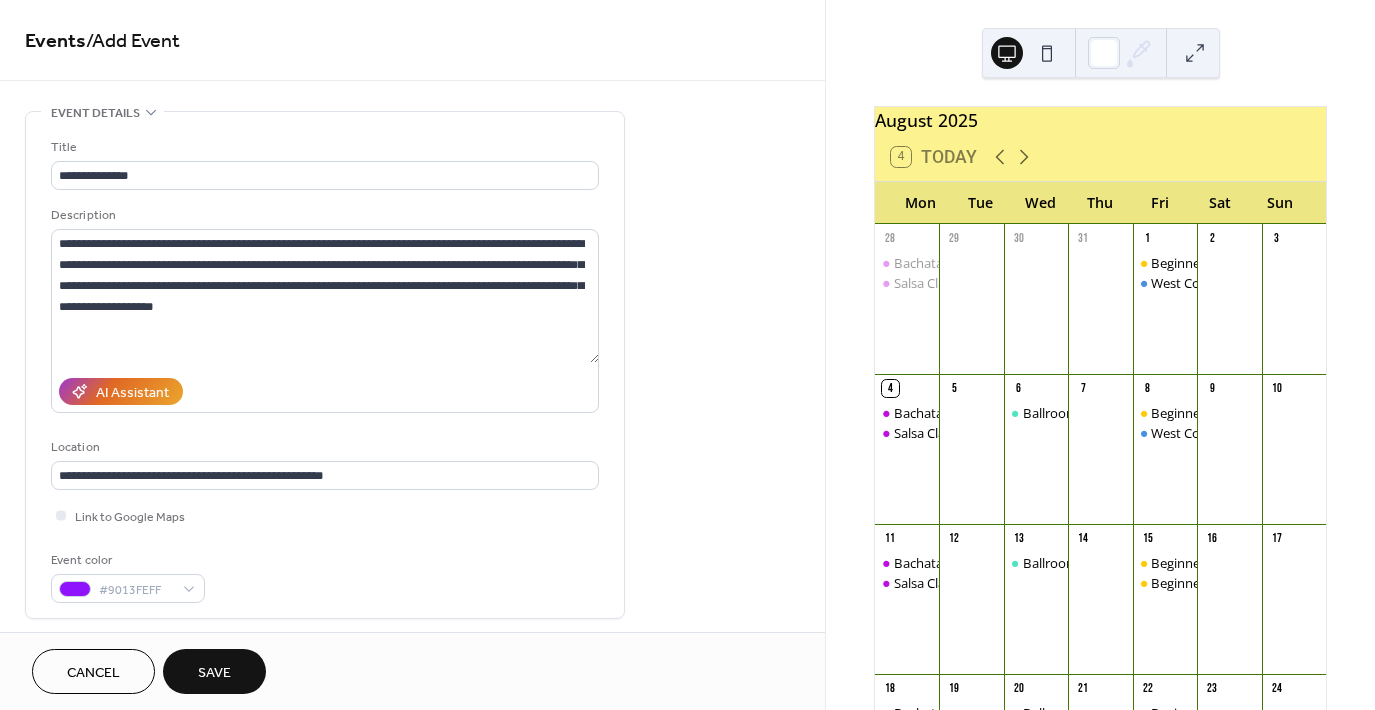 click on "Save" at bounding box center [214, 673] 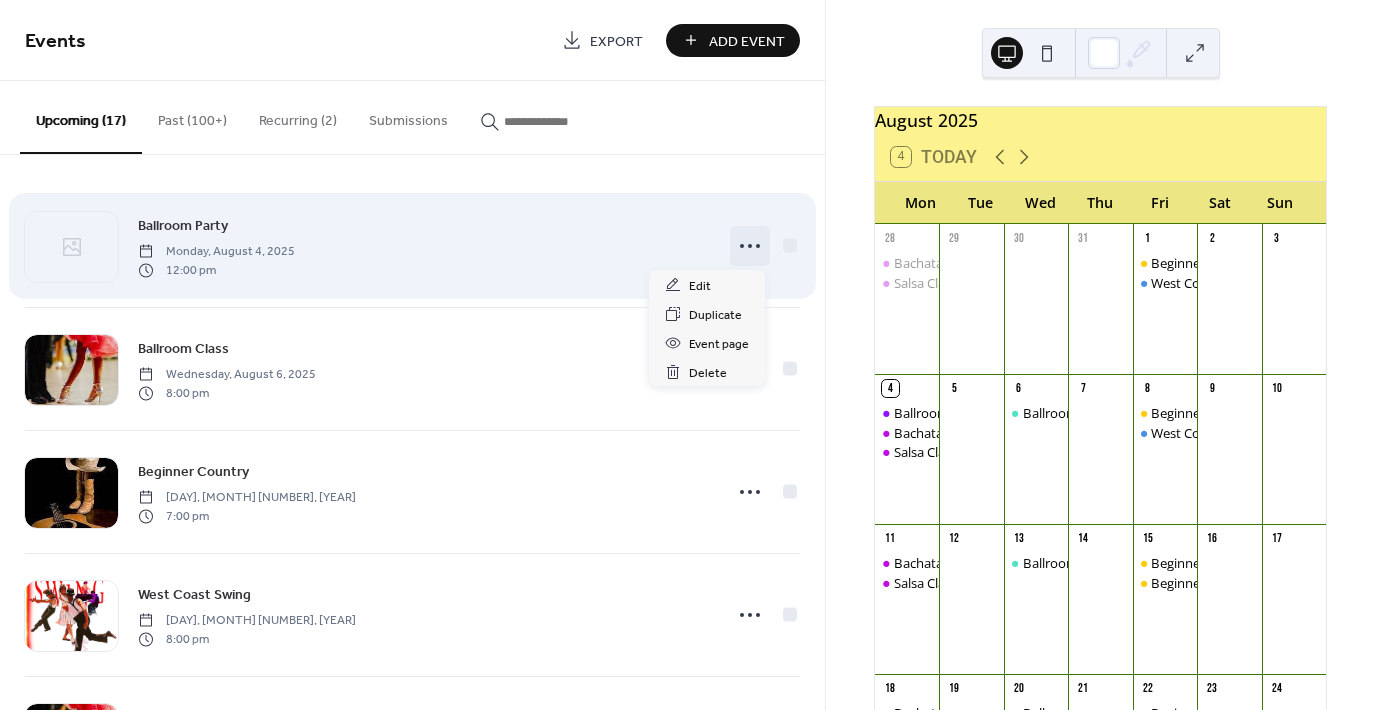 click 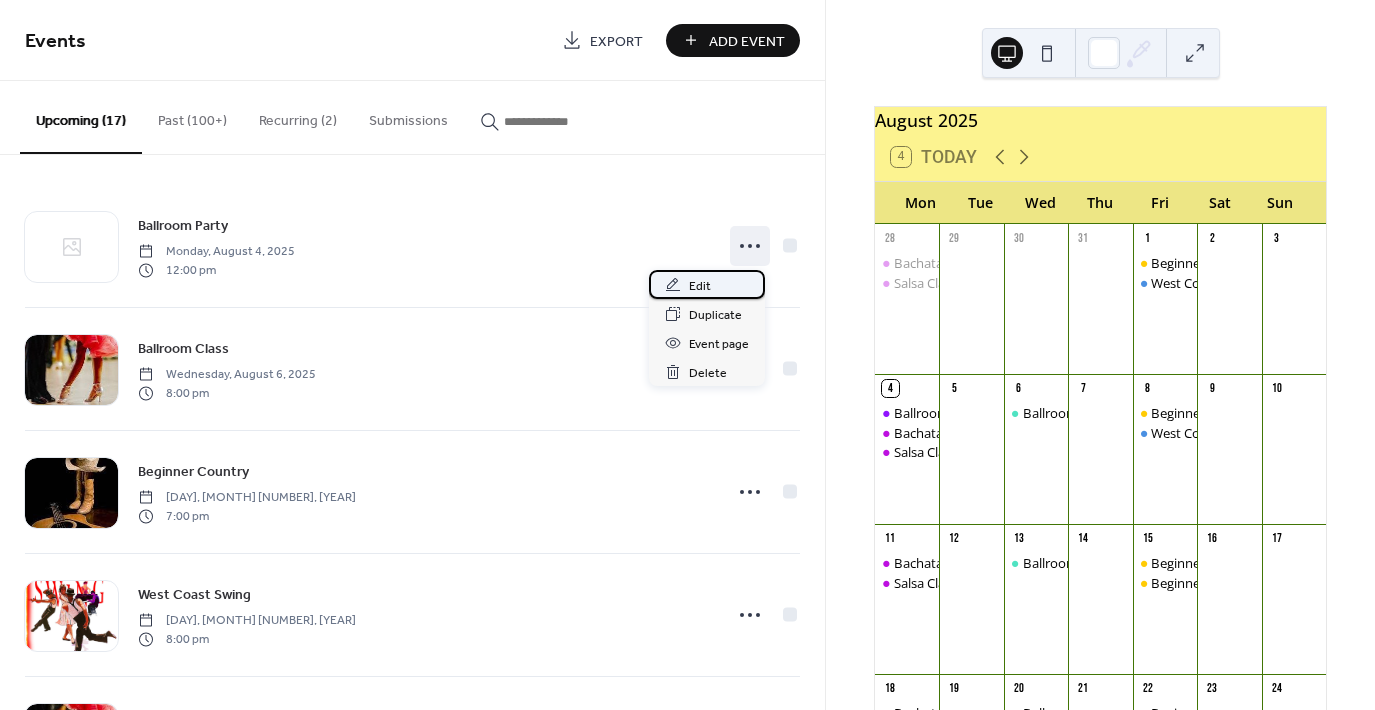 click on "Edit" at bounding box center (700, 286) 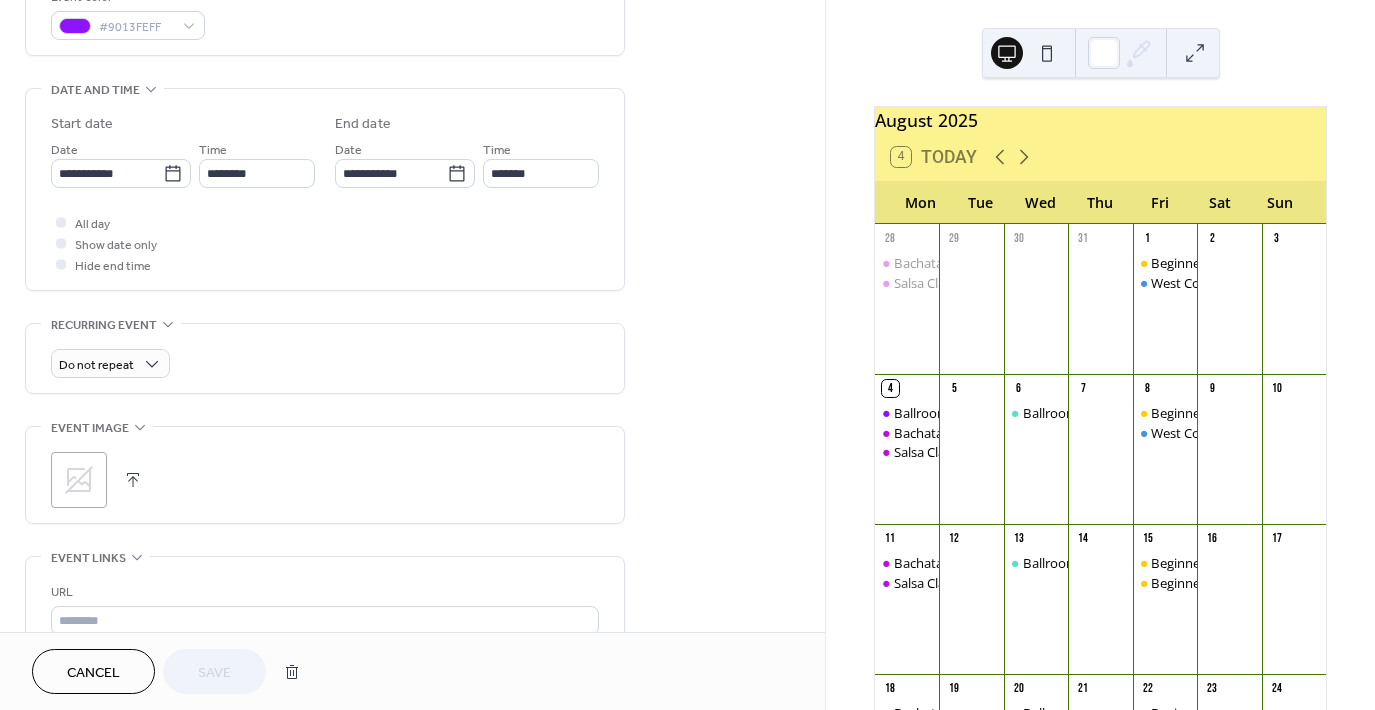scroll, scrollTop: 564, scrollLeft: 0, axis: vertical 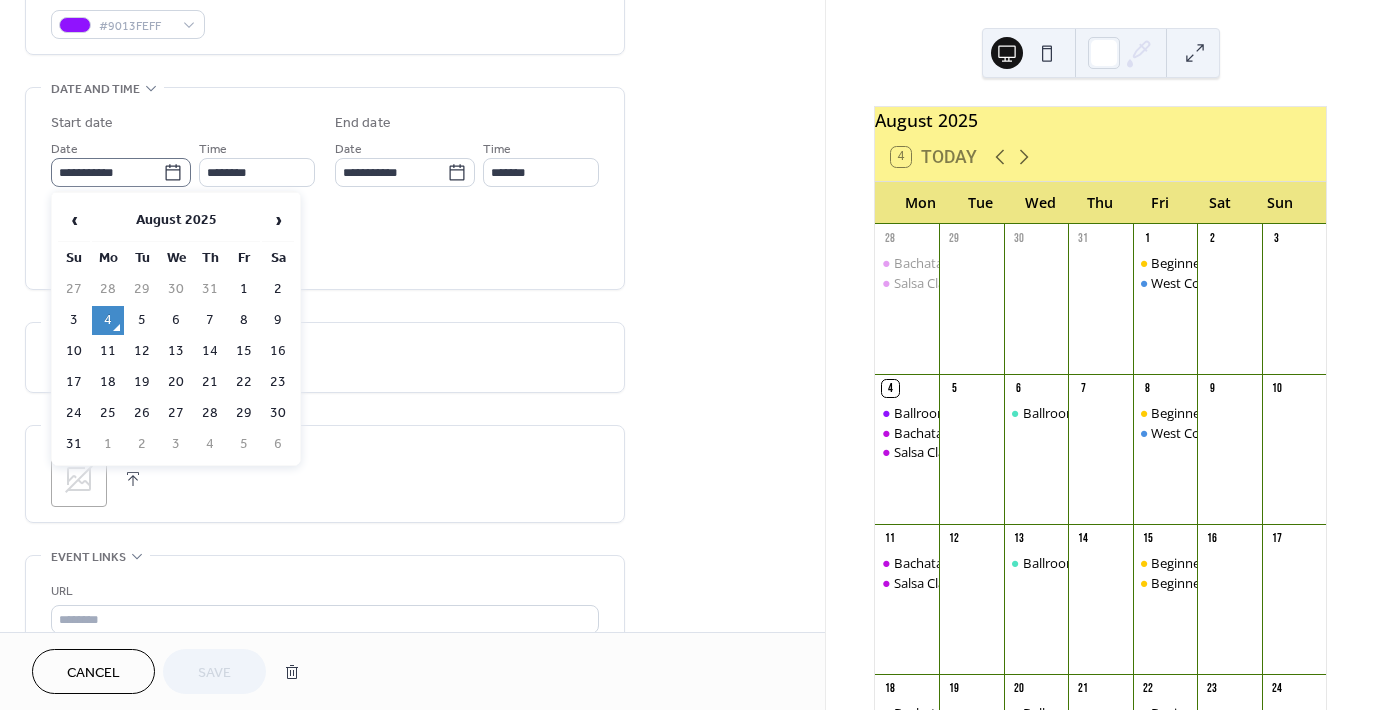 click 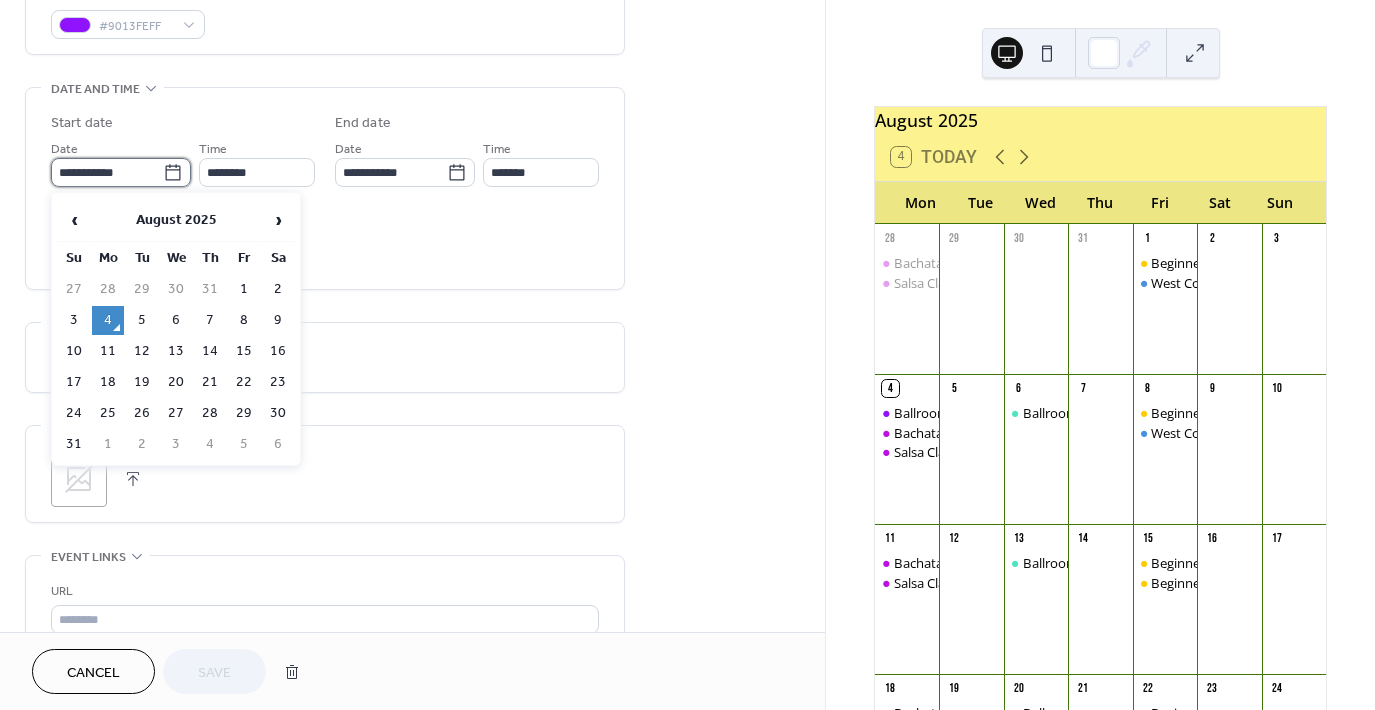 click on "**********" at bounding box center [107, 172] 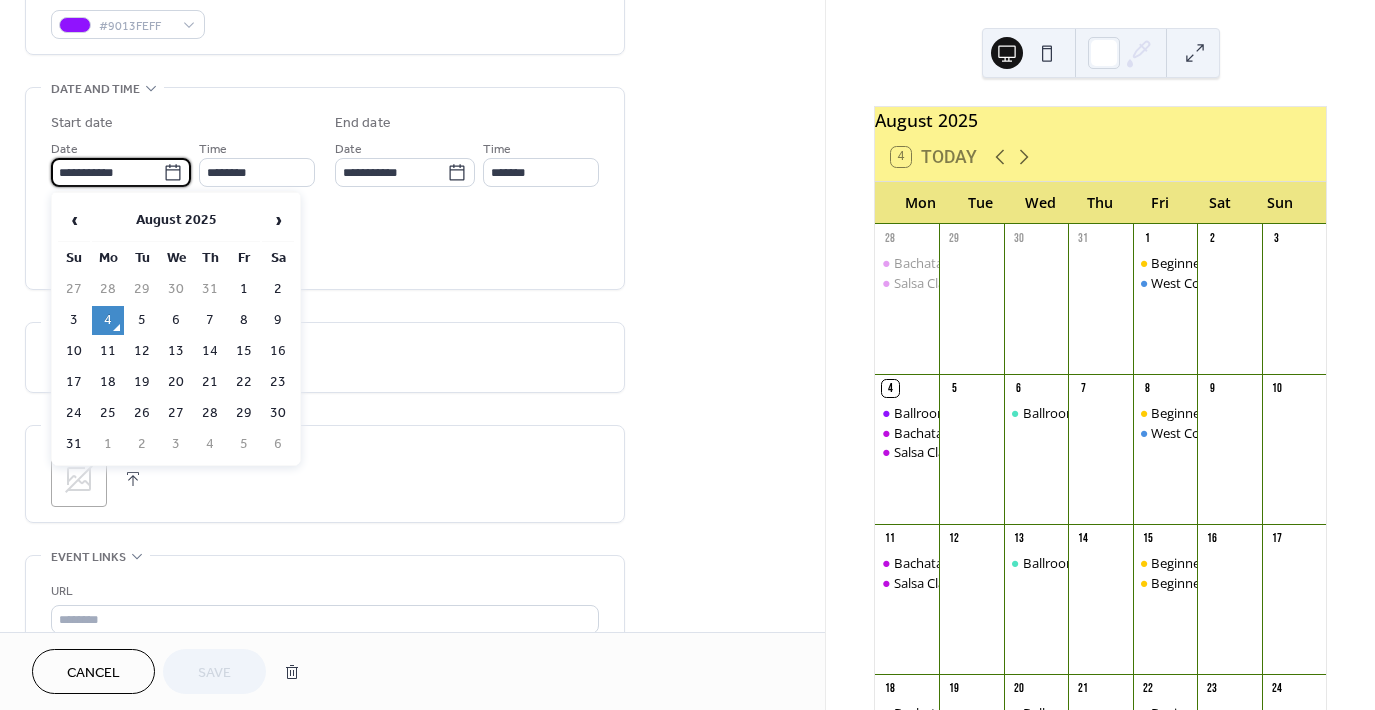 click 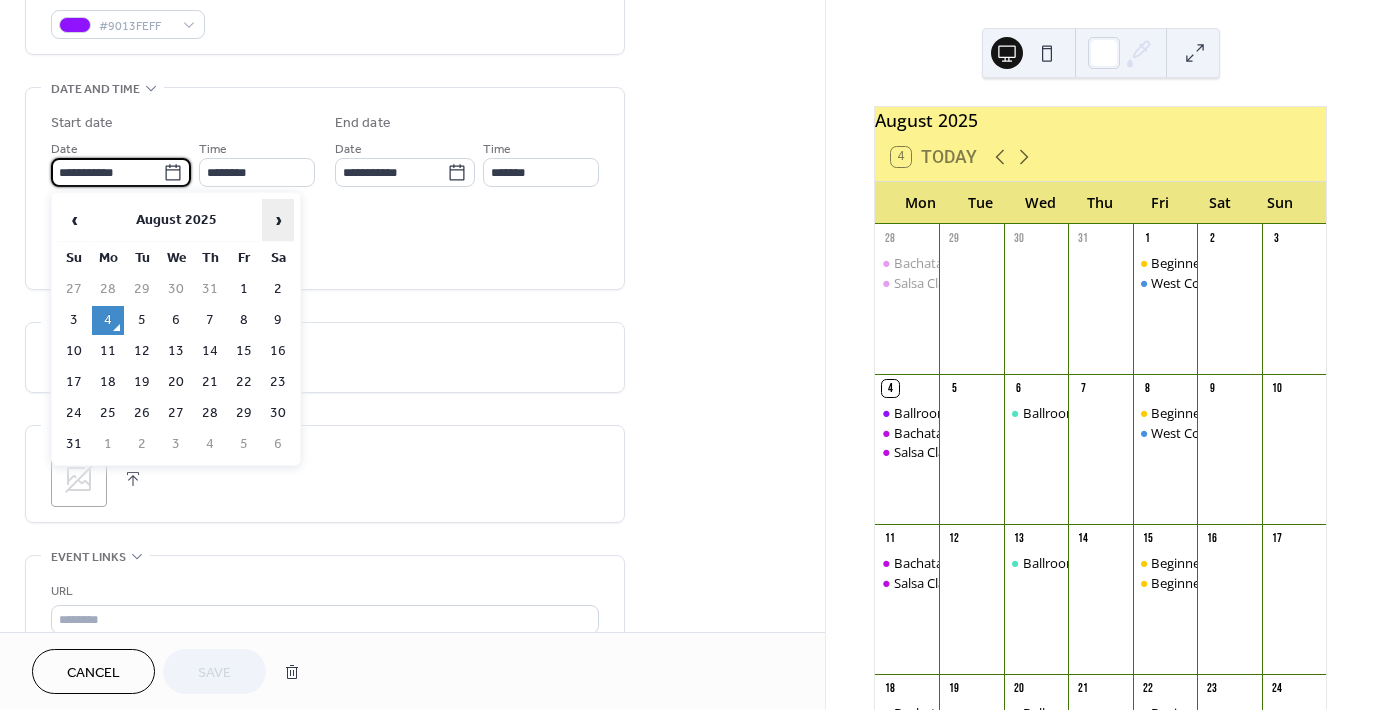click on "›" at bounding box center [278, 220] 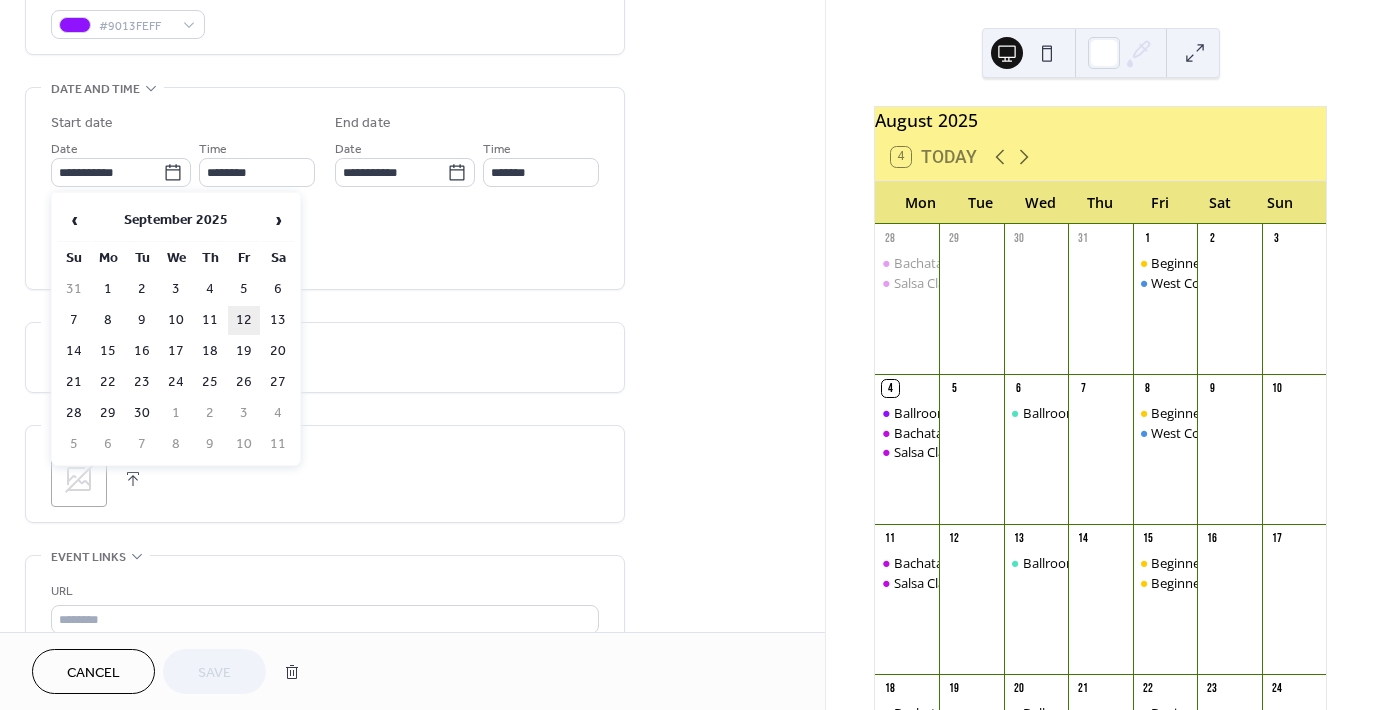 click on "12" at bounding box center (244, 320) 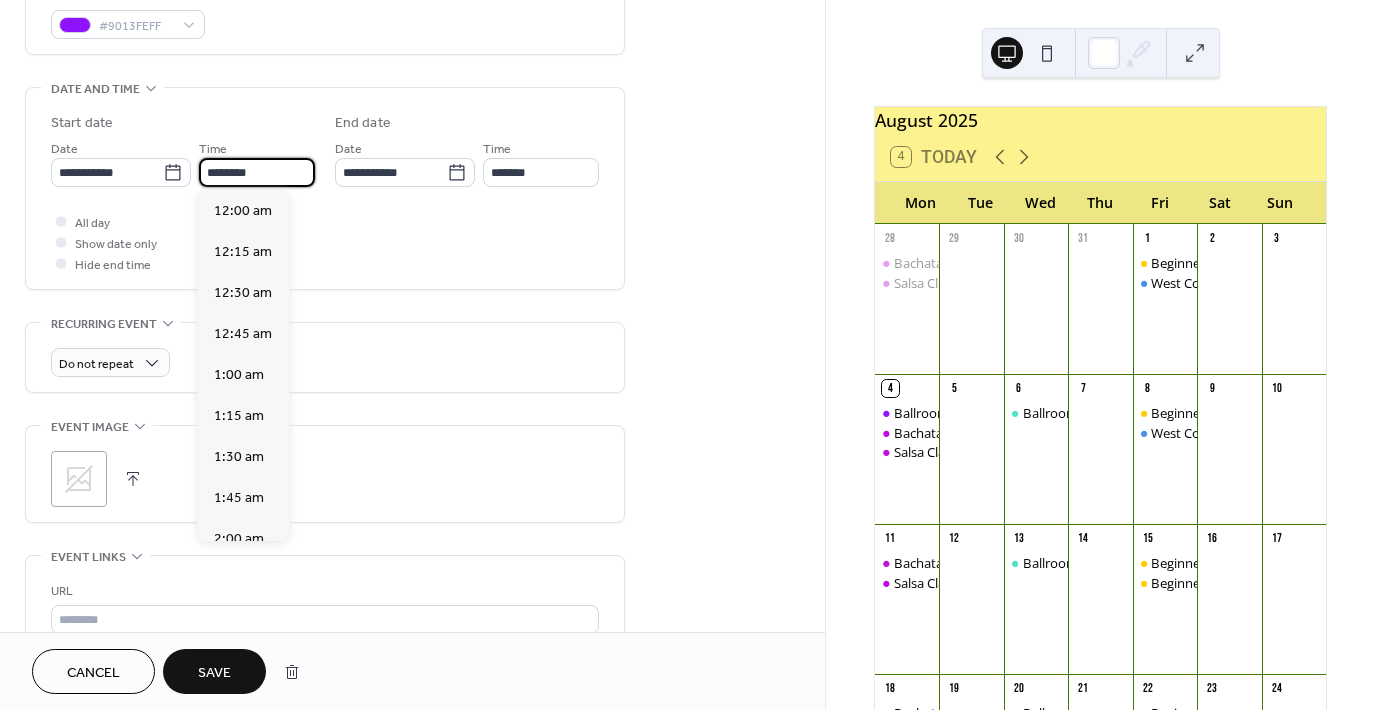 click on "********" at bounding box center [257, 172] 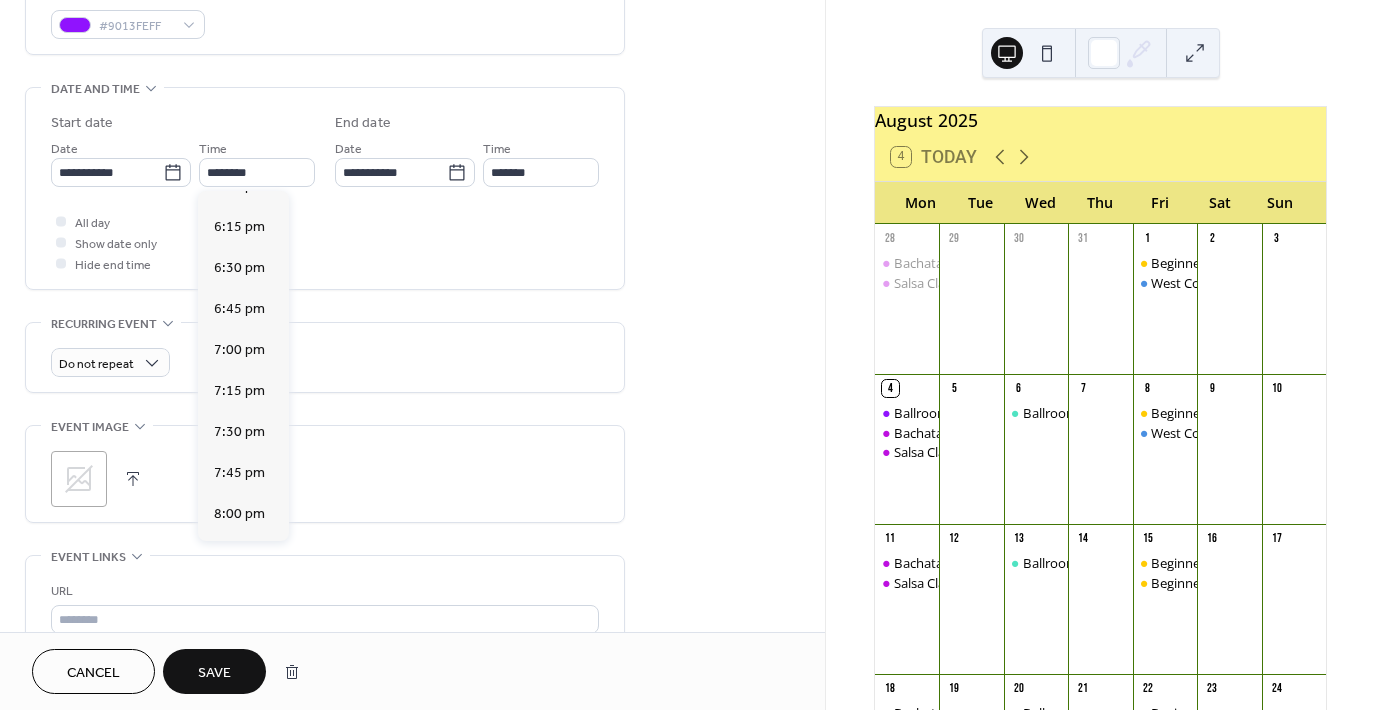 scroll, scrollTop: 3060, scrollLeft: 0, axis: vertical 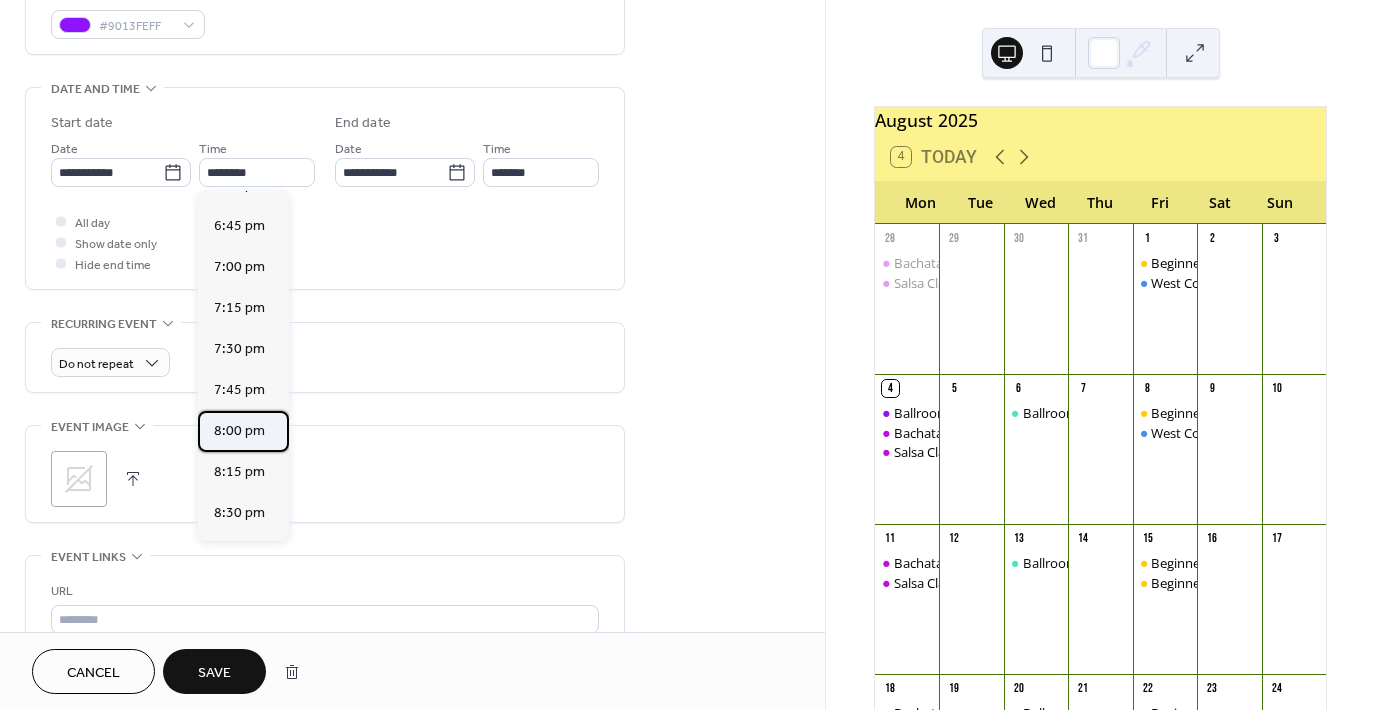 click on "8:00 pm" at bounding box center (239, 431) 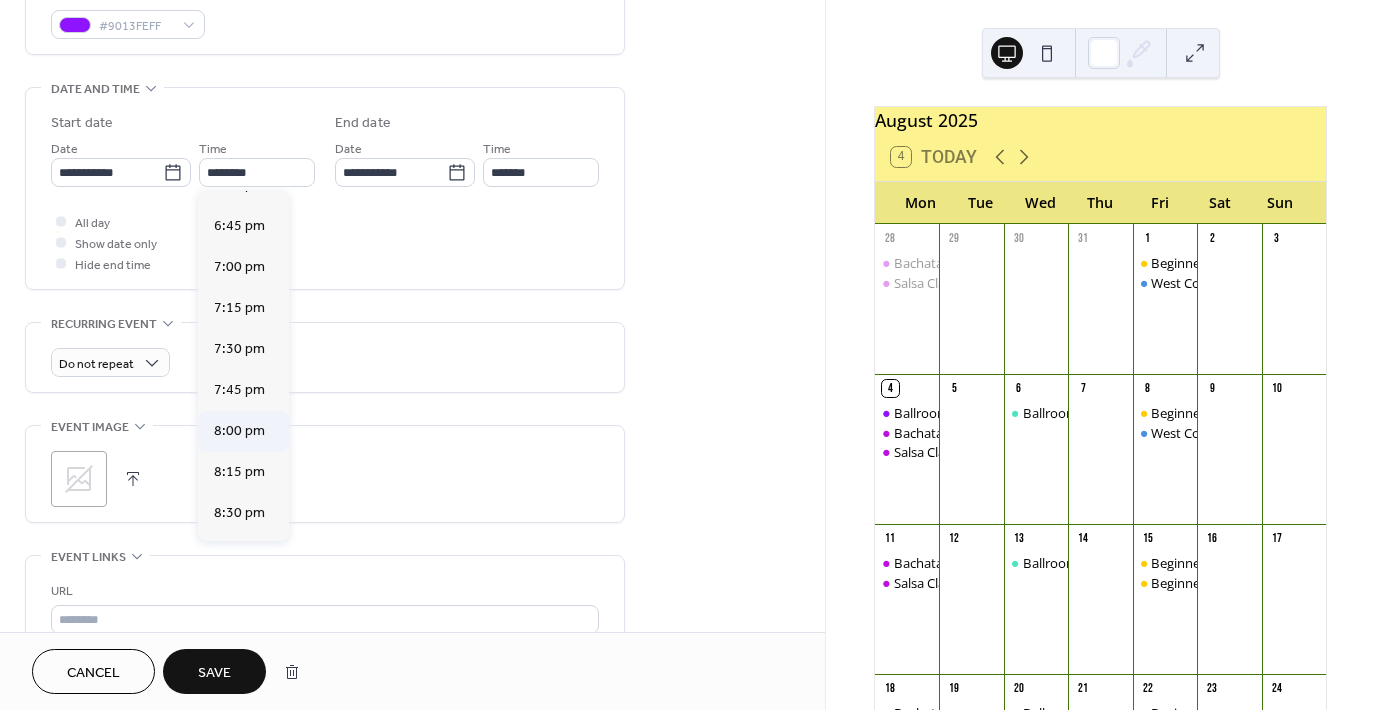 type on "*******" 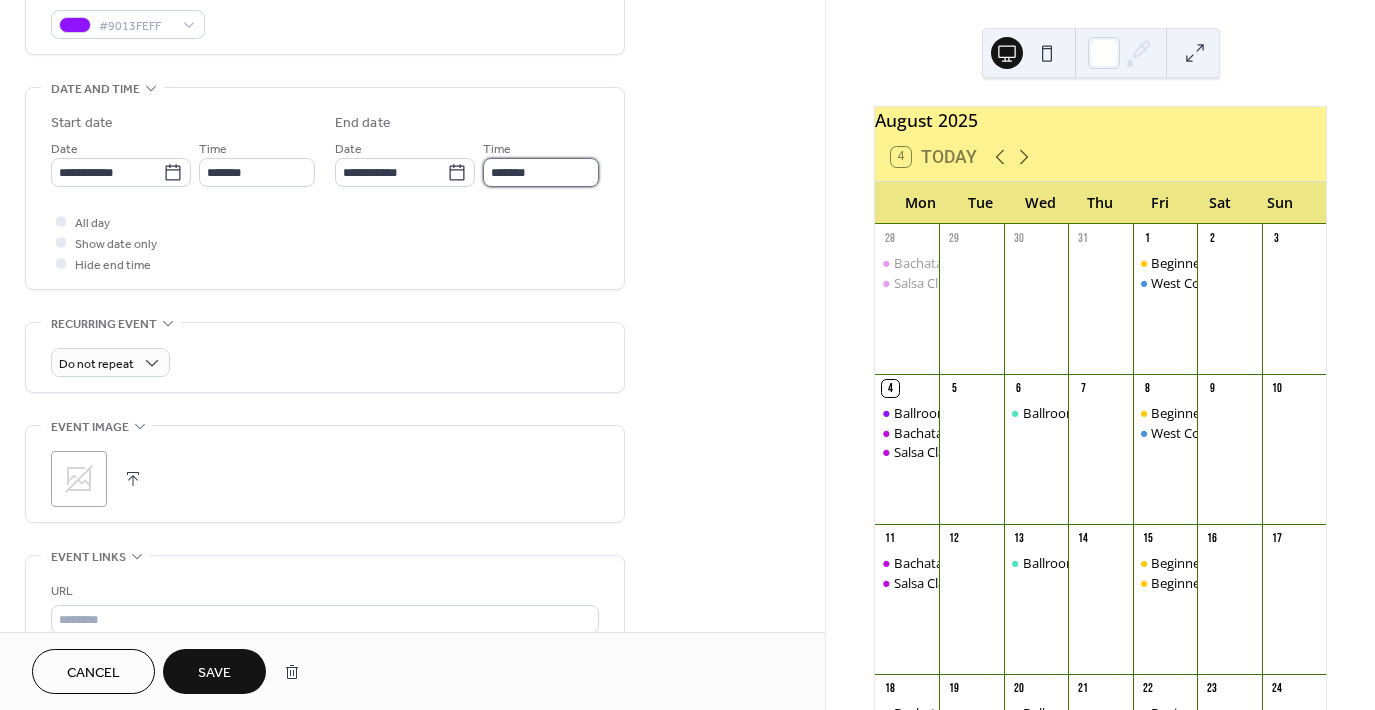 click on "*******" at bounding box center [541, 172] 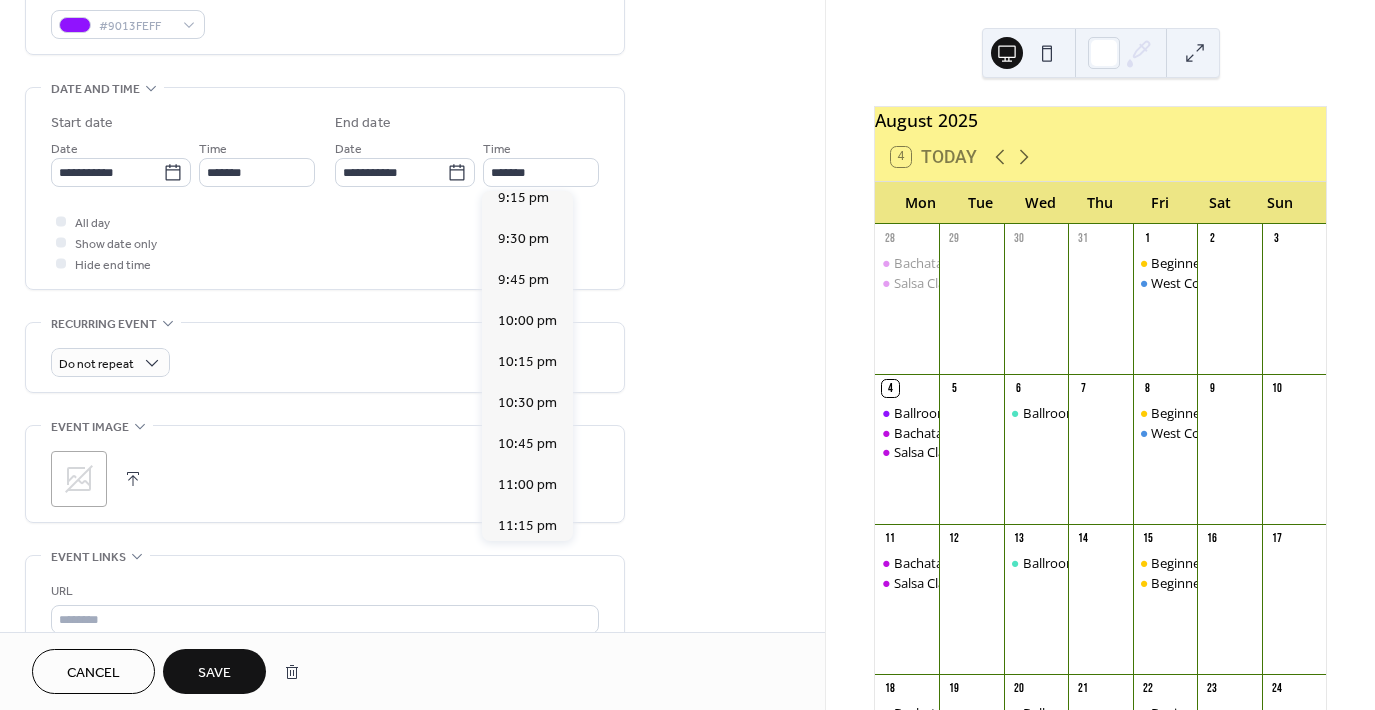 scroll, scrollTop: 196, scrollLeft: 0, axis: vertical 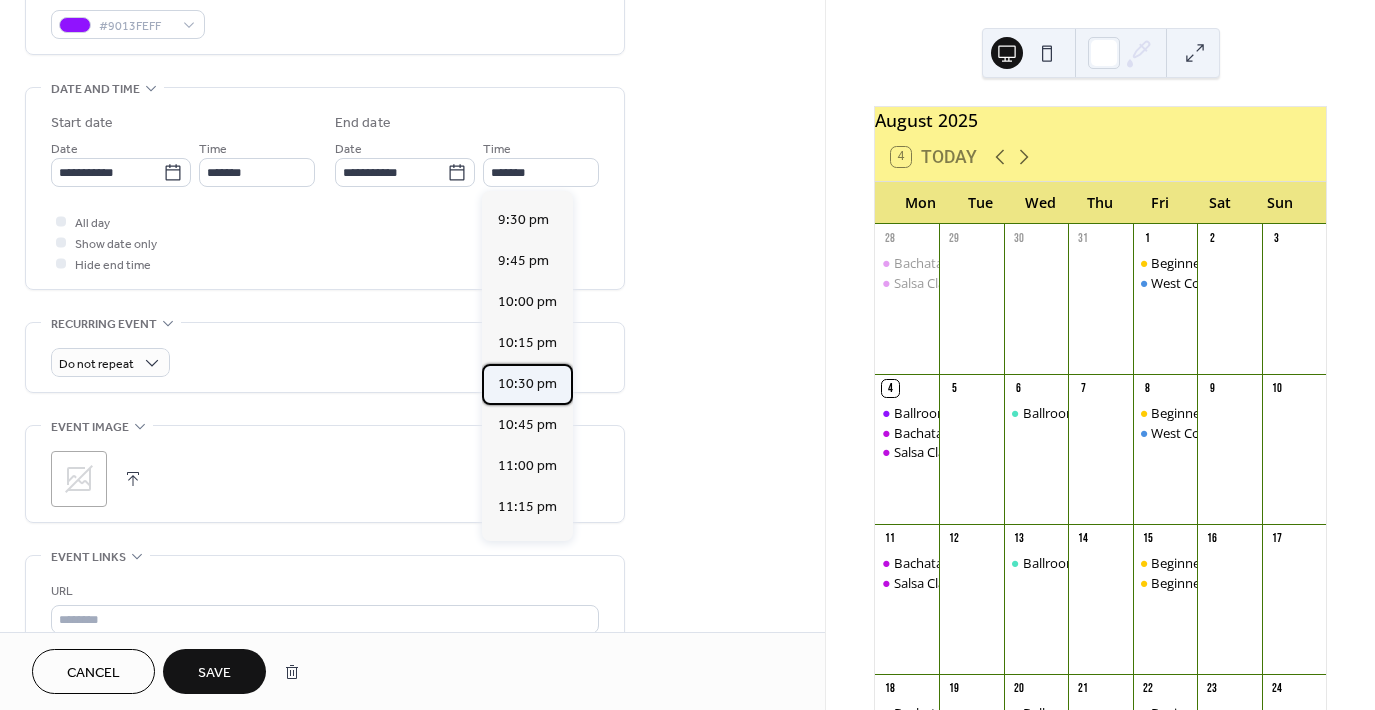 click on "10:30 pm" at bounding box center (527, 384) 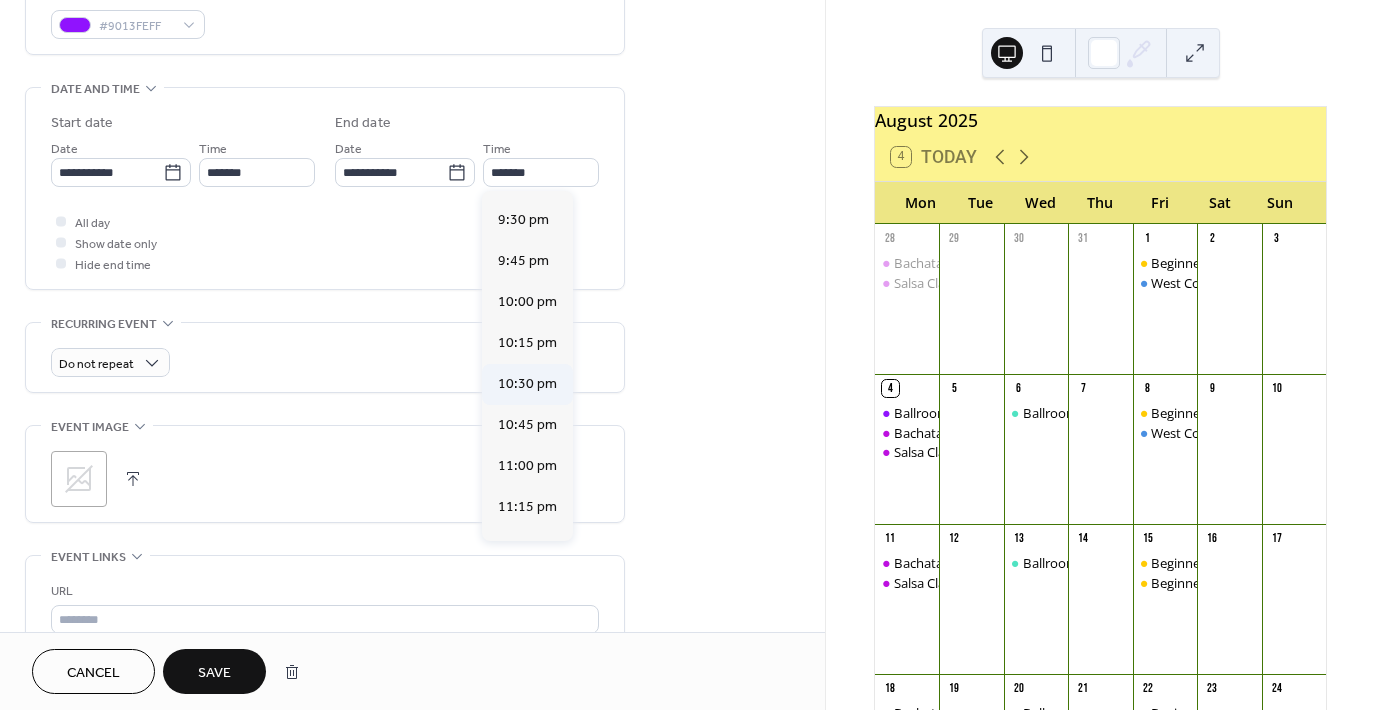 type on "********" 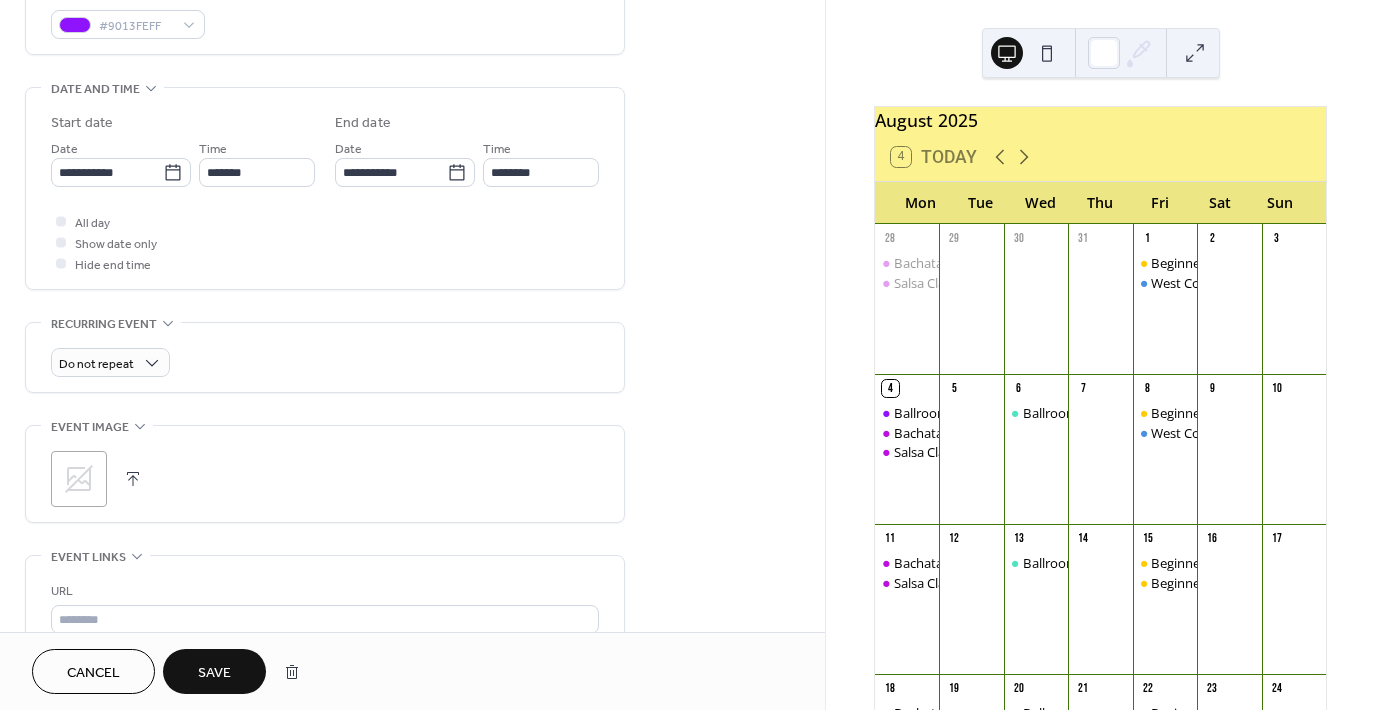 click 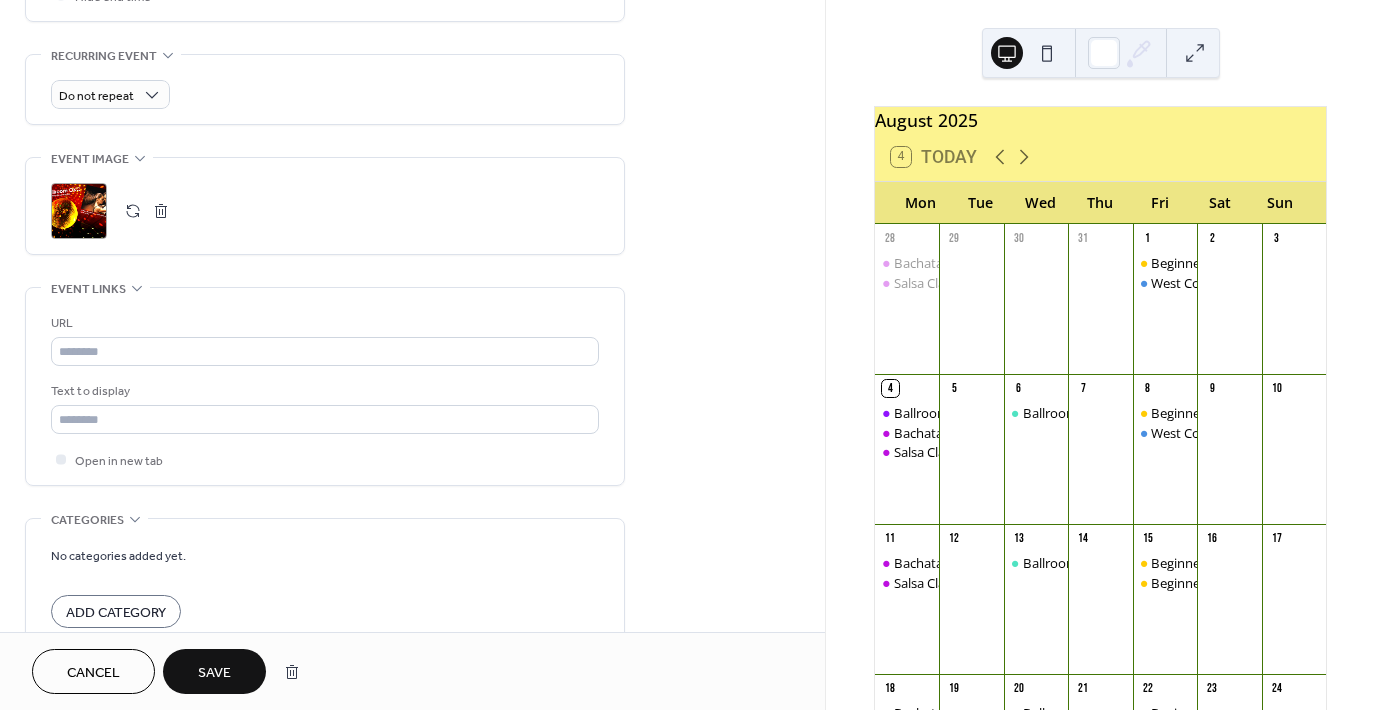 scroll, scrollTop: 833, scrollLeft: 0, axis: vertical 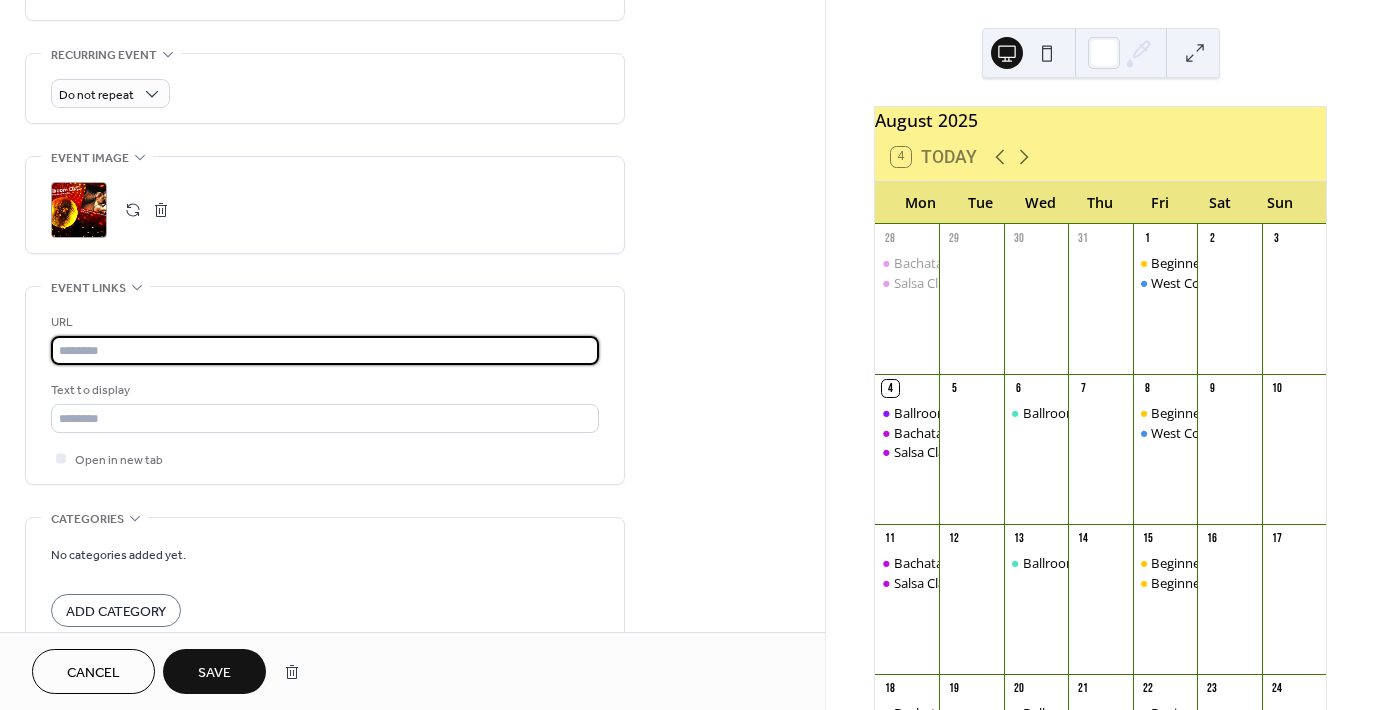 click at bounding box center [325, 350] 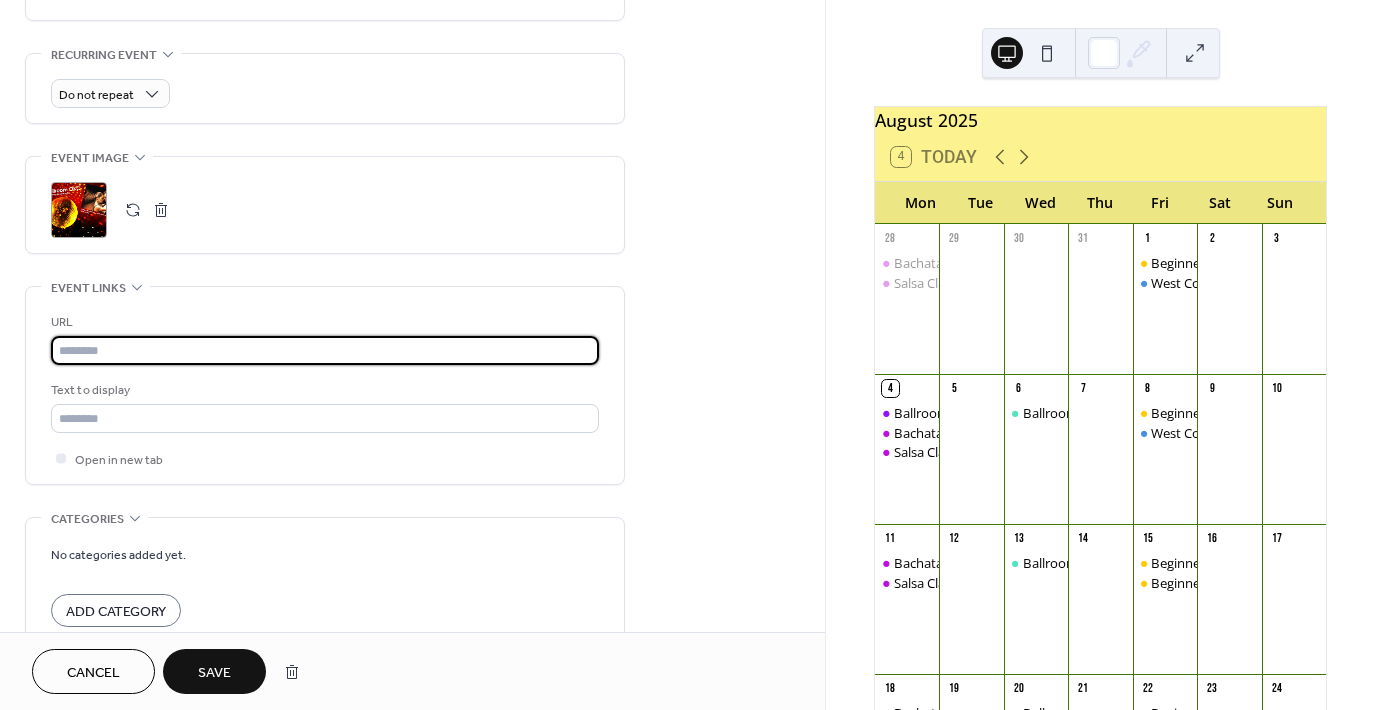 type on "**********" 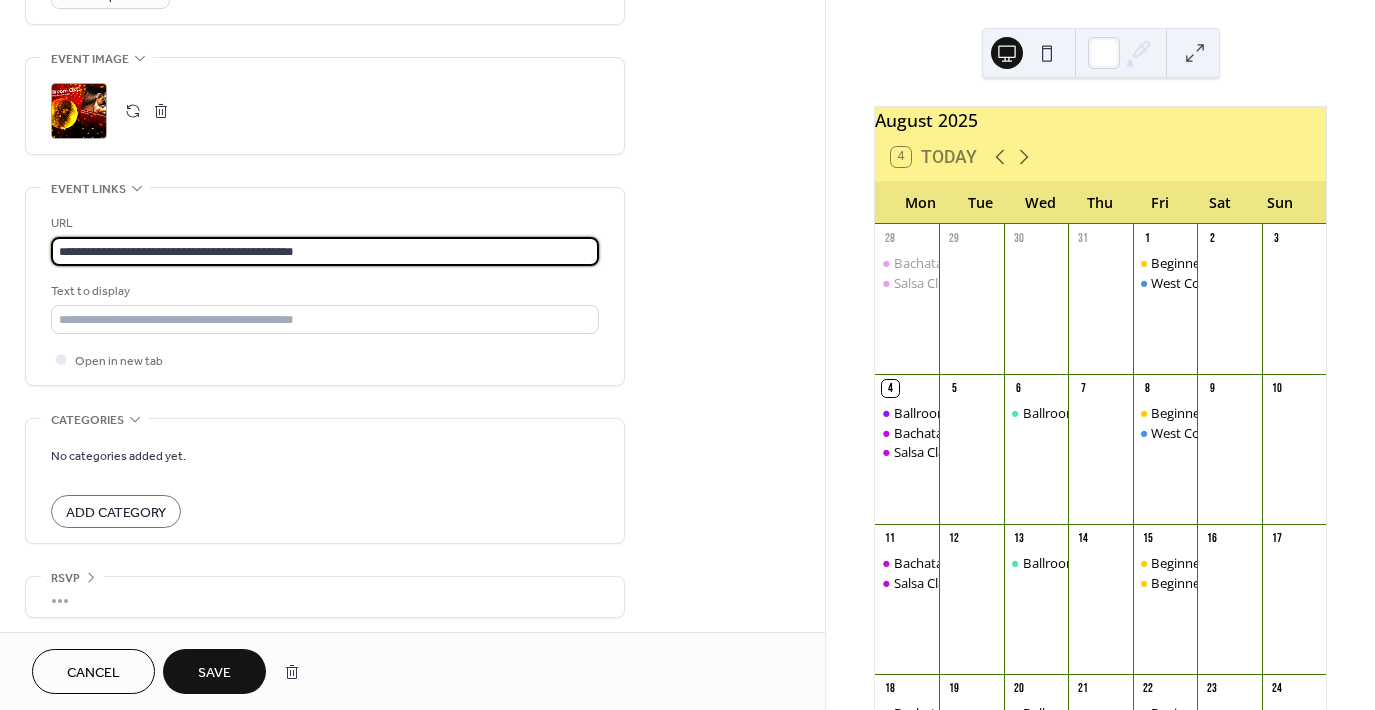 scroll, scrollTop: 939, scrollLeft: 0, axis: vertical 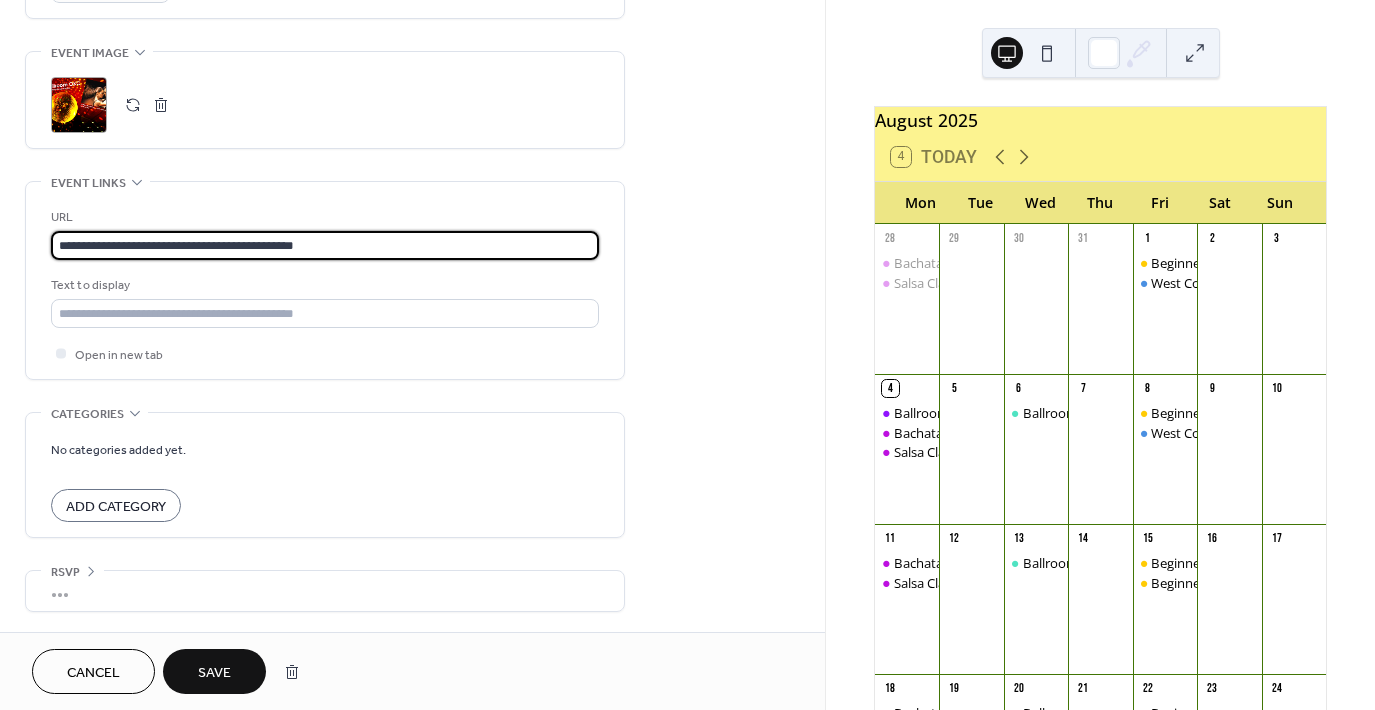 click 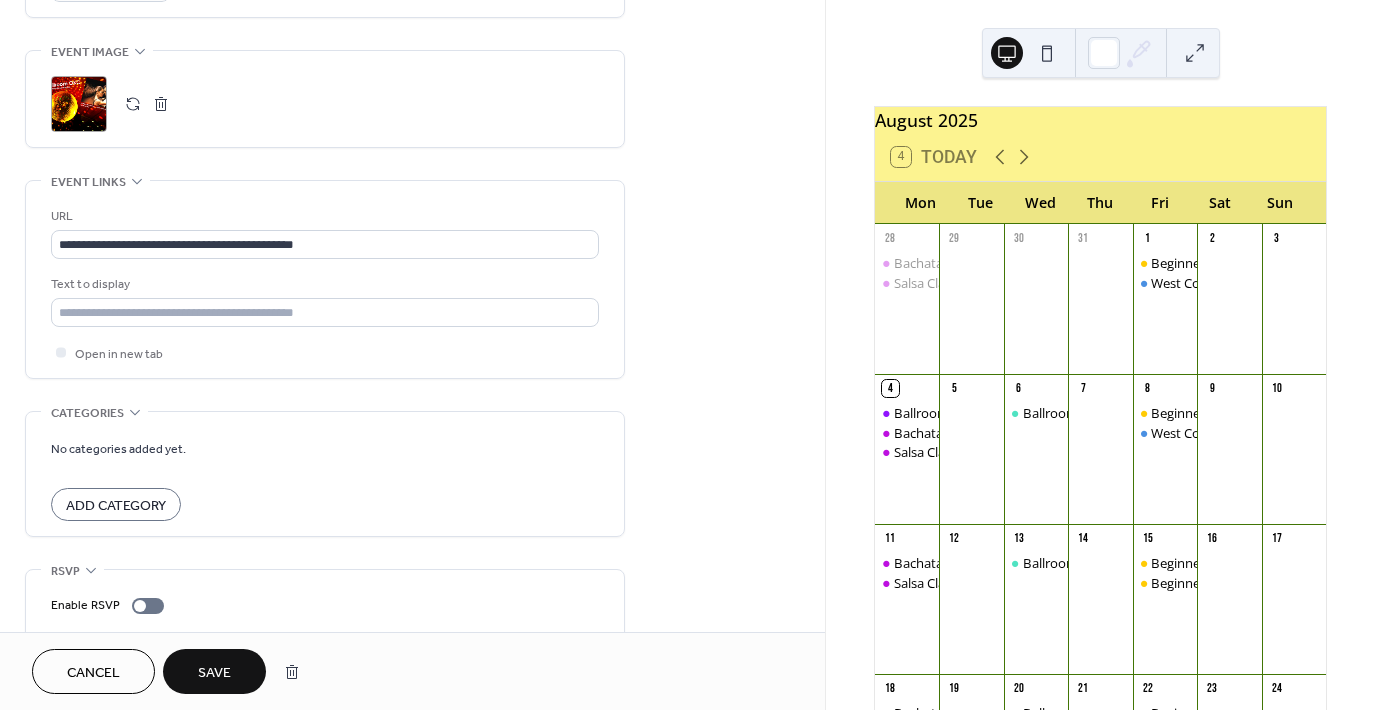 scroll, scrollTop: 939, scrollLeft: 0, axis: vertical 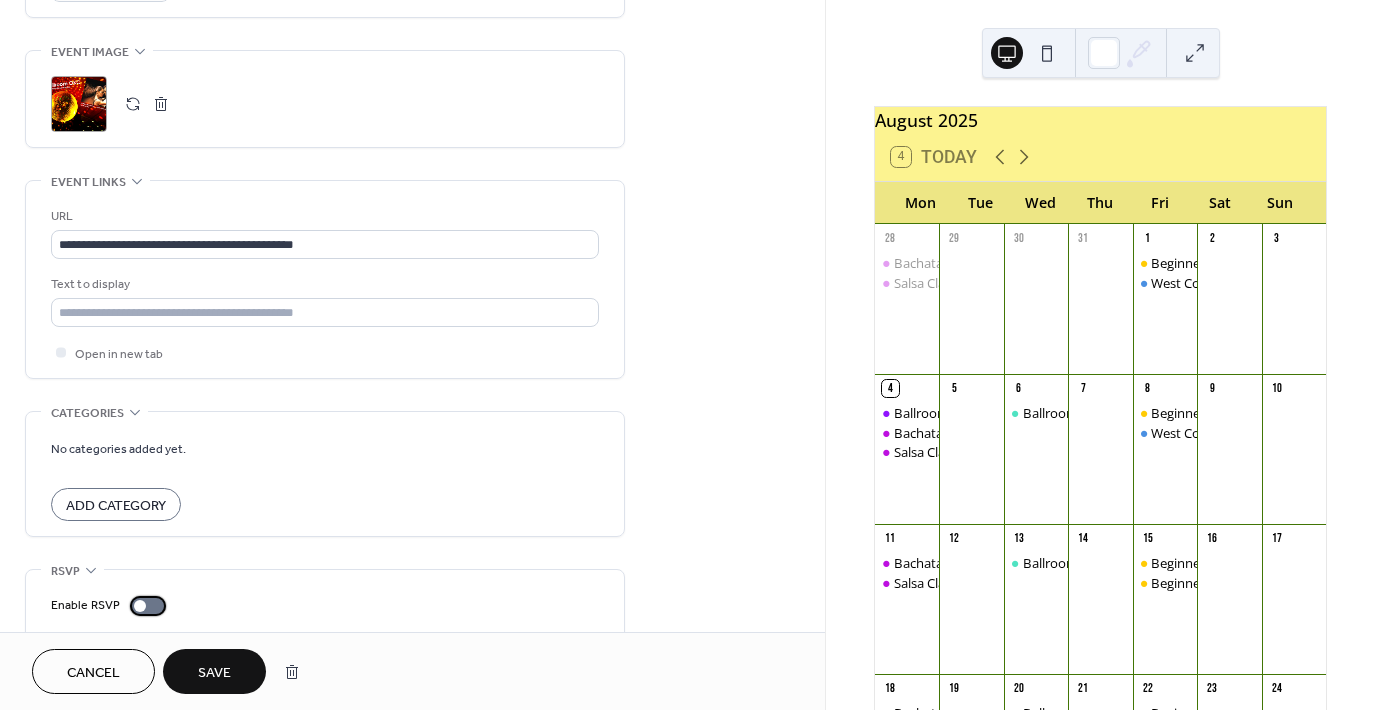 click at bounding box center [148, 606] 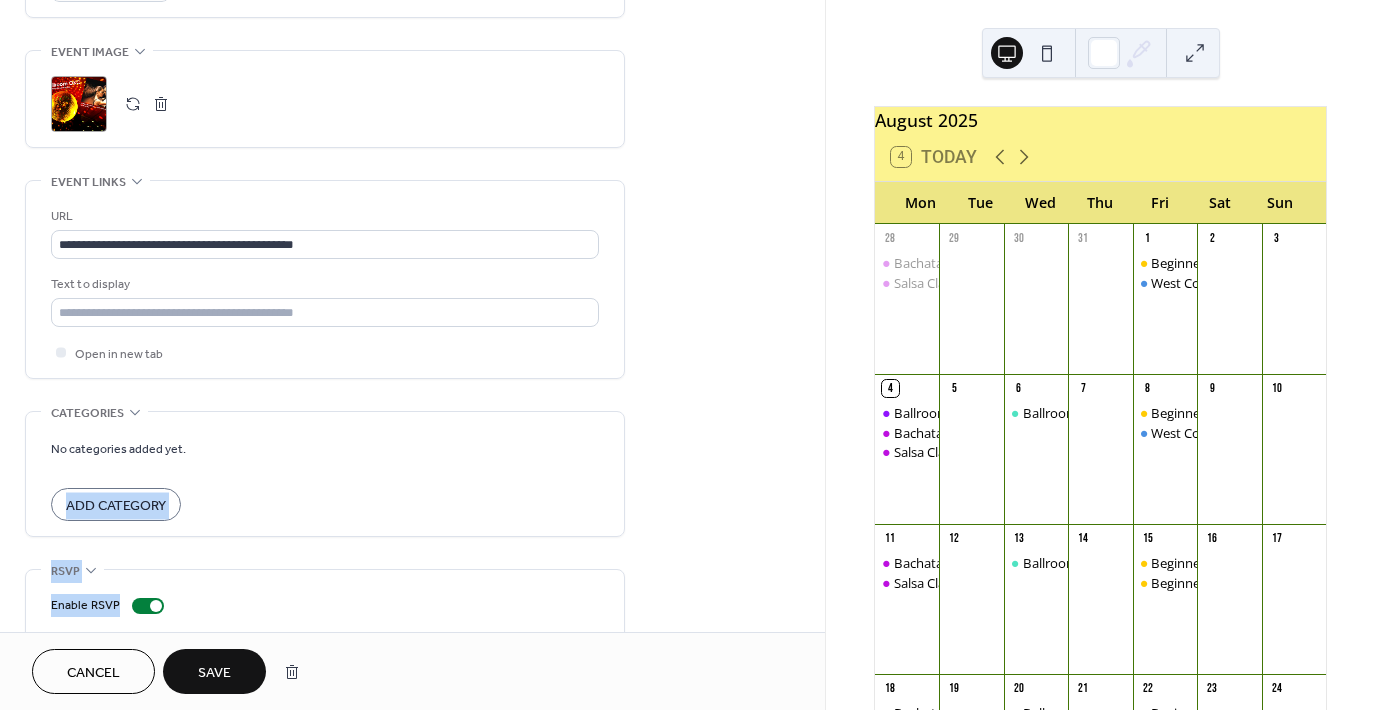 drag, startPoint x: 819, startPoint y: 478, endPoint x: 822, endPoint y: 597, distance: 119.03781 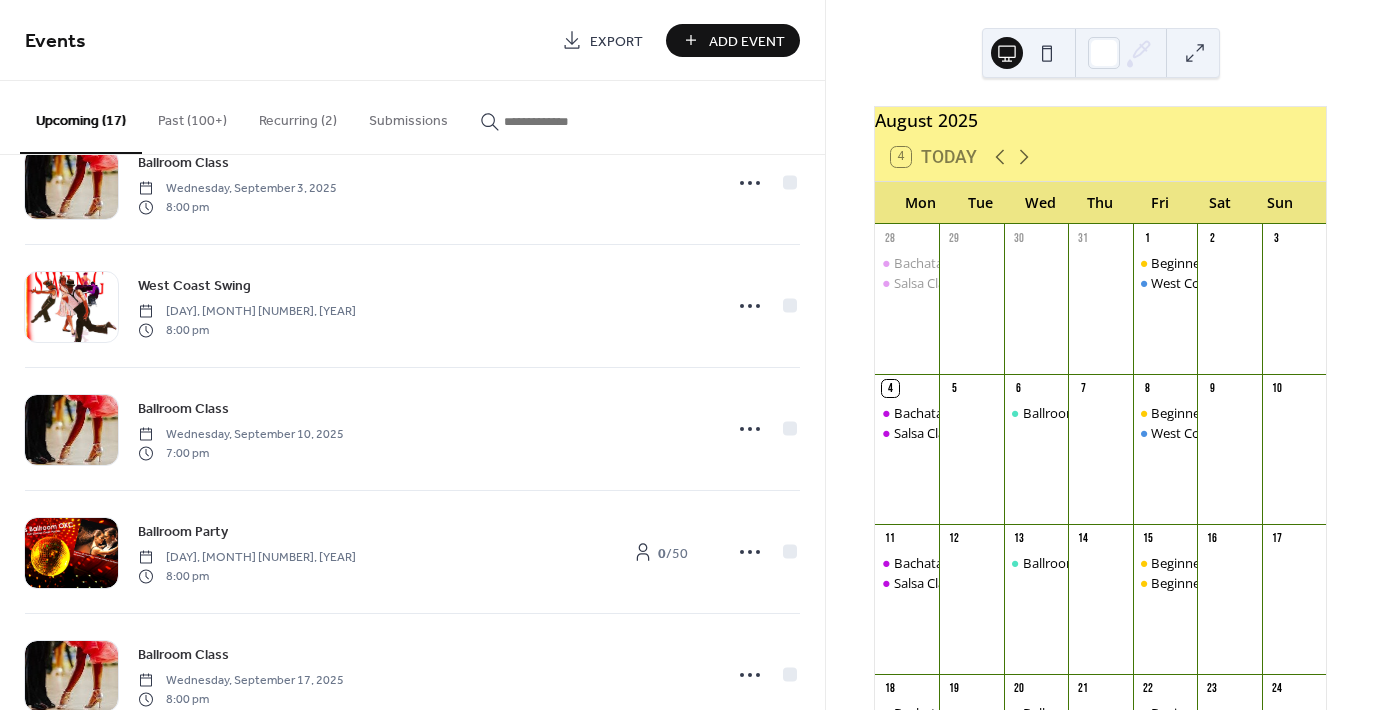 scroll, scrollTop: 1366, scrollLeft: 0, axis: vertical 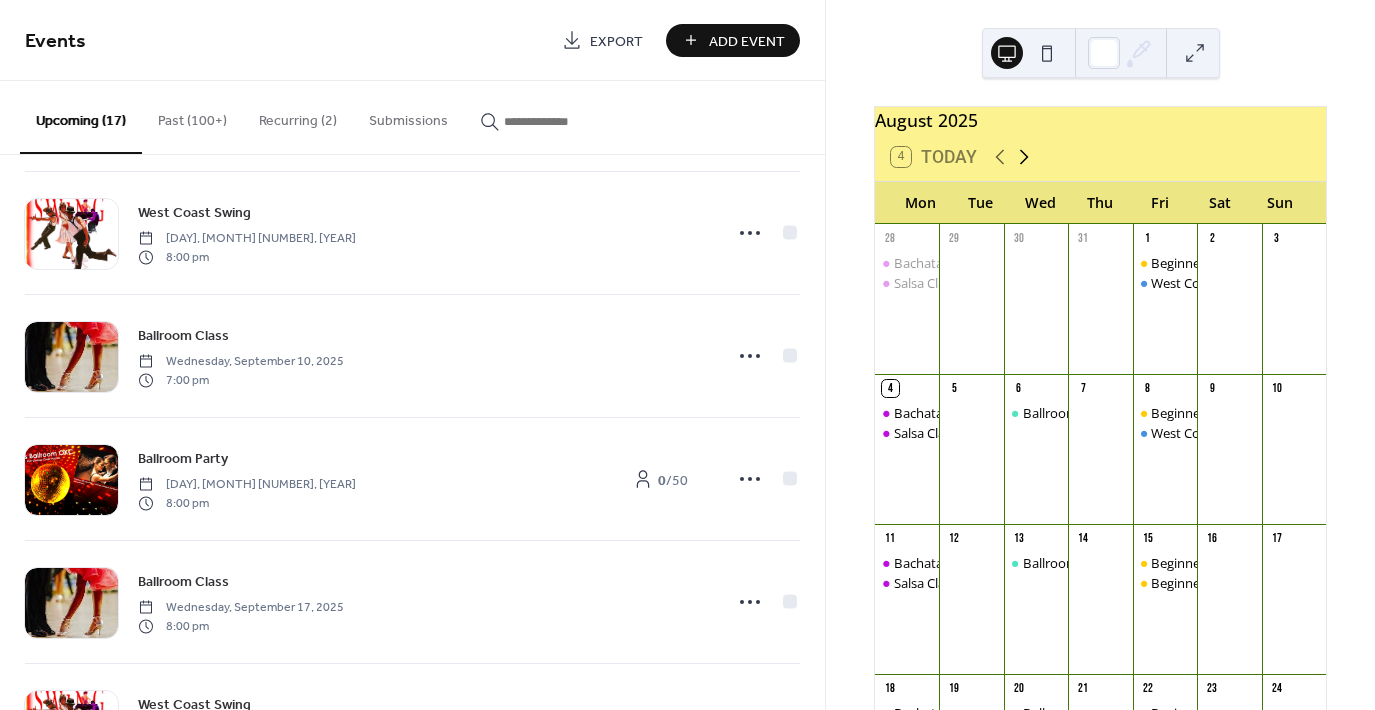 click 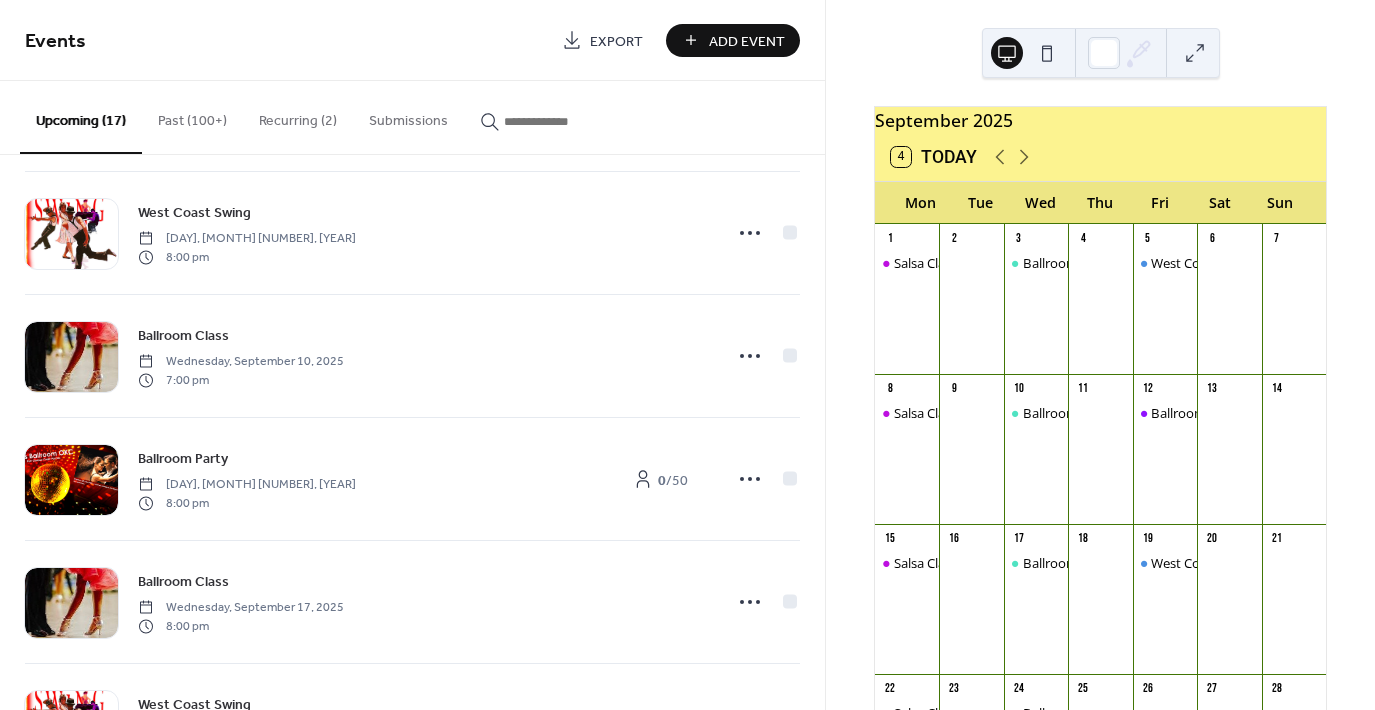 drag, startPoint x: 1368, startPoint y: 239, endPoint x: 1366, endPoint y: 304, distance: 65.03076 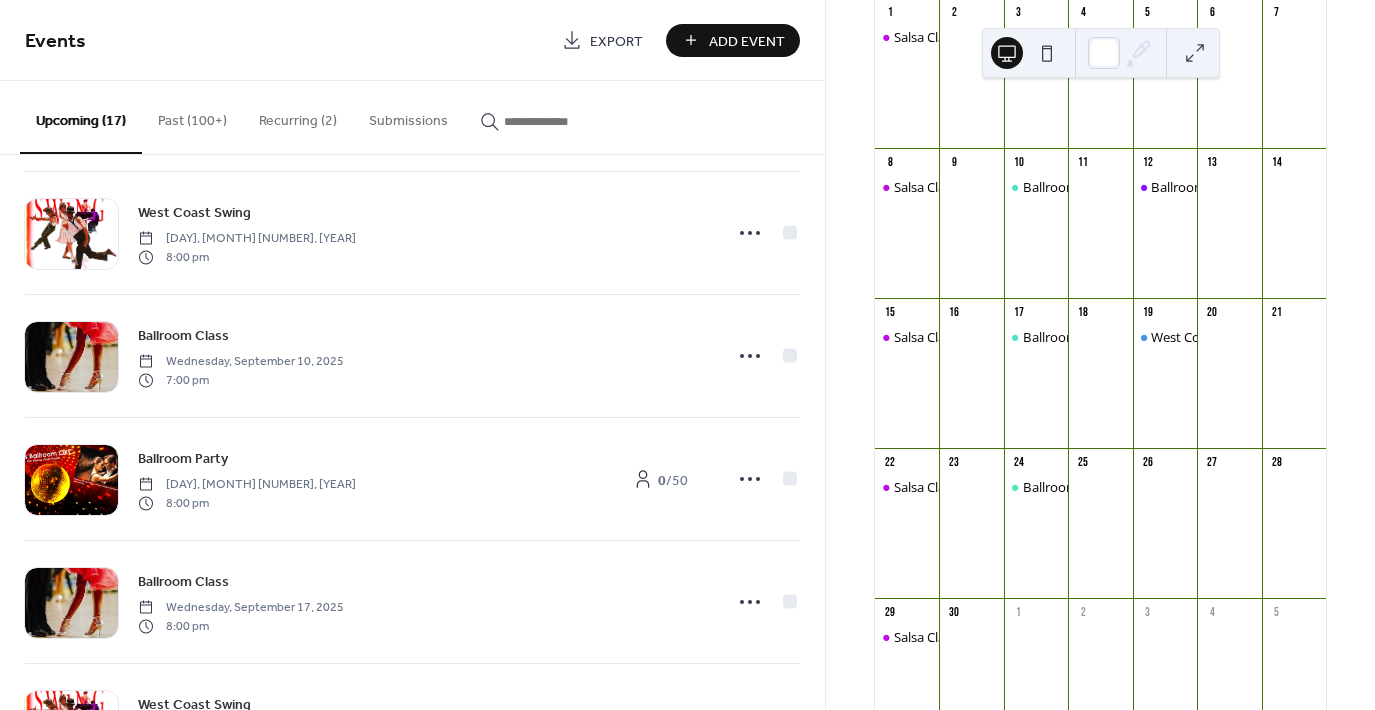 scroll, scrollTop: 257, scrollLeft: 0, axis: vertical 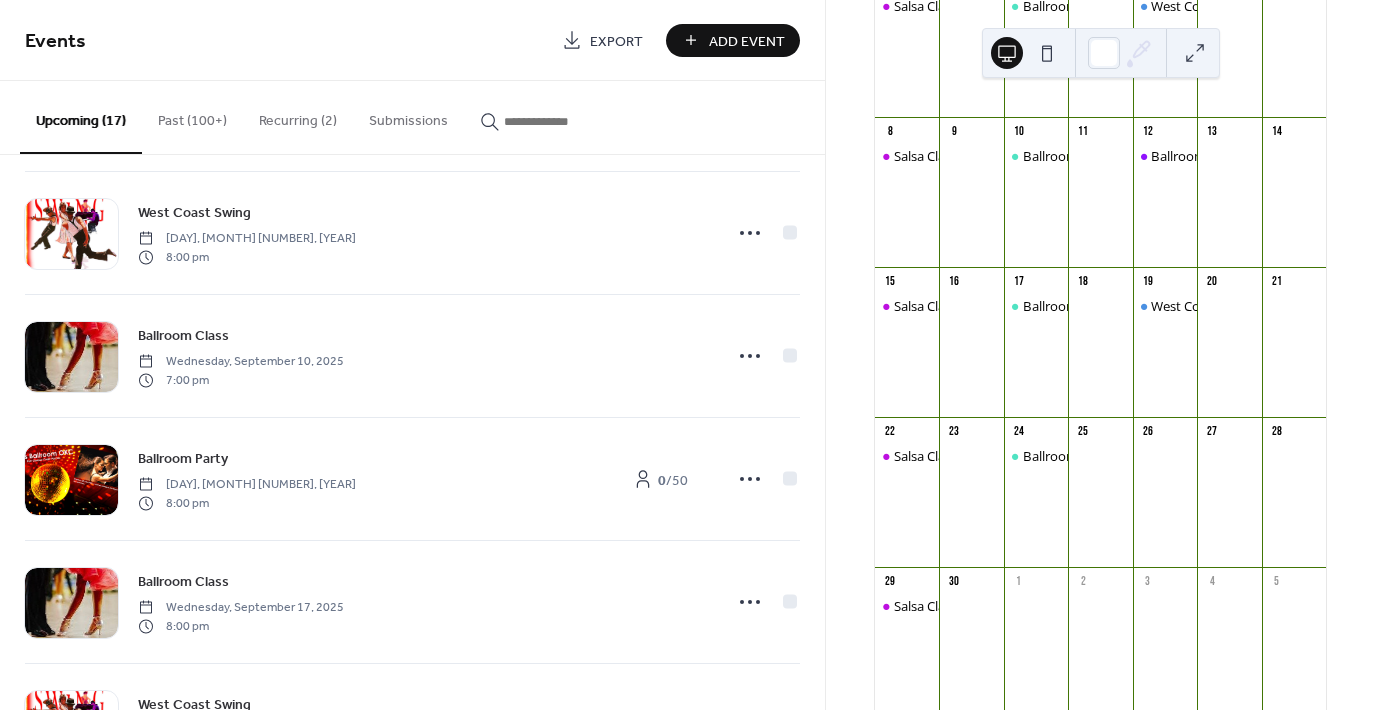 click on "Add Event" at bounding box center (747, 41) 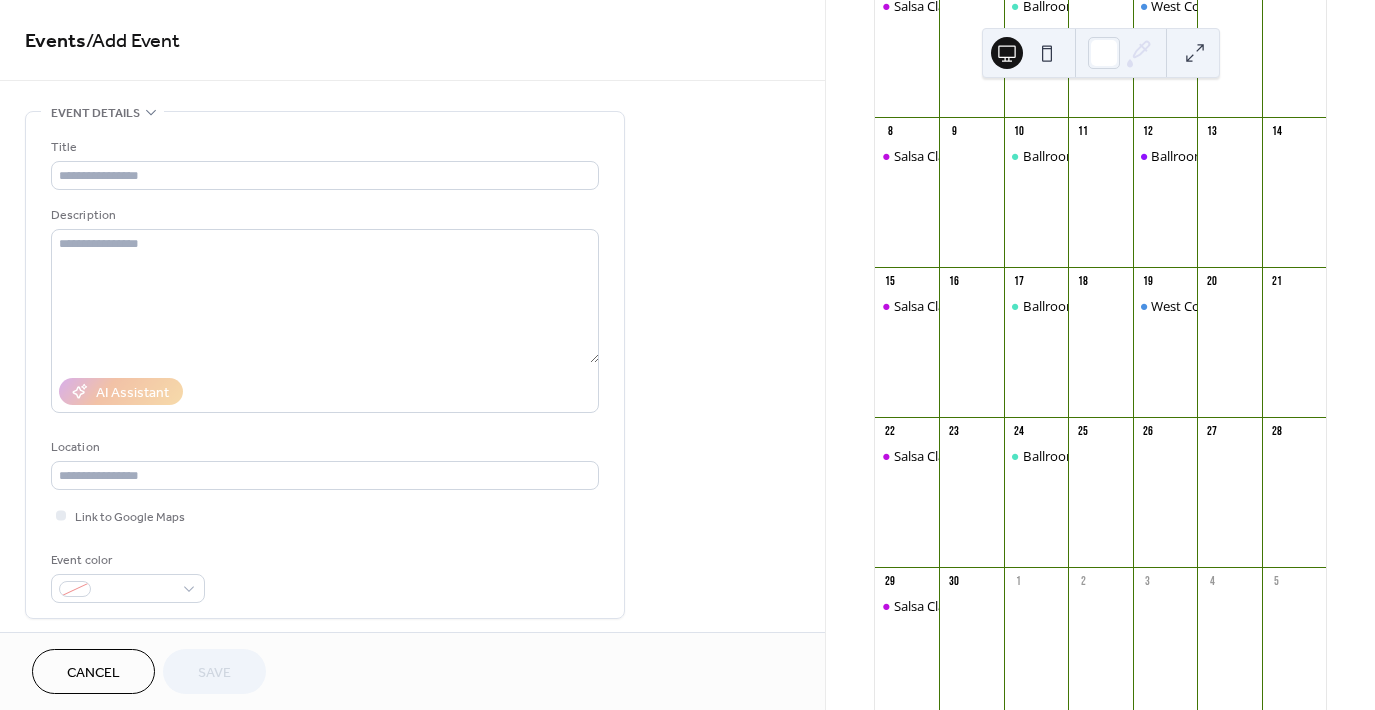 drag, startPoint x: 818, startPoint y: 112, endPoint x: 816, endPoint y: 142, distance: 30.066593 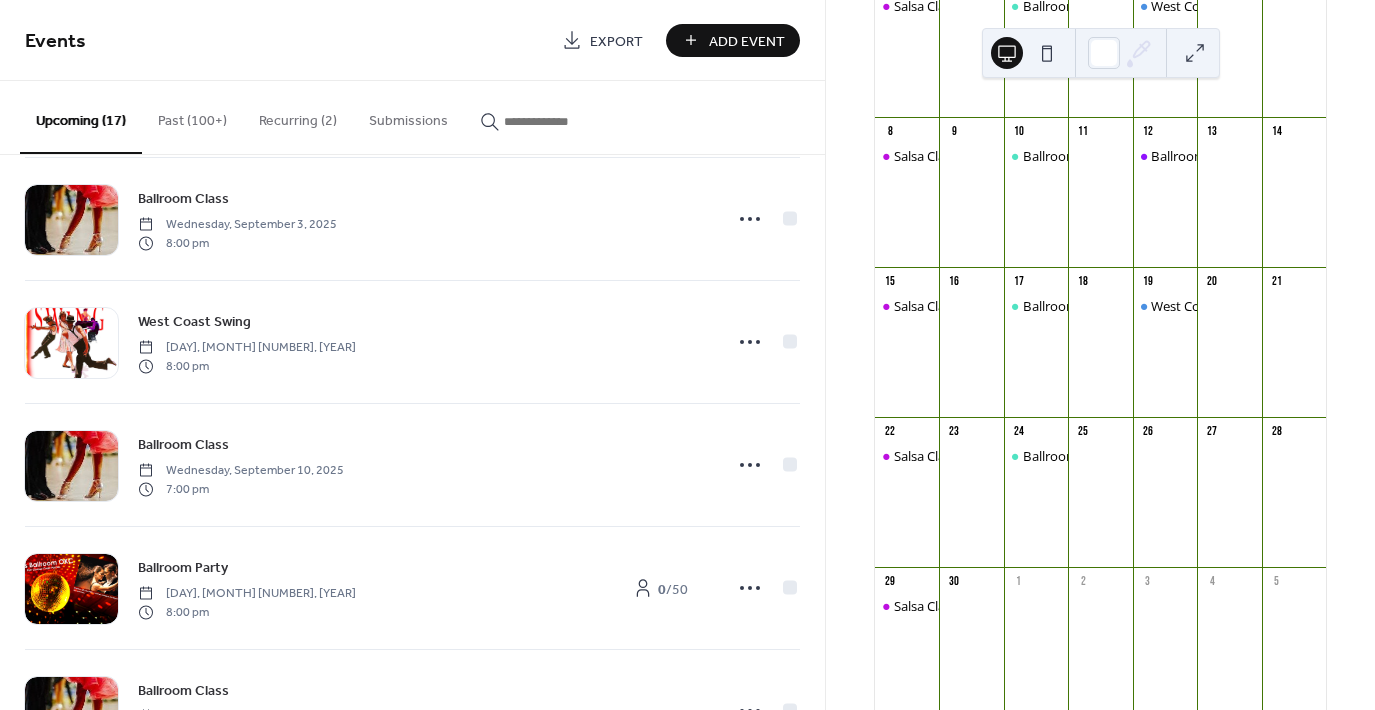 scroll, scrollTop: 1263, scrollLeft: 0, axis: vertical 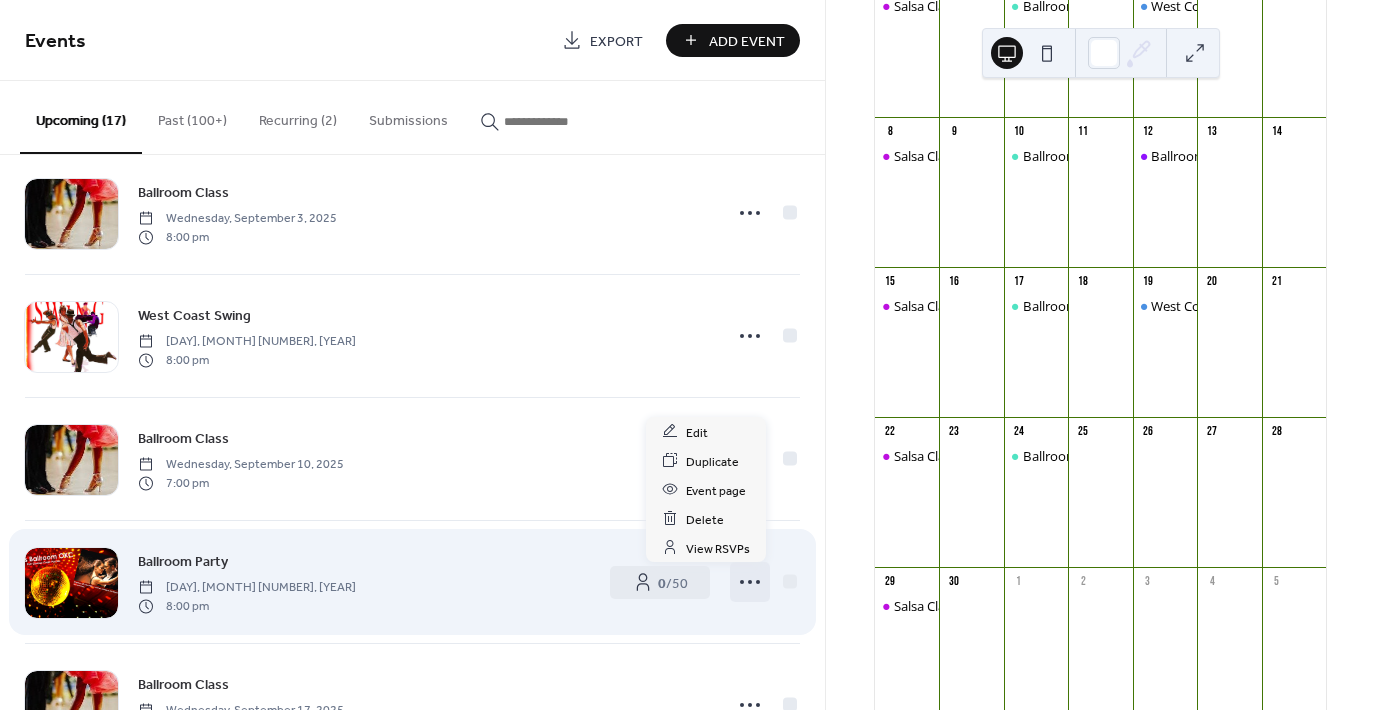 click 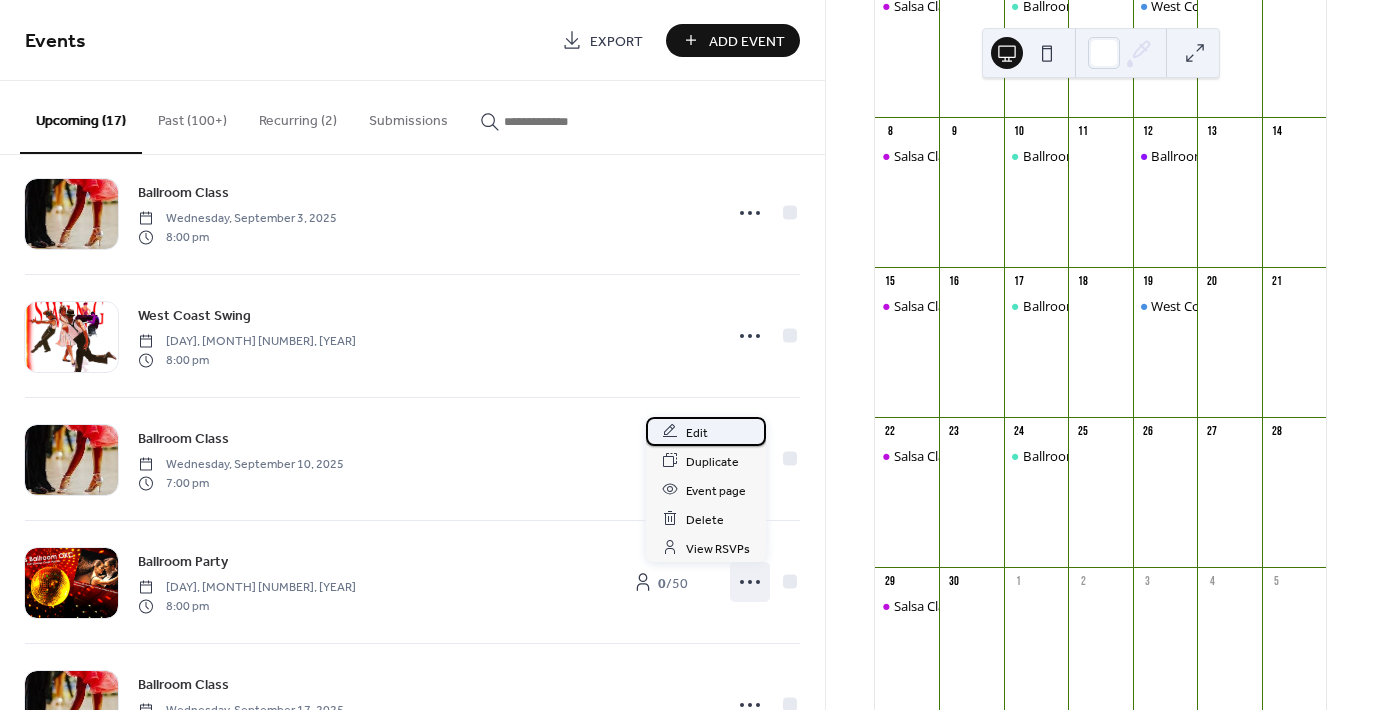 click on "Edit" at bounding box center (697, 432) 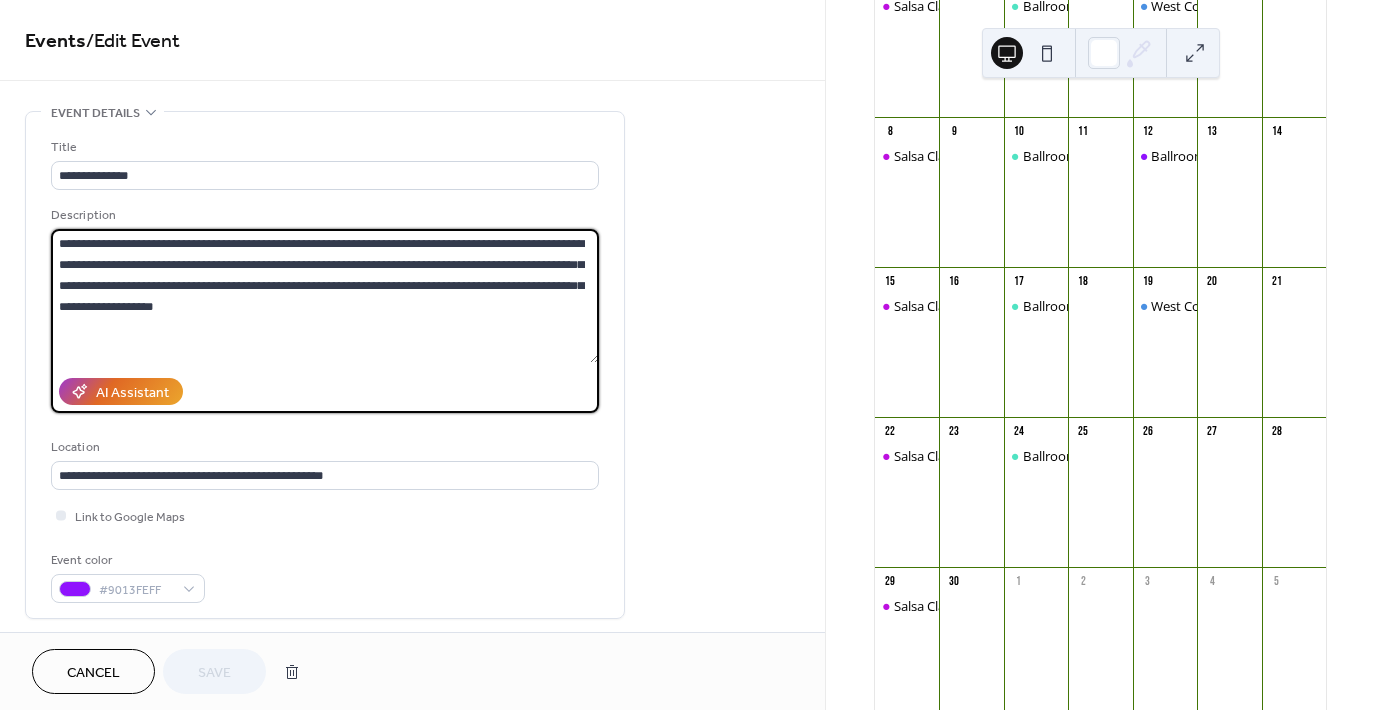 drag, startPoint x: 57, startPoint y: 242, endPoint x: 544, endPoint y: 328, distance: 494.53513 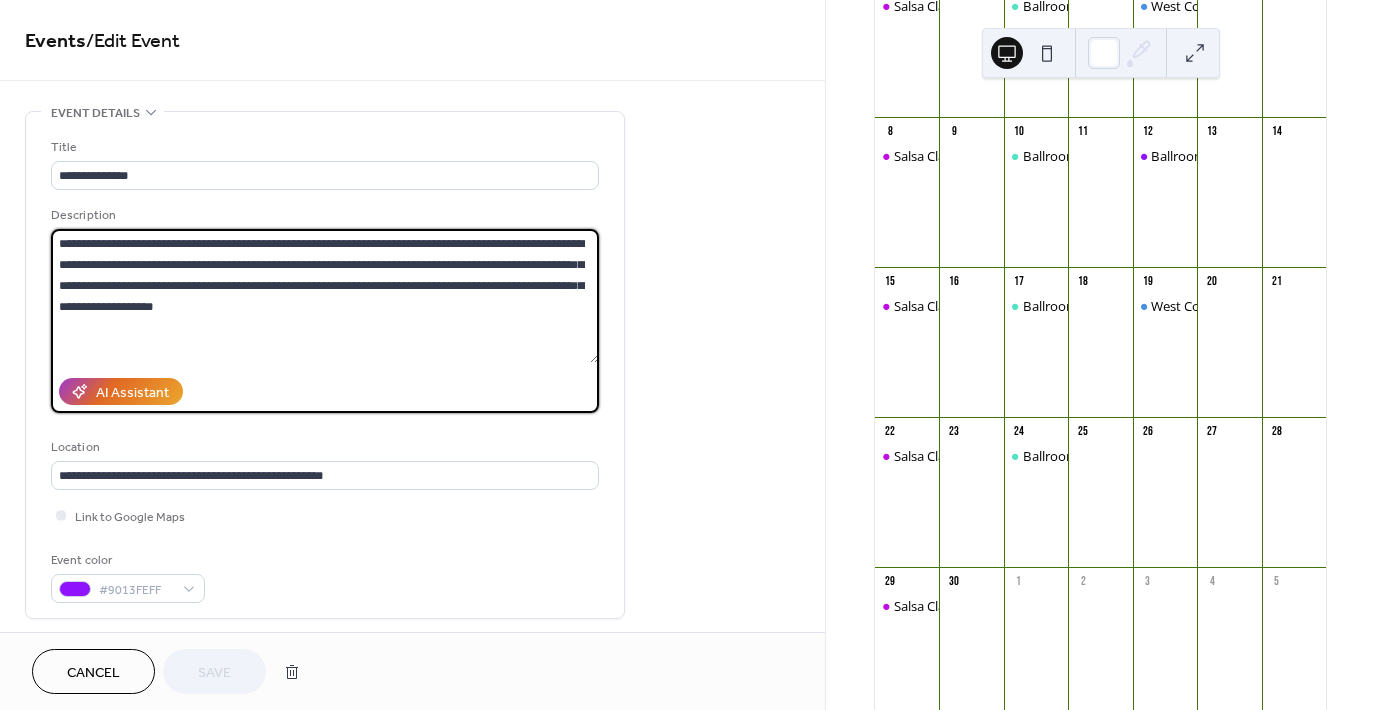 click on "**********" at bounding box center (325, 296) 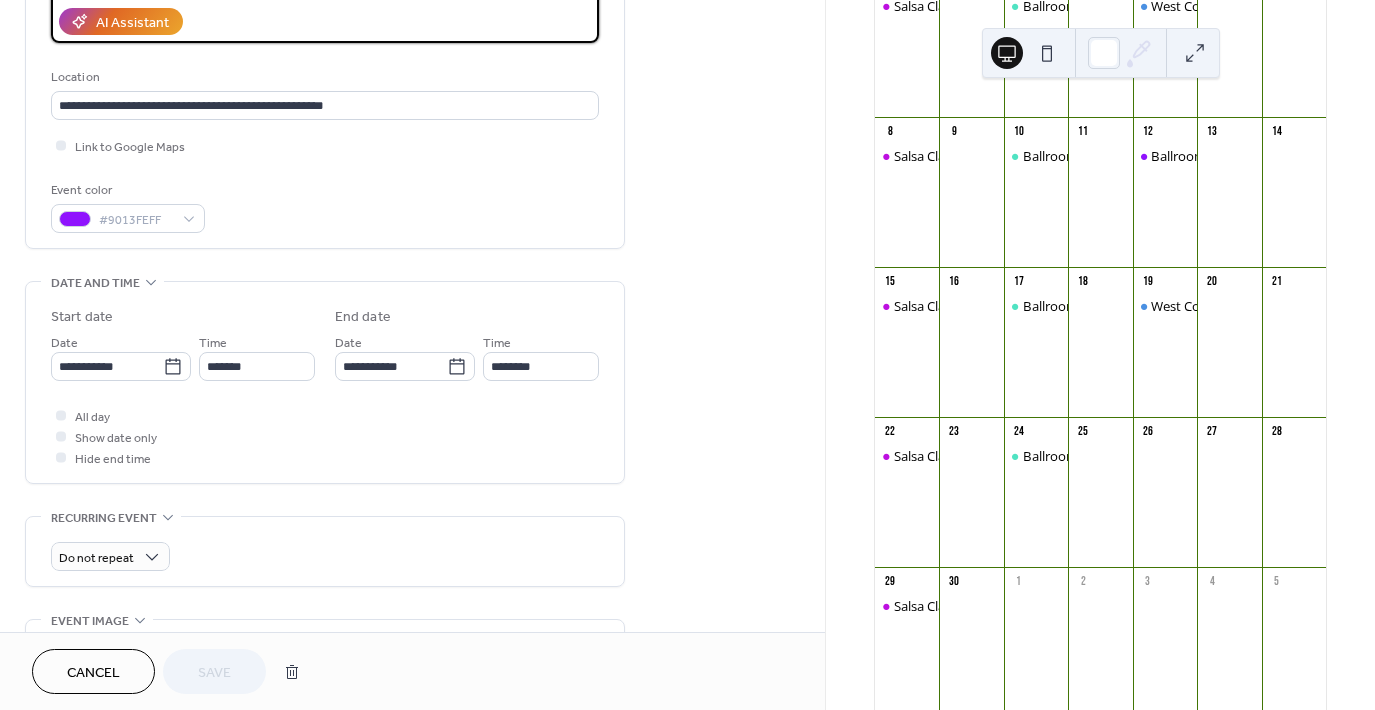 scroll, scrollTop: 373, scrollLeft: 0, axis: vertical 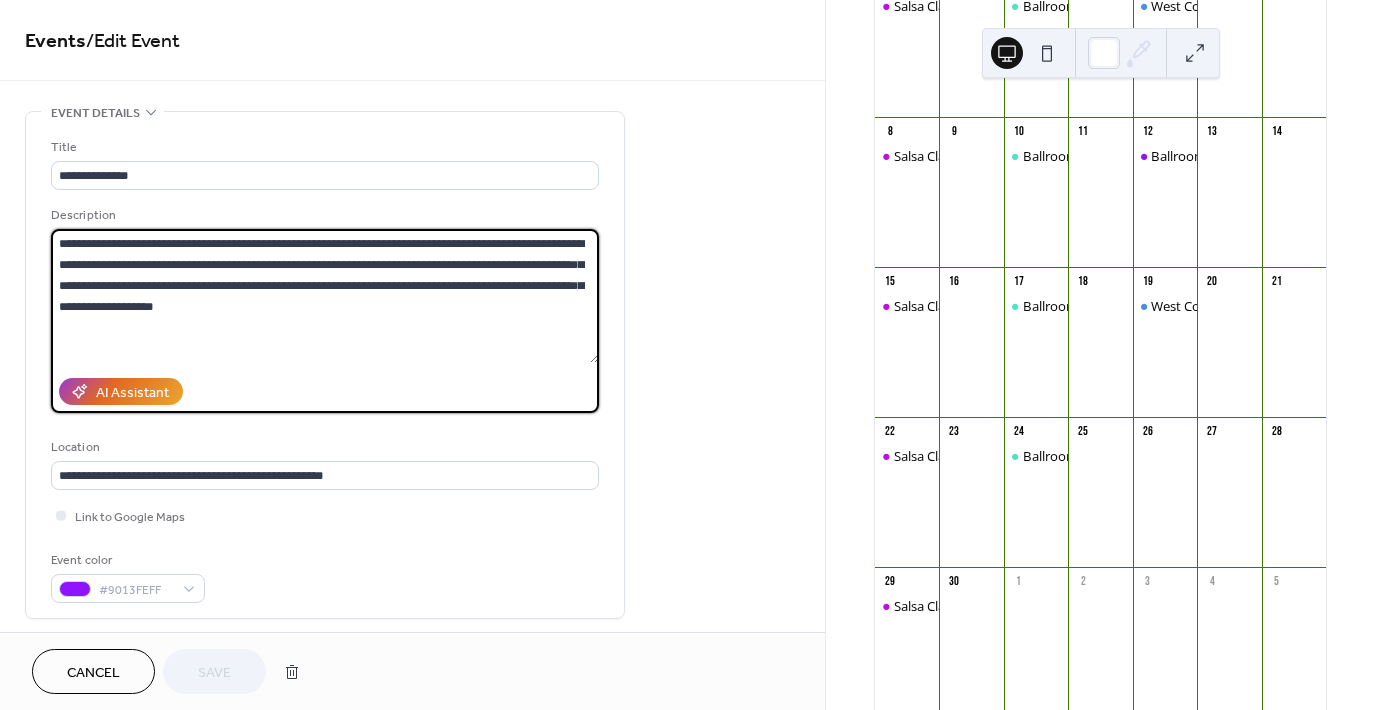 click on "**********" at bounding box center (412, 885) 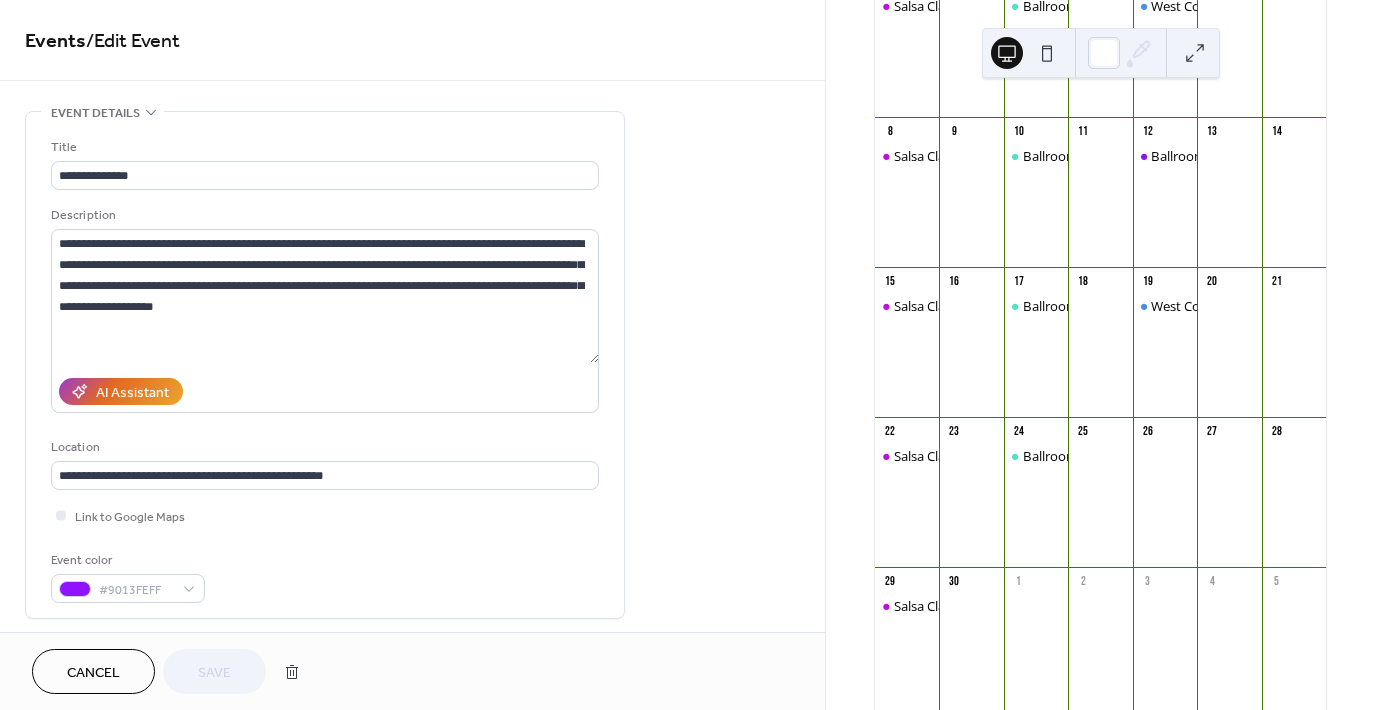 click on "Cancel" at bounding box center (93, 673) 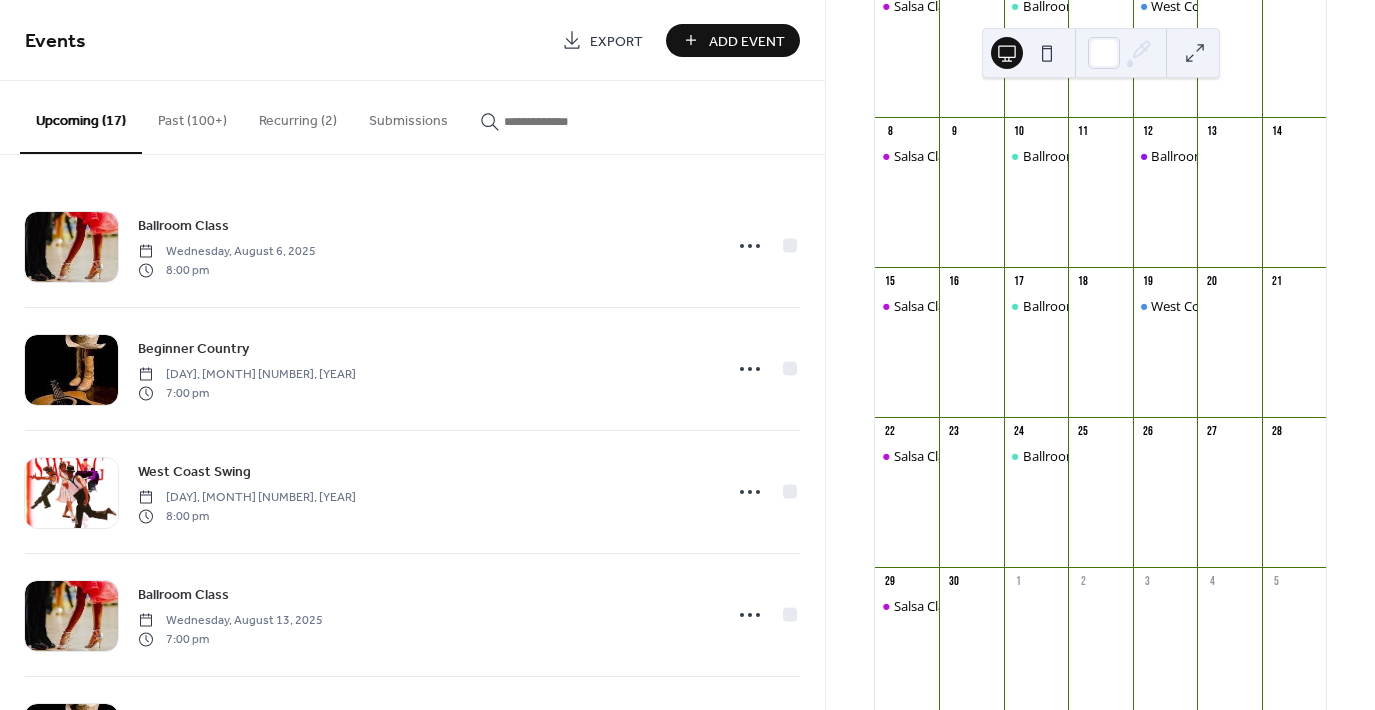 click on "Add Event" at bounding box center [747, 41] 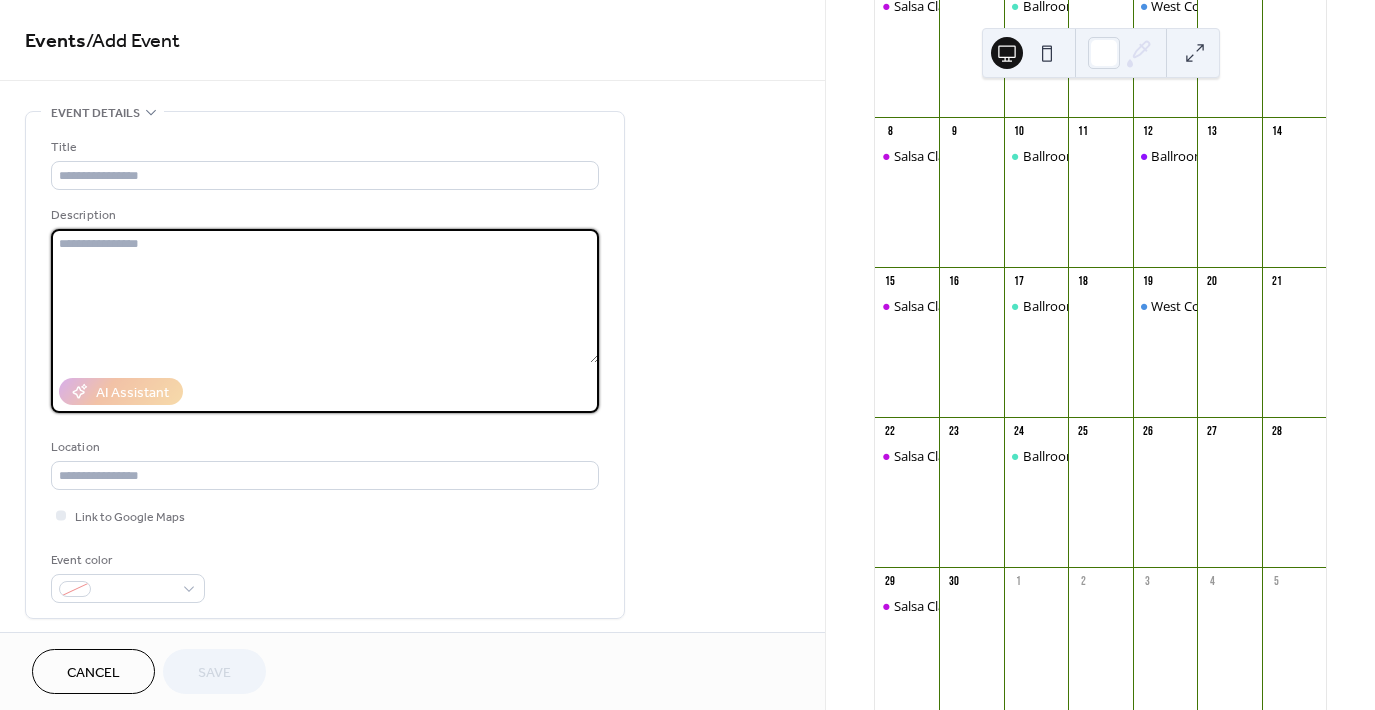 paste on "**********" 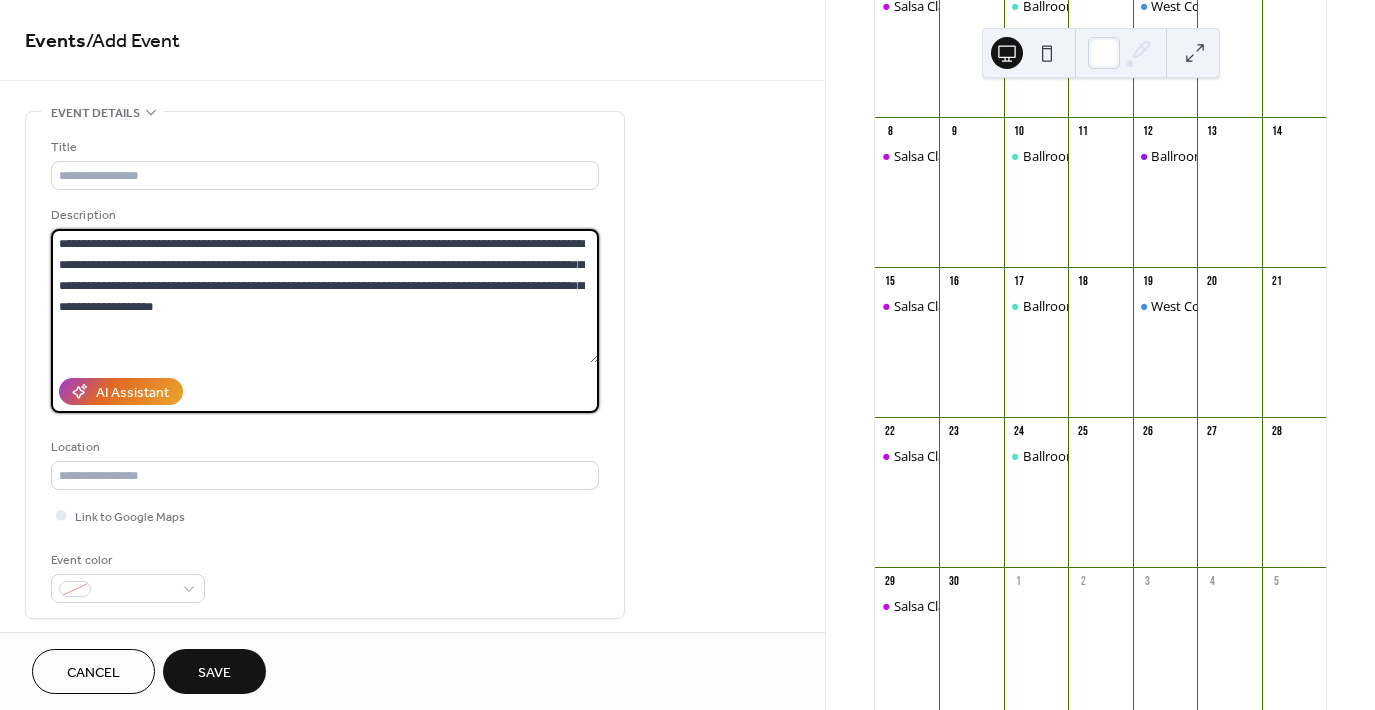 click on "**********" at bounding box center (325, 296) 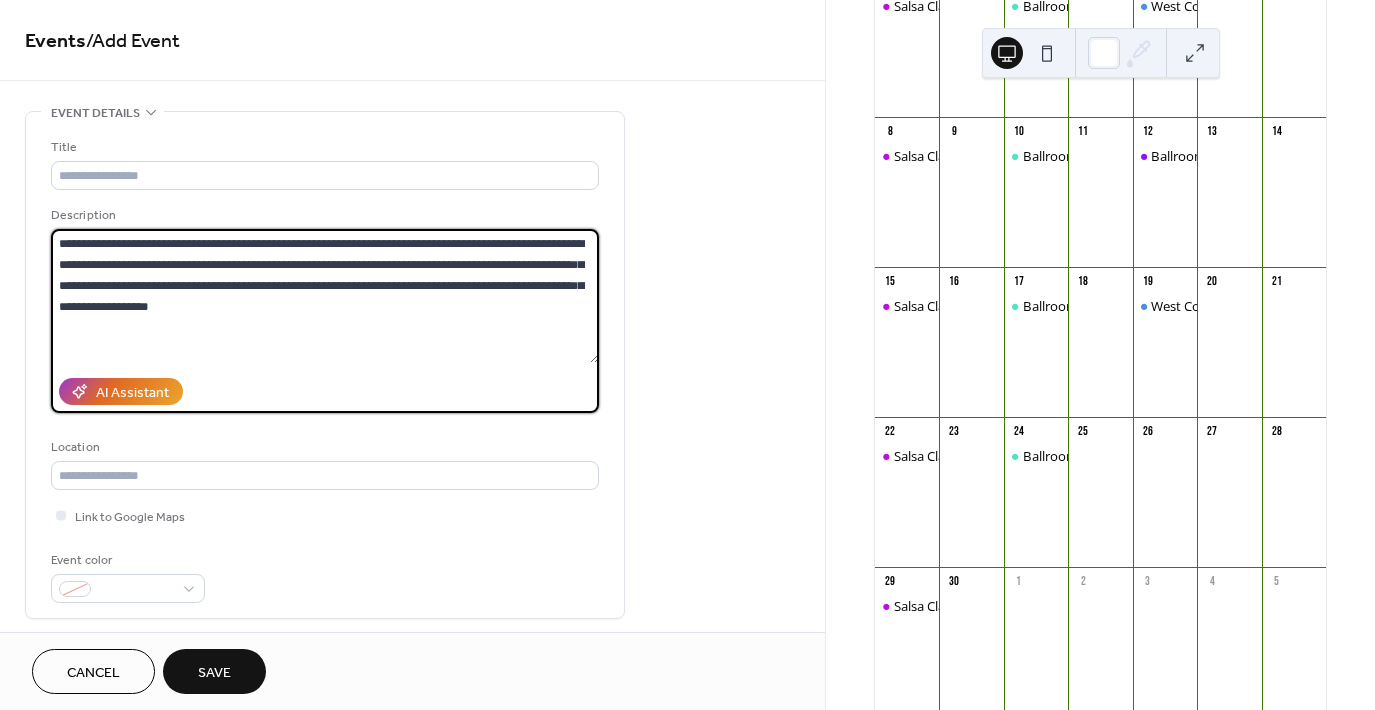 click on "**********" at bounding box center [325, 296] 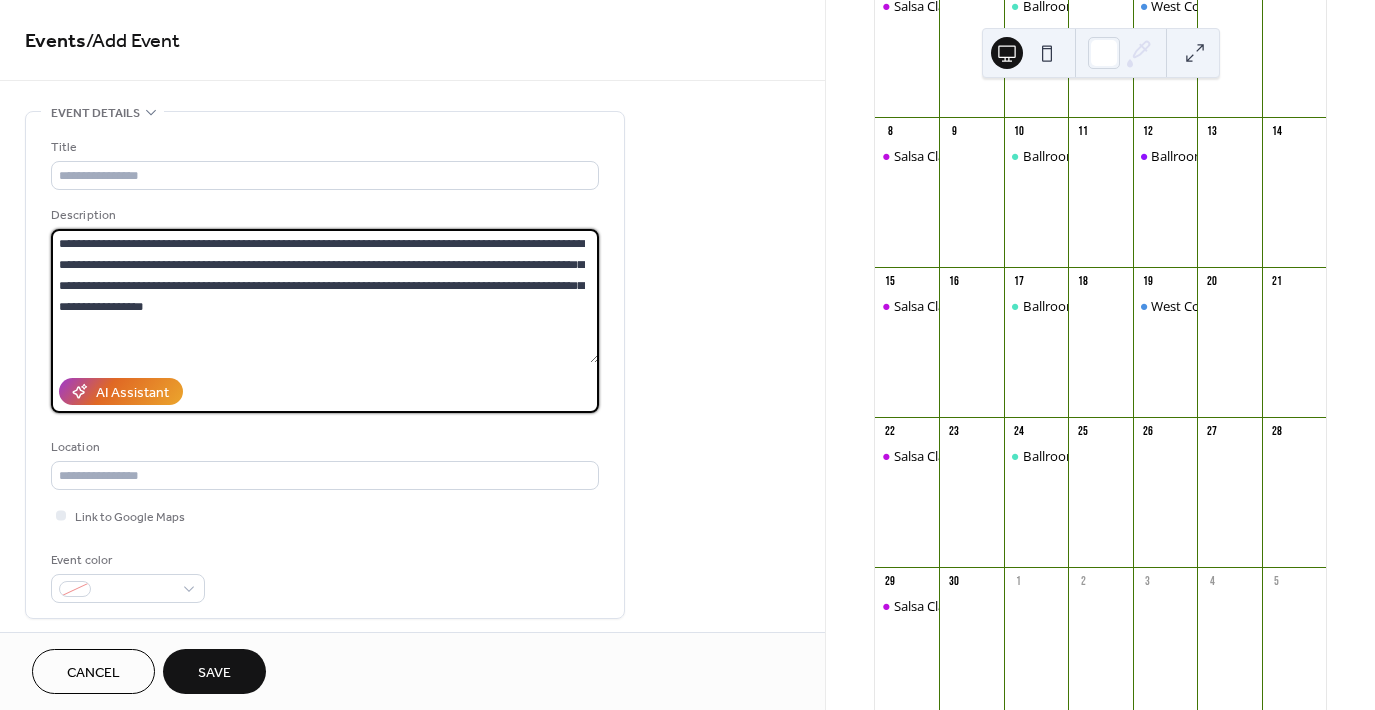 click on "**********" at bounding box center [325, 296] 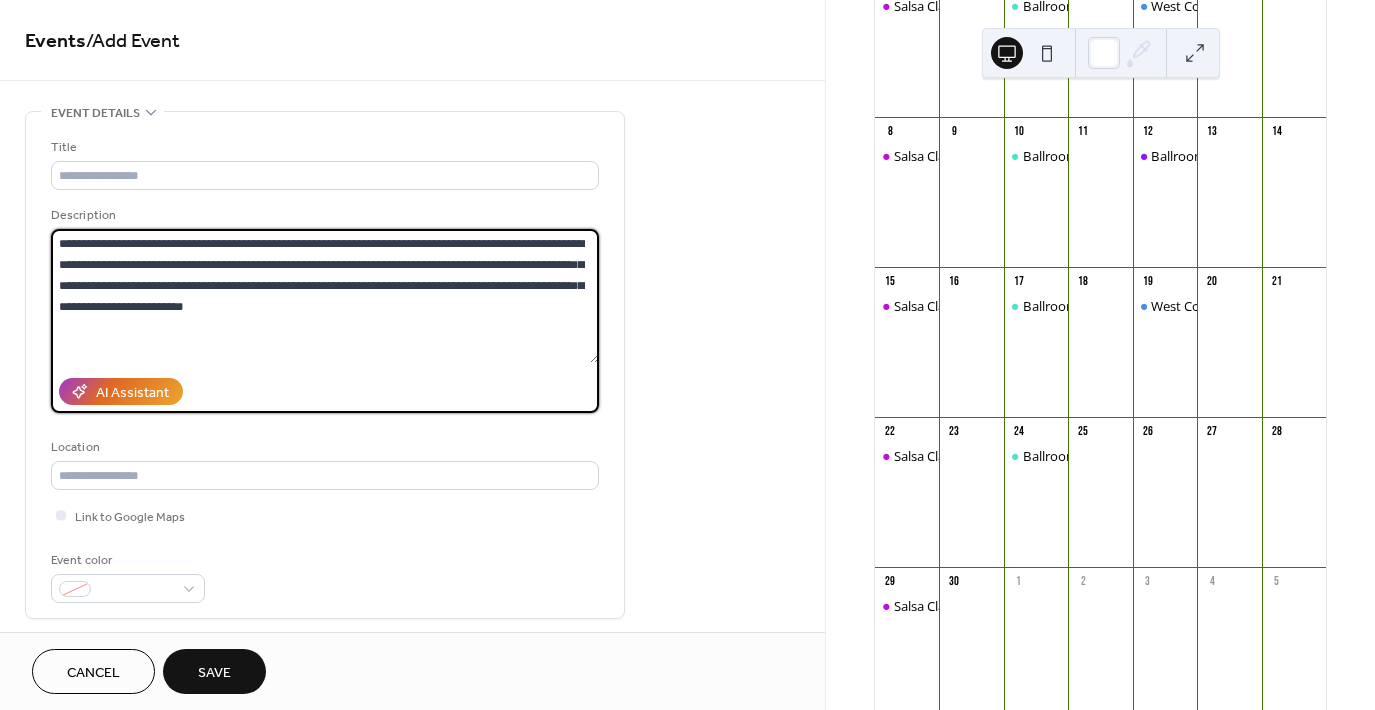click on "**********" at bounding box center [325, 296] 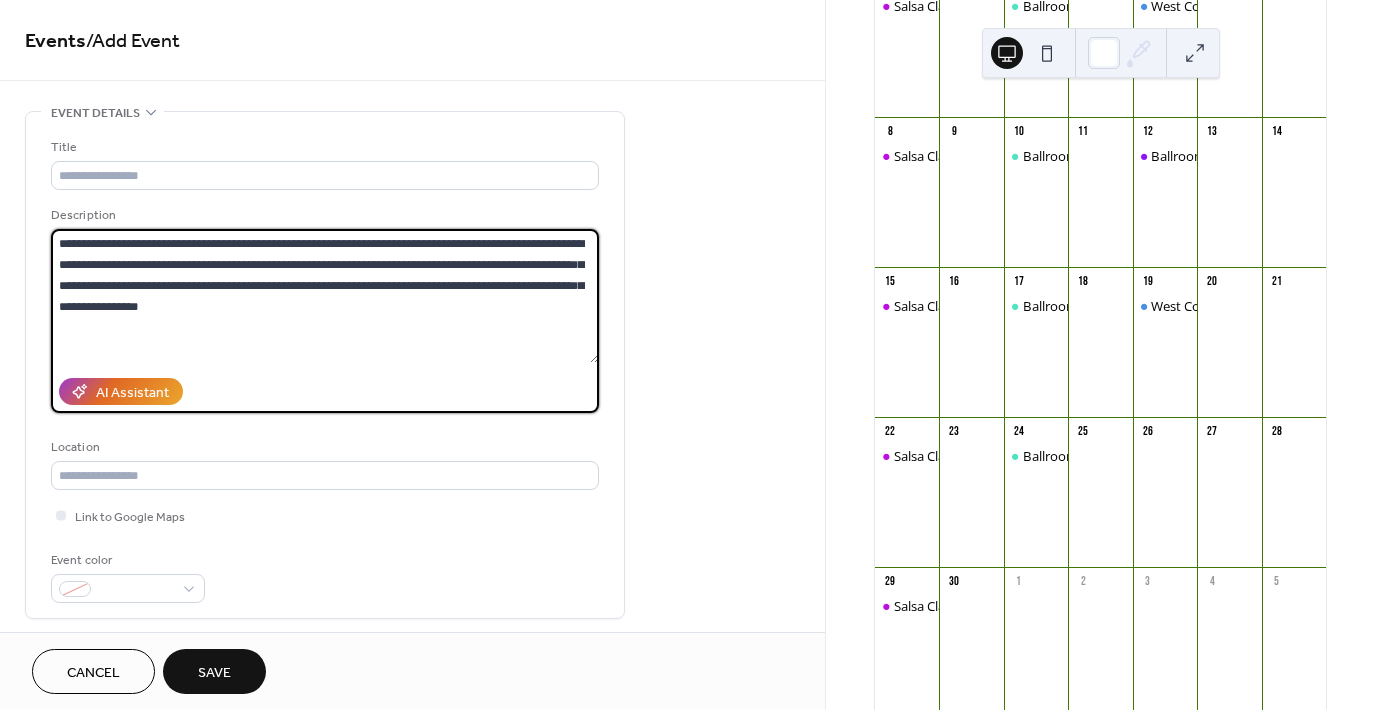 click on "**********" at bounding box center (325, 296) 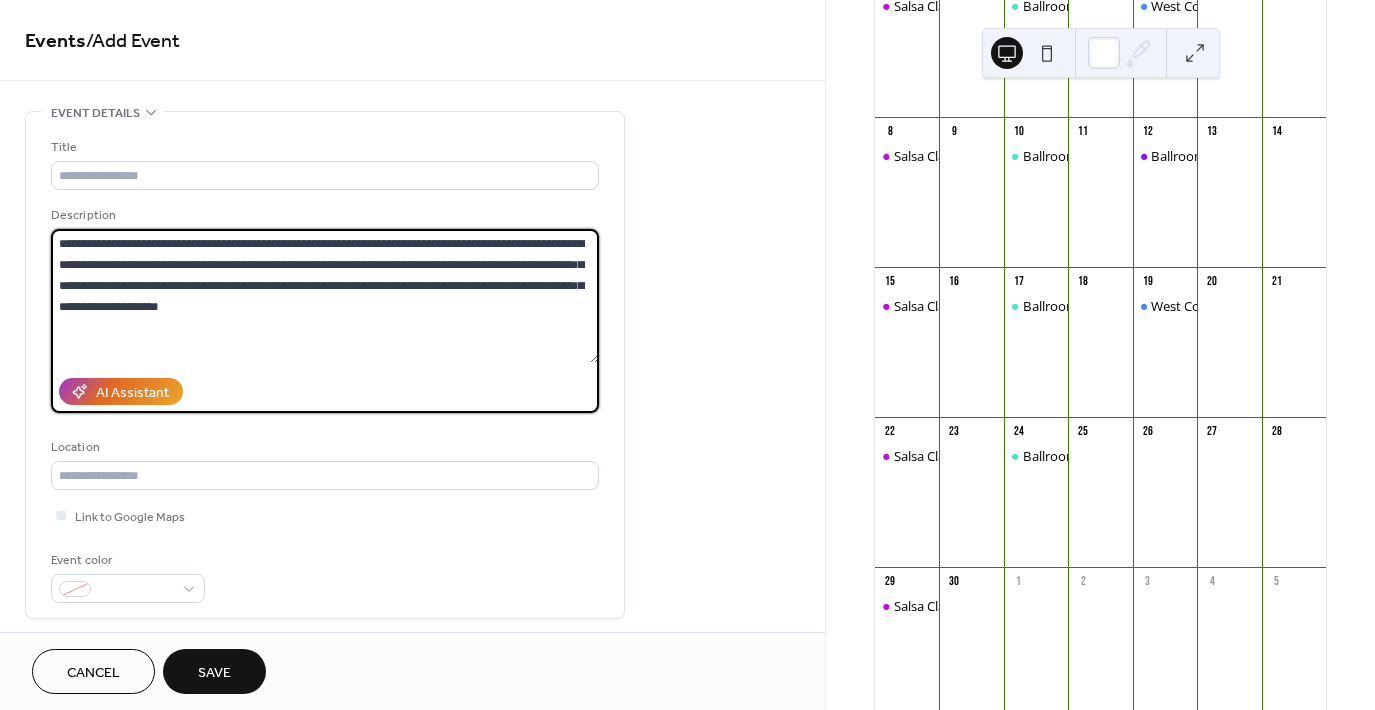 click on "**********" at bounding box center (325, 296) 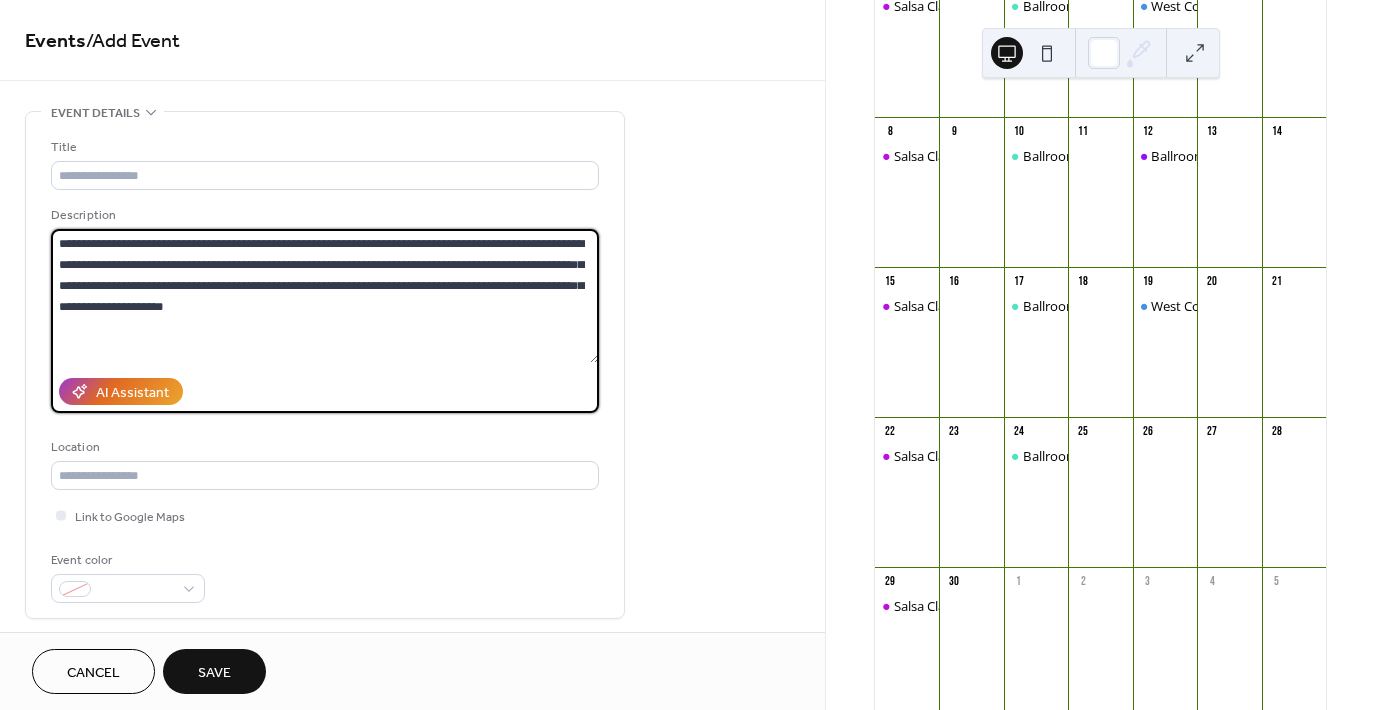 click on "**********" at bounding box center (325, 296) 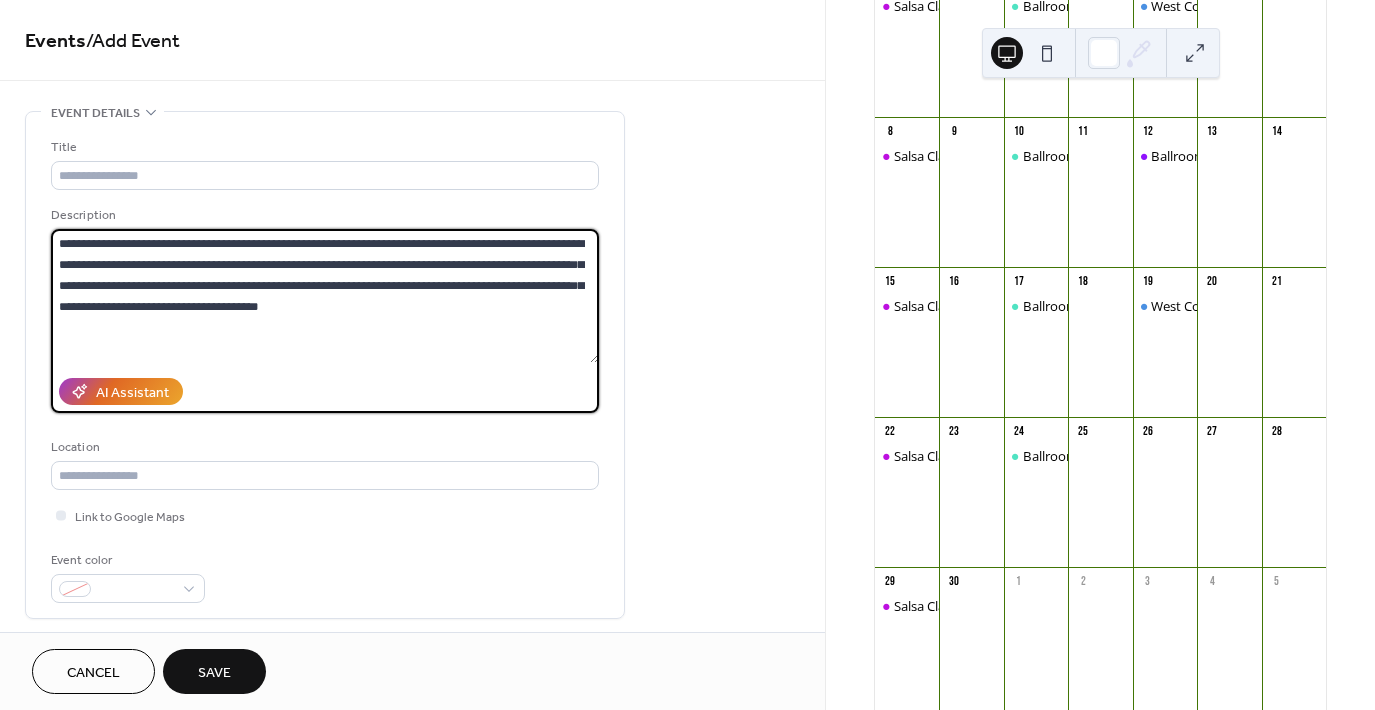 click on "**********" at bounding box center [325, 296] 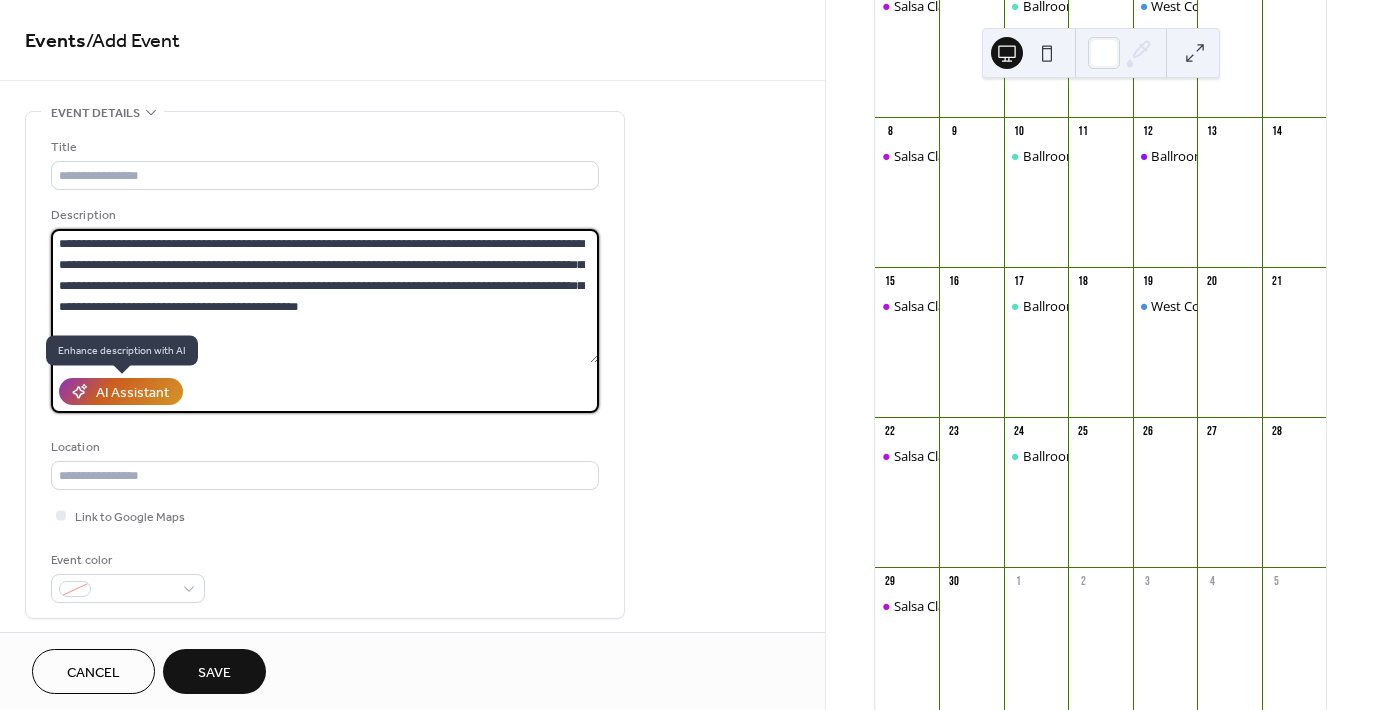 type on "**********" 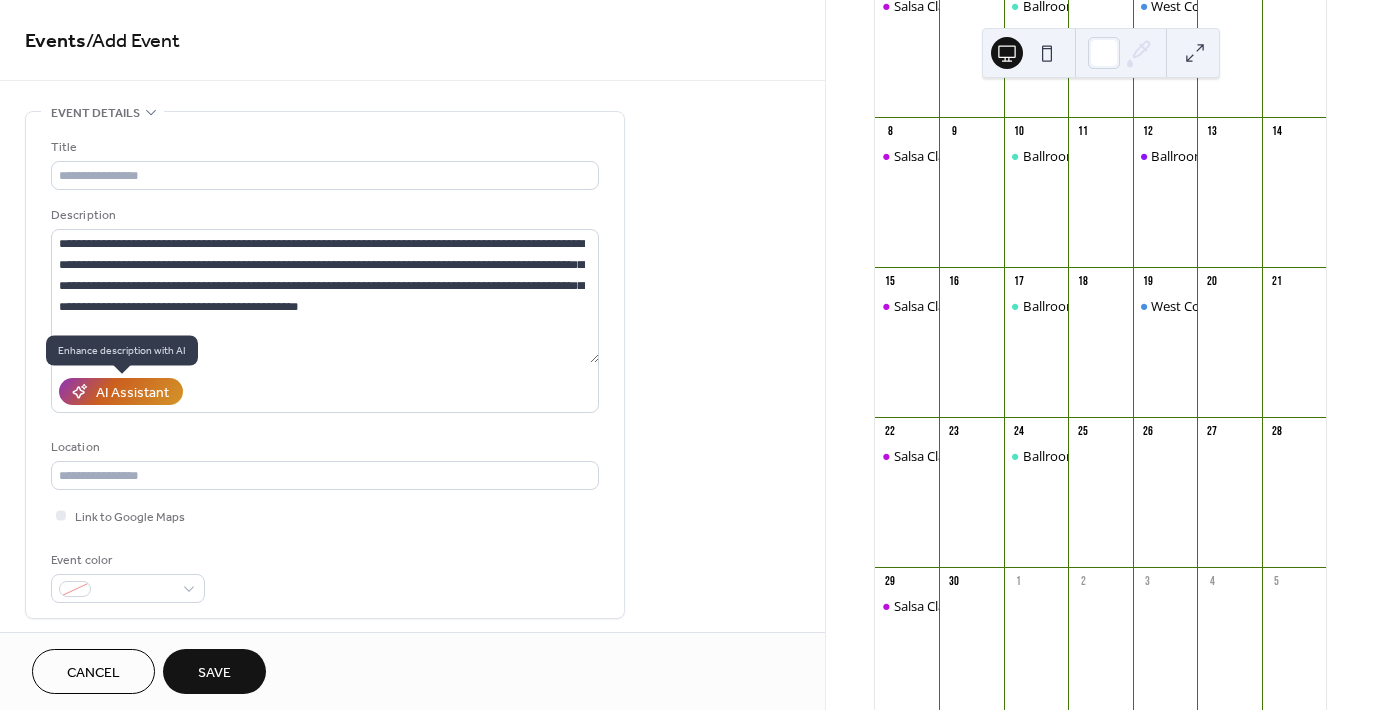click on "AI Assistant" at bounding box center [132, 393] 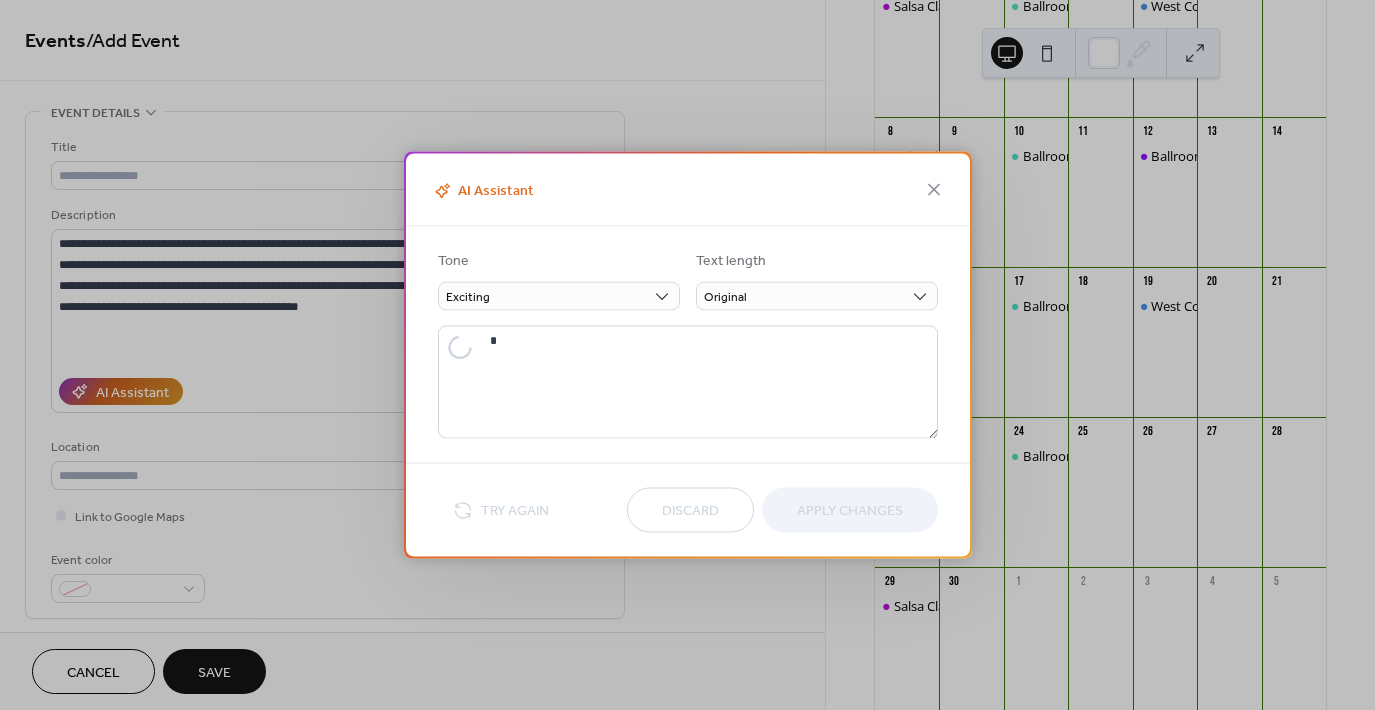 type on "**********" 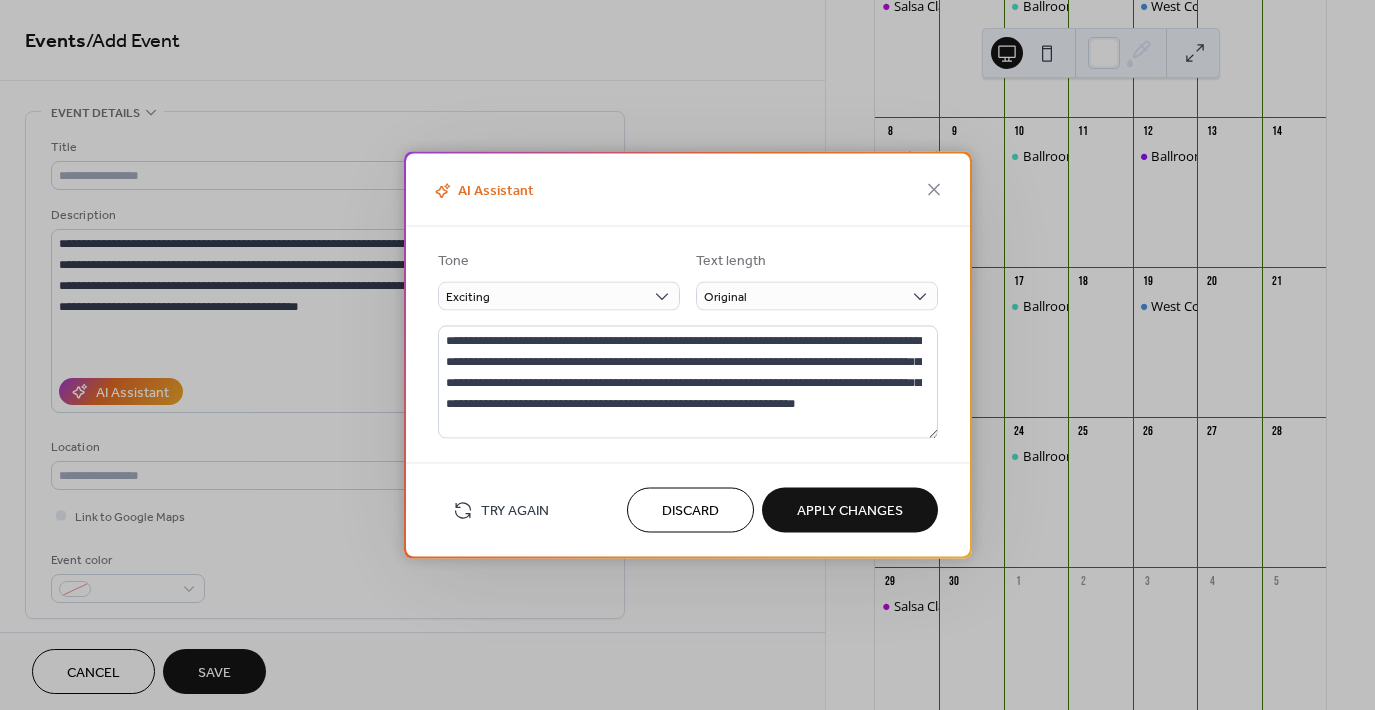 click on "Apply Changes" at bounding box center [850, 511] 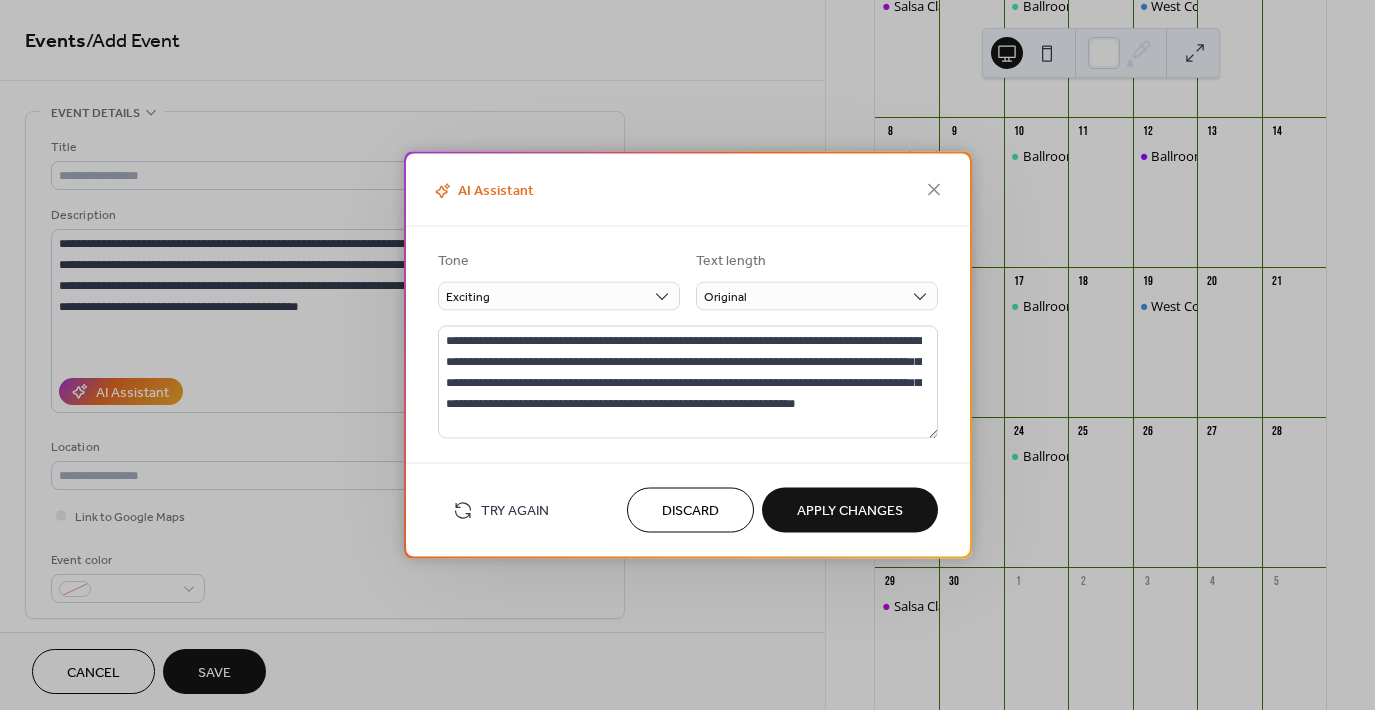 type on "**********" 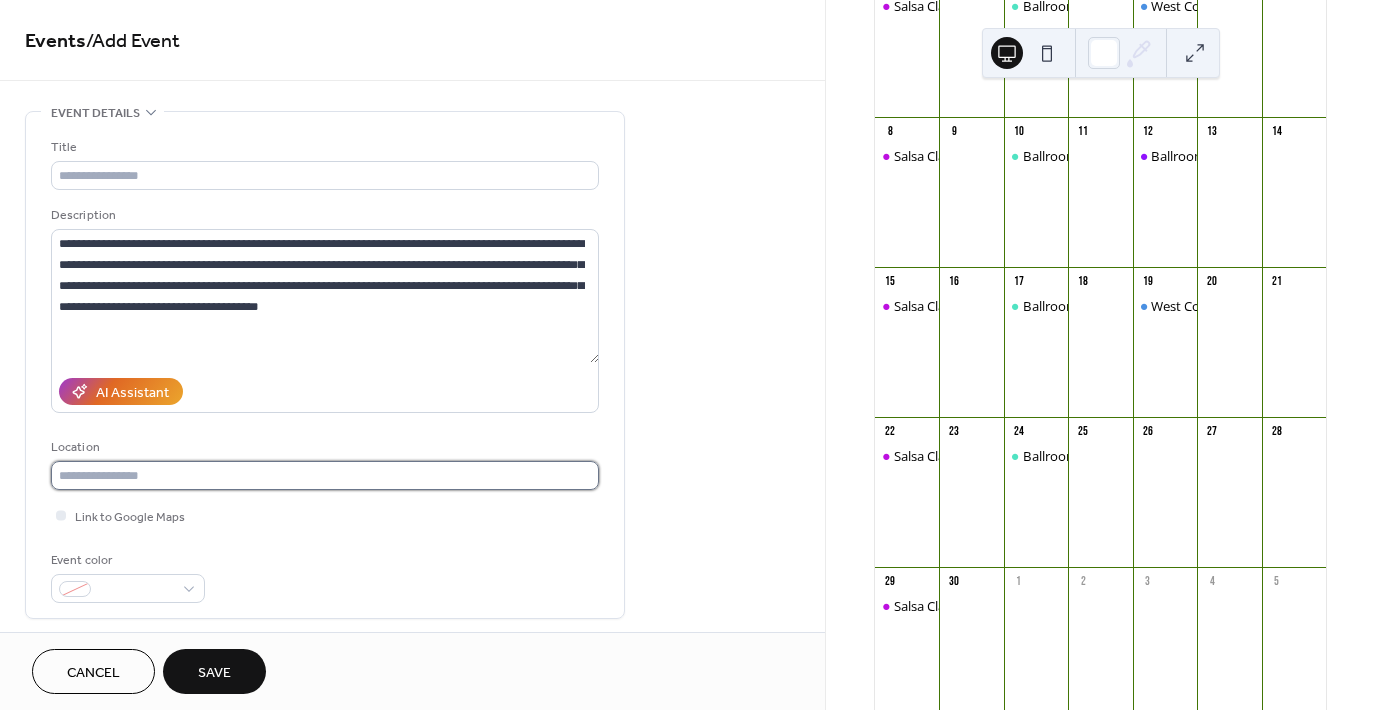click at bounding box center (325, 475) 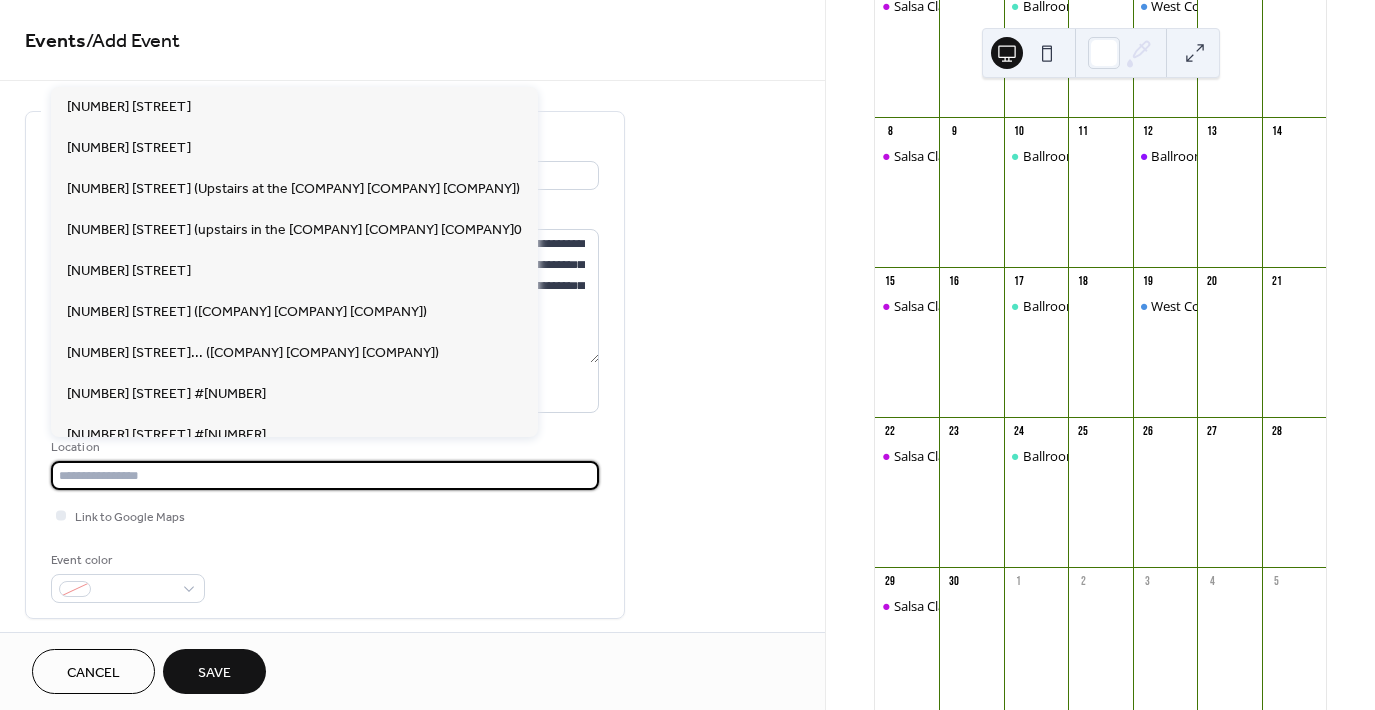 type on "**********" 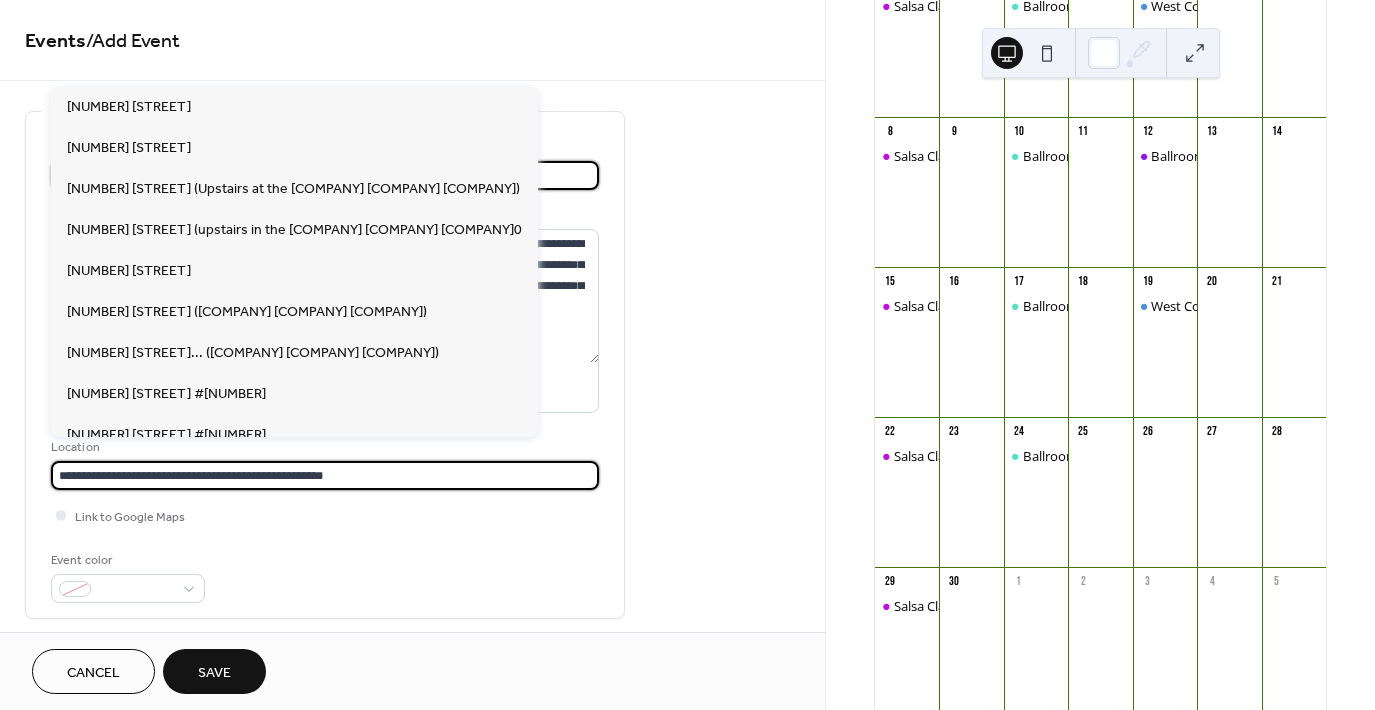 type on "**********" 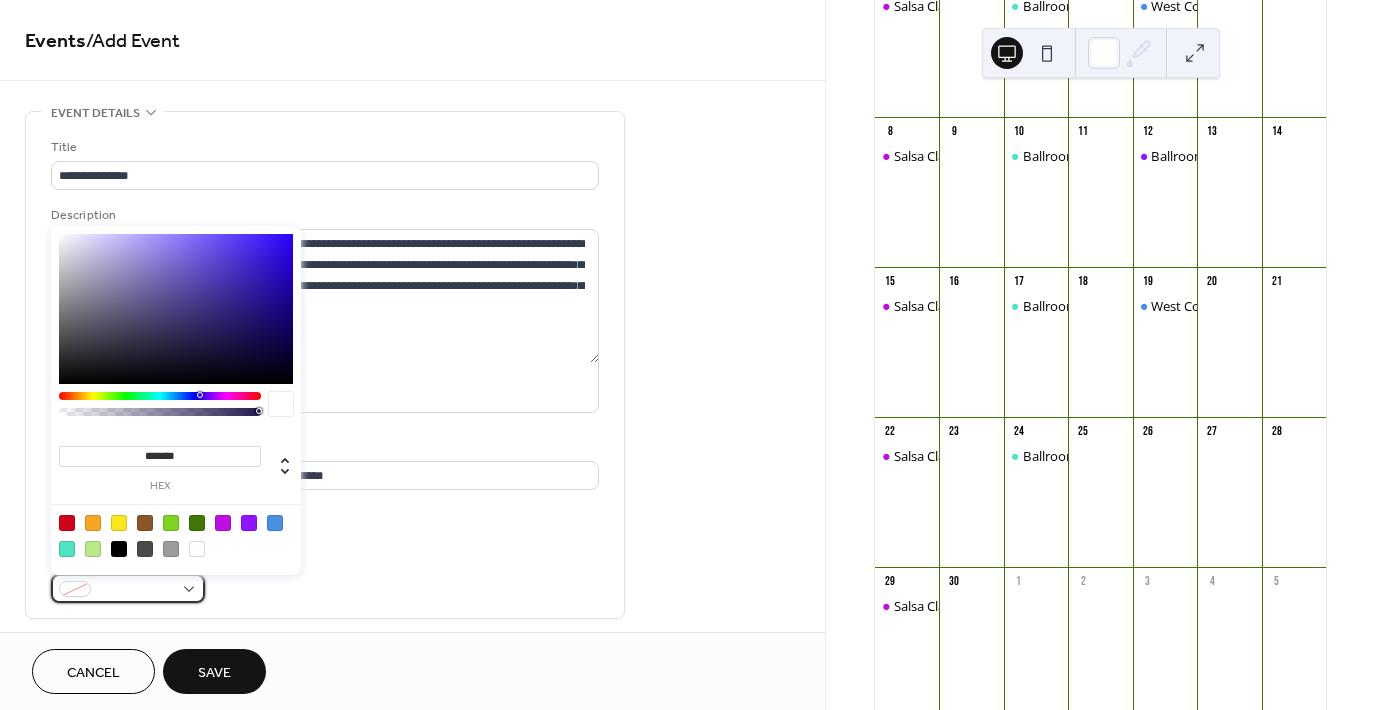 click at bounding box center [128, 588] 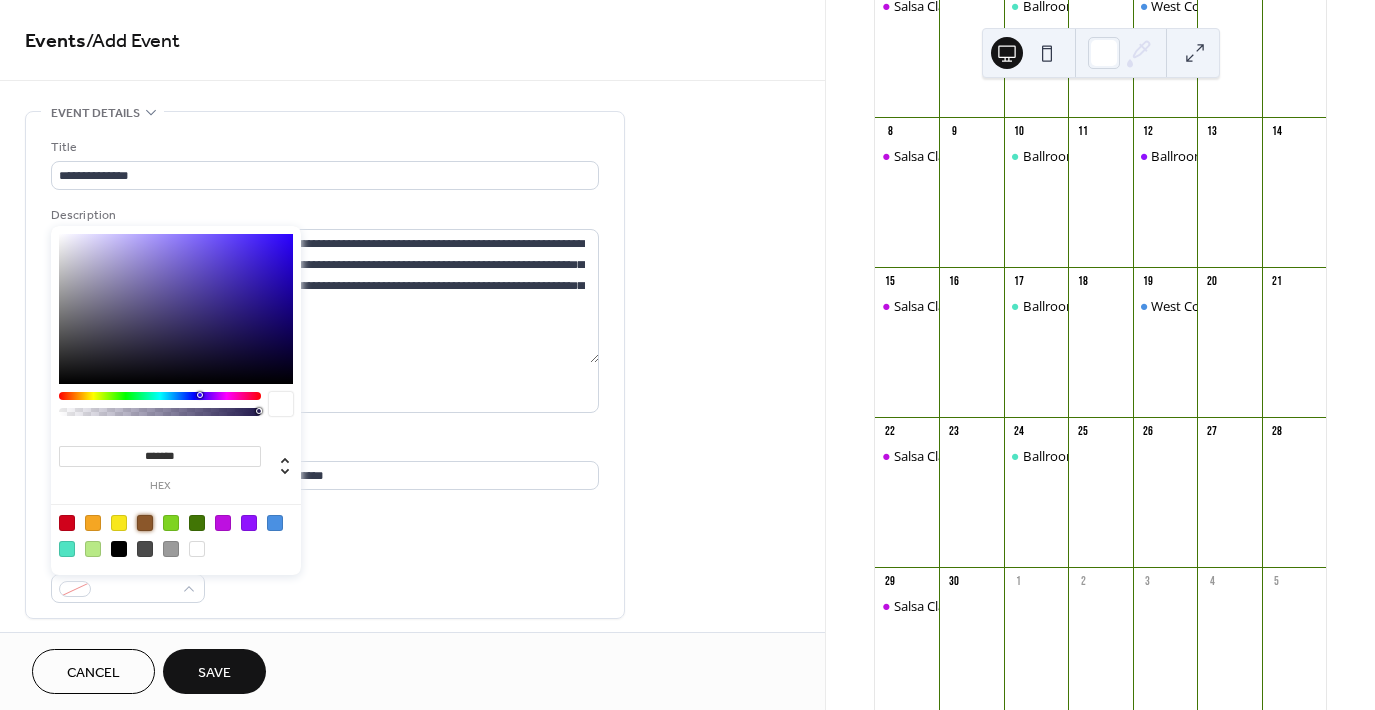 click at bounding box center (145, 523) 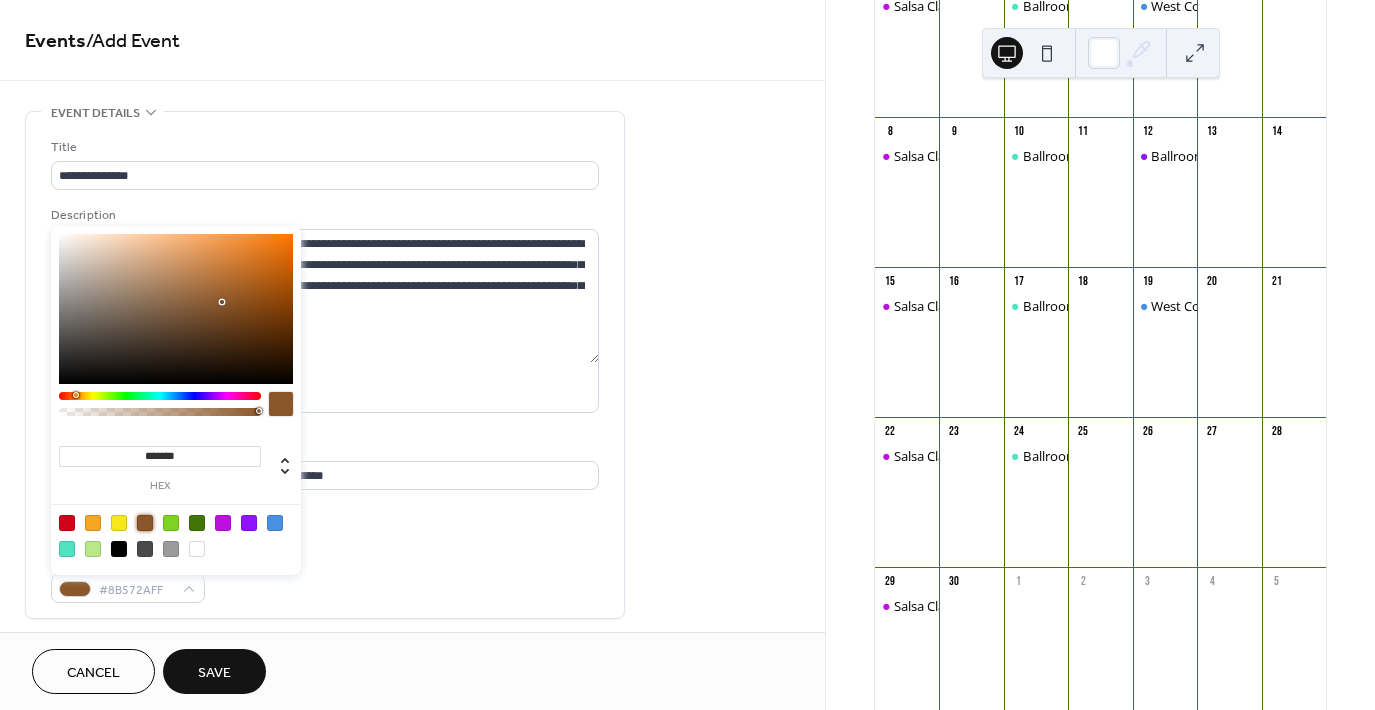 click on "Save" at bounding box center [214, 673] 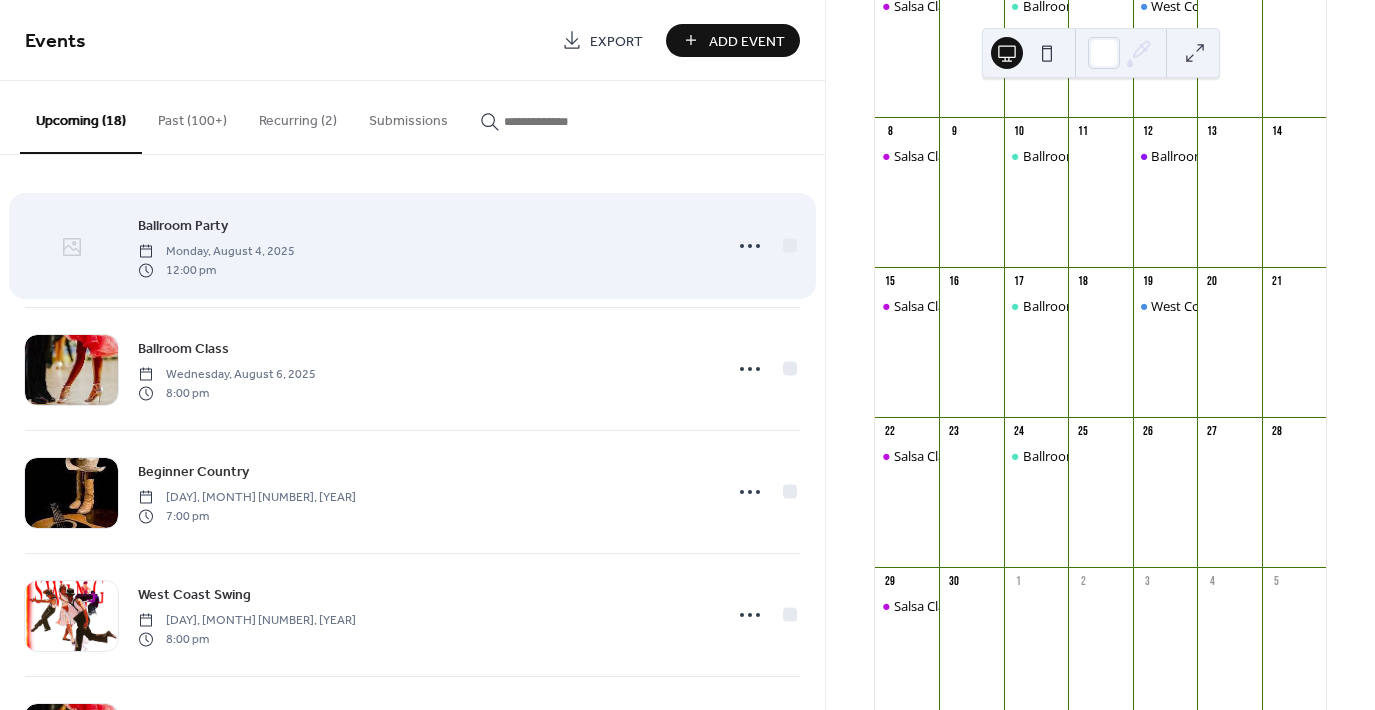 click 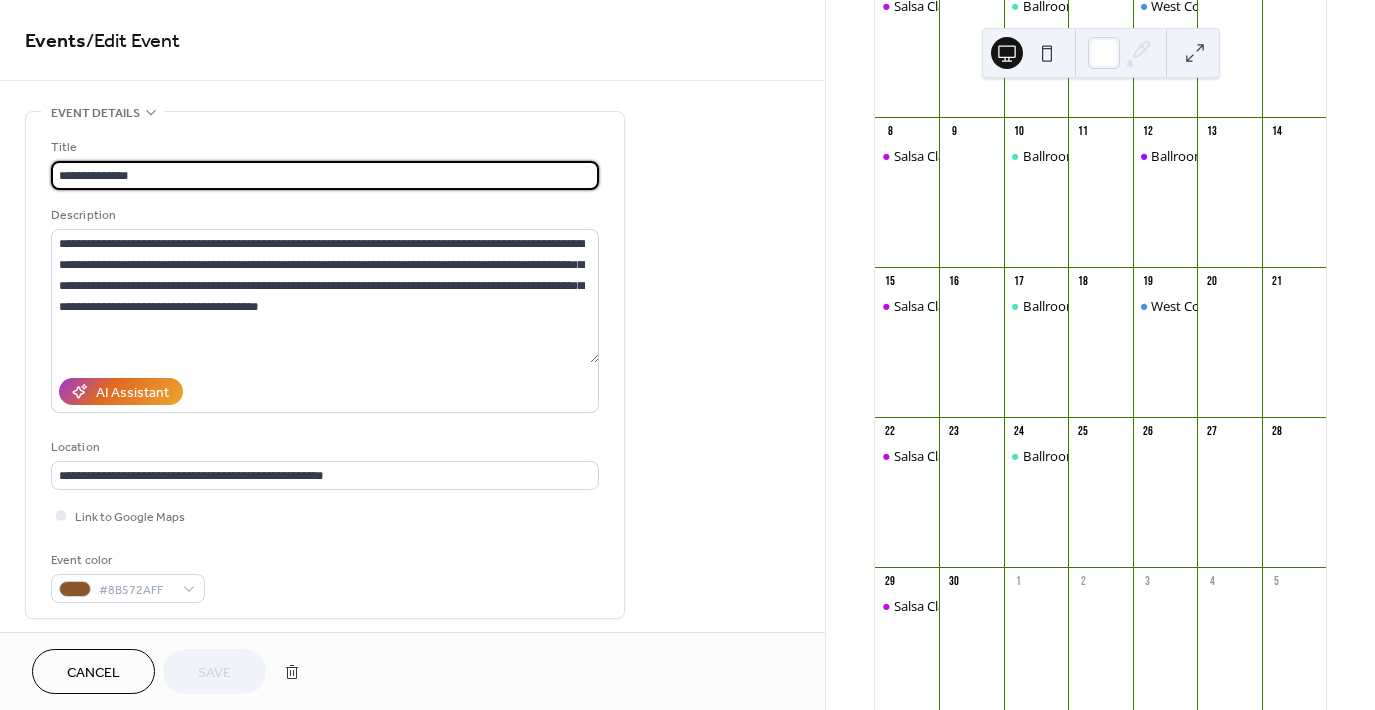 click on "**********" at bounding box center (325, 175) 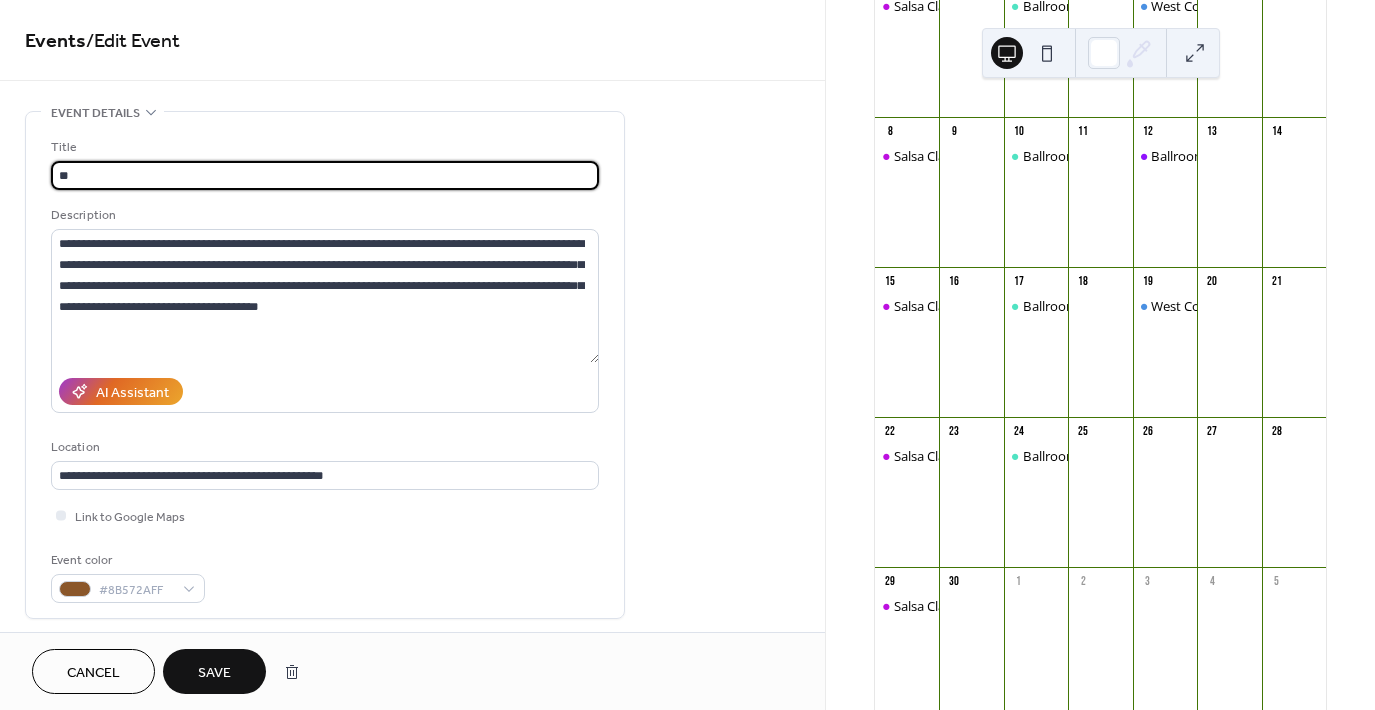 type on "*" 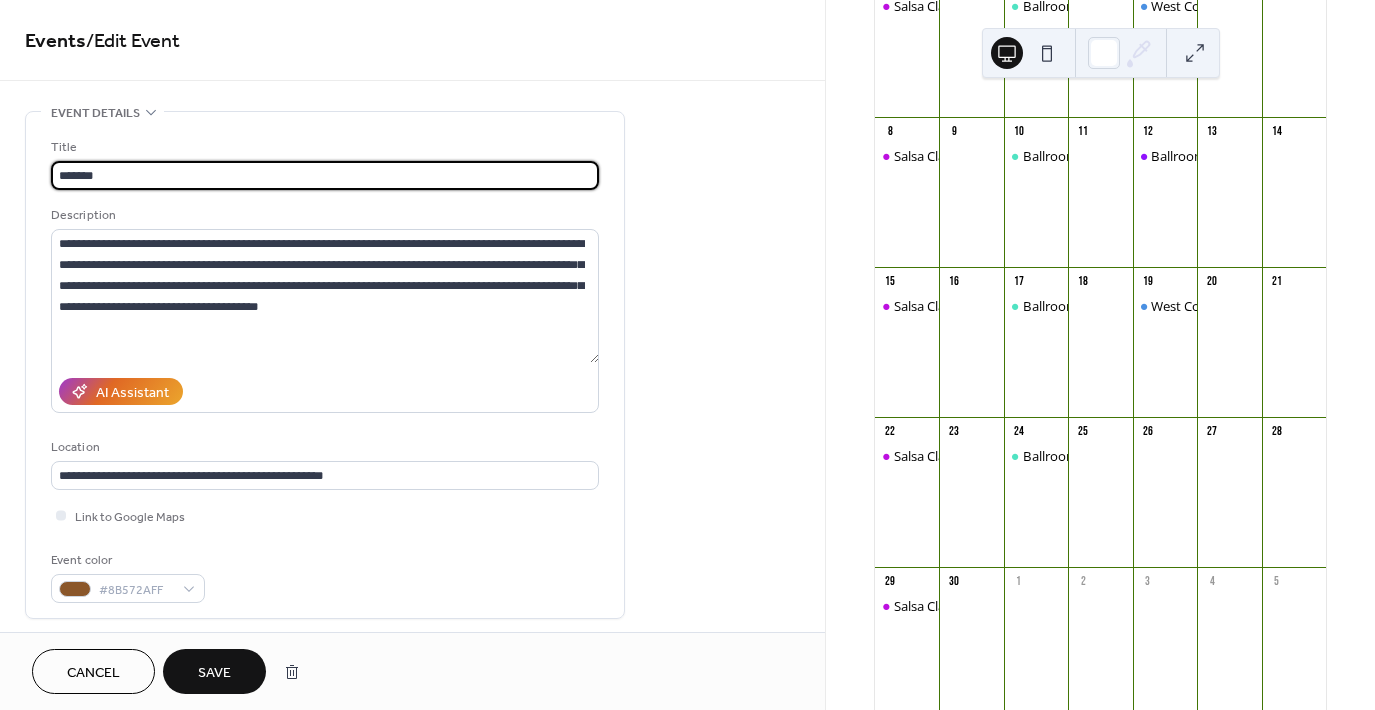 type on "**********" 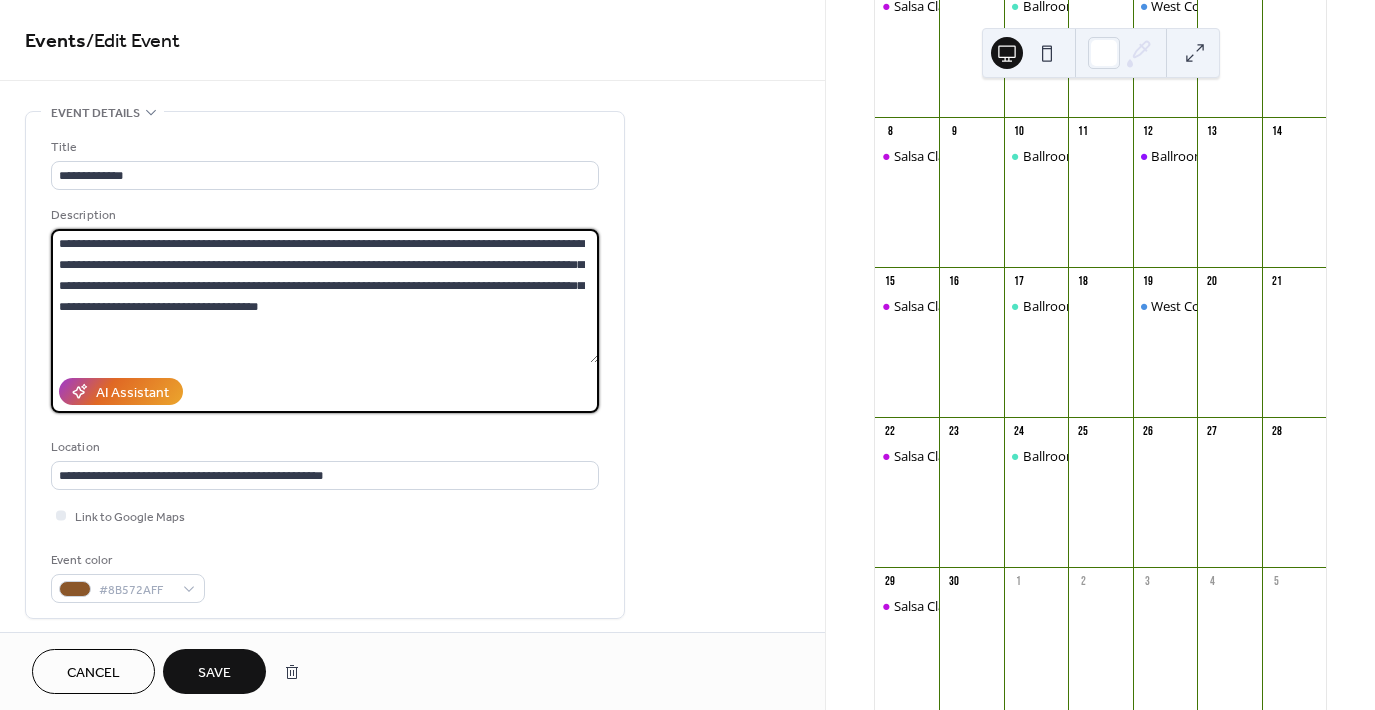 click on "**********" at bounding box center (325, 296) 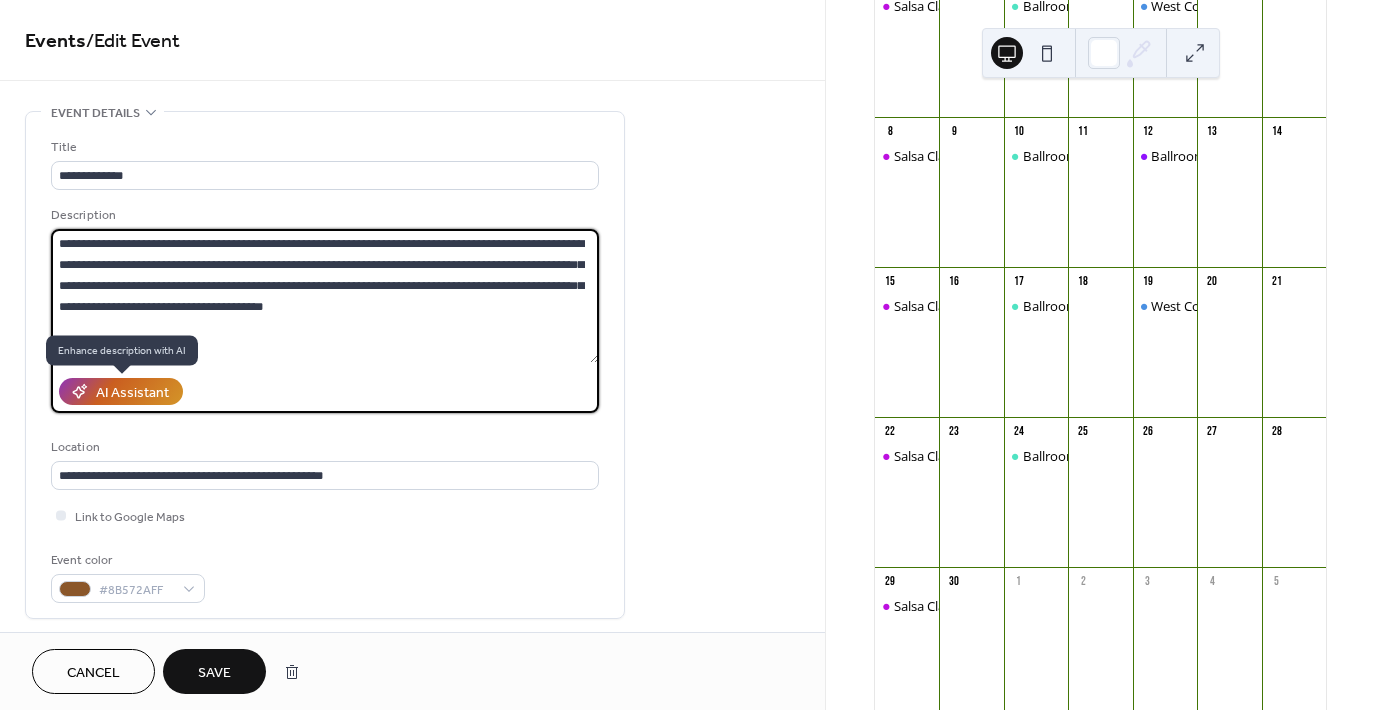 type on "**********" 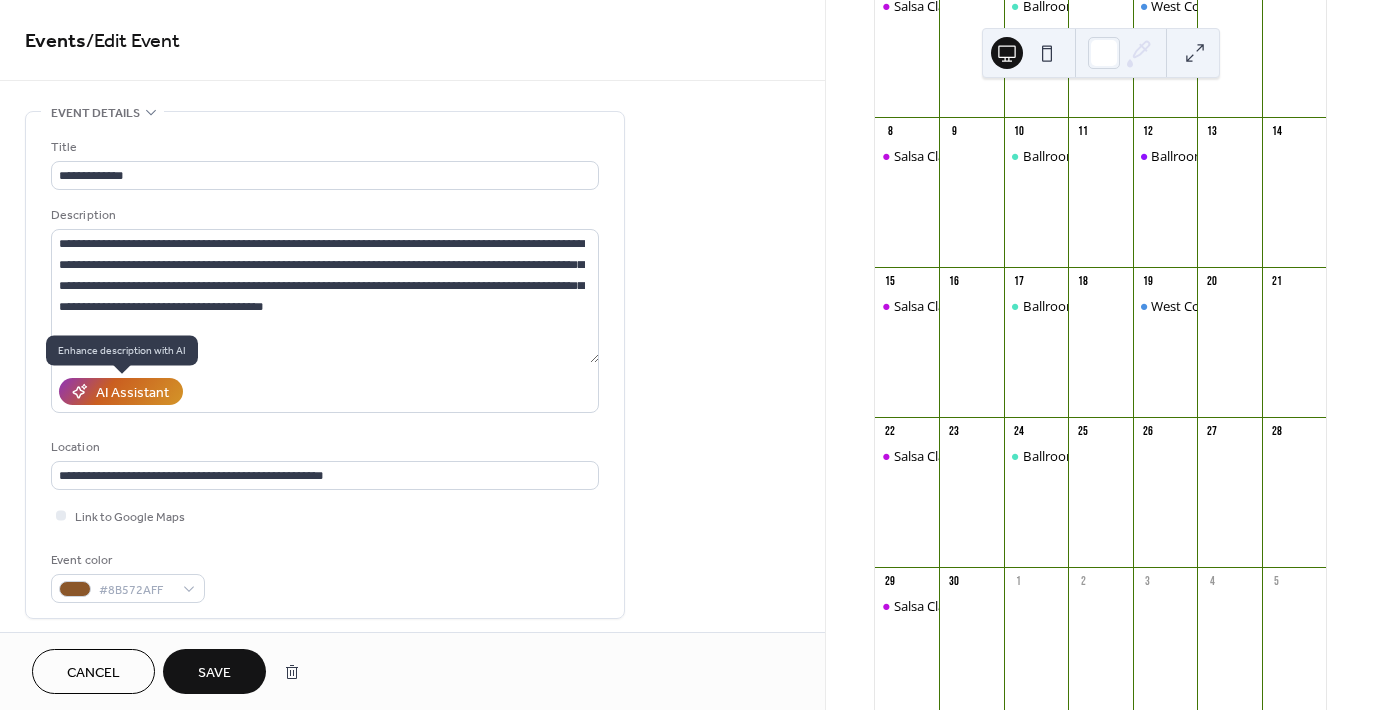 click on "AI Assistant" at bounding box center [132, 393] 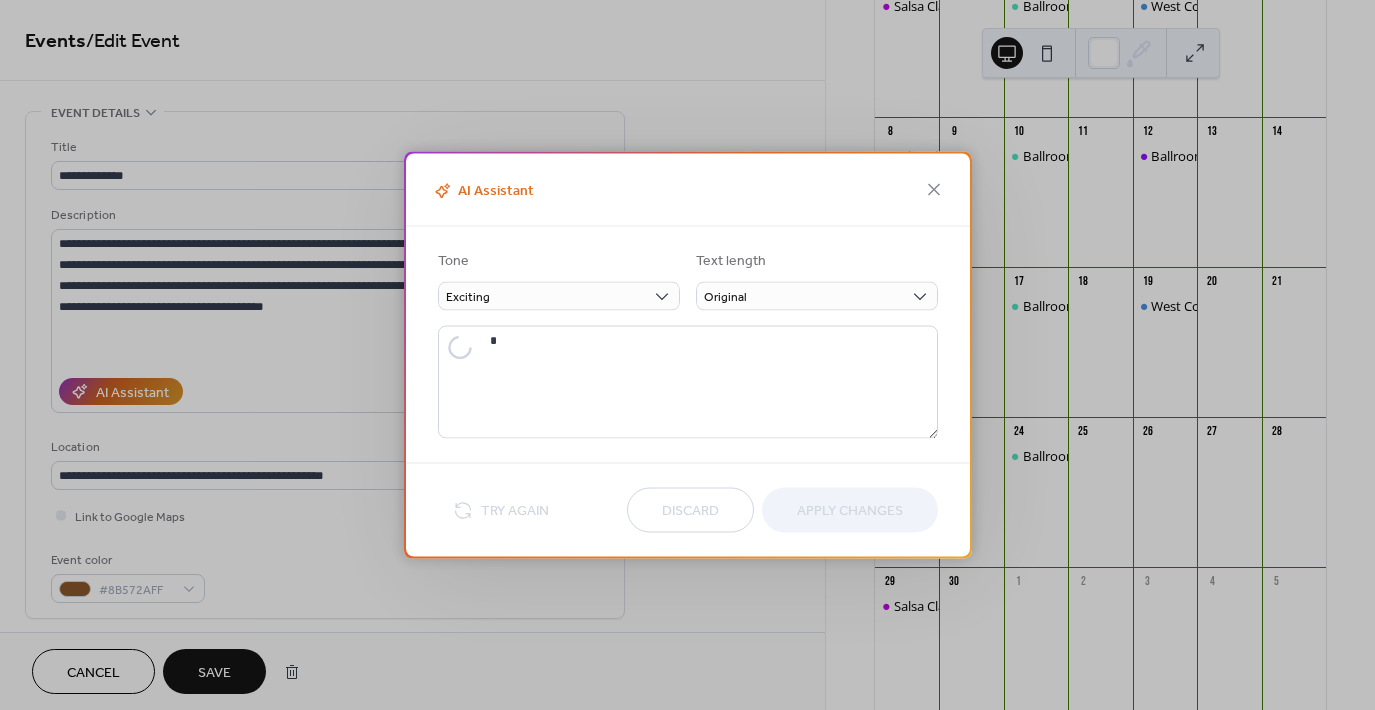 type on "**********" 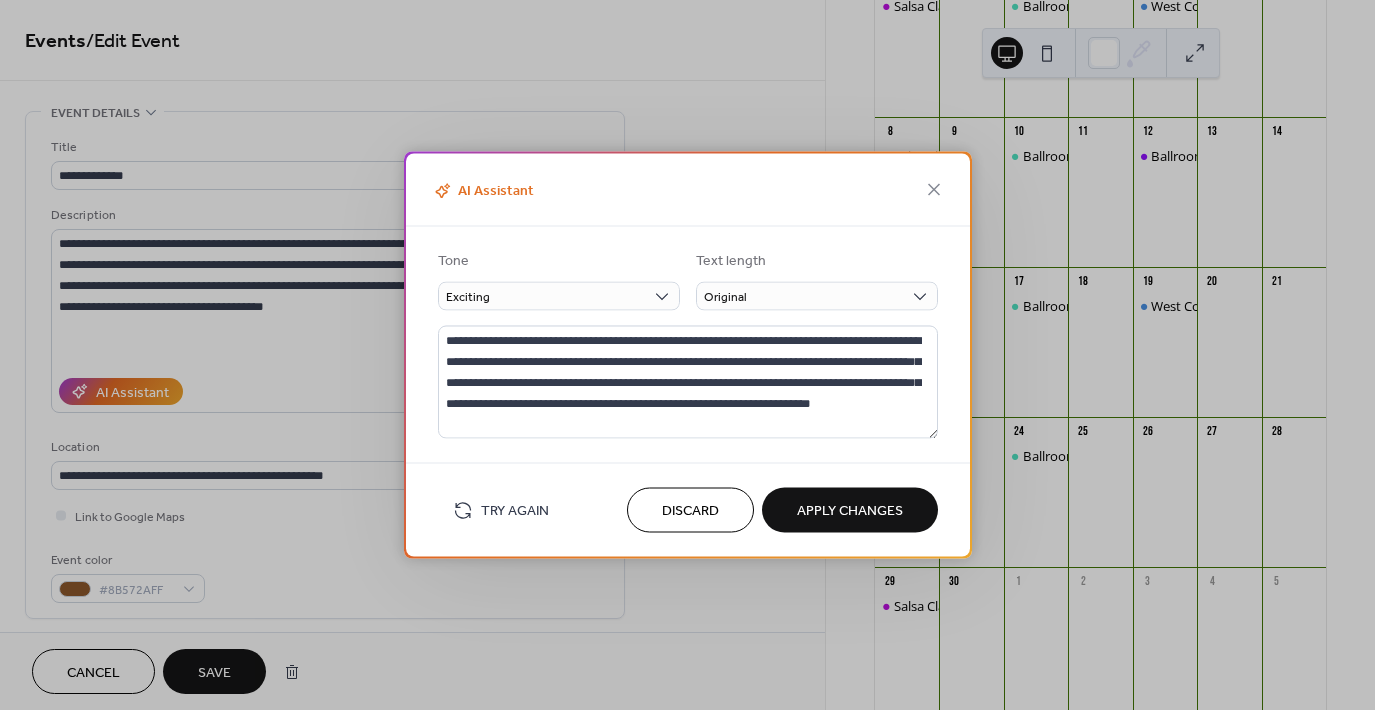 click on "Apply Changes" at bounding box center (850, 511) 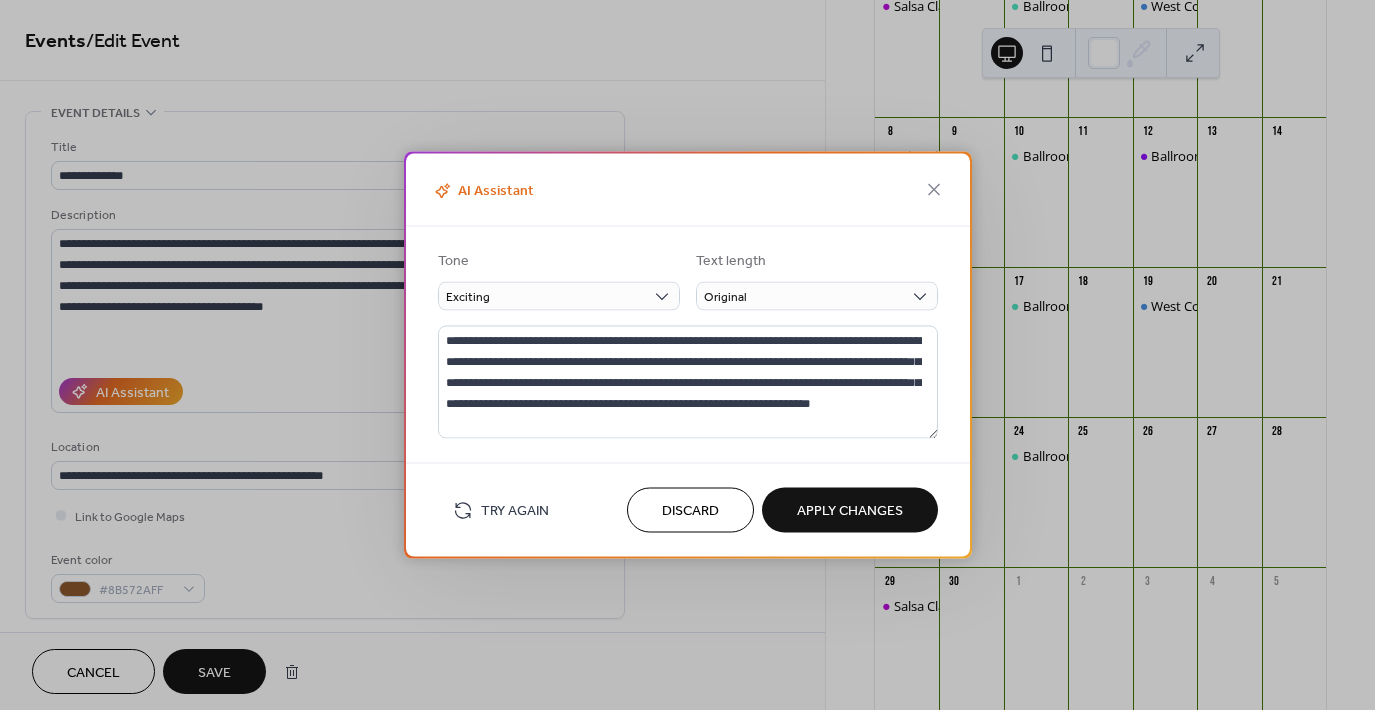 type on "**********" 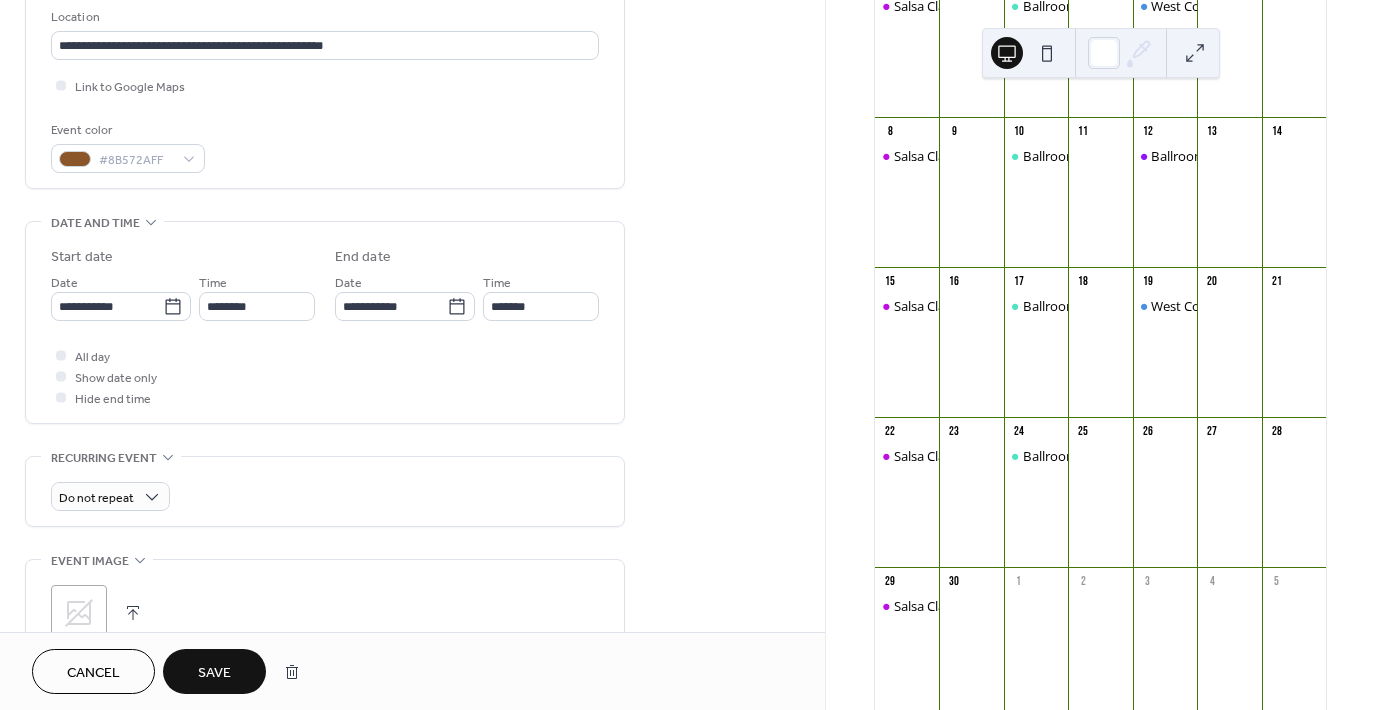 scroll, scrollTop: 435, scrollLeft: 0, axis: vertical 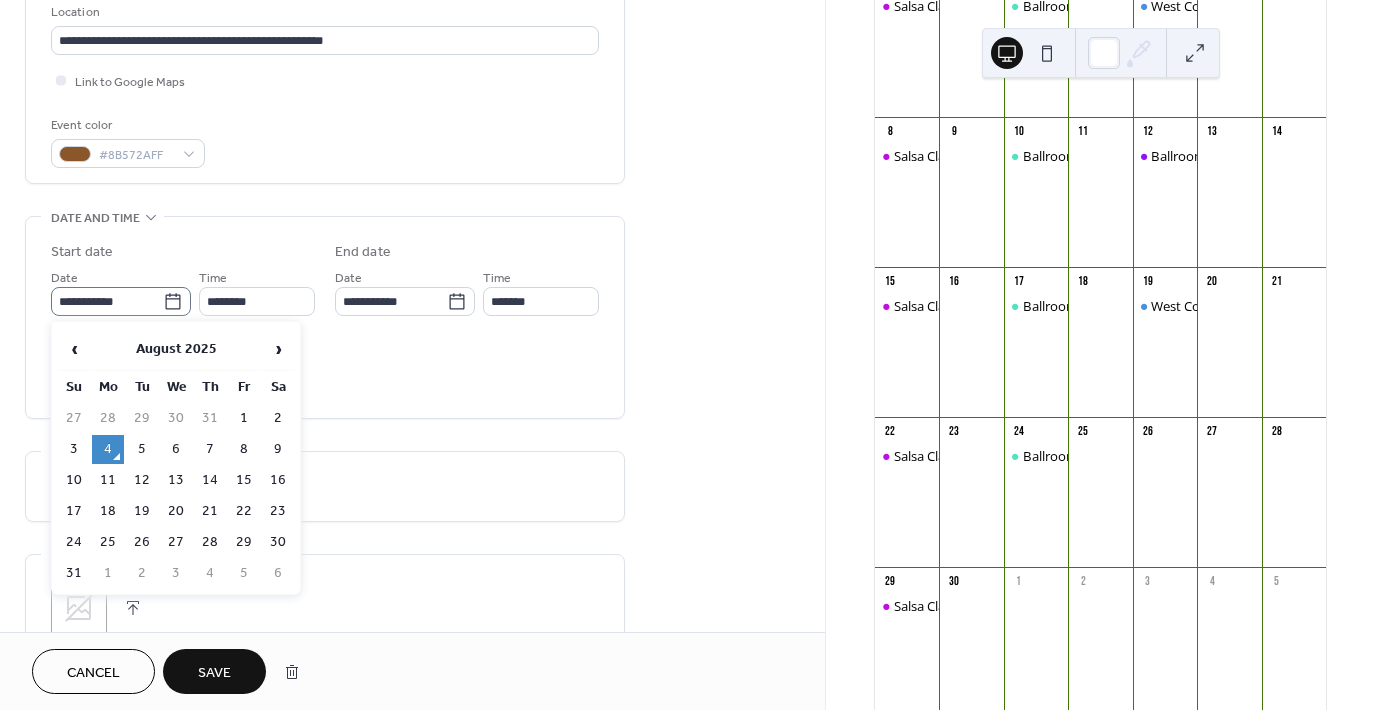 click 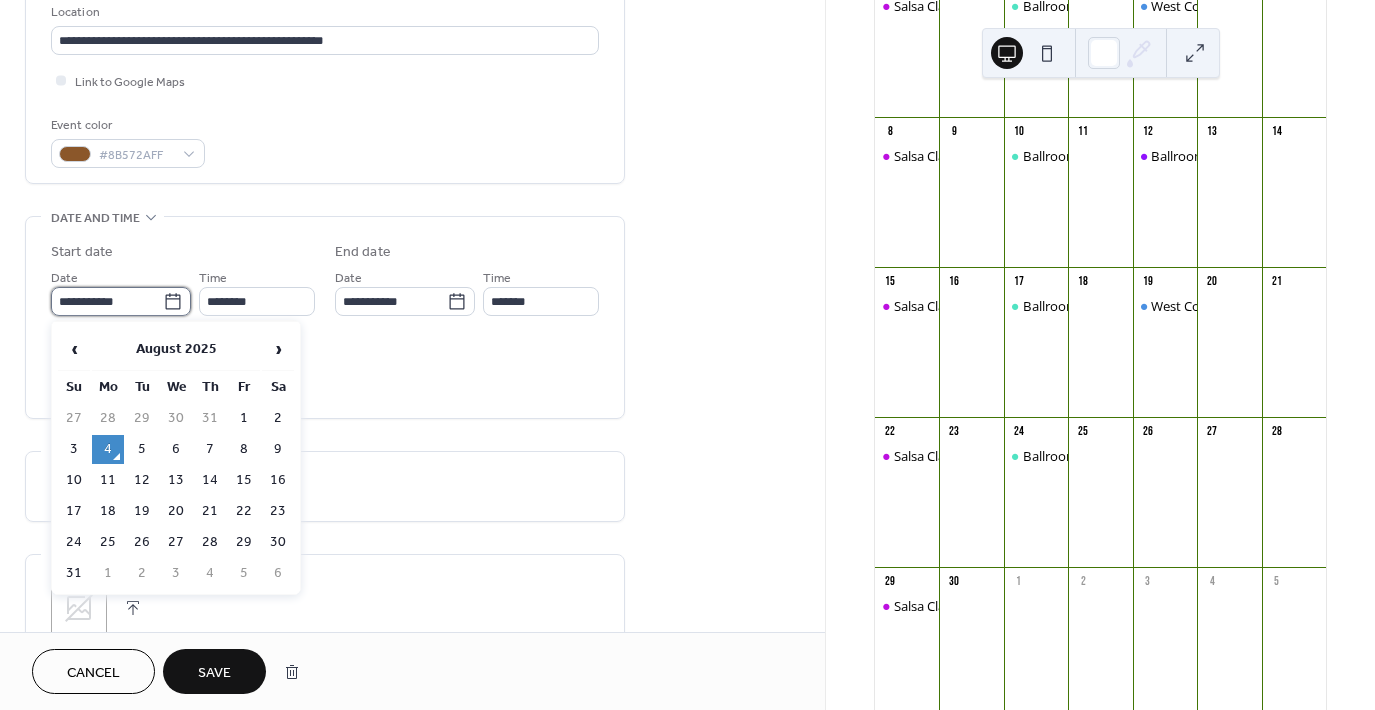 click on "**********" at bounding box center [107, 301] 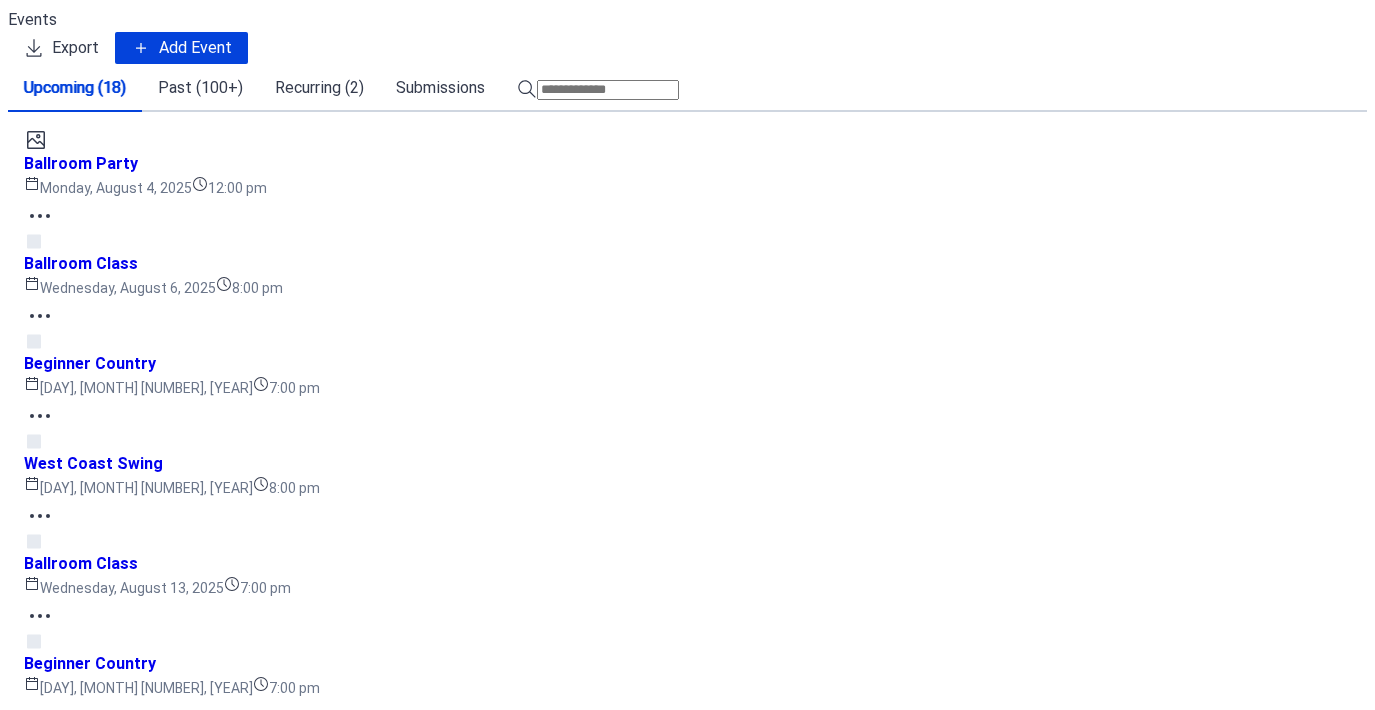scroll, scrollTop: 0, scrollLeft: 0, axis: both 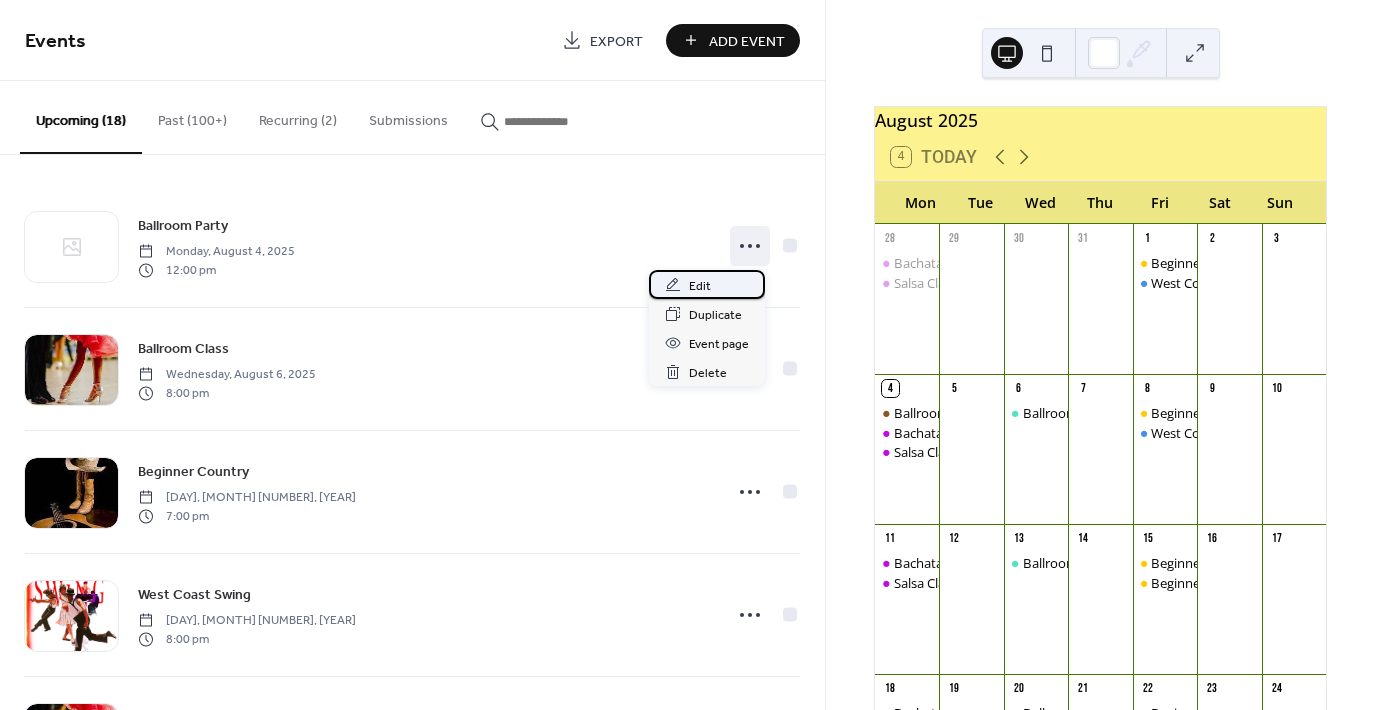 click on "Edit" at bounding box center [700, 286] 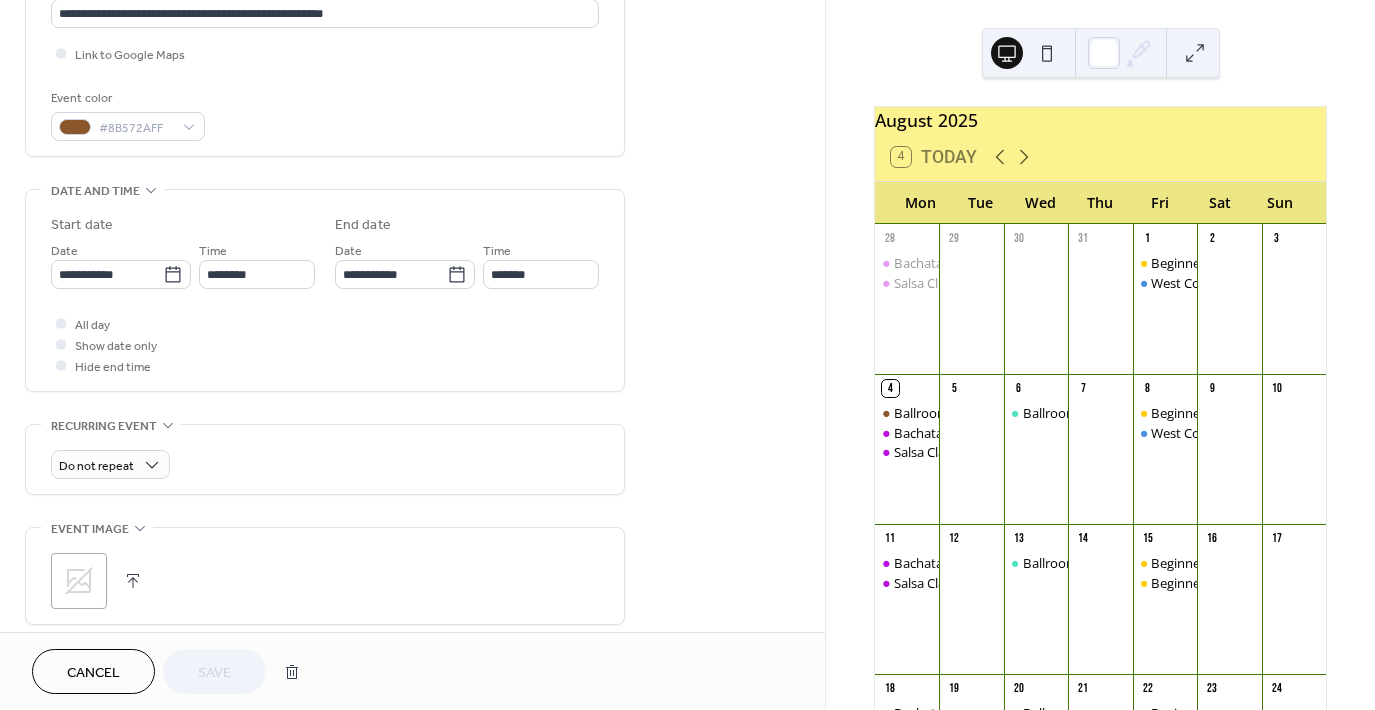 scroll, scrollTop: 510, scrollLeft: 0, axis: vertical 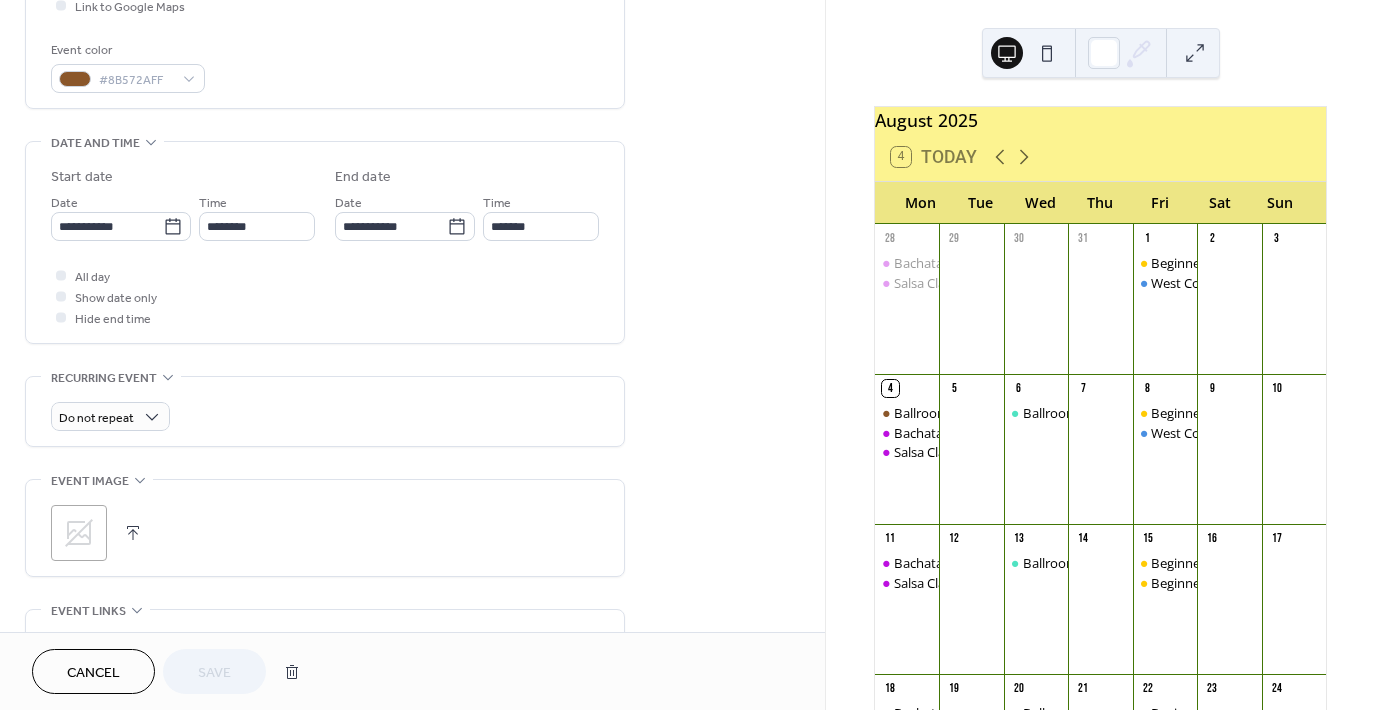 click 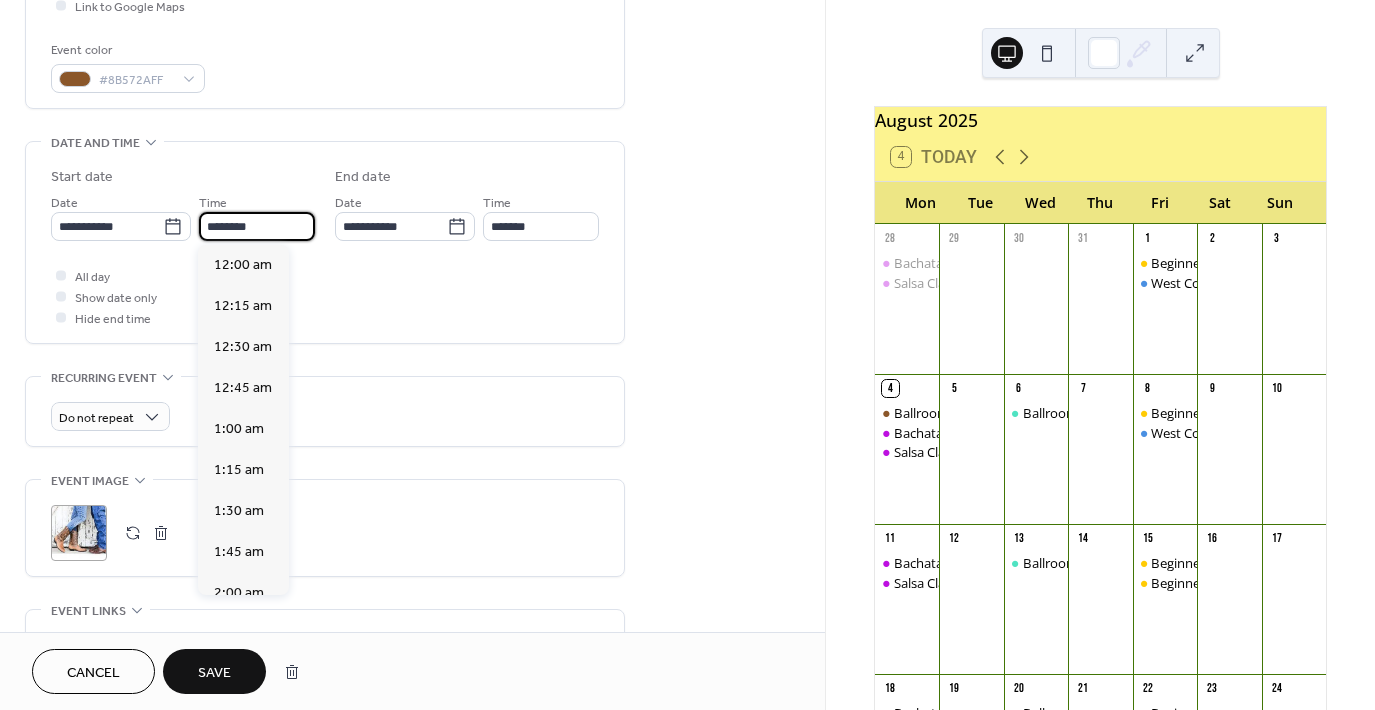 click on "********" at bounding box center (257, 226) 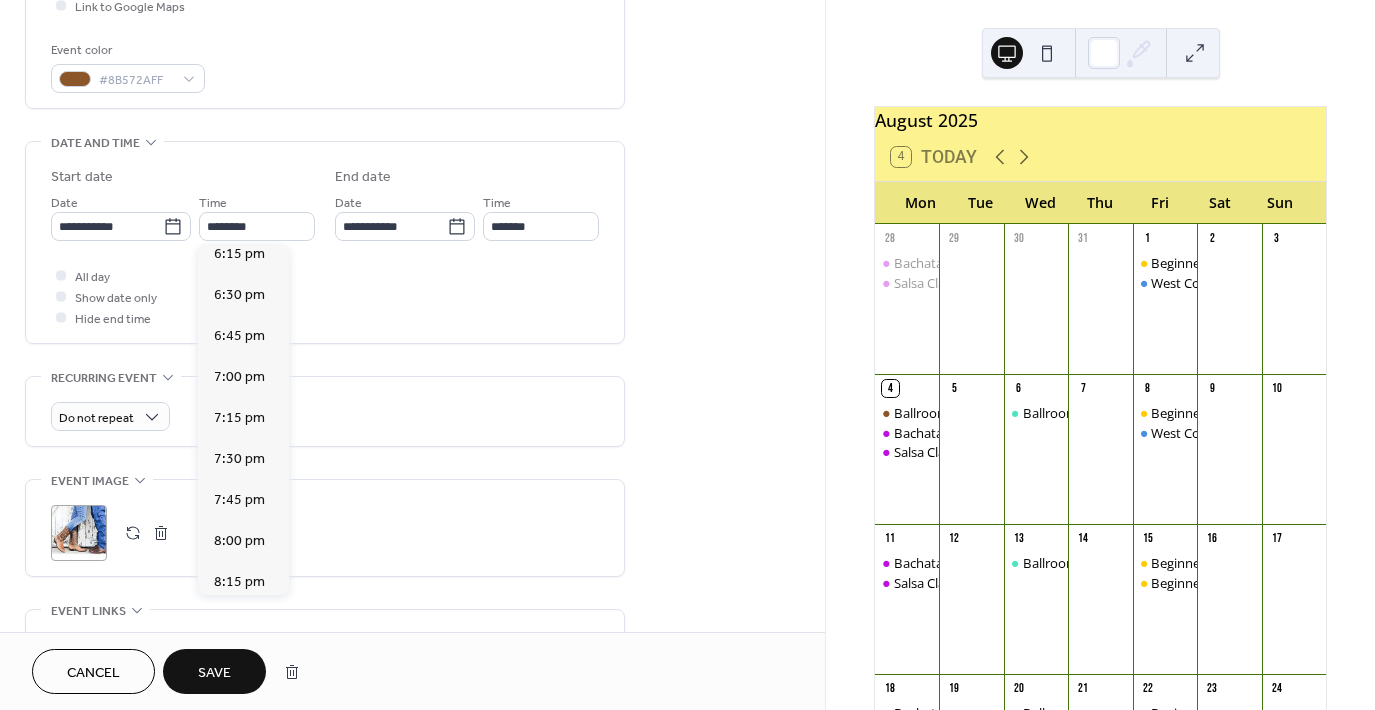 scroll, scrollTop: 3027, scrollLeft: 0, axis: vertical 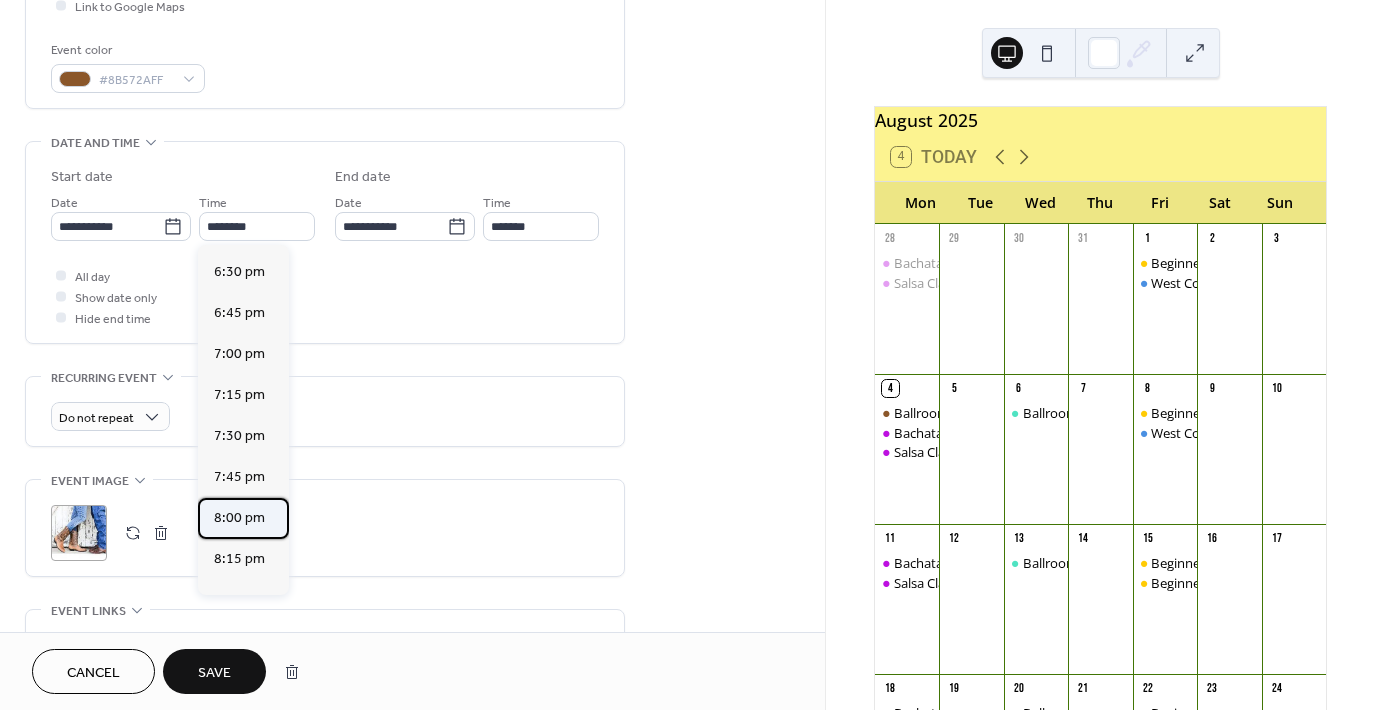click on "8:00 pm" at bounding box center [239, 517] 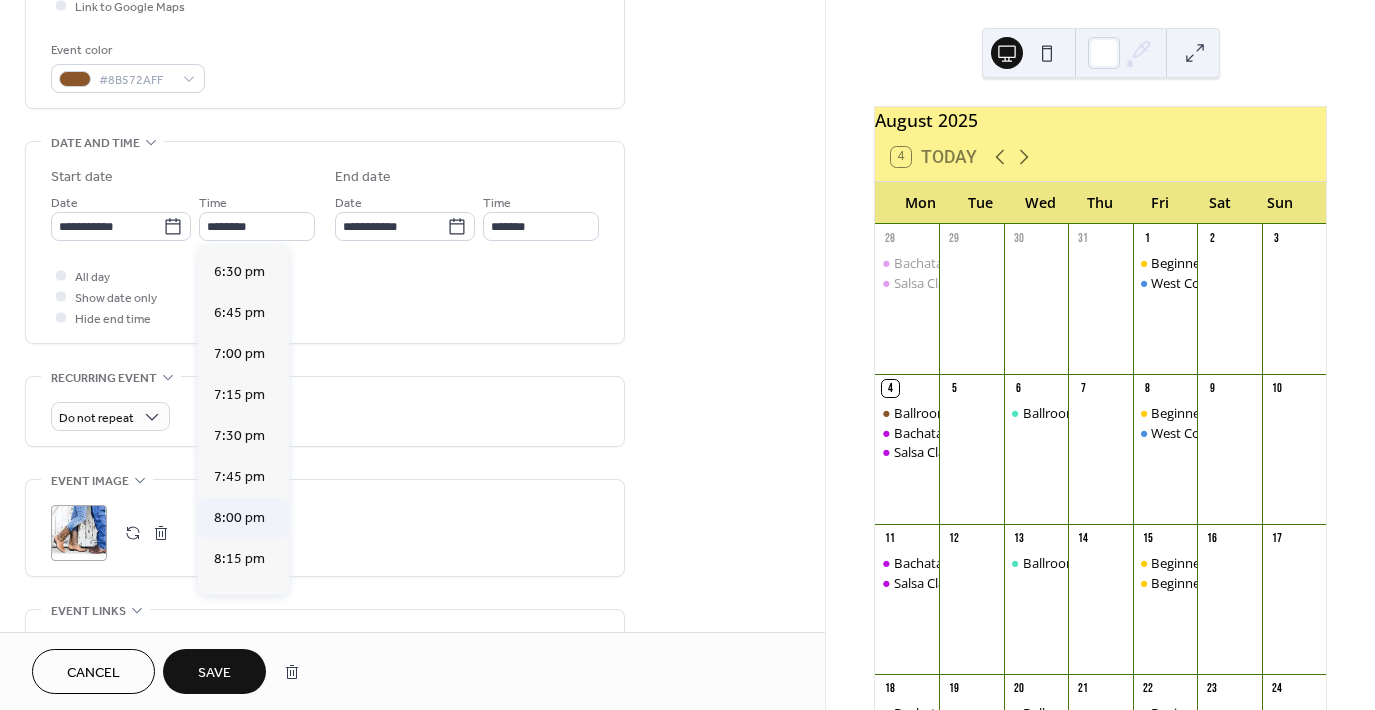type on "*******" 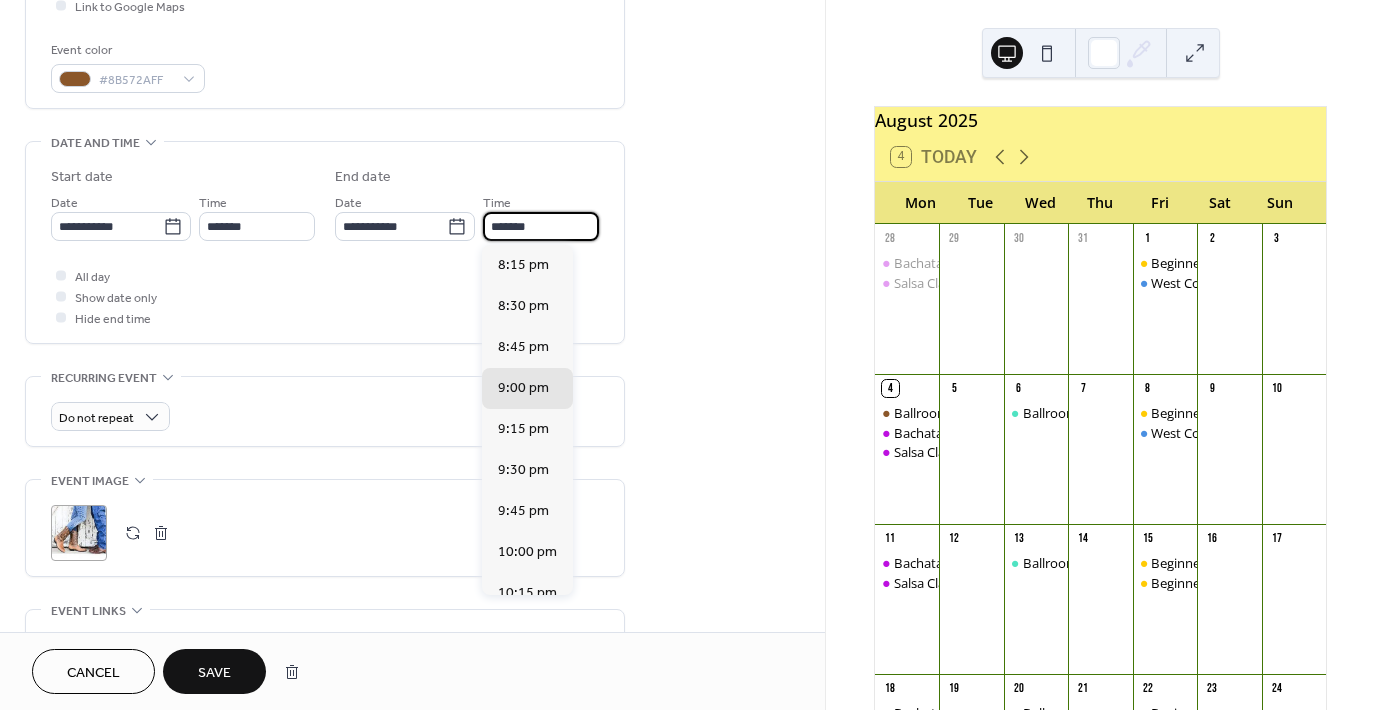 click on "*******" at bounding box center [541, 226] 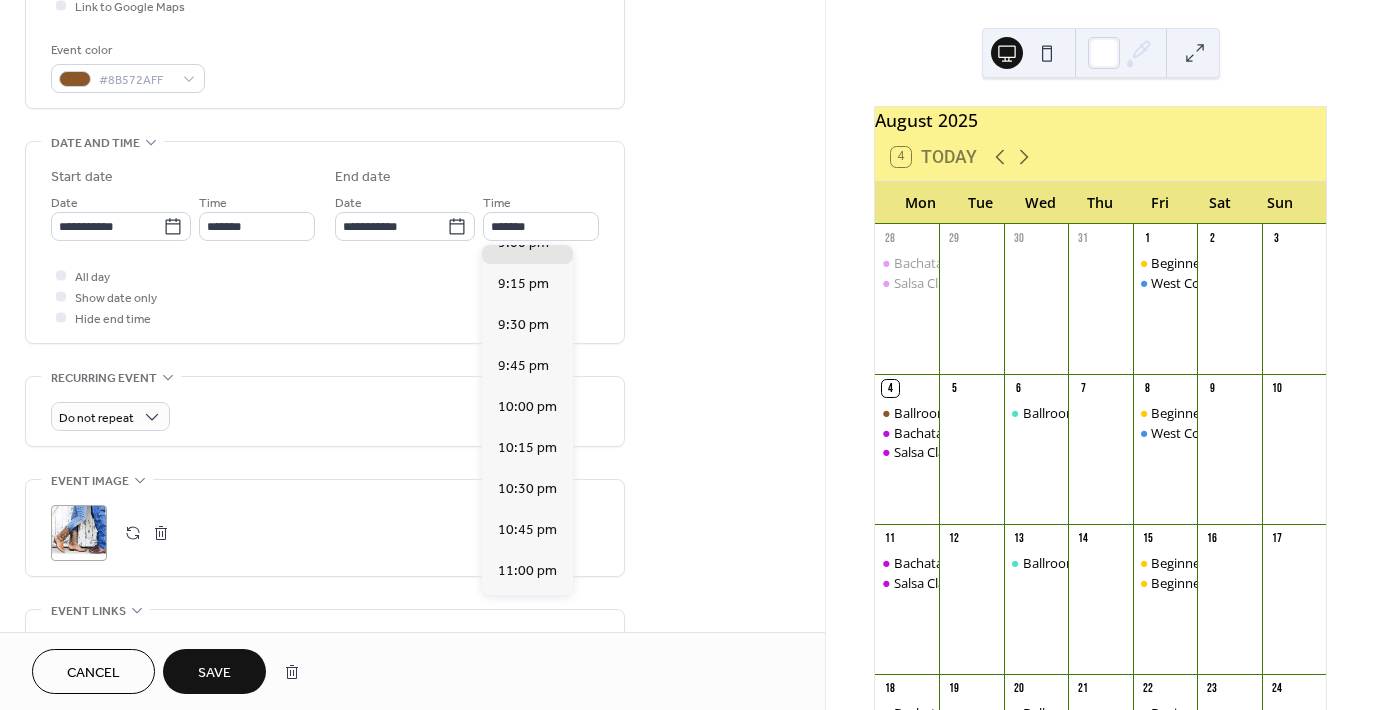 scroll, scrollTop: 166, scrollLeft: 0, axis: vertical 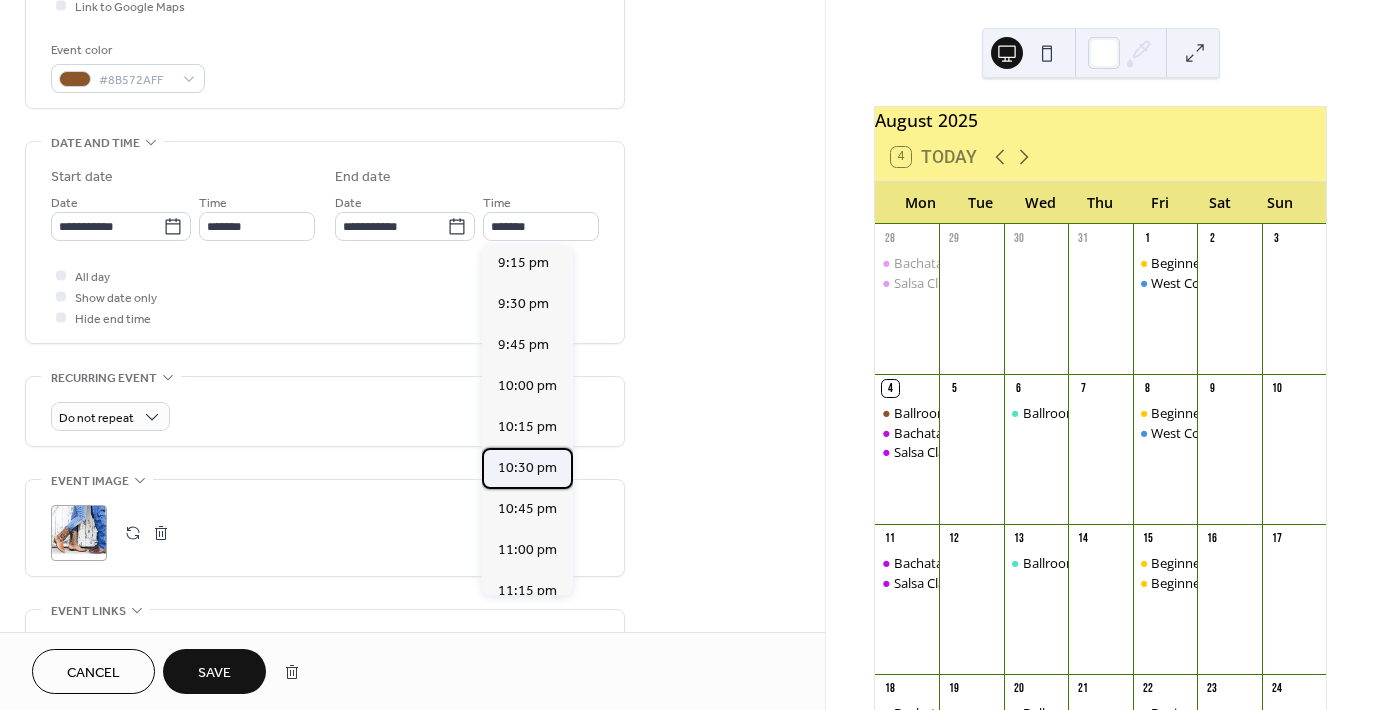 click on "10:30 pm" at bounding box center (527, 467) 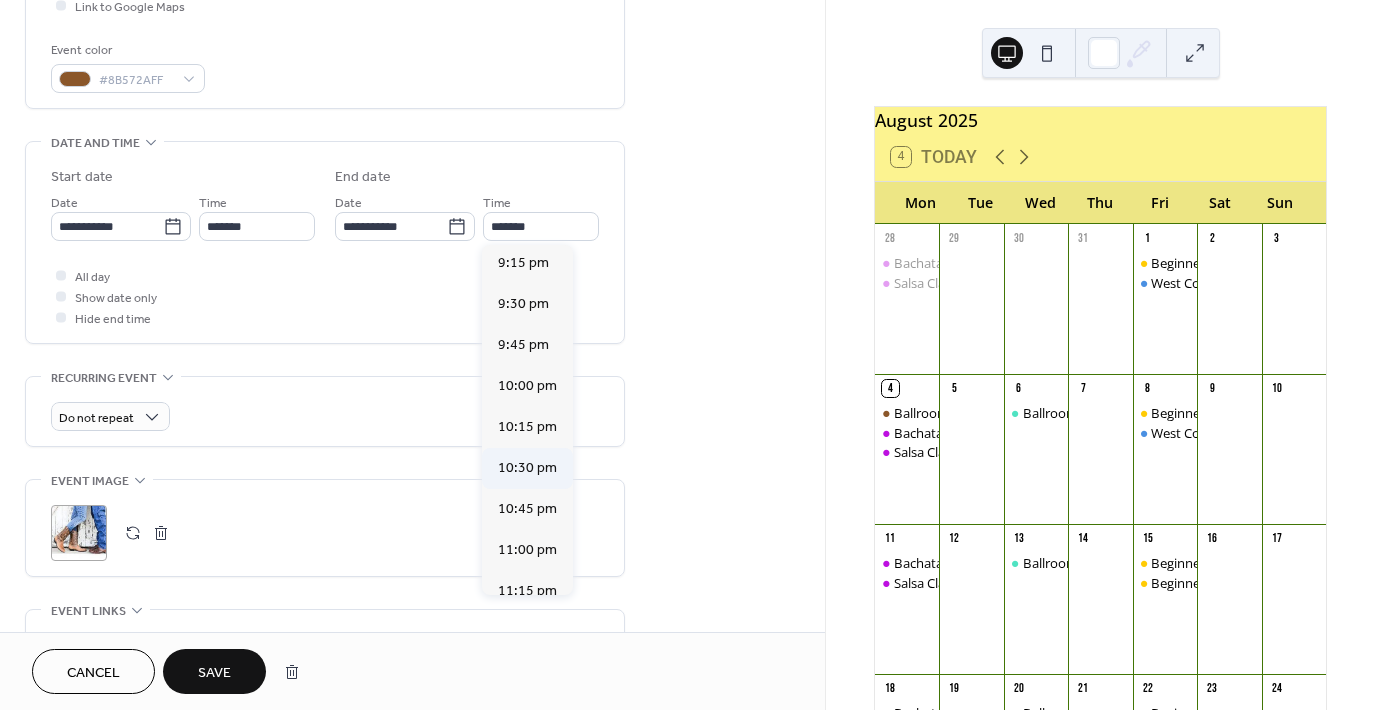 type on "********" 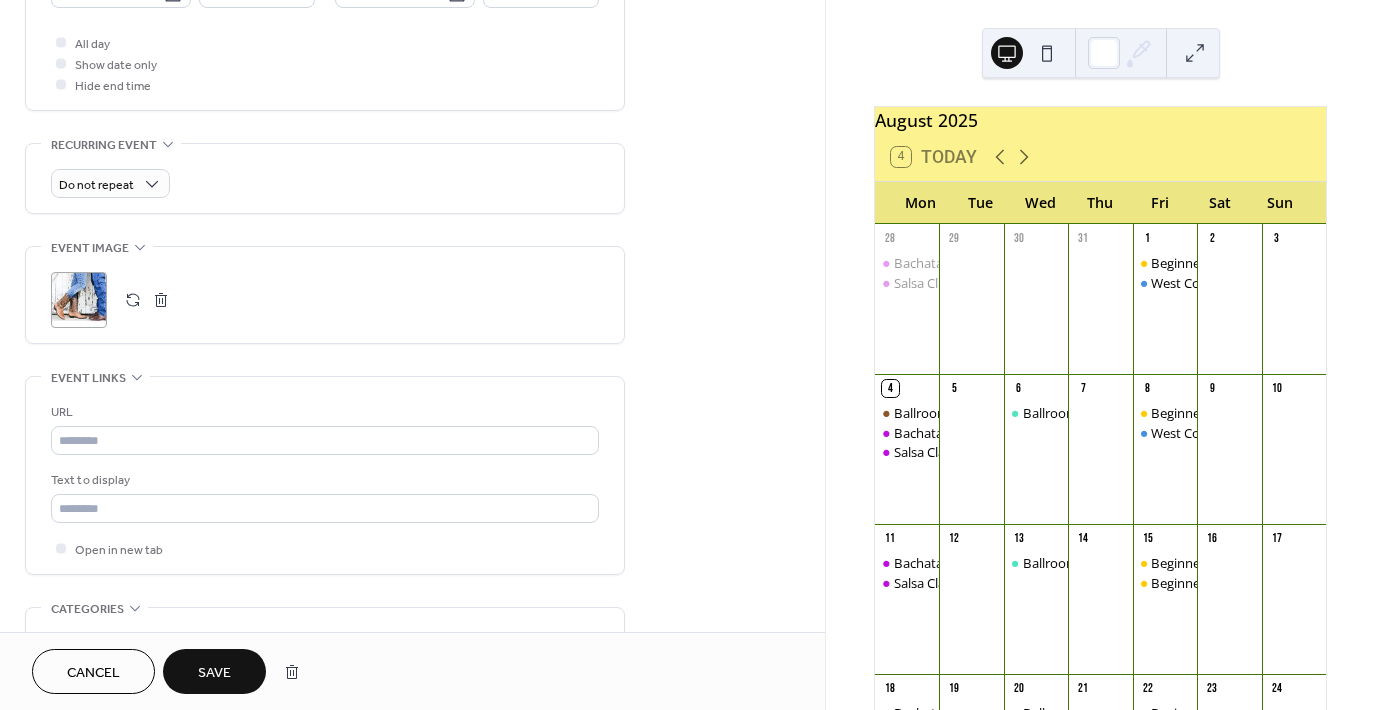 scroll, scrollTop: 737, scrollLeft: 0, axis: vertical 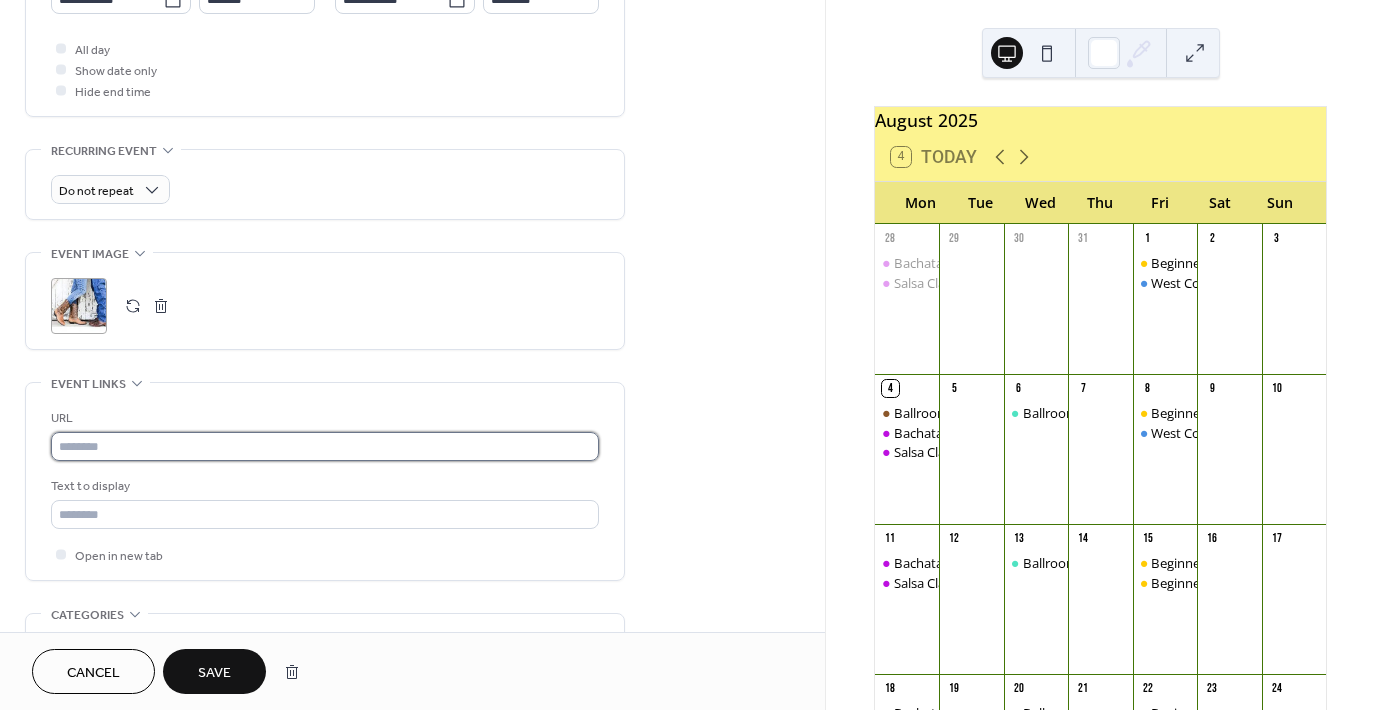 click at bounding box center [325, 446] 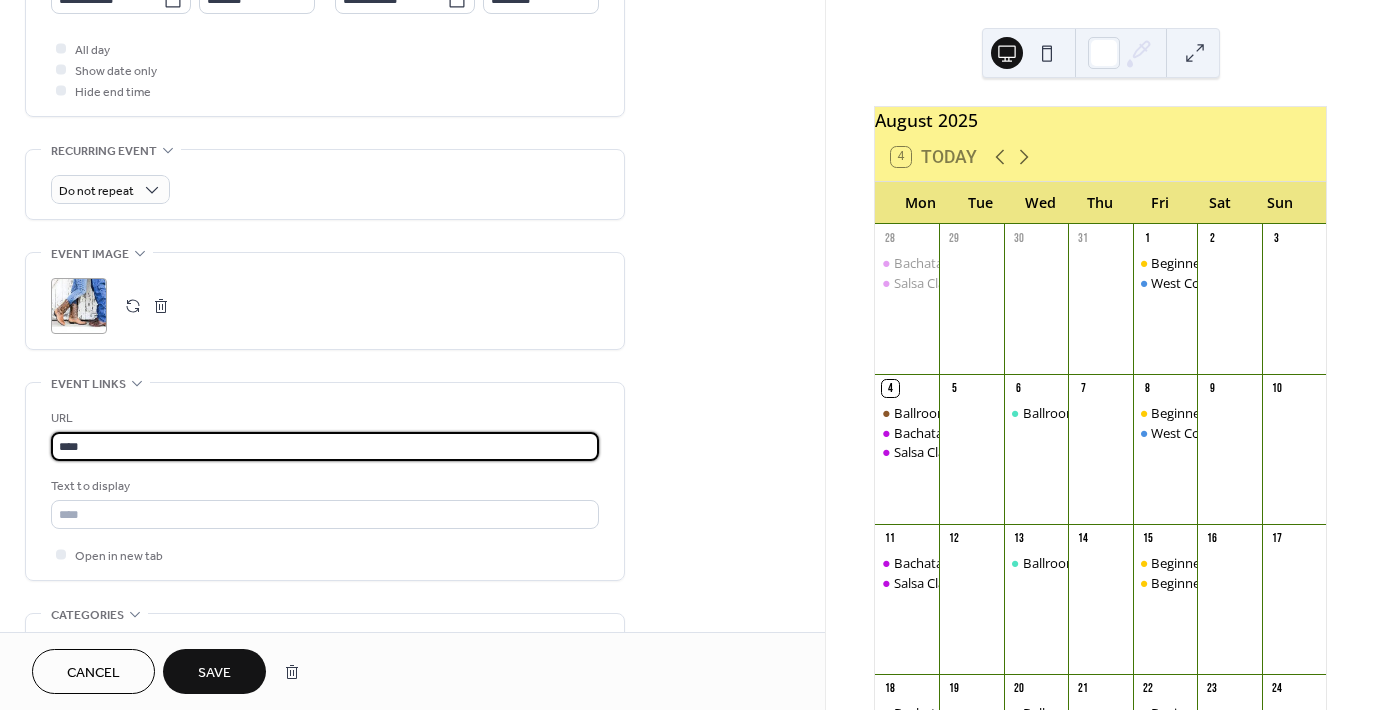 click on "****" at bounding box center (325, 446) 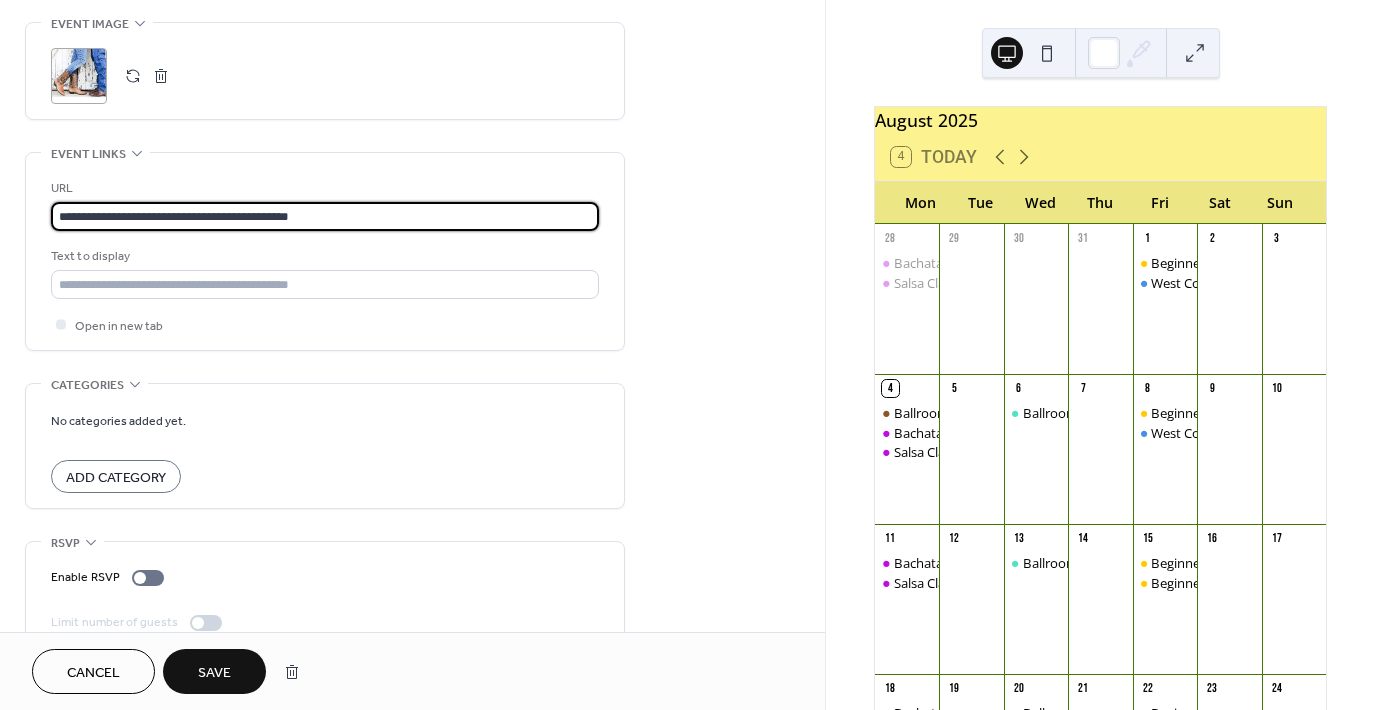 scroll, scrollTop: 1005, scrollLeft: 0, axis: vertical 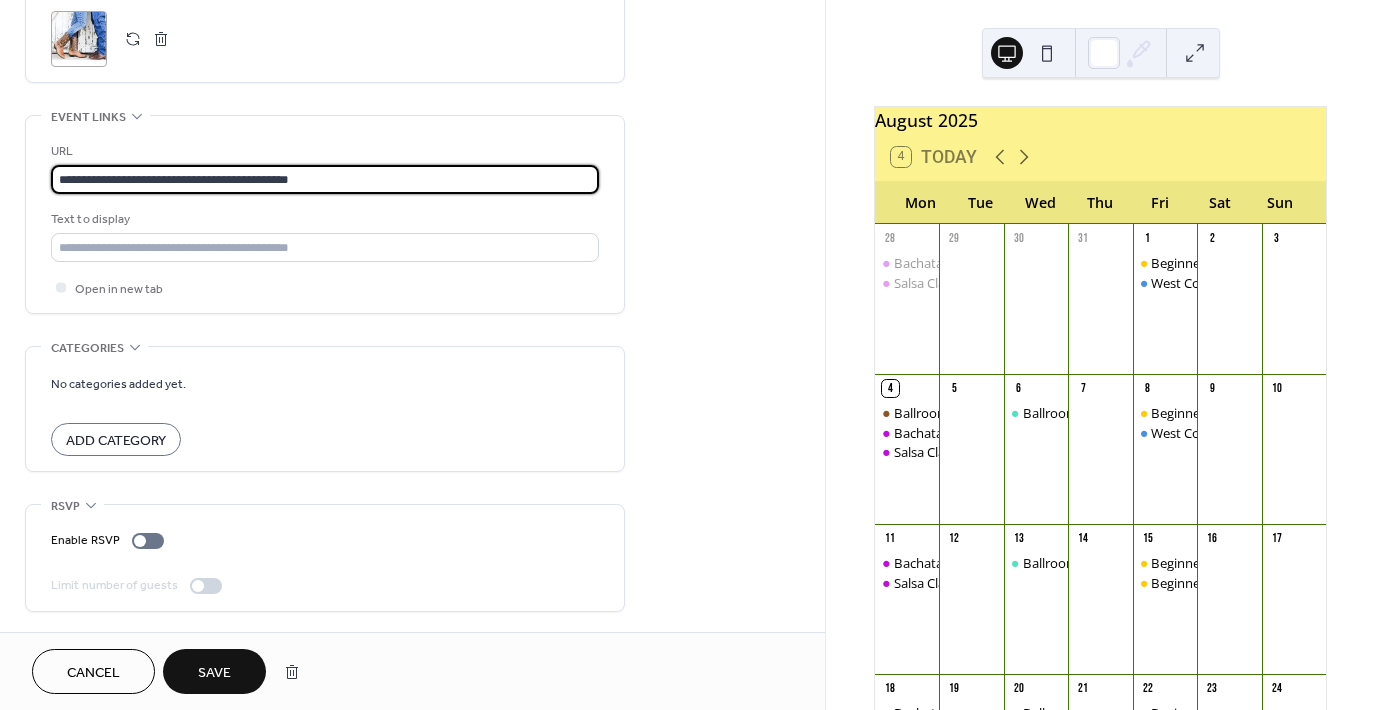 type on "**********" 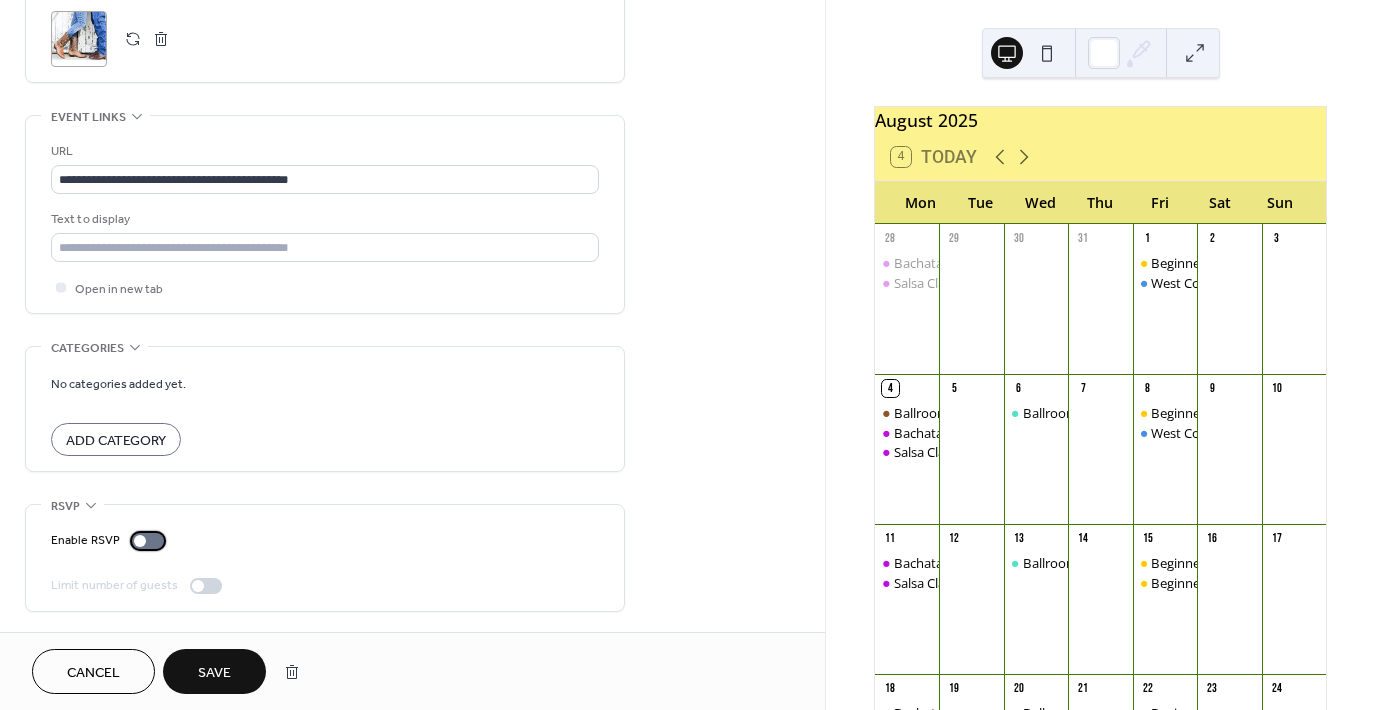 click at bounding box center (148, 541) 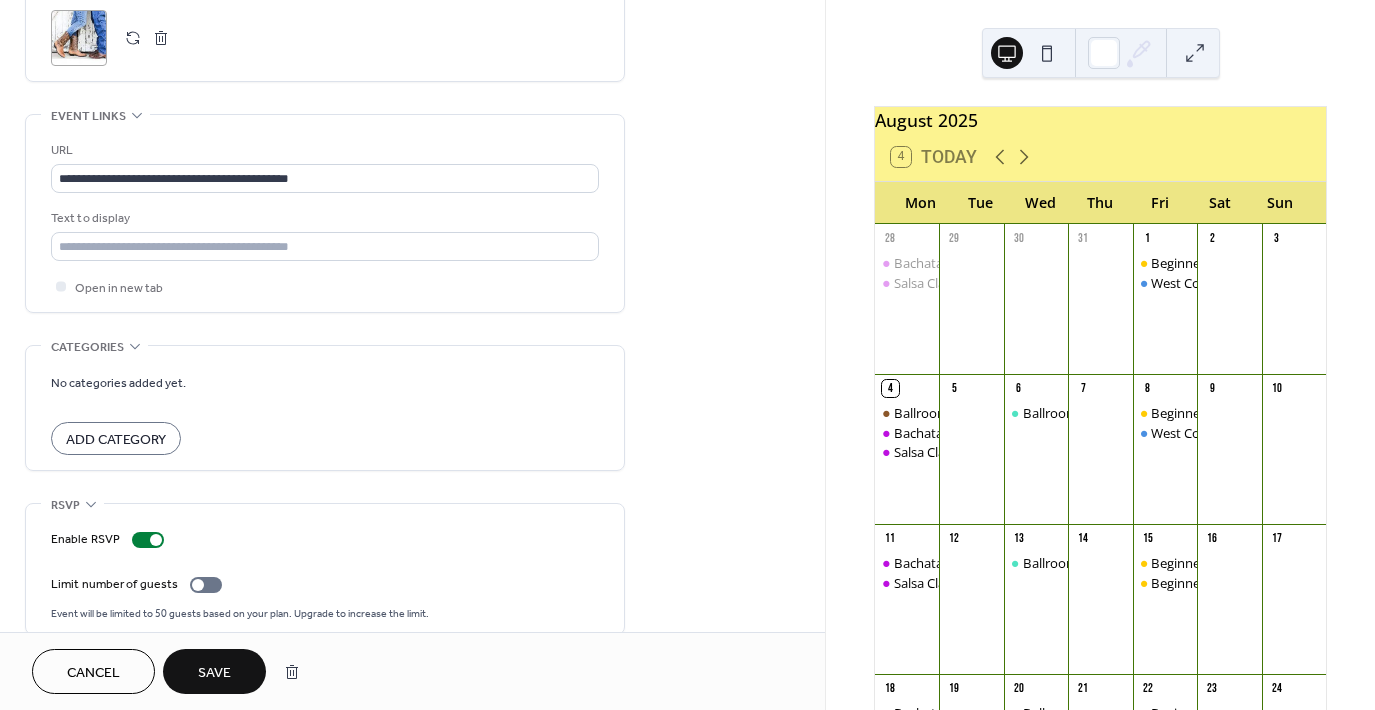 click on "Save" at bounding box center [214, 673] 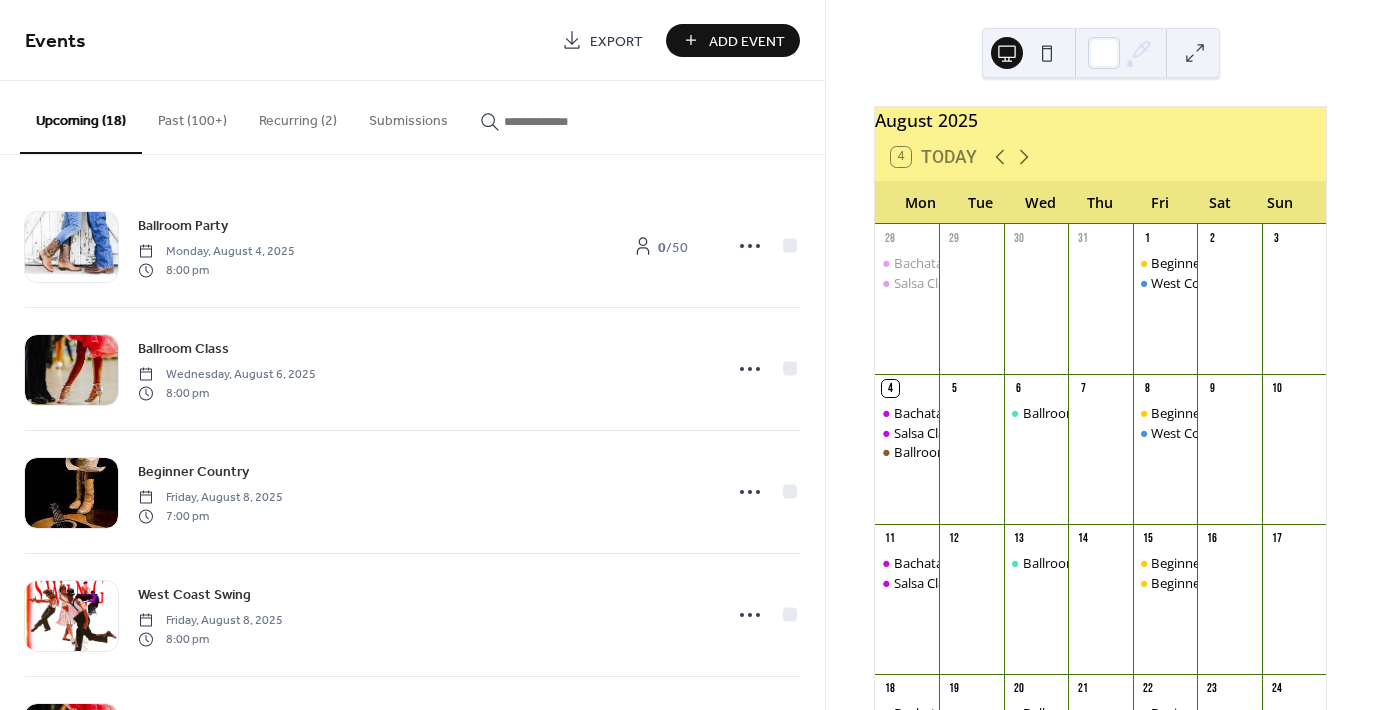 scroll, scrollTop: 0, scrollLeft: 0, axis: both 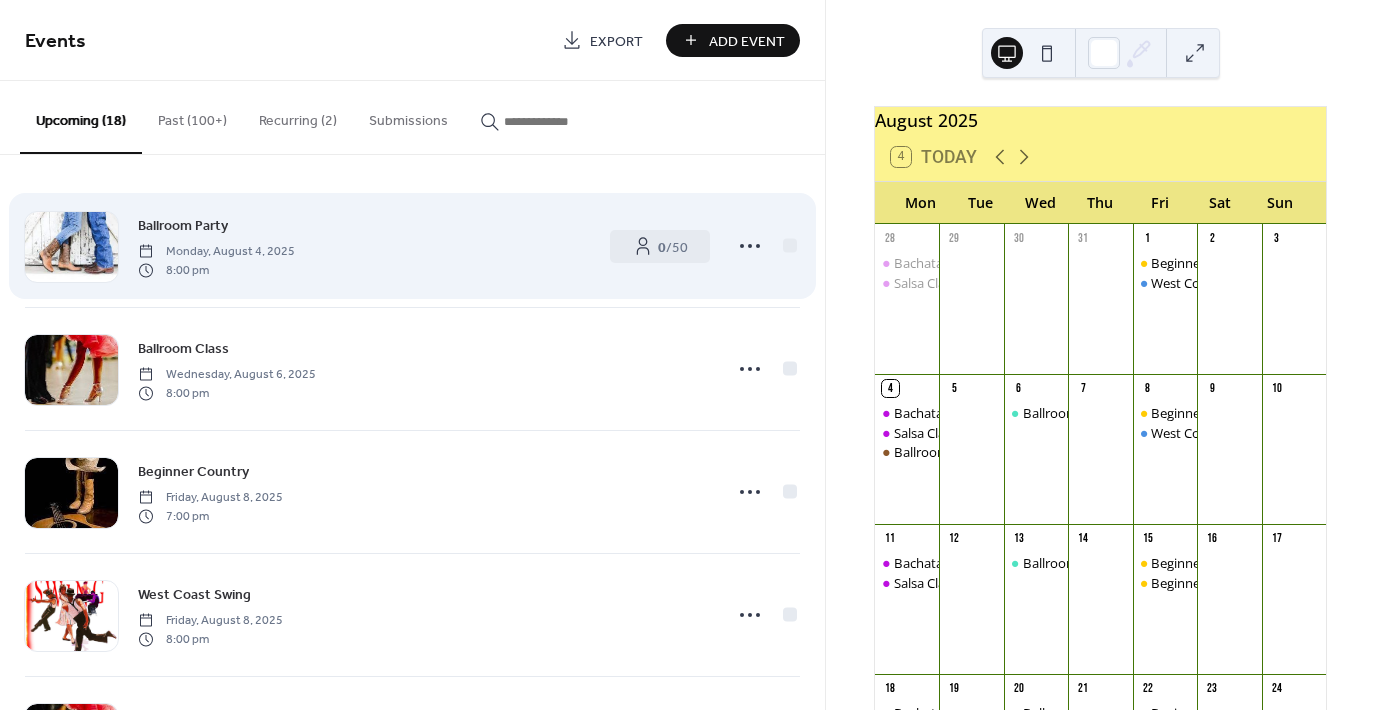 click 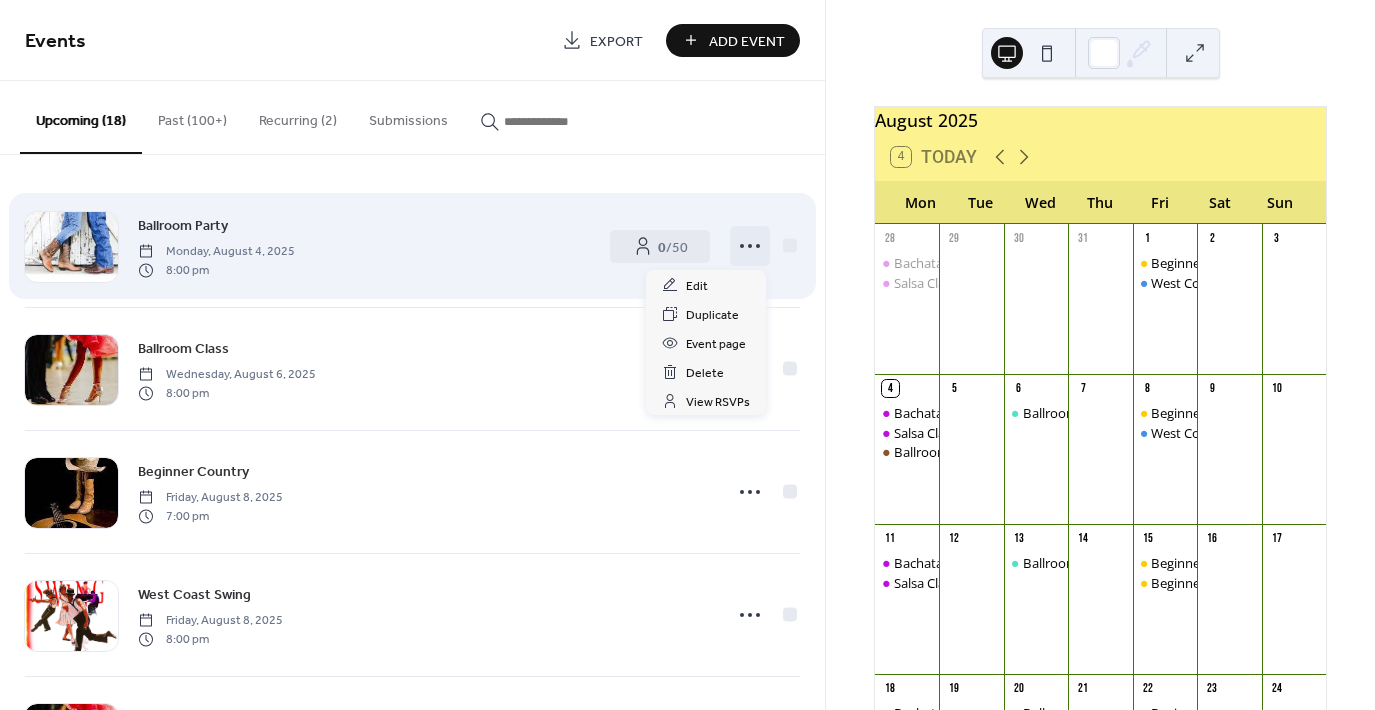 click 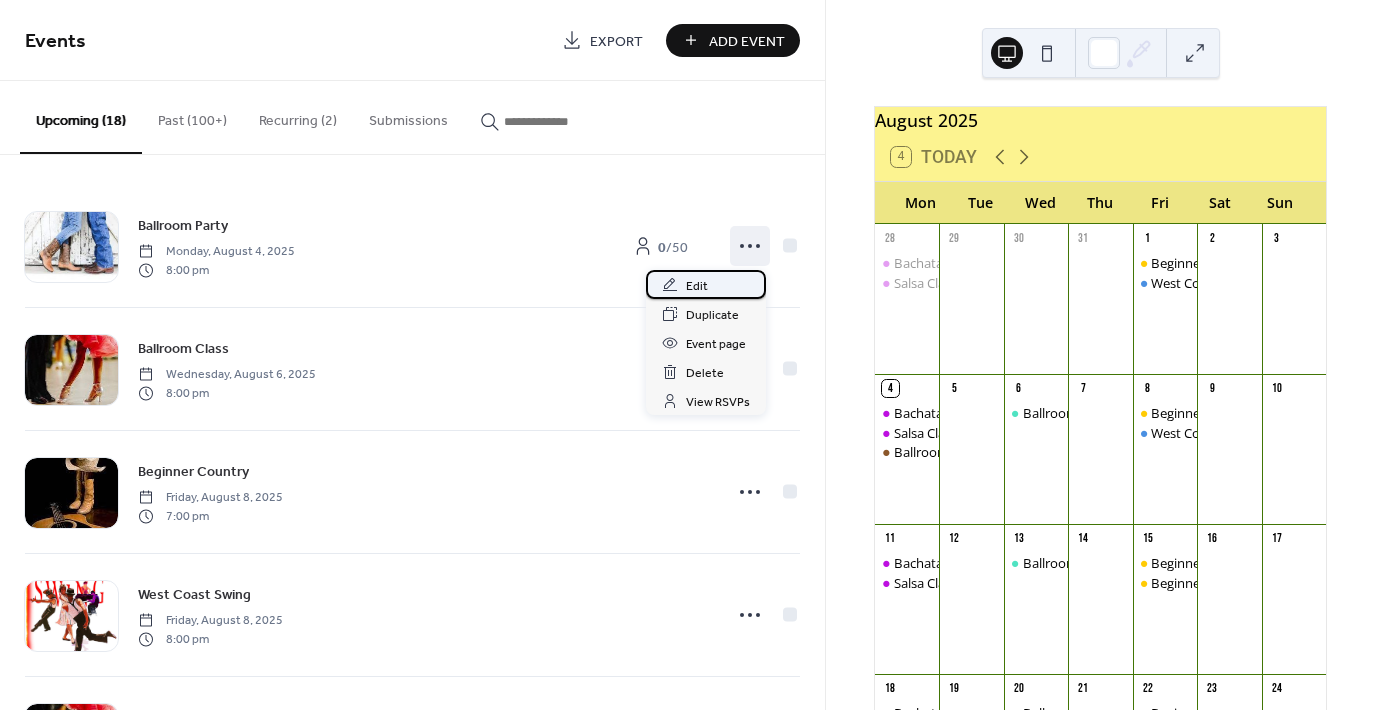 click on "Edit" at bounding box center [697, 286] 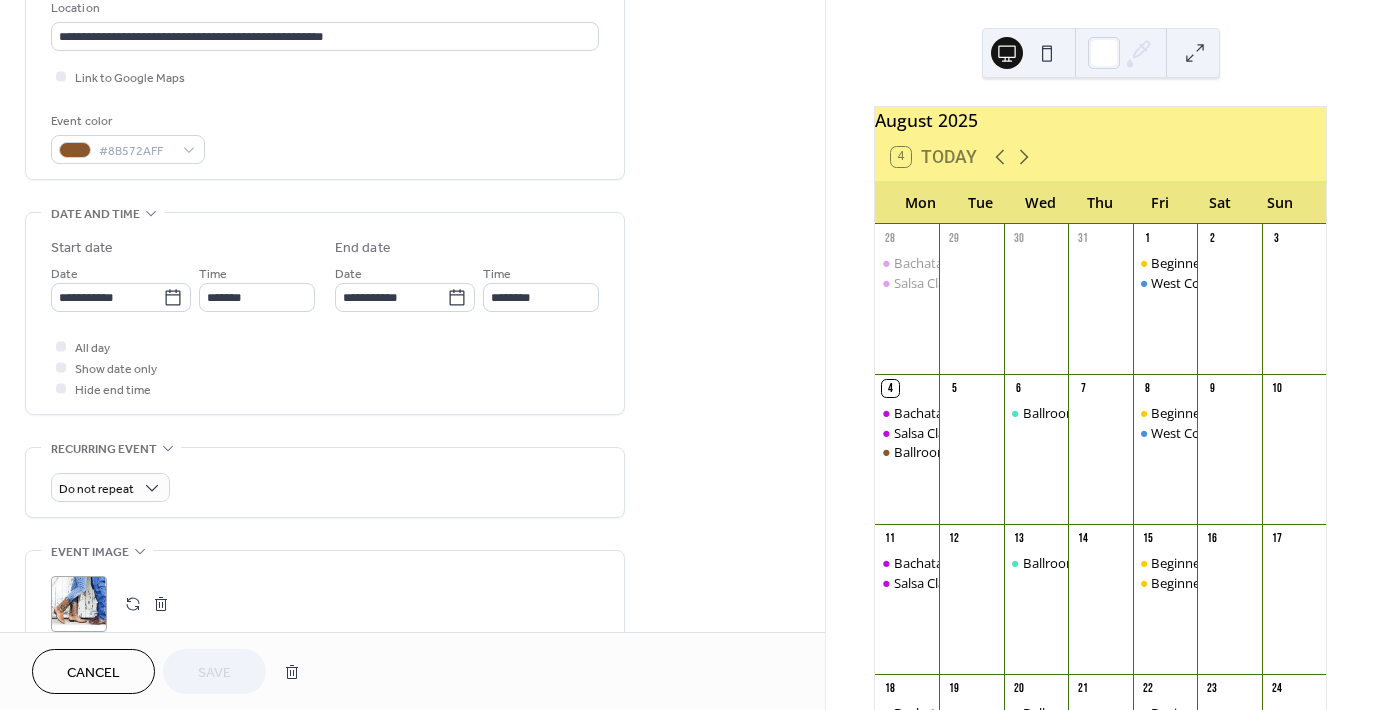 scroll, scrollTop: 440, scrollLeft: 0, axis: vertical 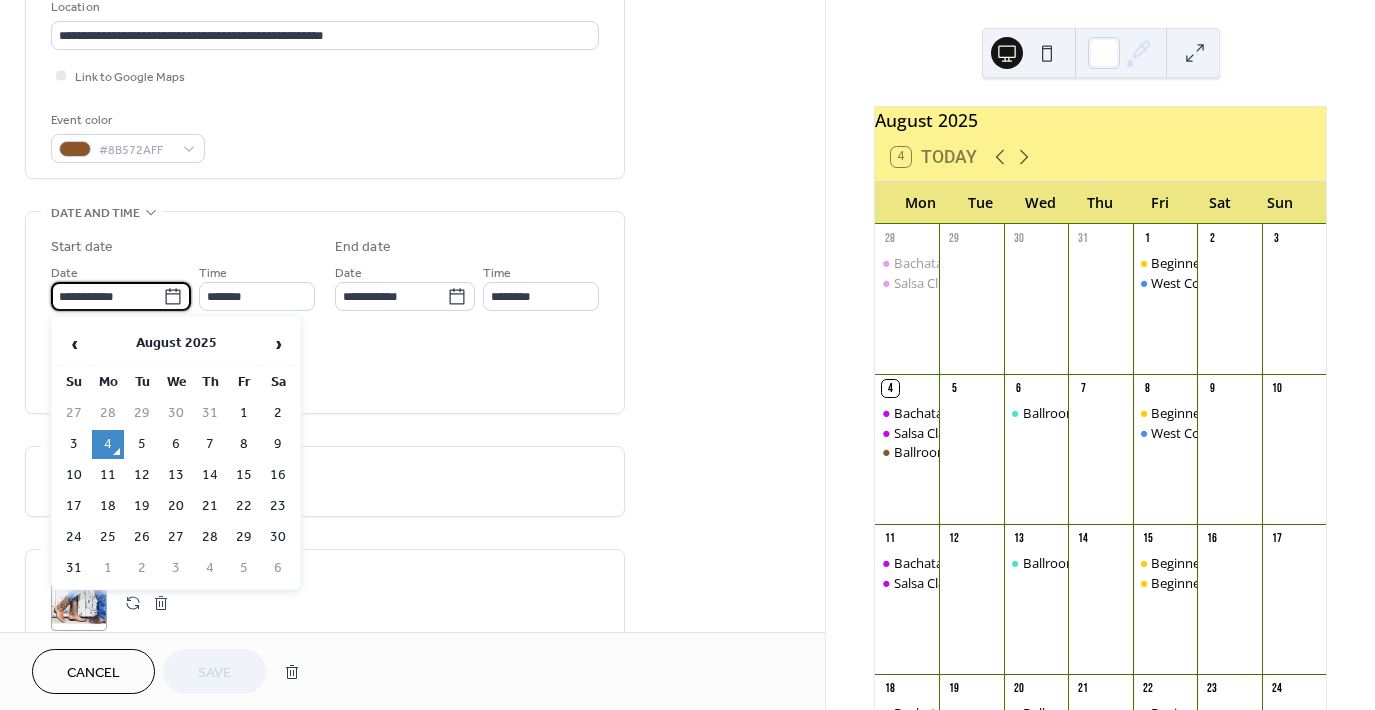 click on "**********" at bounding box center (107, 296) 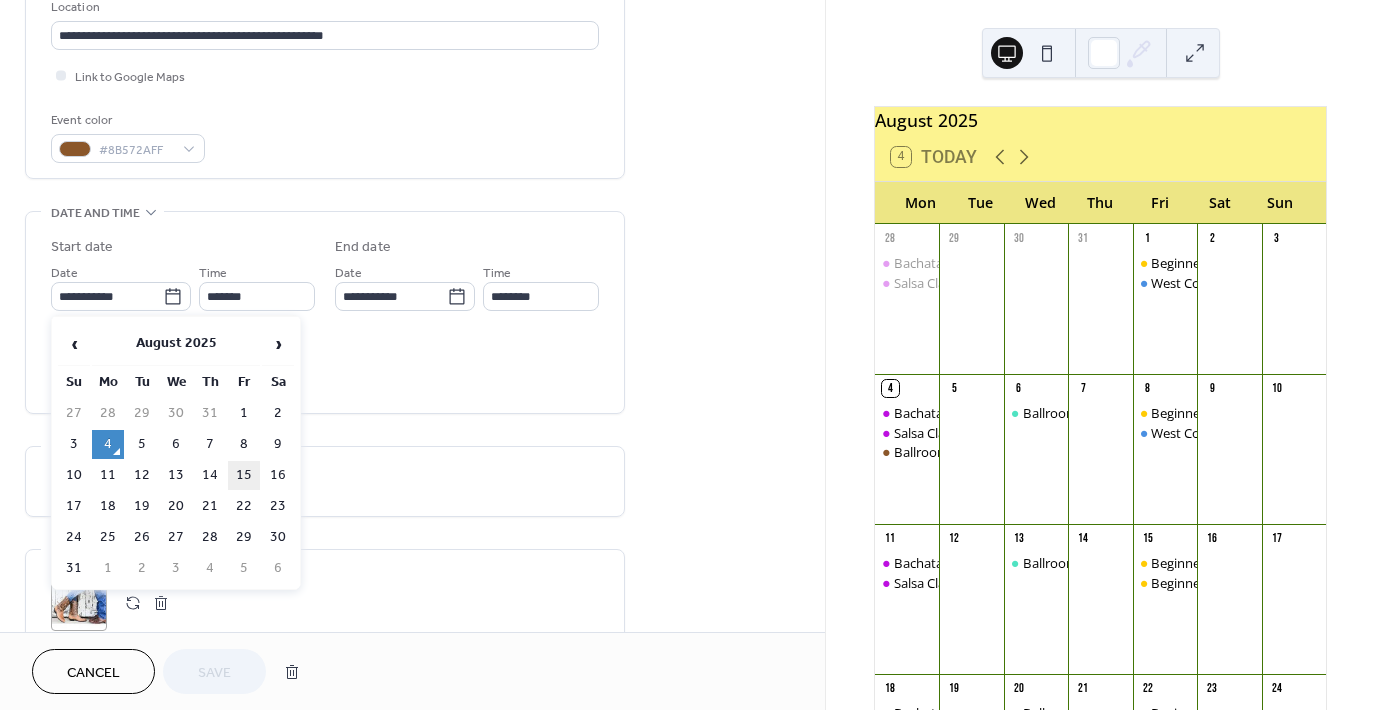click on "15" at bounding box center [244, 475] 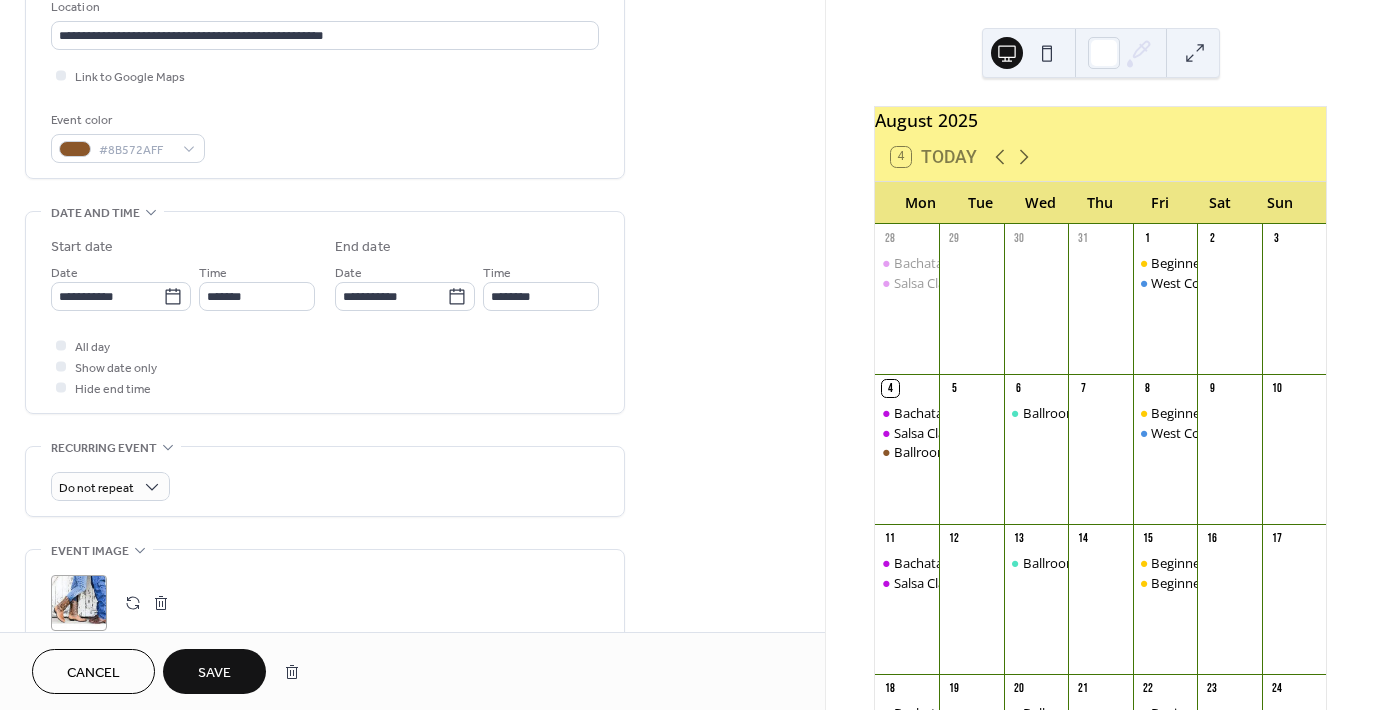 click on "Save" at bounding box center (214, 673) 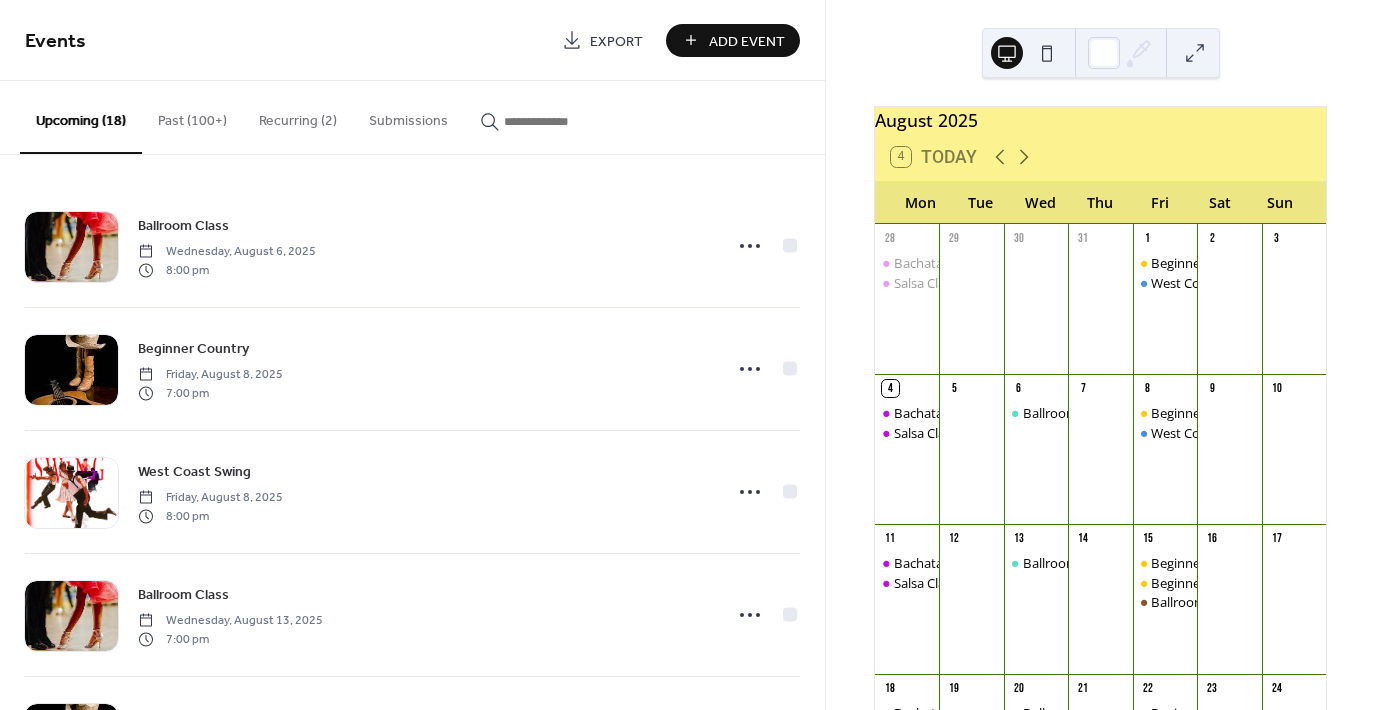 click on "Upcoming (18)" at bounding box center (81, 117) 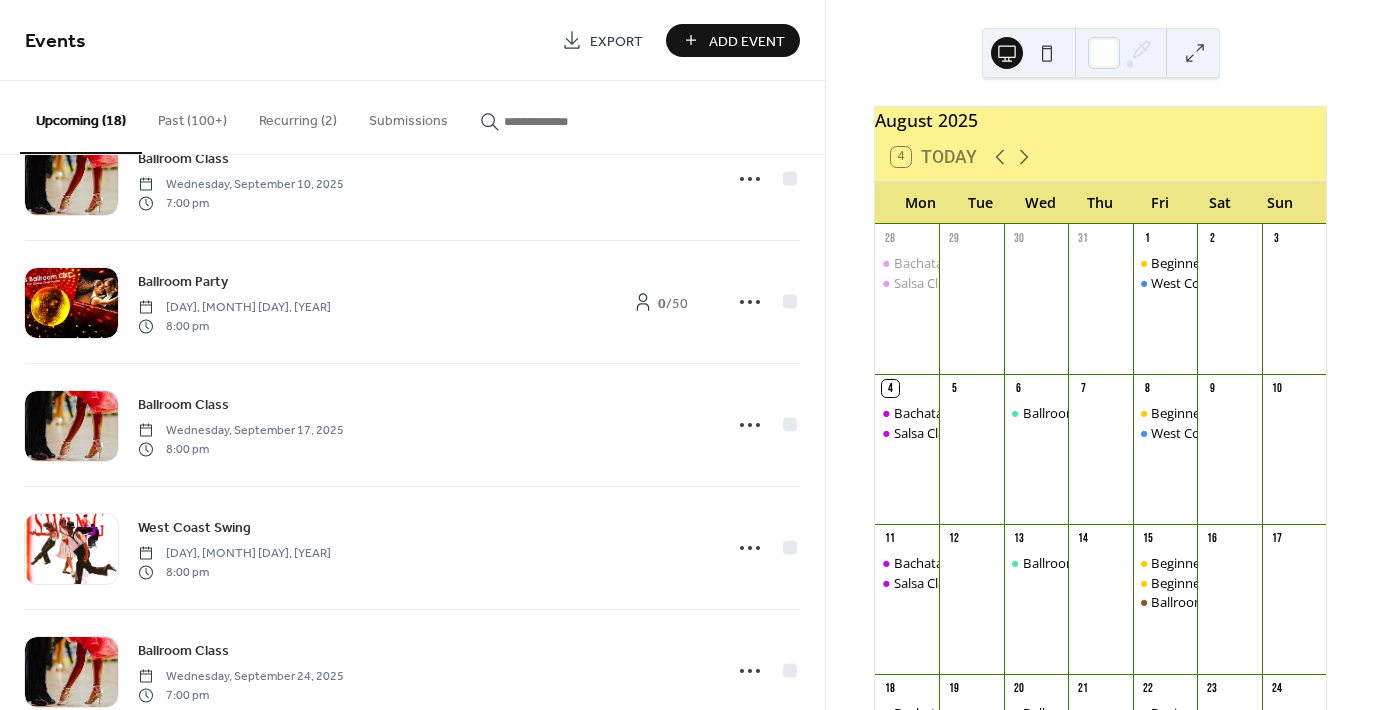 scroll, scrollTop: 1718, scrollLeft: 0, axis: vertical 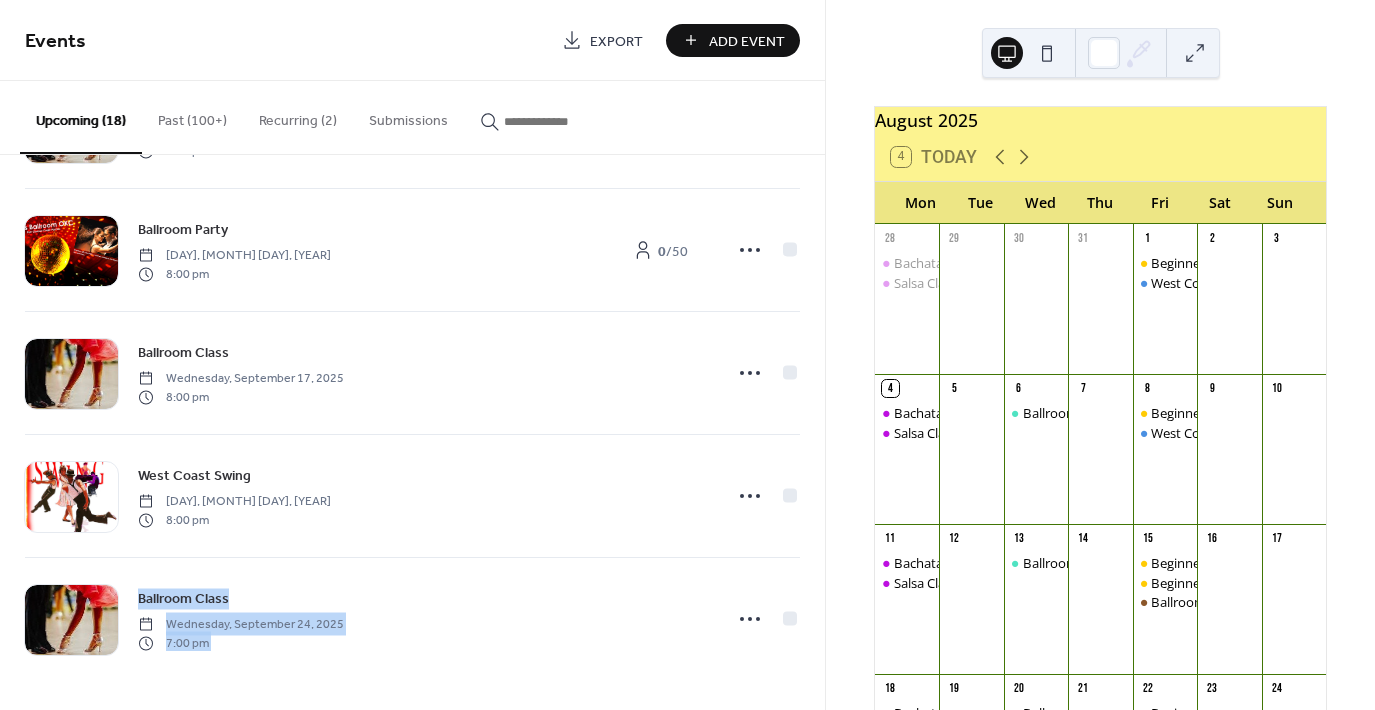 drag, startPoint x: 819, startPoint y: 637, endPoint x: 813, endPoint y: 497, distance: 140.12851 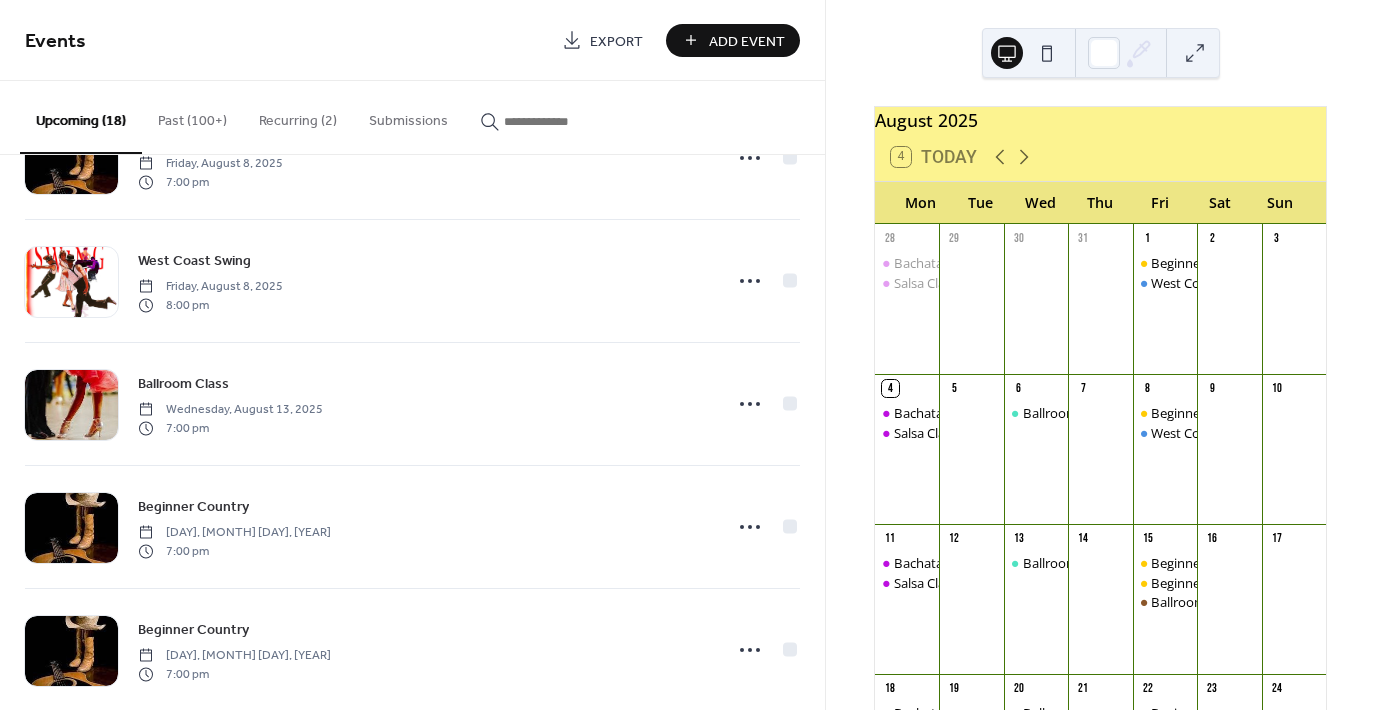 scroll, scrollTop: 16, scrollLeft: 0, axis: vertical 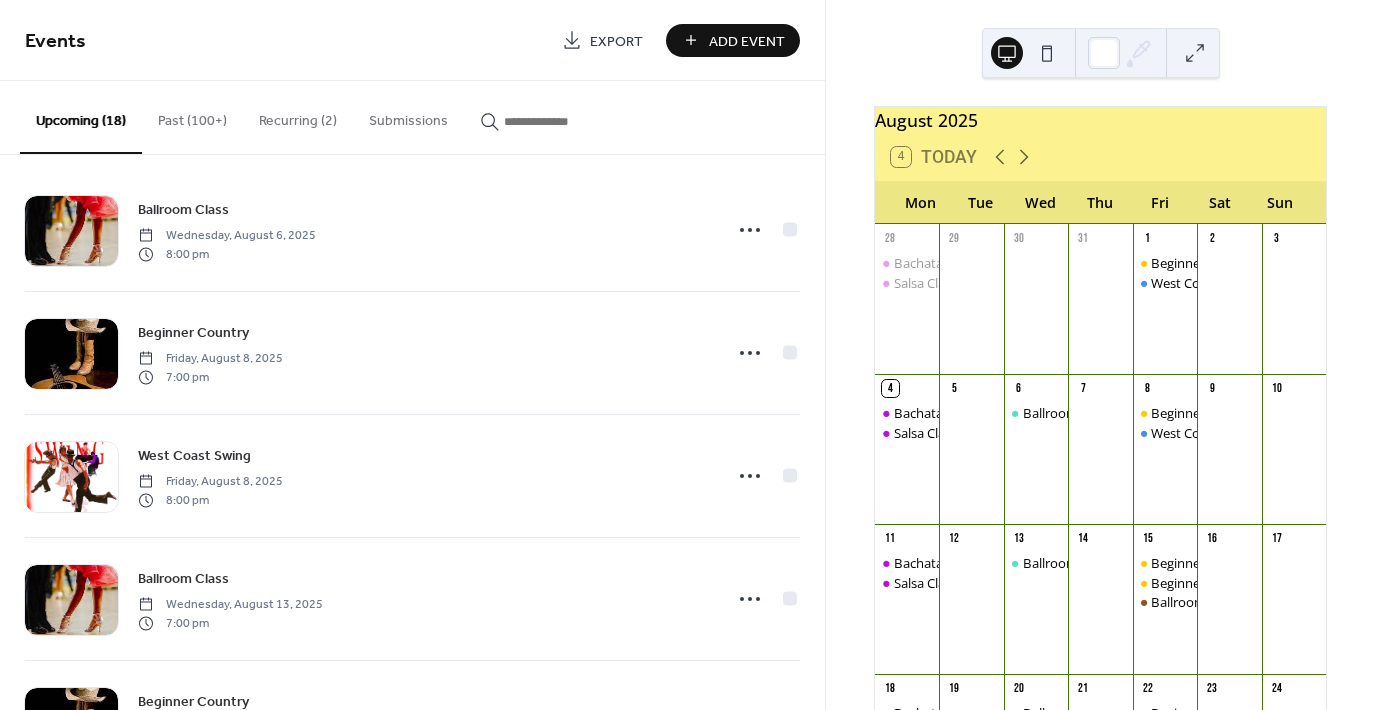 click on "Past (100+)" at bounding box center [192, 116] 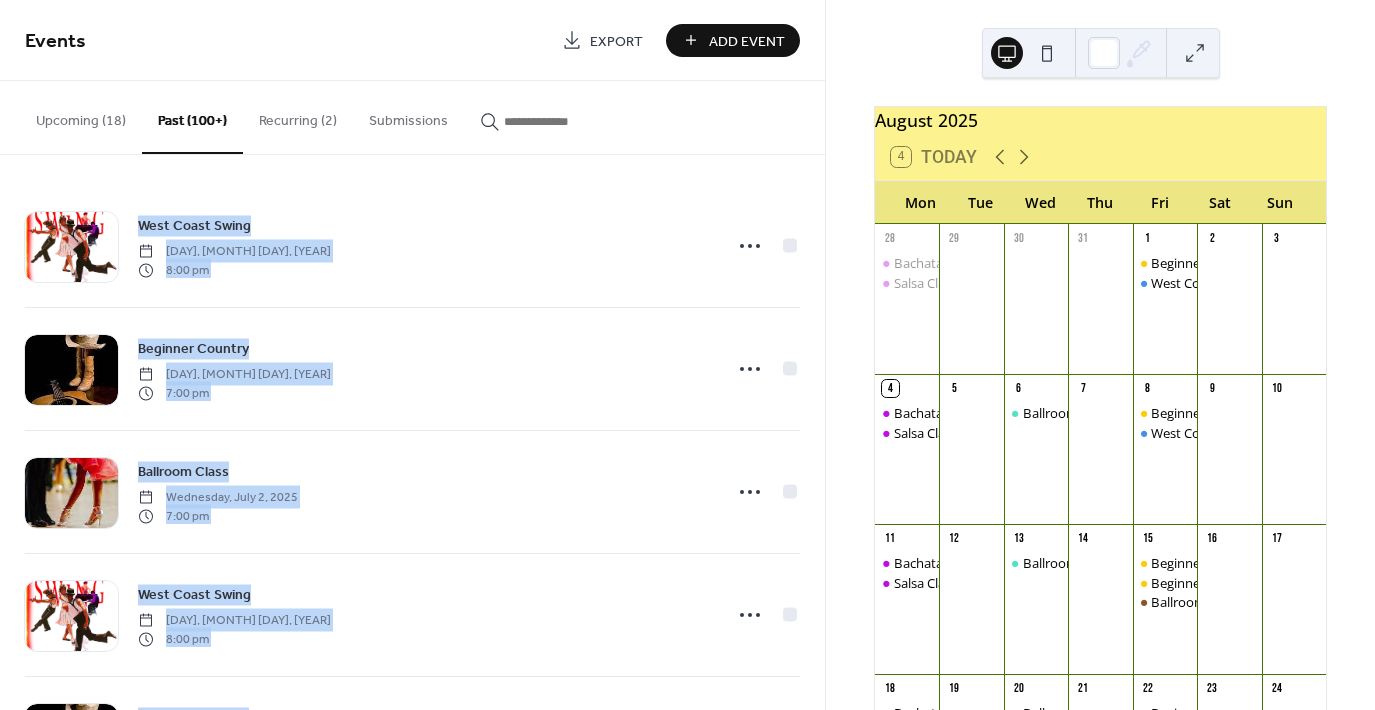 click on "West Coast Swing Friday, August 1, 2025 8:00 pm Beginner Country Friday, August 1, 2025 7:00 pm Ballroom Class Wednesday, July 2, 2025 7:00 pm West Coast Swing Friday, June 27, 2025 8:00 pm Beginner Country Friday, June 27, 2025 7:00 pm Tango Party Thursday, June 26, 2025 8:00 pm Arg. Tango Class Thursday, June 26, 2025 7:00 pm 2-Step Party Friday, June 20, 2025 8:15 pm Beginner Country Friday, June 20, 2025 7:00 pm Arg. Tango Class Thursday, June 19, 2025 7:00 pm Ballroom Class Wednesday, June 18, 2025 7:00 pm at OKC Swing Club Wednesday, June 18, 2025 7:00 pm West Coast Swing Friday, June 13, 2025 8:00 pm Beginner Country Friday, June 13, 2025 7:00 pm Tango Party Thursday, June 12, 2025 8:00 pm Arg. Tango Class Thursday, June 12, 2025 7:00 pm Ballroom Class Wednesday, June 11, 2025 8:00 pm Ballroom Class Wednesday, June 11, 2025 8:00 pm At IDANCE  Wednesday, June 11, 2025 8:00 pm On Vacation May 30th - June 8th Friday, May 30, 2025 10:00 am Arg. Tango Class Thursday, May 29, 2025 7:00 pm Ballroom Class" at bounding box center [412, 432] 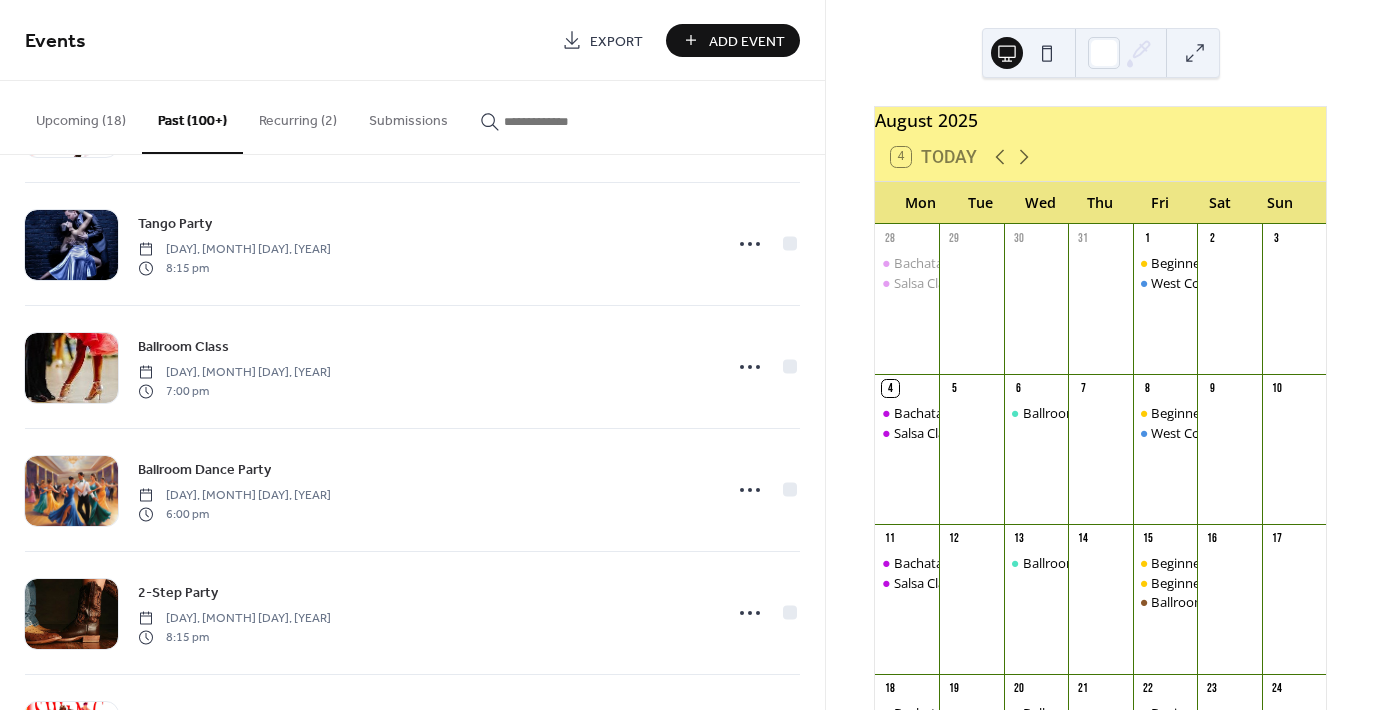 scroll, scrollTop: 4074, scrollLeft: 0, axis: vertical 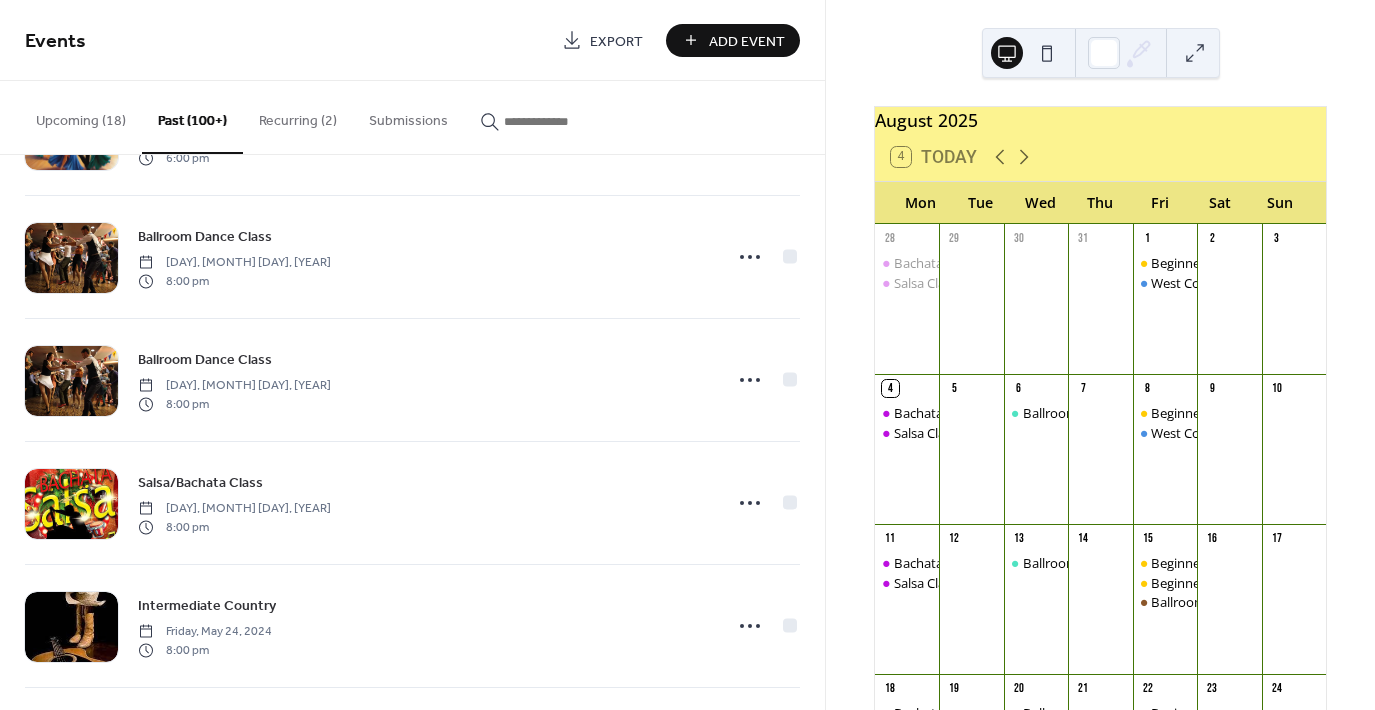 click on "West Coast Swing Friday, August 1, 2025 8:00 pm Beginner Country Friday, August 1, 2025 7:00 pm Ballroom Class Wednesday, July 2, 2025 7:00 pm West Coast Swing Friday, June 27, 2025 8:00 pm Beginner Country Friday, June 27, 2025 7:00 pm Tango Party Thursday, June 26, 2025 8:00 pm Arg. Tango Class Thursday, June 26, 2025 7:00 pm 2-Step Party Friday, June 20, 2025 8:15 pm Beginner Country Friday, June 20, 2025 7:00 pm Arg. Tango Class Thursday, June 19, 2025 7:00 pm Ballroom Class Wednesday, June 18, 2025 7:00 pm at OKC Swing Club Wednesday, June 18, 2025 7:00 pm West Coast Swing Friday, June 13, 2025 8:00 pm Beginner Country Friday, June 13, 2025 7:00 pm Tango Party Thursday, June 12, 2025 8:00 pm Arg. Tango Class Thursday, June 12, 2025 7:00 pm Ballroom Class Wednesday, June 11, 2025 8:00 pm Ballroom Class Wednesday, June 11, 2025 8:00 pm At IDANCE  Wednesday, June 11, 2025 8:00 pm On Vacation May 30th - June 8th Friday, May 30, 2025 10:00 am Arg. Tango Class Thursday, May 29, 2025 7:00 pm Ballroom Class" at bounding box center [412, 432] 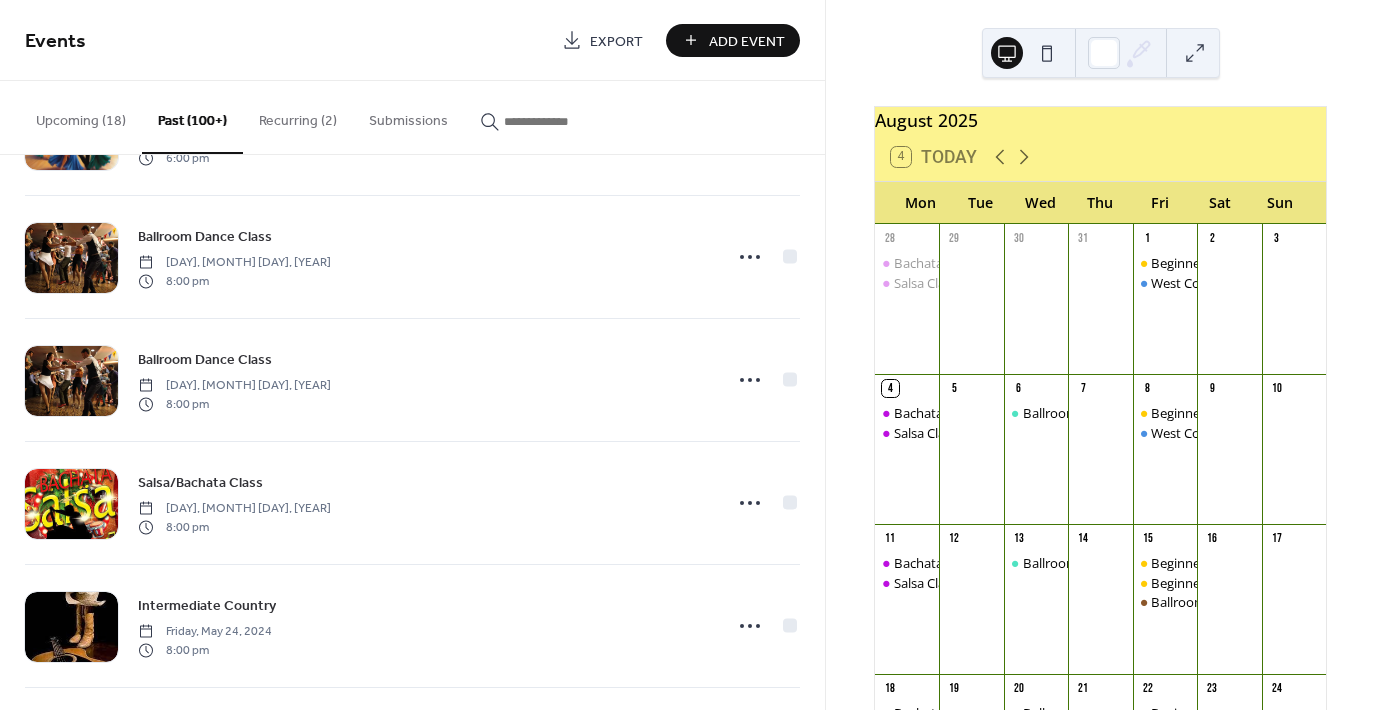 scroll, scrollTop: 9085, scrollLeft: 0, axis: vertical 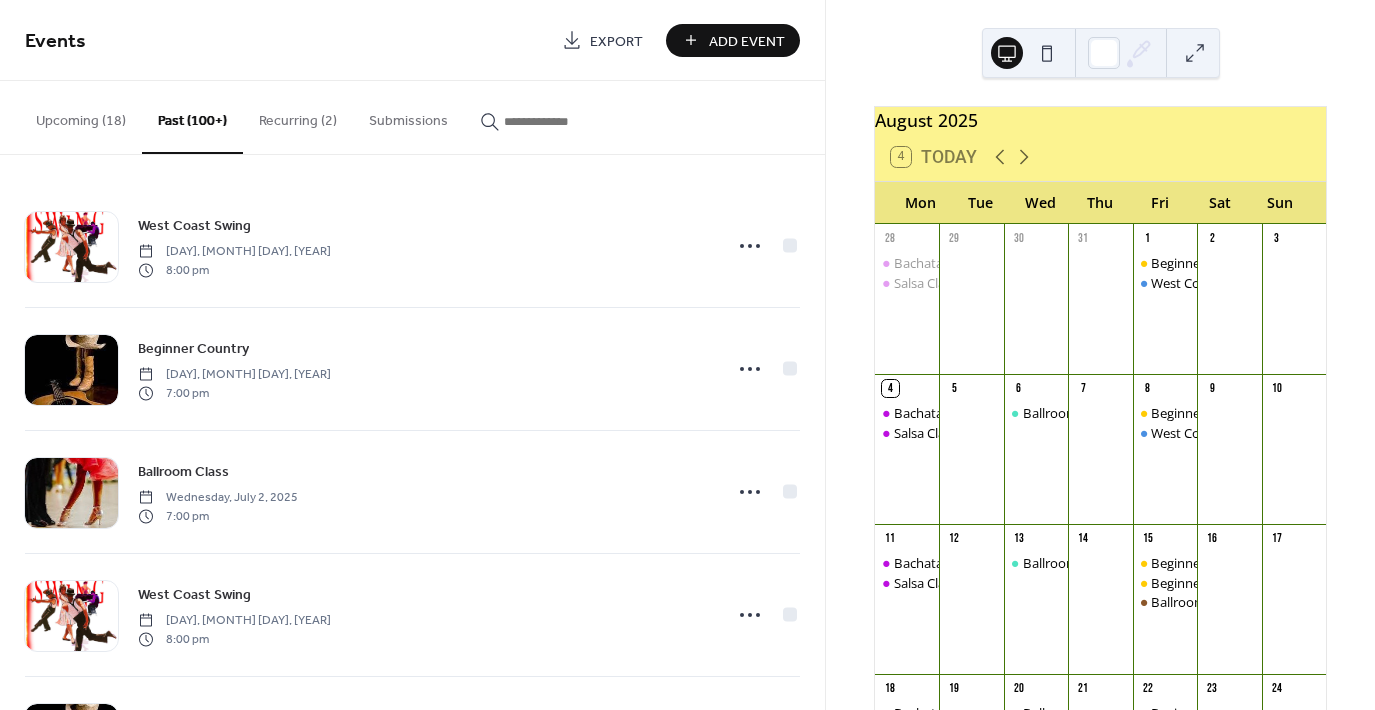 click on "Upcoming (18)" at bounding box center [81, 116] 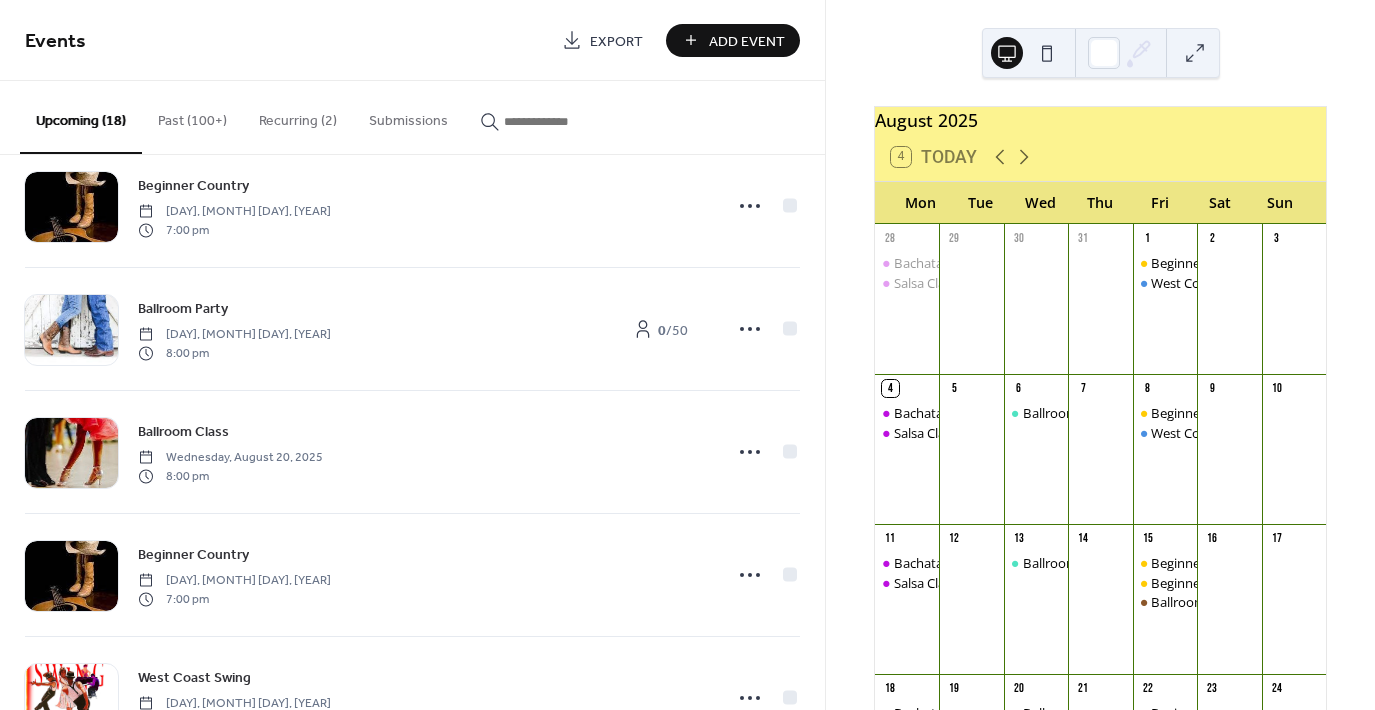 scroll, scrollTop: 655, scrollLeft: 0, axis: vertical 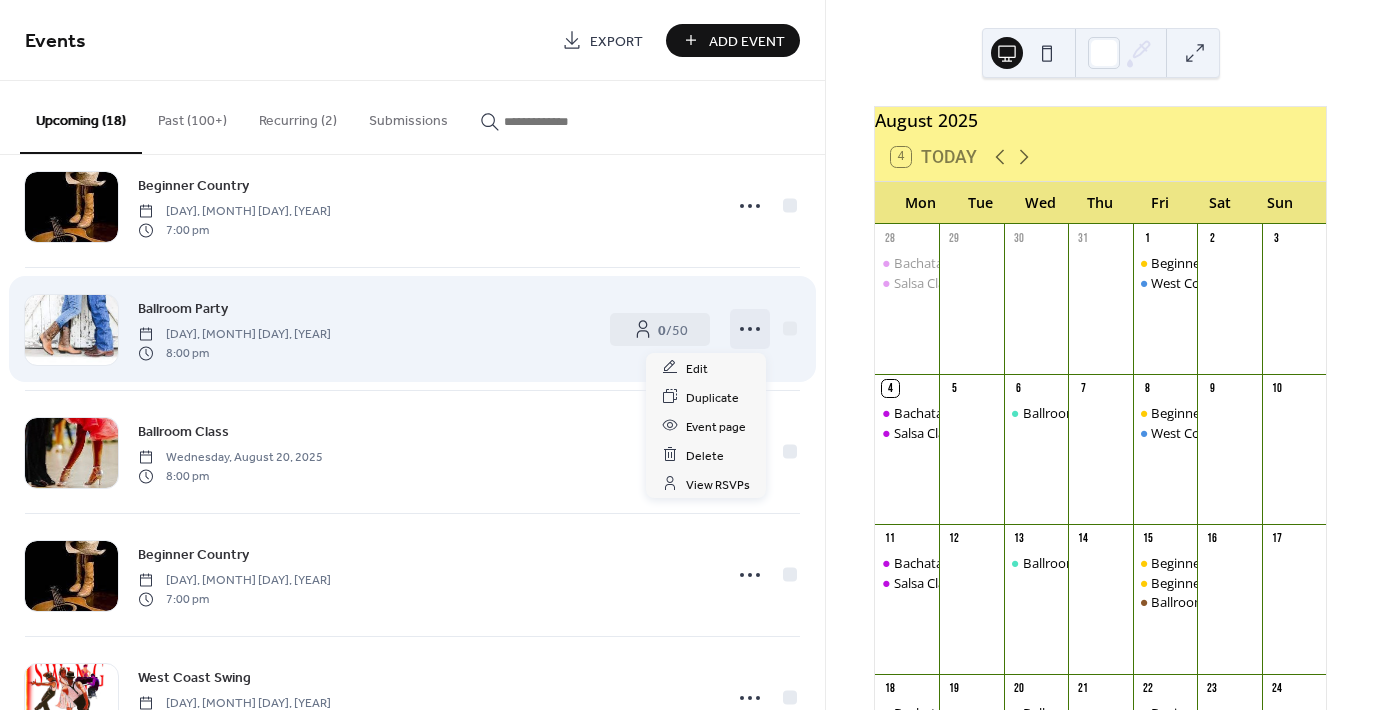 click 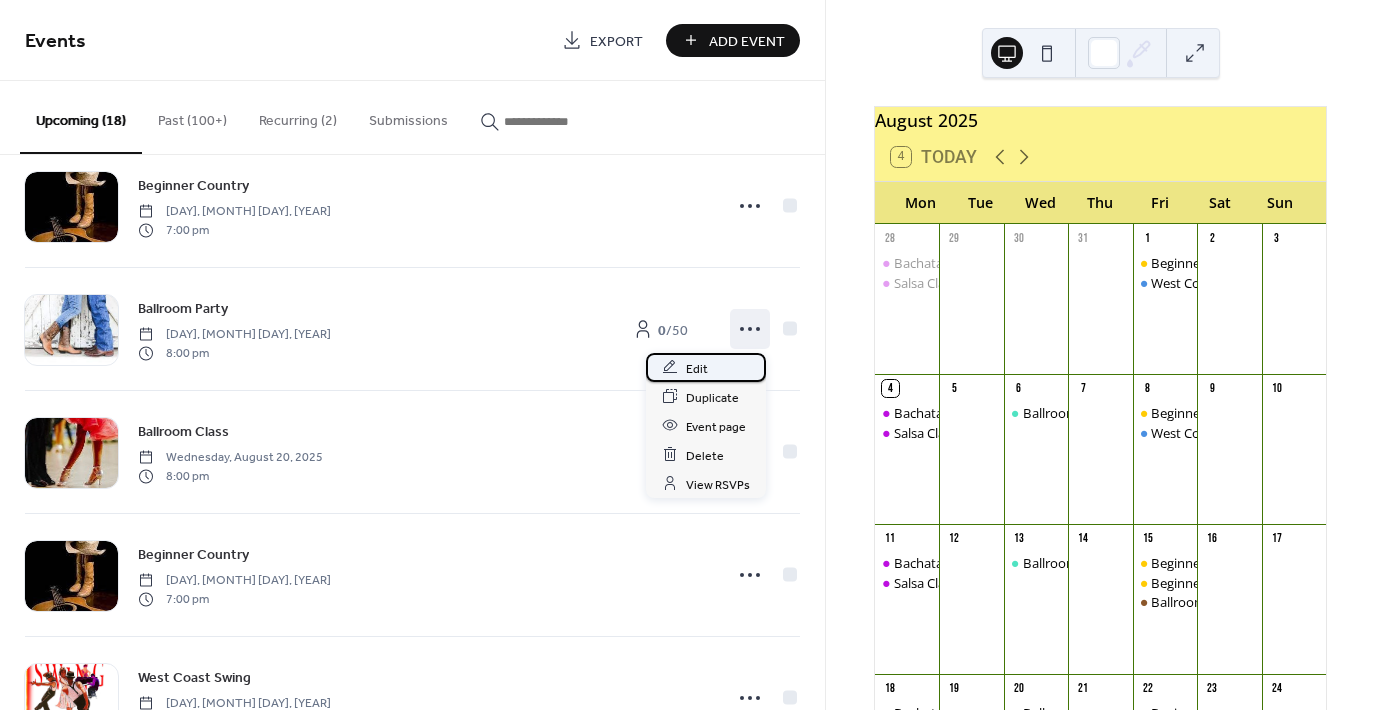 click on "Edit" at bounding box center [697, 368] 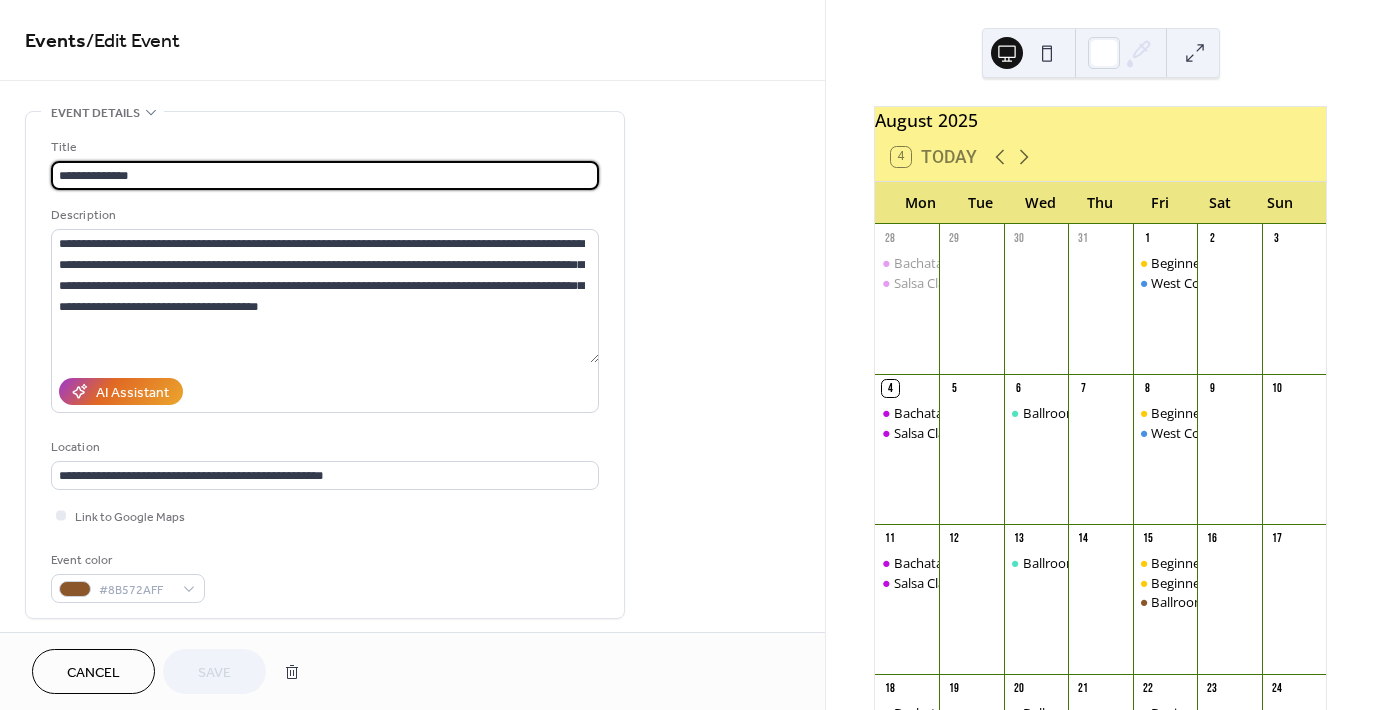 click on "**********" at bounding box center [325, 175] 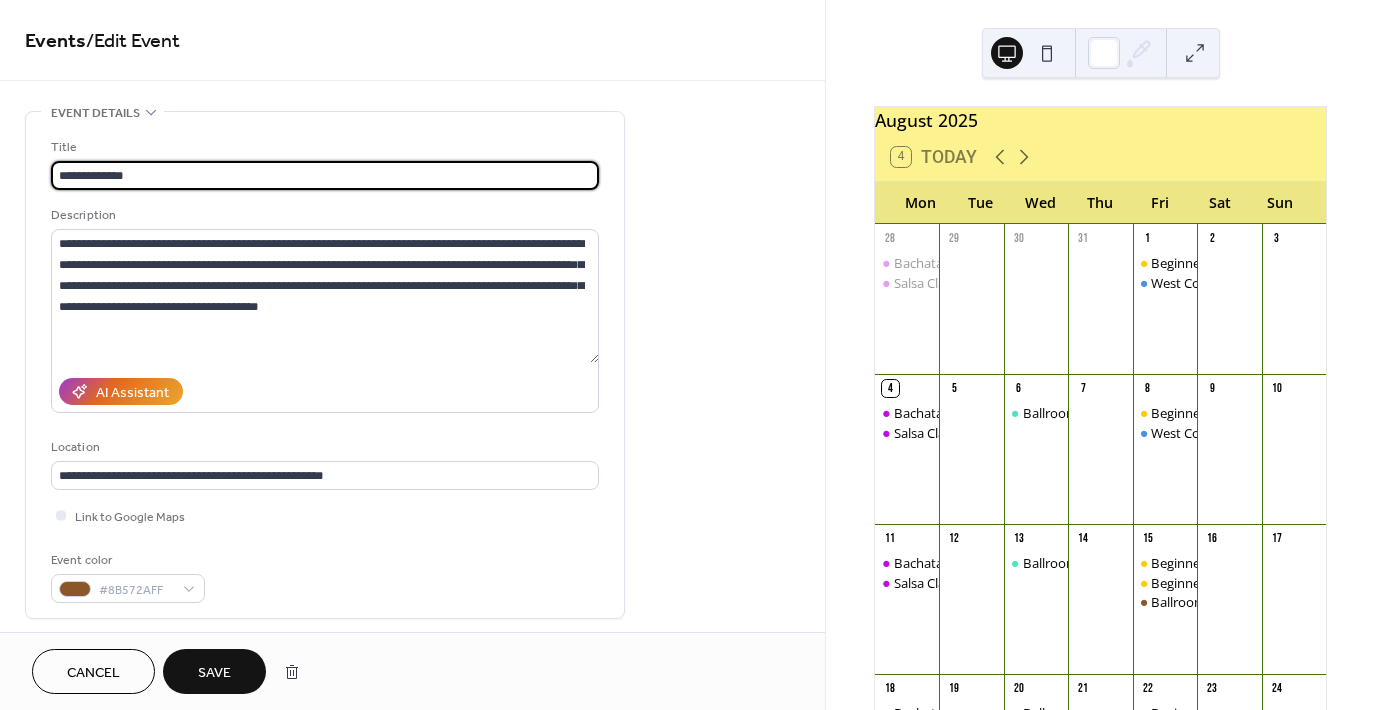 type on "**********" 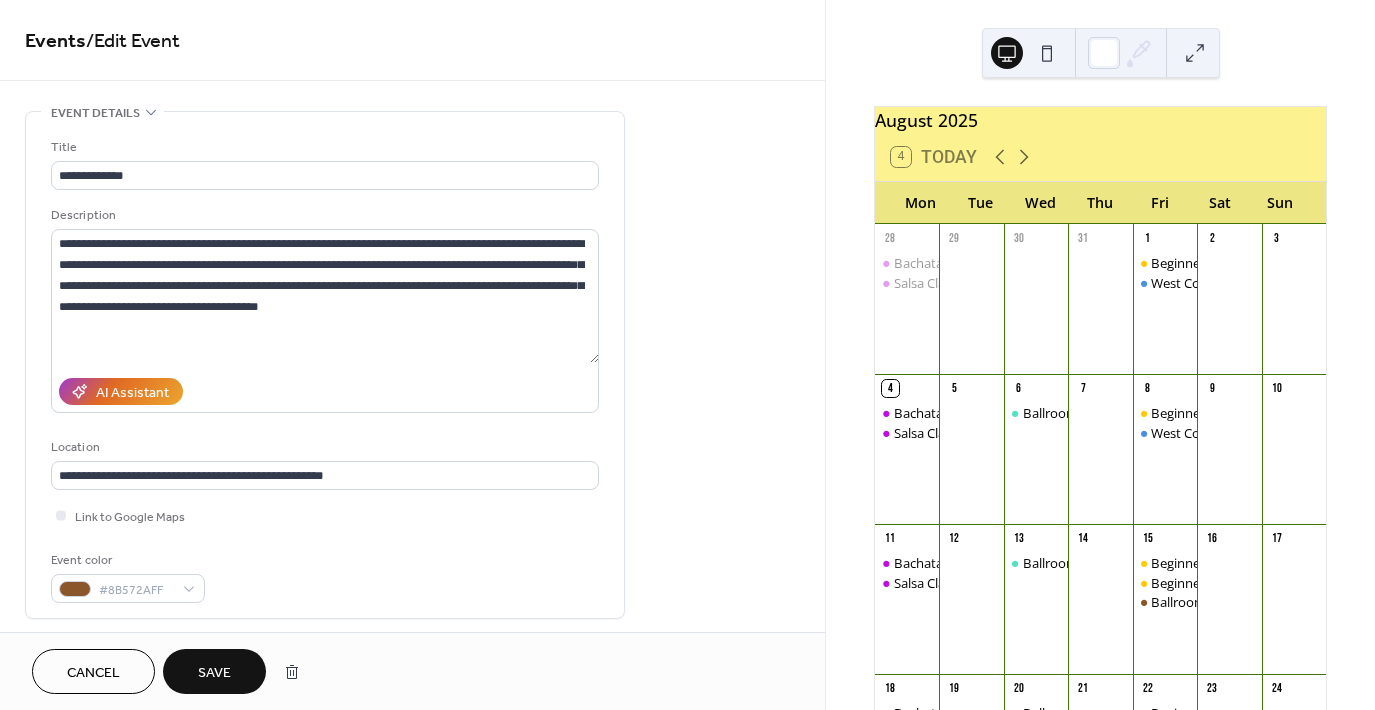 click on "Save" at bounding box center (214, 673) 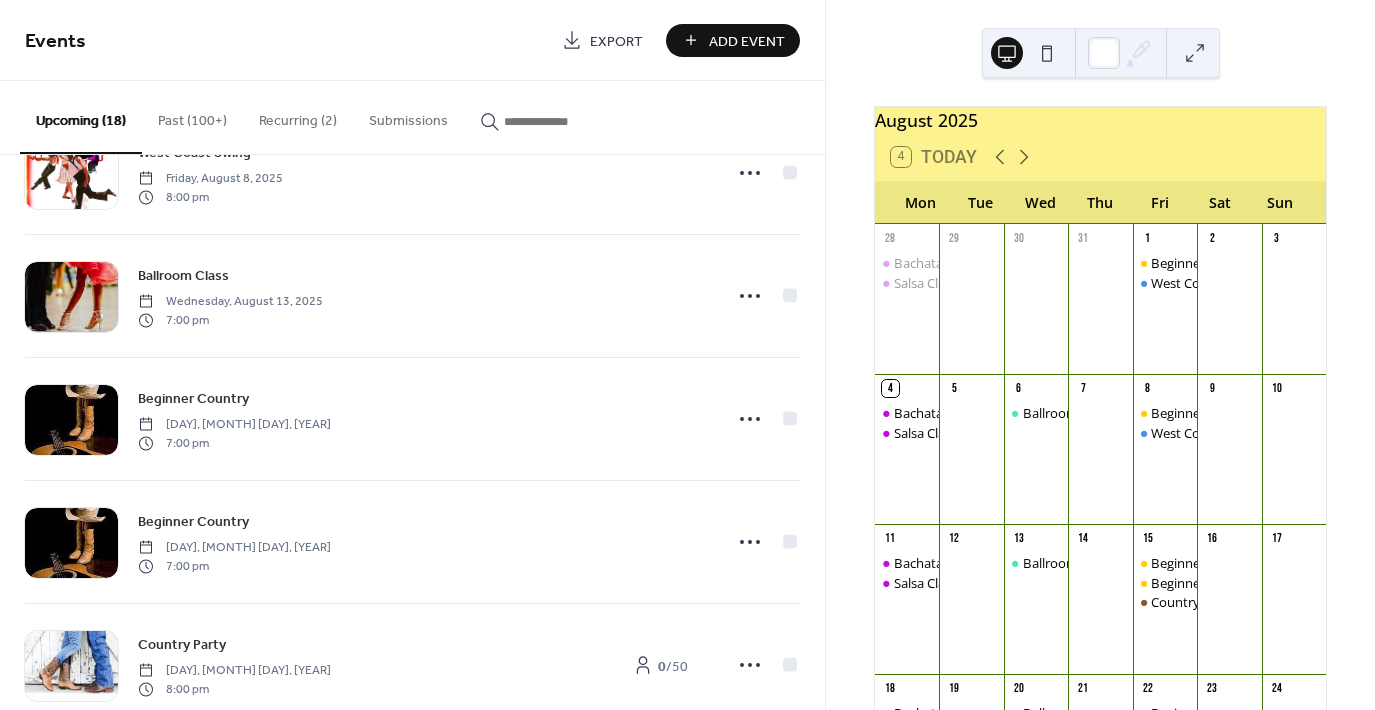 scroll, scrollTop: 323, scrollLeft: 0, axis: vertical 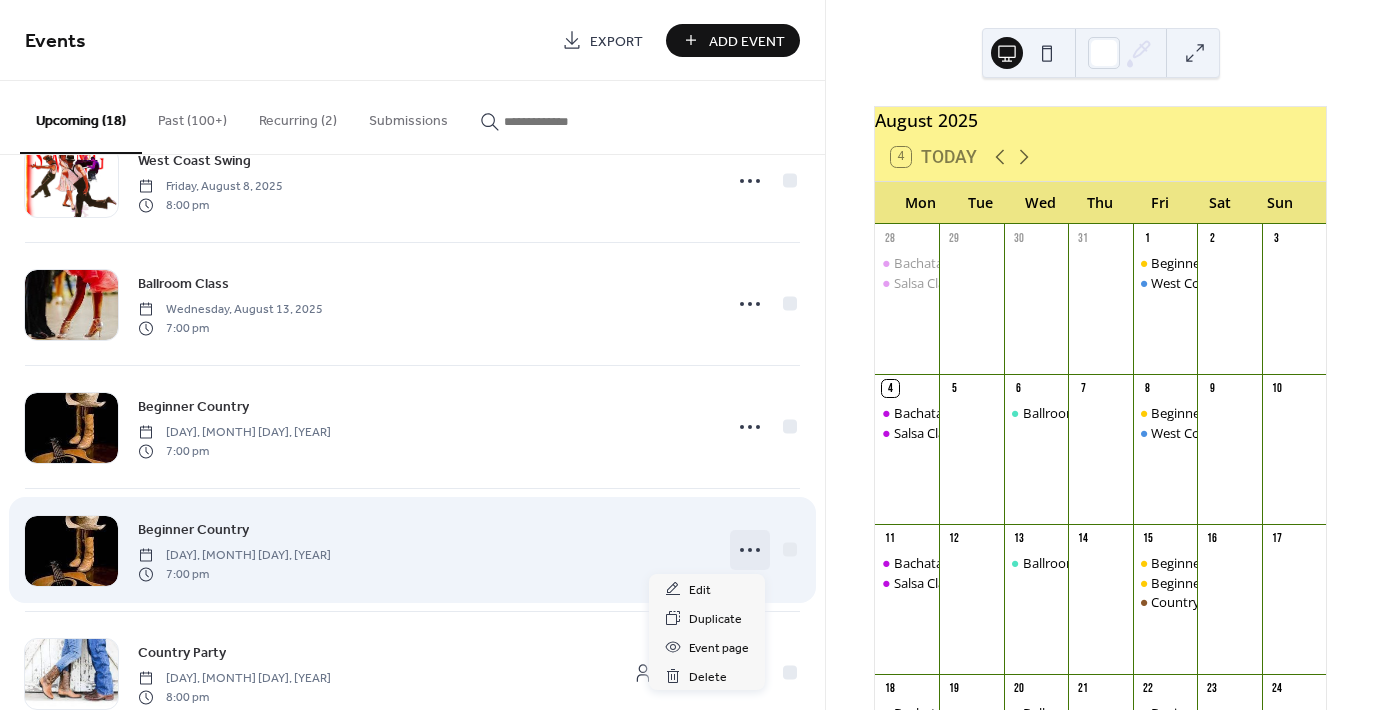 click 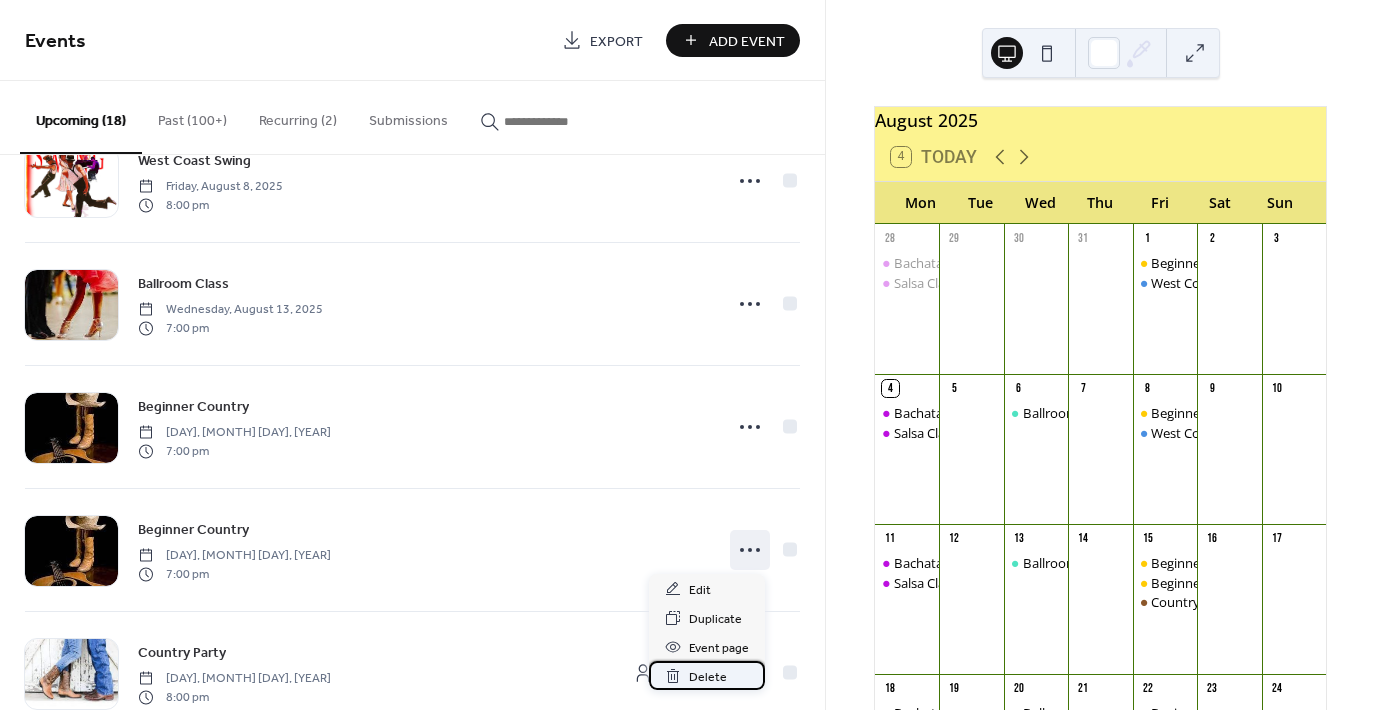 click on "Delete" at bounding box center [708, 677] 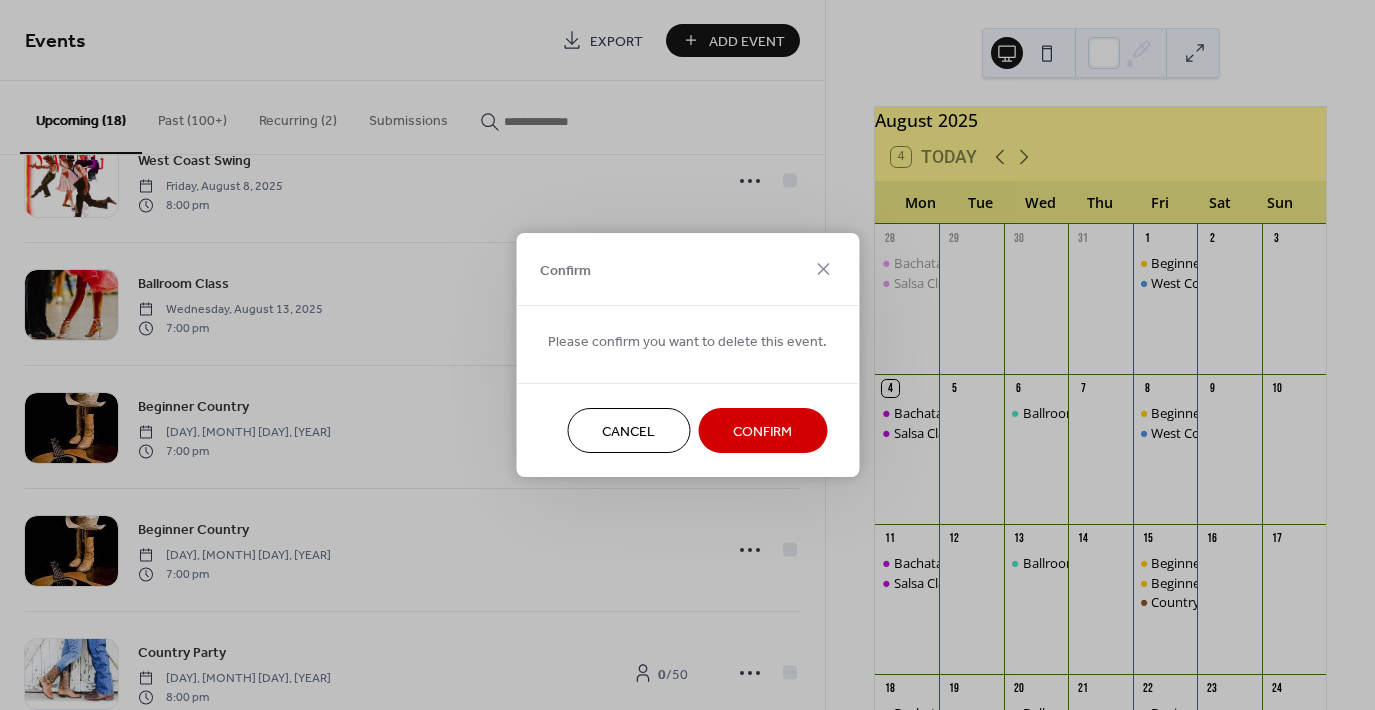 click on "Confirm" at bounding box center [762, 432] 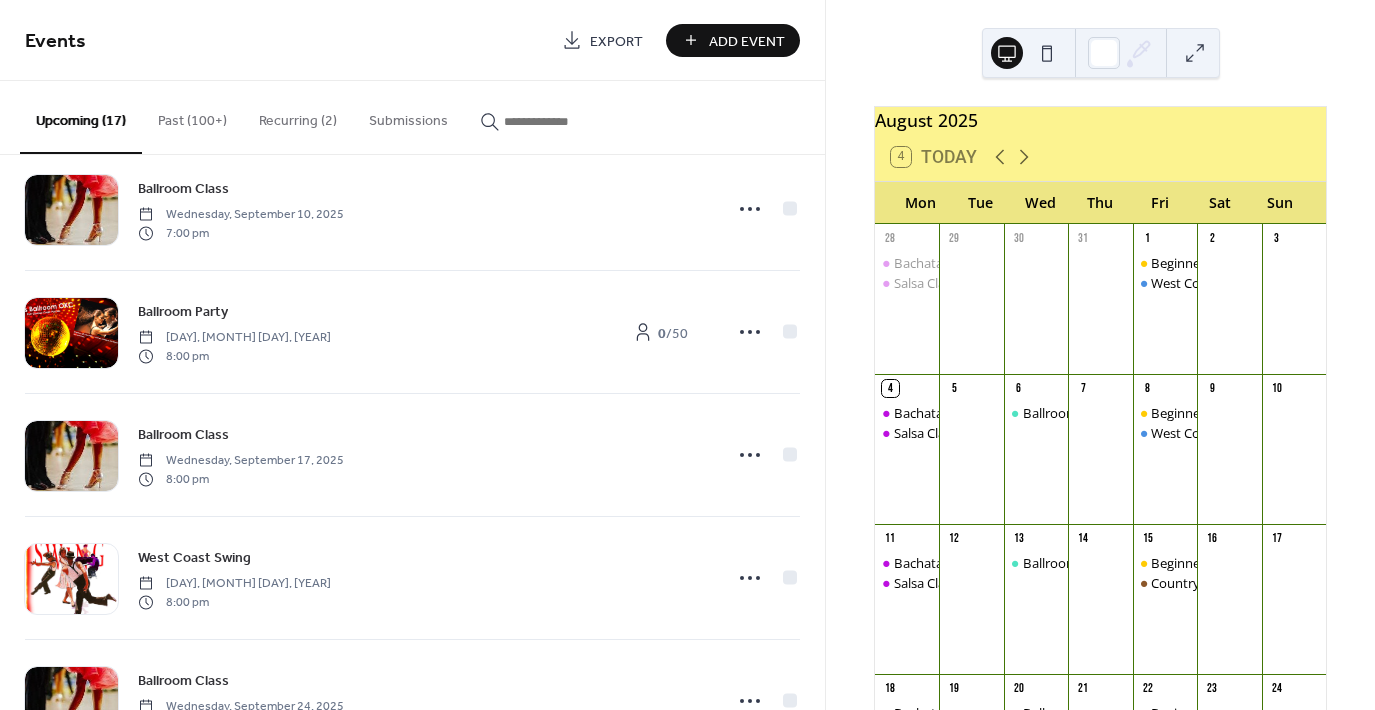 scroll, scrollTop: 1595, scrollLeft: 0, axis: vertical 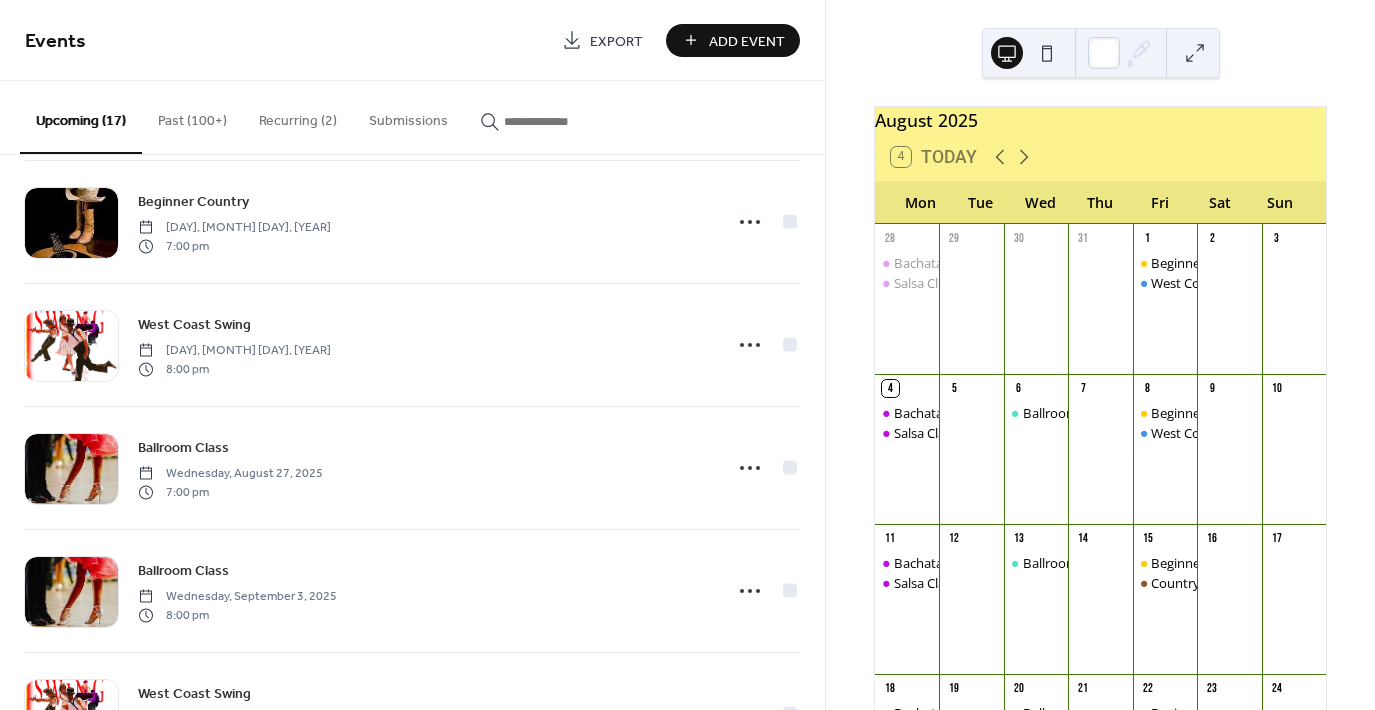 drag, startPoint x: 913, startPoint y: 0, endPoint x: 1305, endPoint y: 67, distance: 397.68454 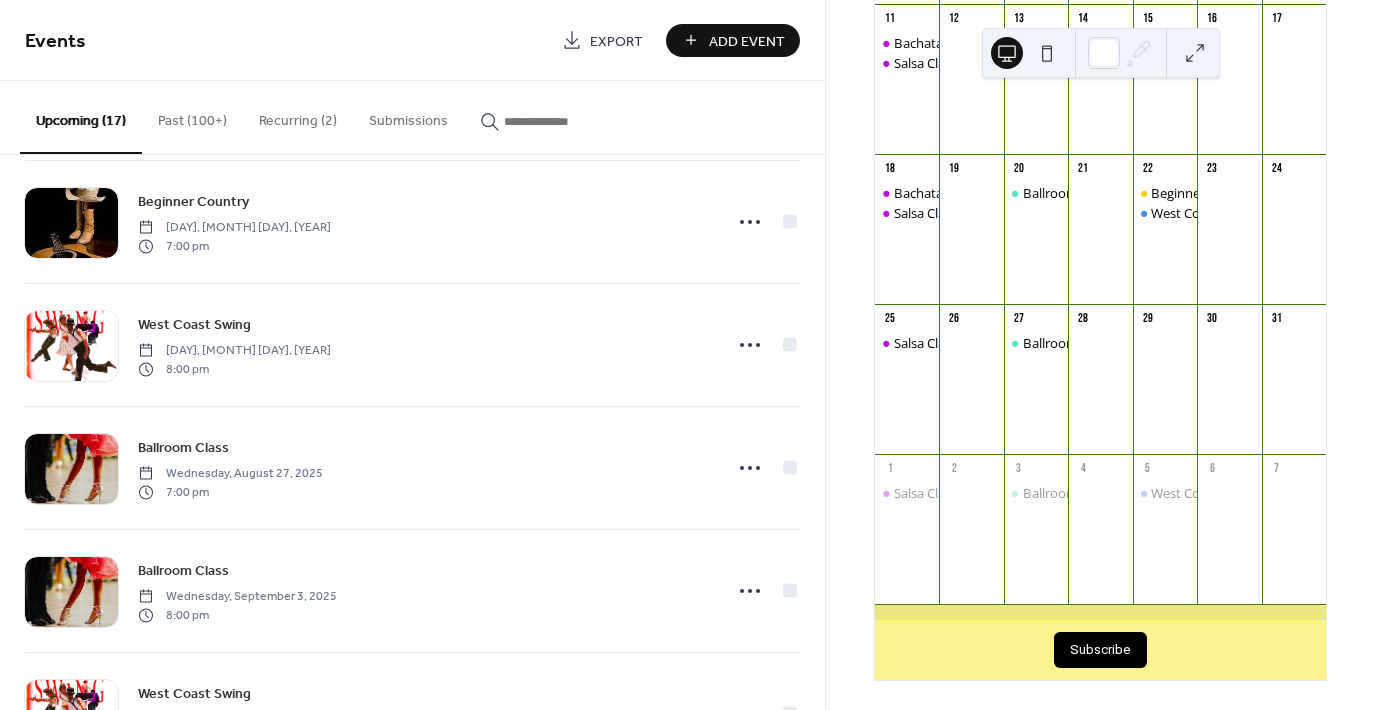 scroll, scrollTop: 534, scrollLeft: 0, axis: vertical 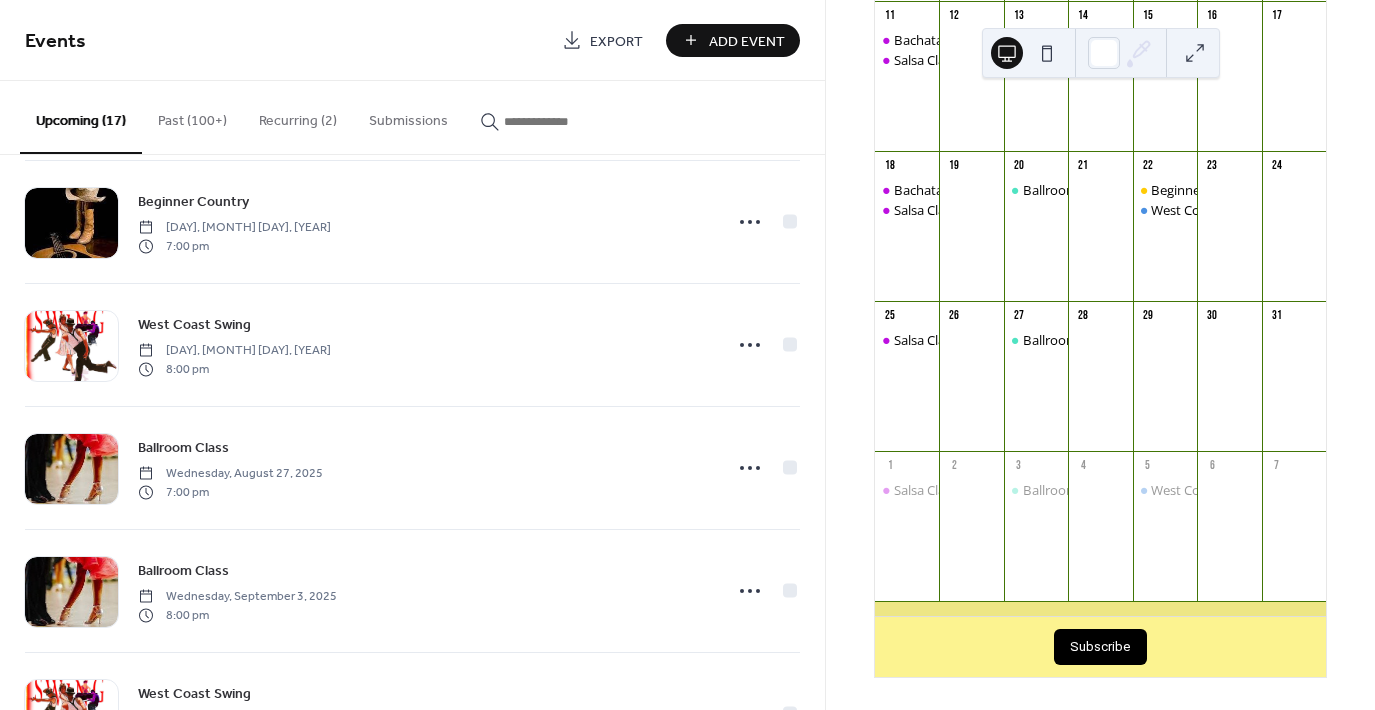 click on "Ballroom Class Wednesday, August 6, 2025 8:00 pm Beginner Country Friday, August 8, 2025 7:00 pm West Coast Swing Friday, August 8, 2025 8:00 pm Ballroom Class Wednesday, August 13, 2025 7:00 pm Beginner Country Friday, August 15, 2025 7:00 pm Country Party Friday, August 15, 2025 8:00 pm 0  /  50 Ballroom Class Wednesday, August 20, 2025 8:00 pm Beginner Country Friday, August 22, 2025 7:00 pm West Coast Swing Friday, August 22, 2025 8:00 pm Ballroom Class Wednesday, August 27, 2025 7:00 pm Ballroom Class Wednesday, September 3, 2025 8:00 pm West Coast Swing Friday, September 5, 2025 8:00 pm Ballroom Class Wednesday, September 10, 2025 7:00 pm Ballroom Party Friday, September 12, 2025 8:00 pm 0  /  50 Ballroom Class Wednesday, September 17, 2025 8:00 pm West Coast Swing Friday, September 19, 2025 8:00 pm Ballroom Class Wednesday, September 24, 2025 7:00 pm" at bounding box center [412, 432] 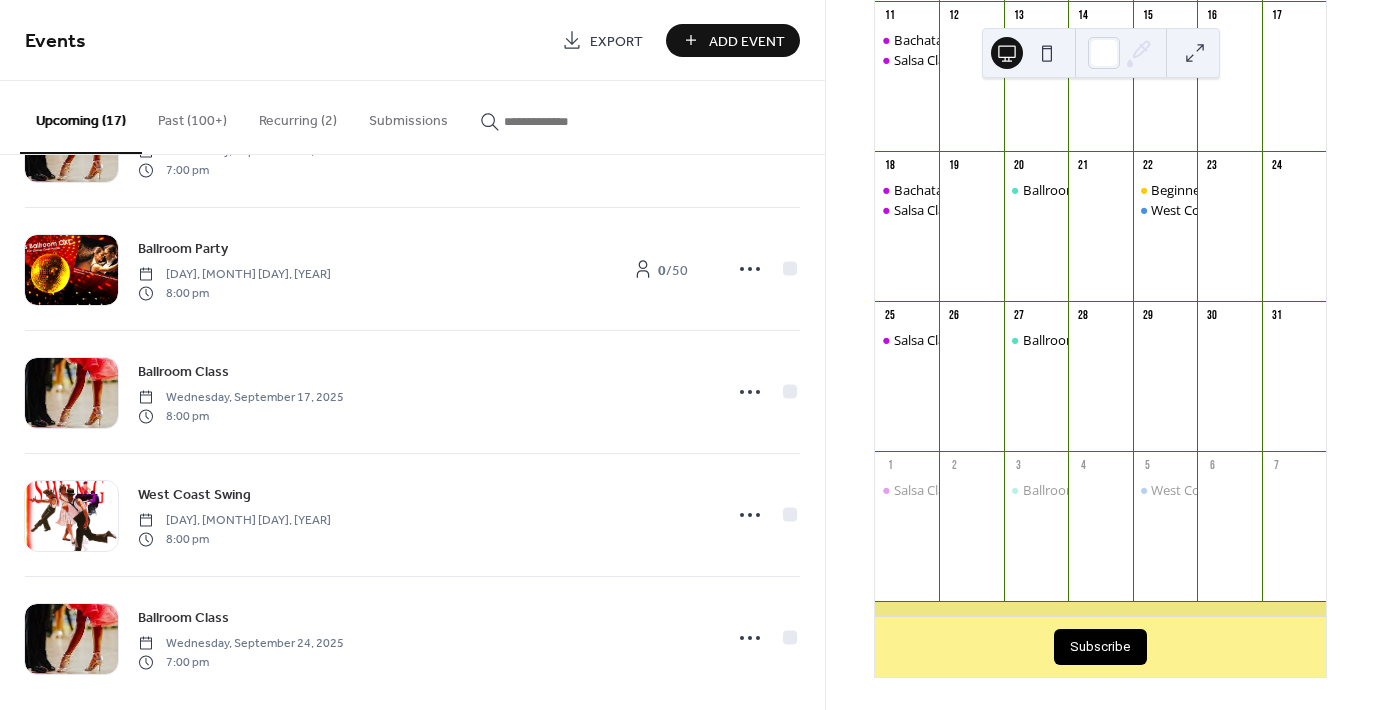 scroll, scrollTop: 1595, scrollLeft: 0, axis: vertical 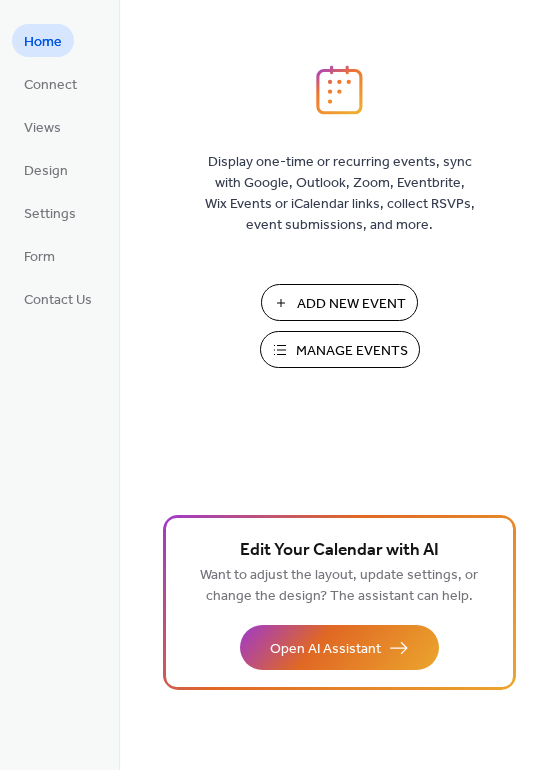 click on "Add New Event" at bounding box center [351, 304] 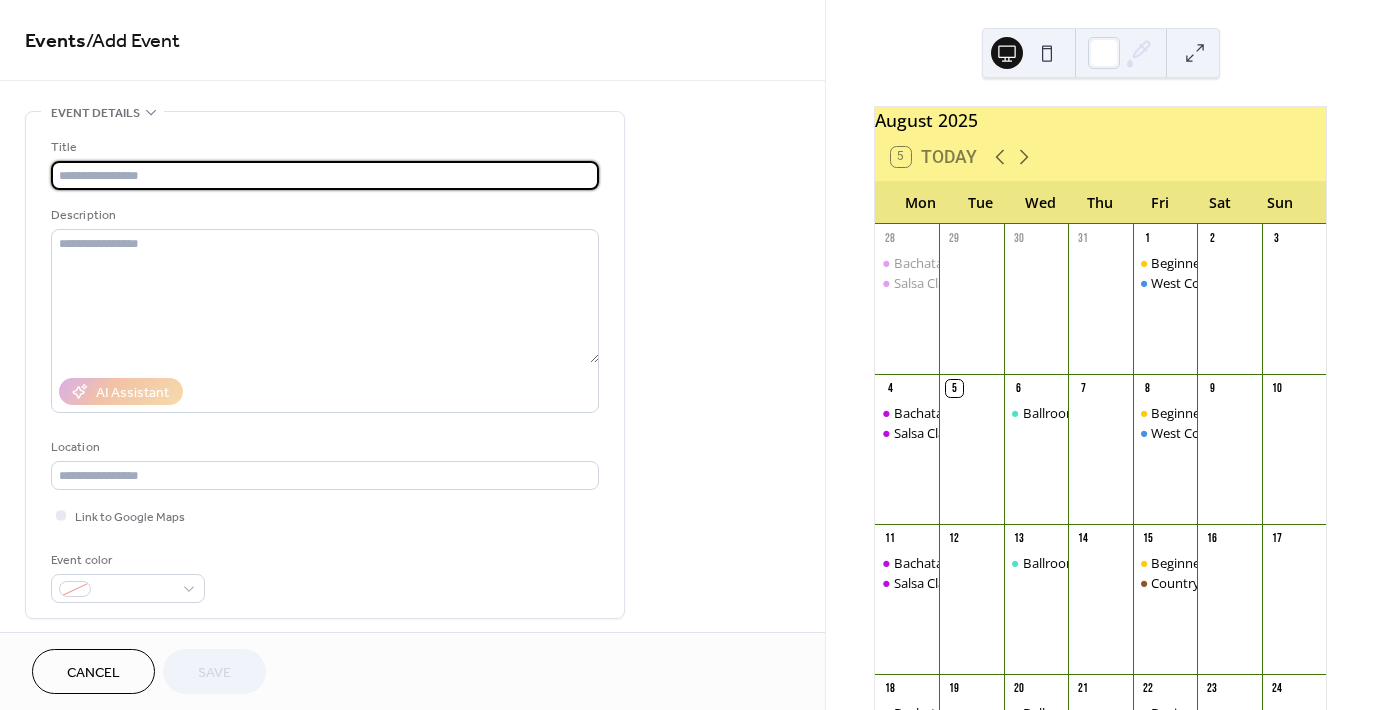 scroll, scrollTop: 0, scrollLeft: 0, axis: both 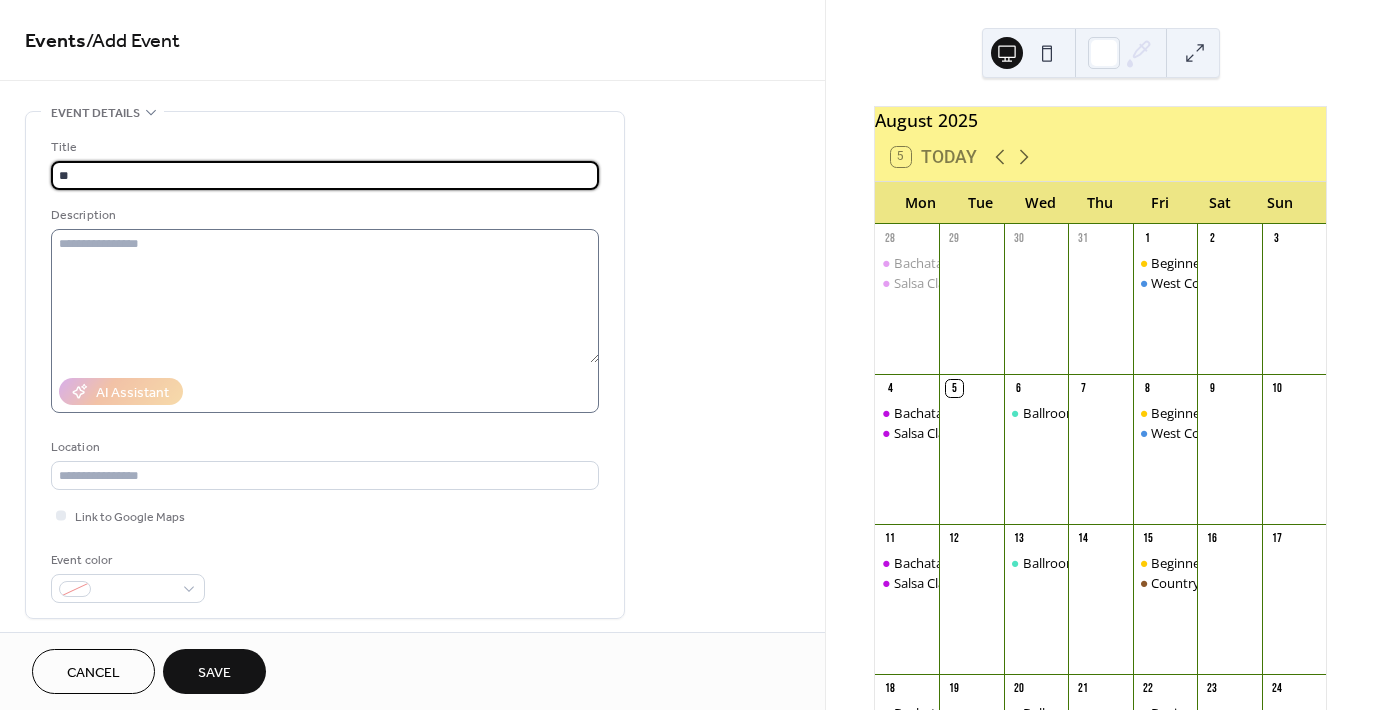 type on "**********" 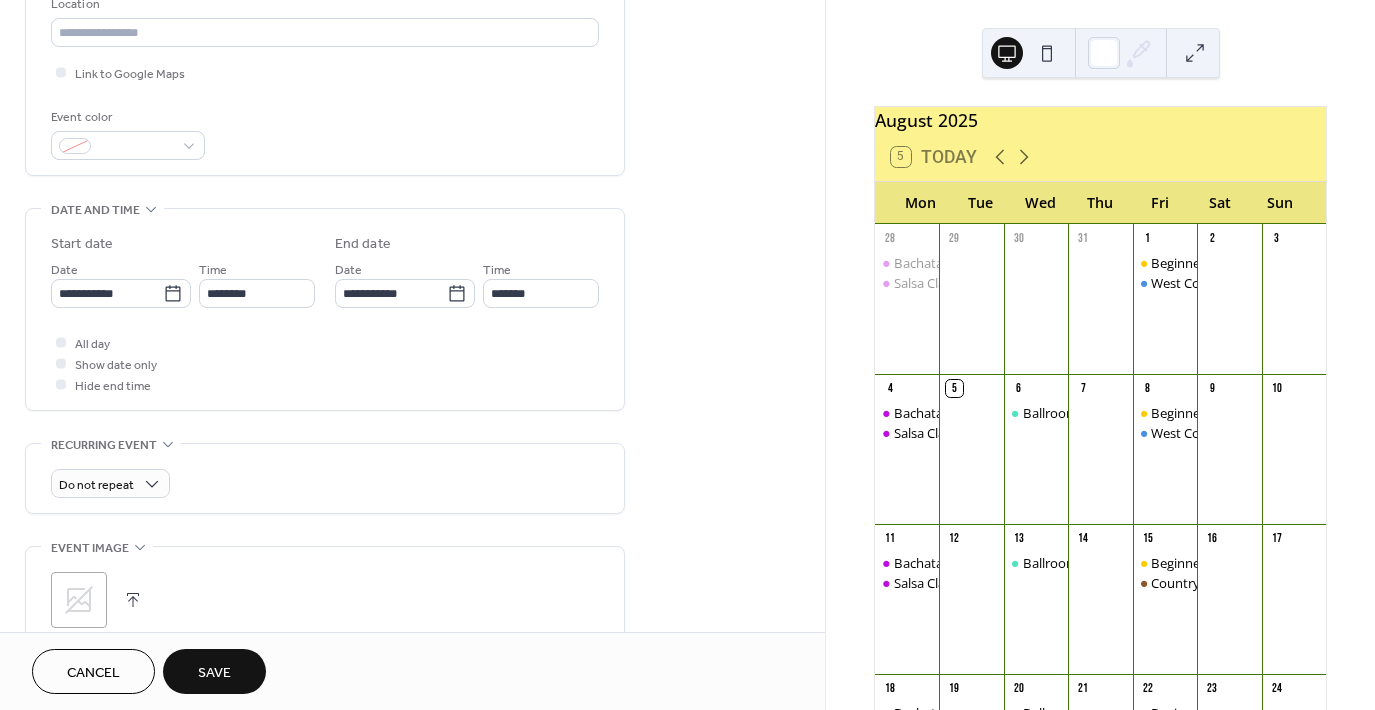 scroll, scrollTop: 445, scrollLeft: 0, axis: vertical 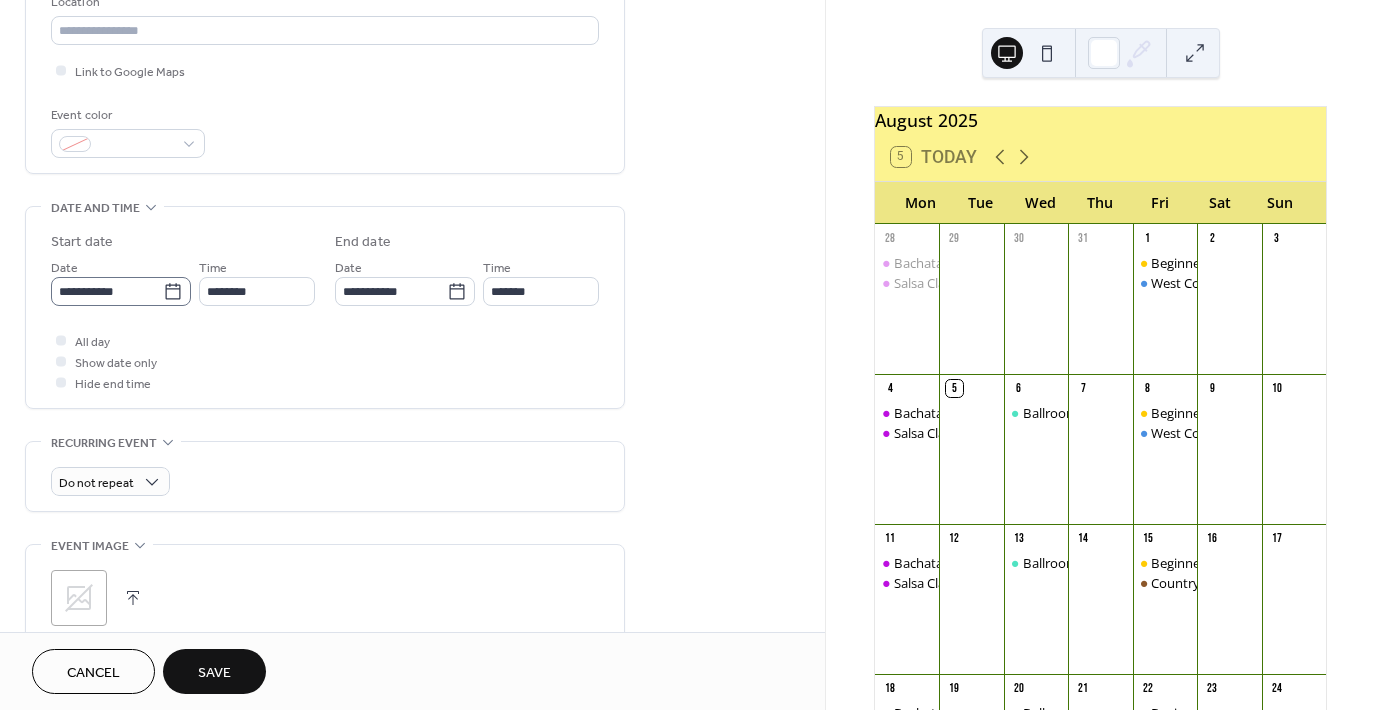 click on "**********" at bounding box center (121, 291) 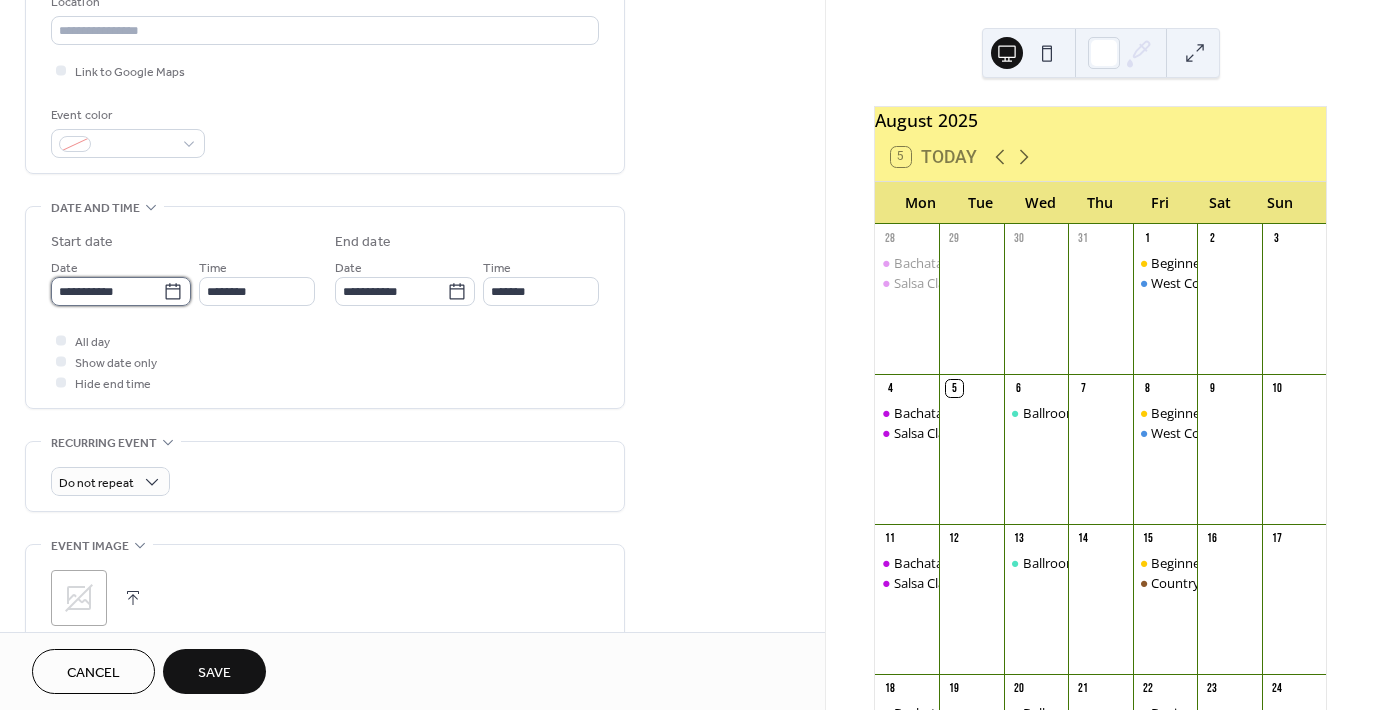 click on "**********" at bounding box center [107, 291] 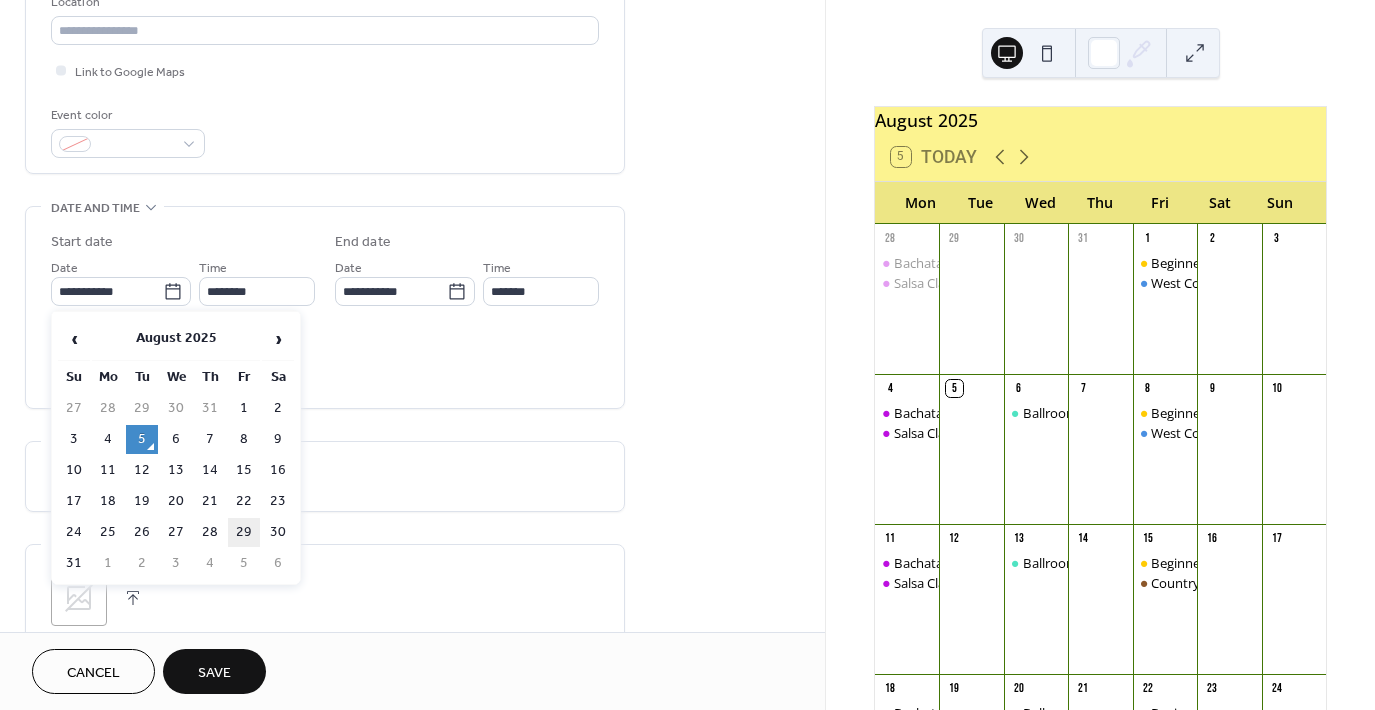 click on "29" at bounding box center (244, 532) 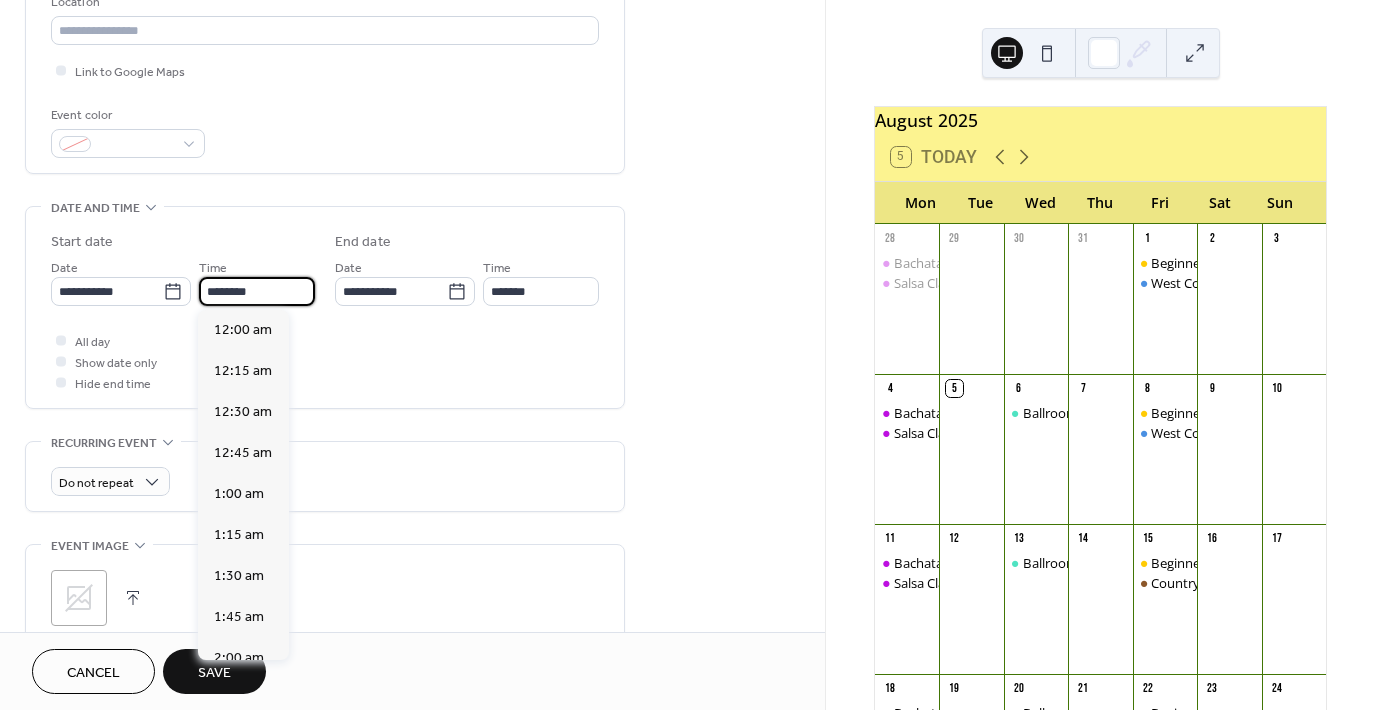 click on "********" at bounding box center [257, 291] 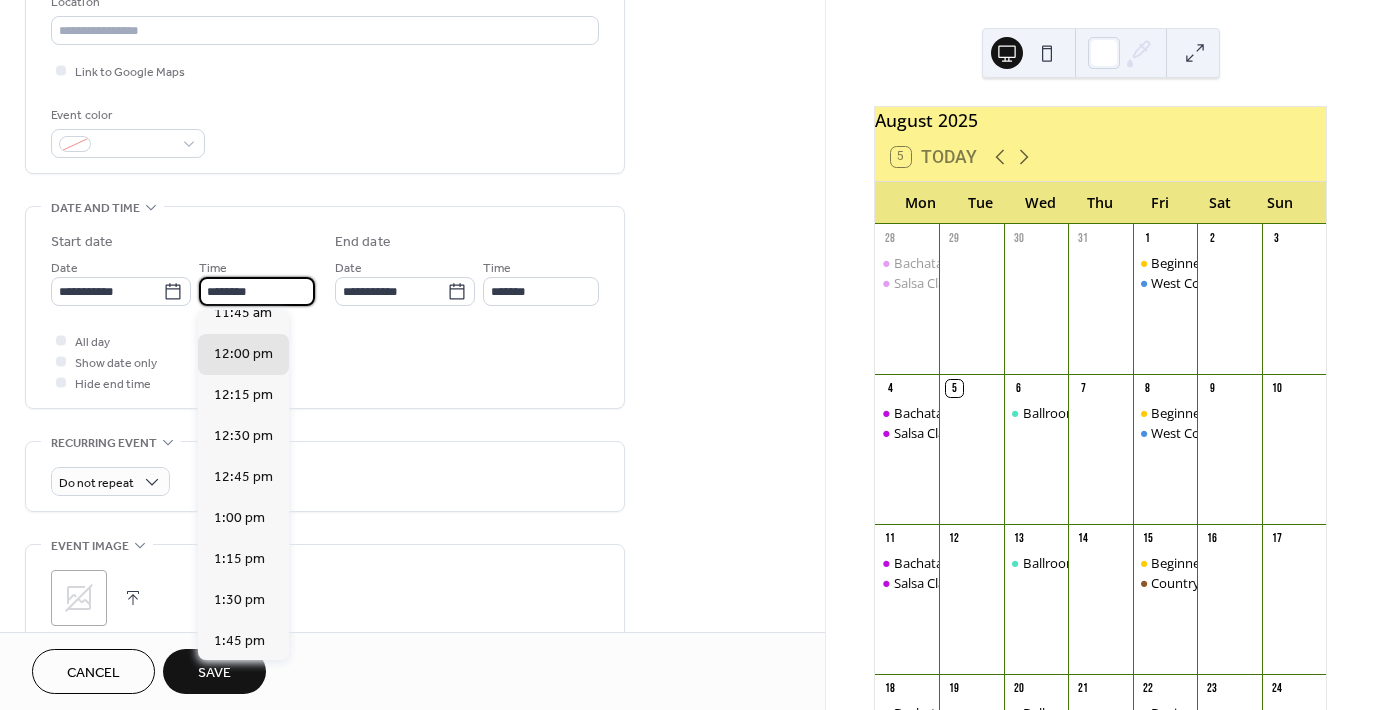 click on "Start date" at bounding box center (183, 242) 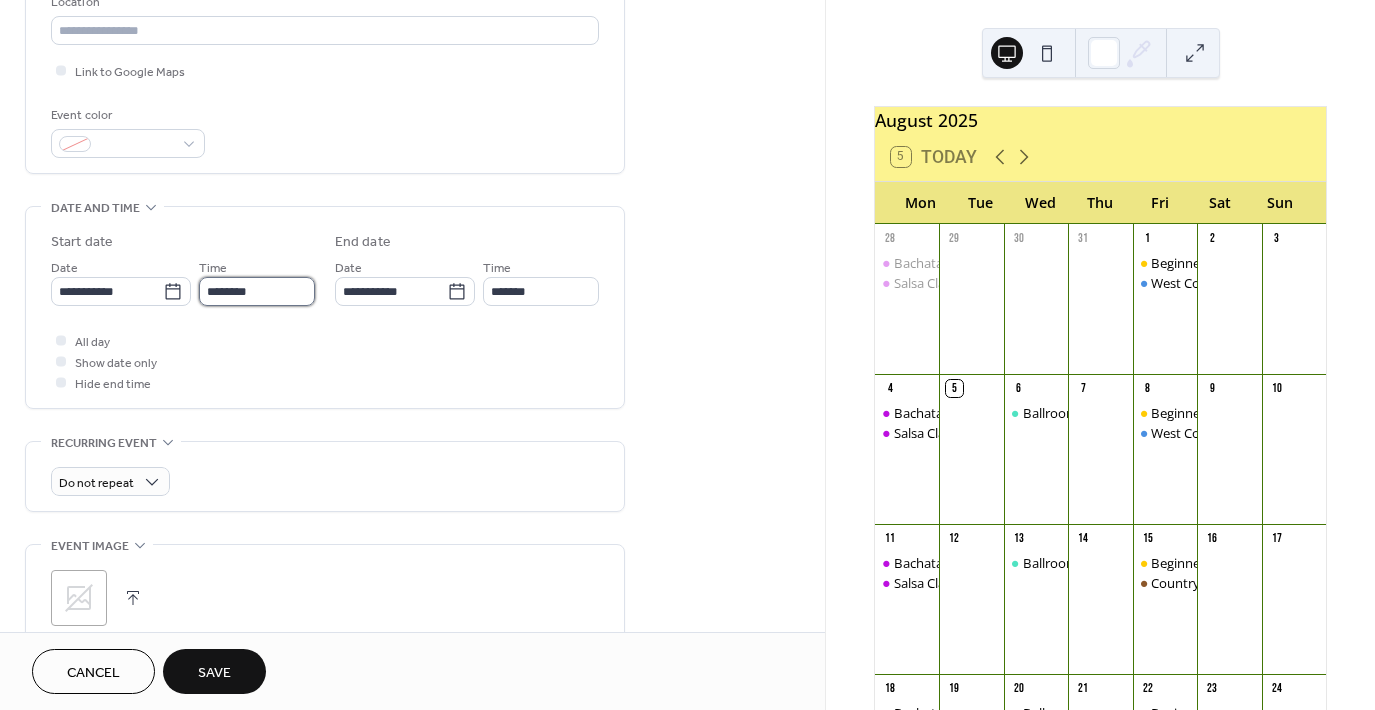 click on "********" at bounding box center [257, 291] 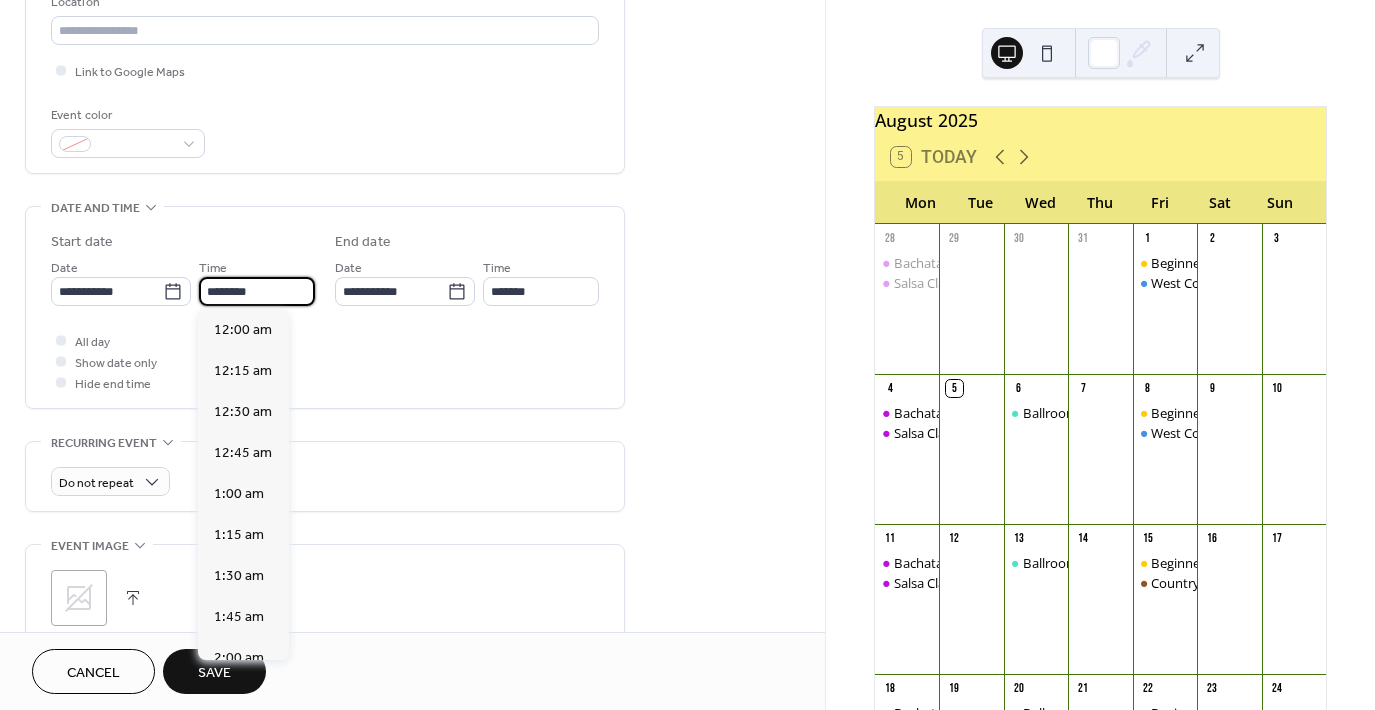 scroll, scrollTop: 1944, scrollLeft: 0, axis: vertical 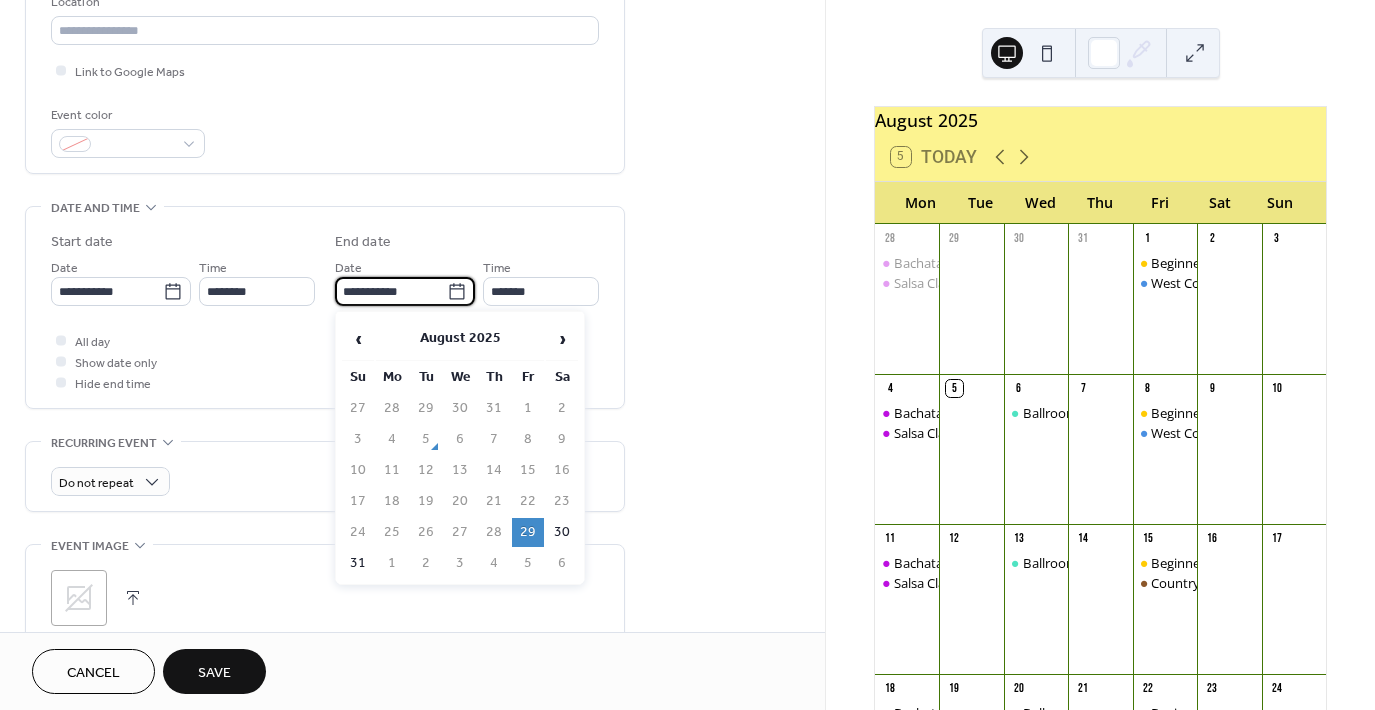 click on "**********" at bounding box center (391, 291) 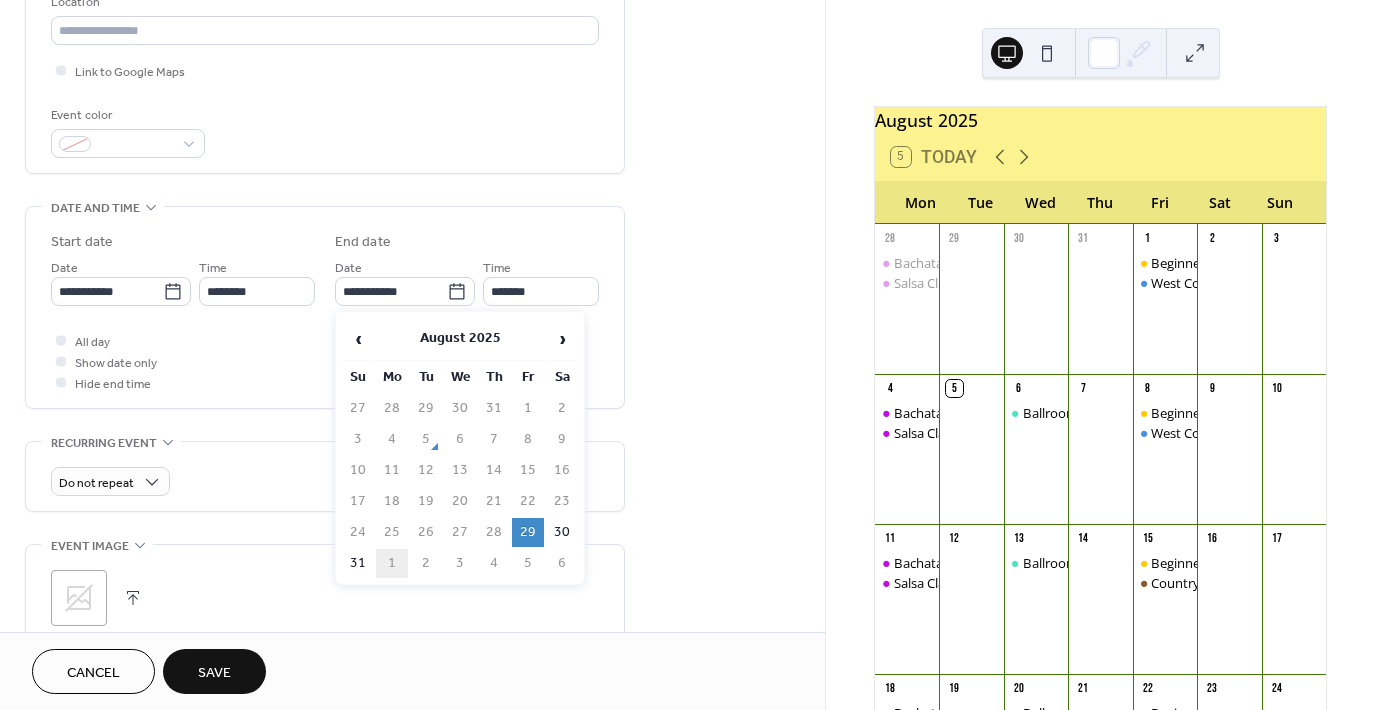 click on "1" at bounding box center [392, 563] 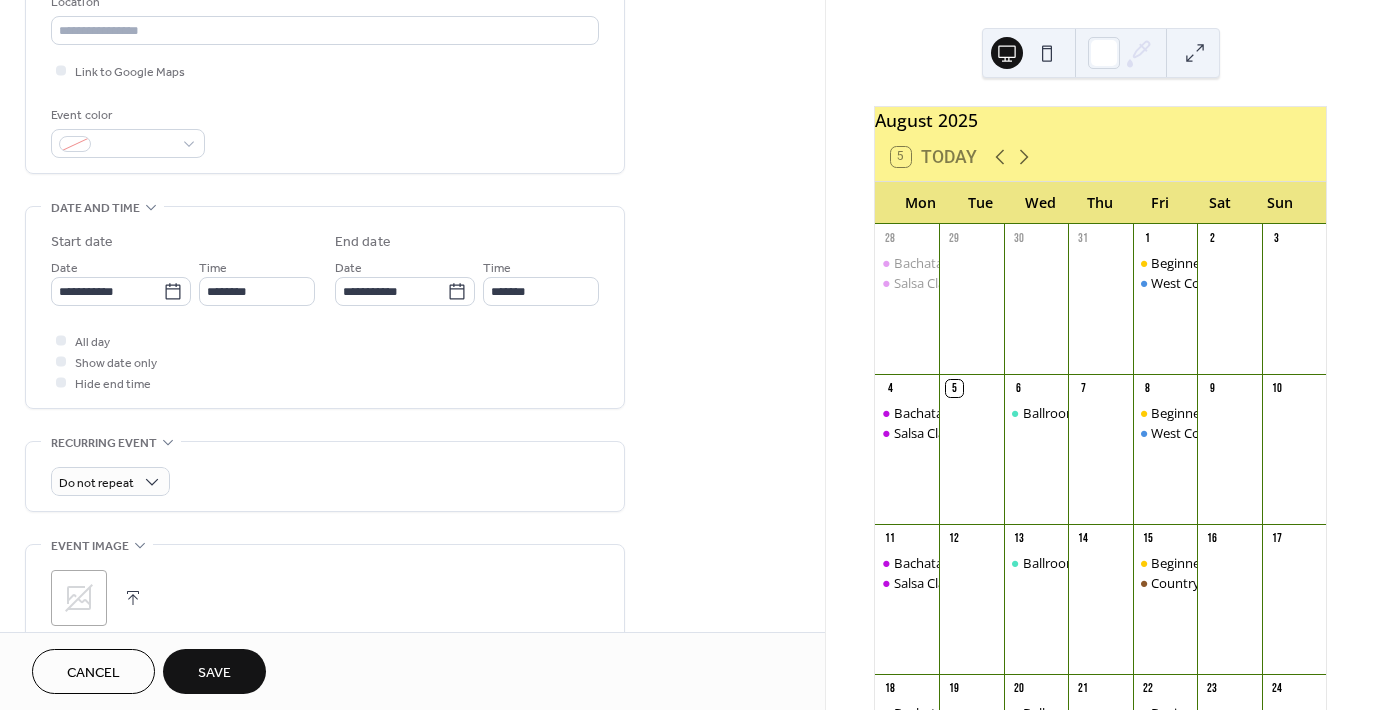 type on "**********" 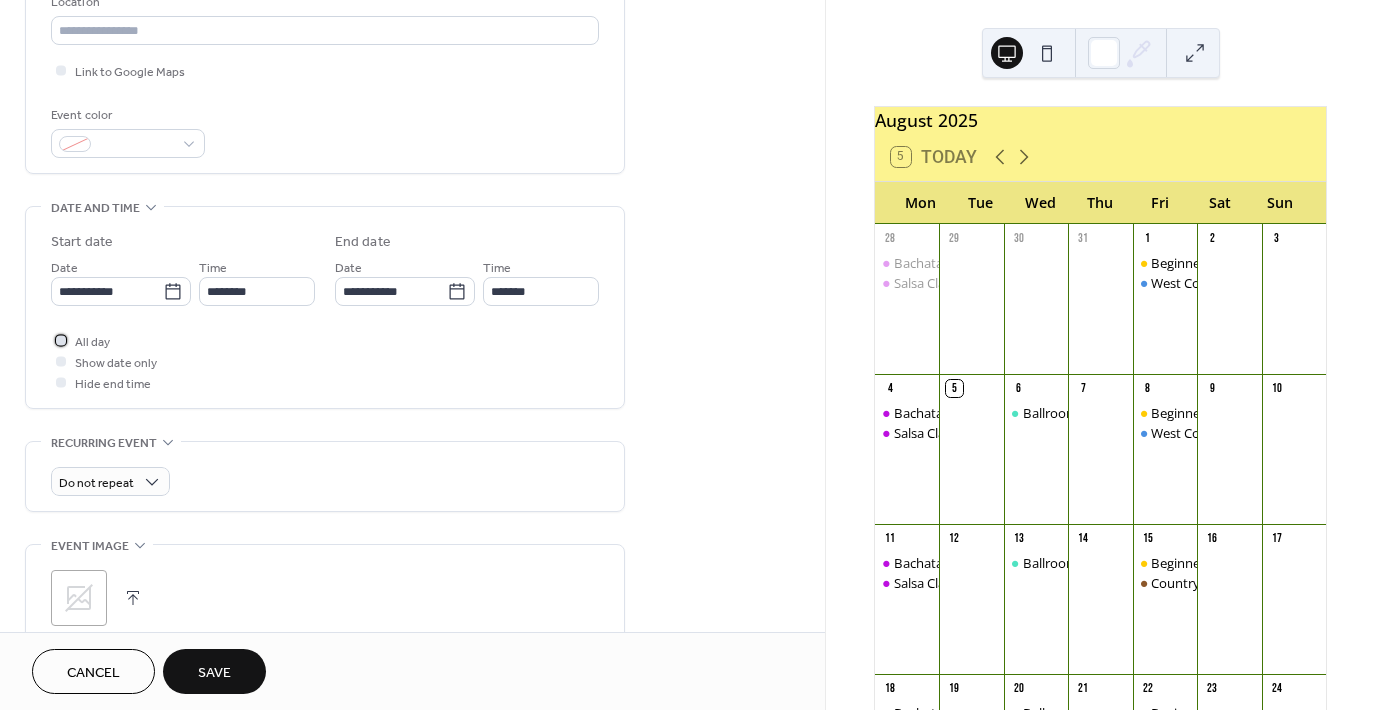 click at bounding box center [61, 340] 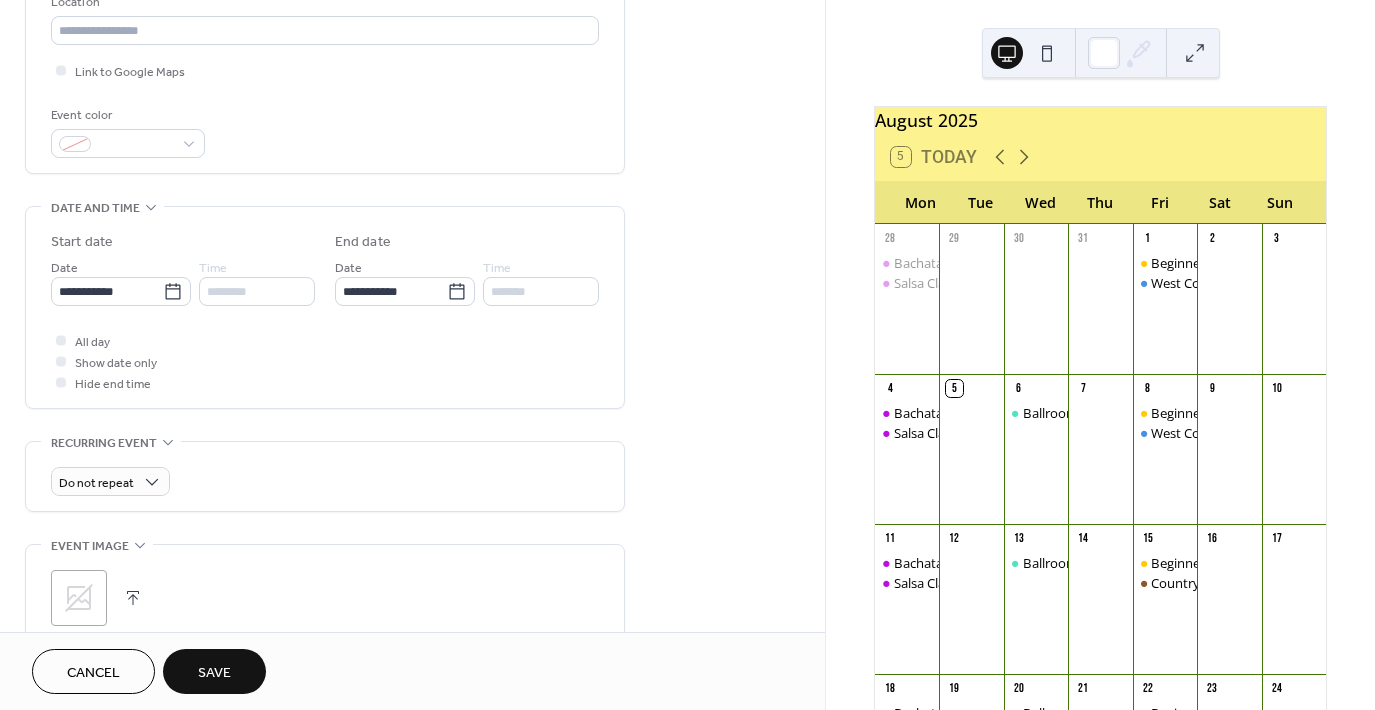 click on "Save" at bounding box center (214, 673) 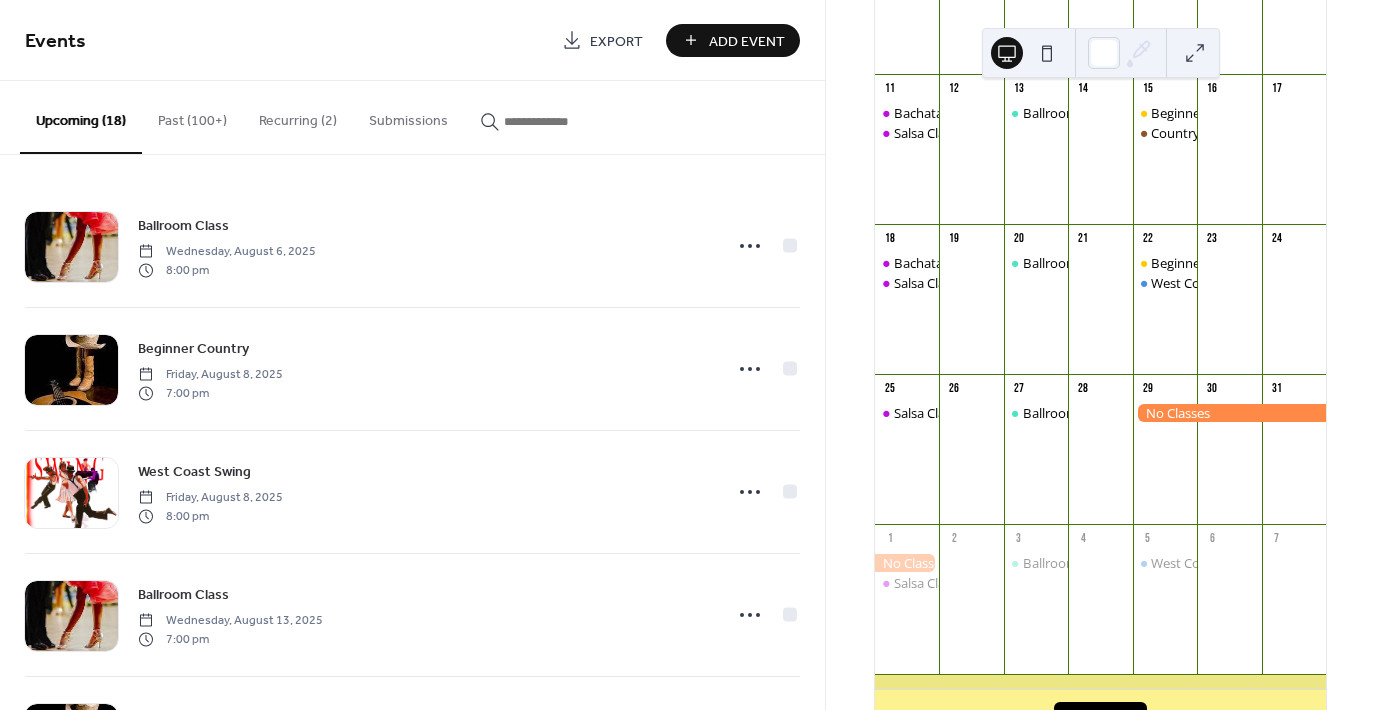 scroll, scrollTop: 451, scrollLeft: 0, axis: vertical 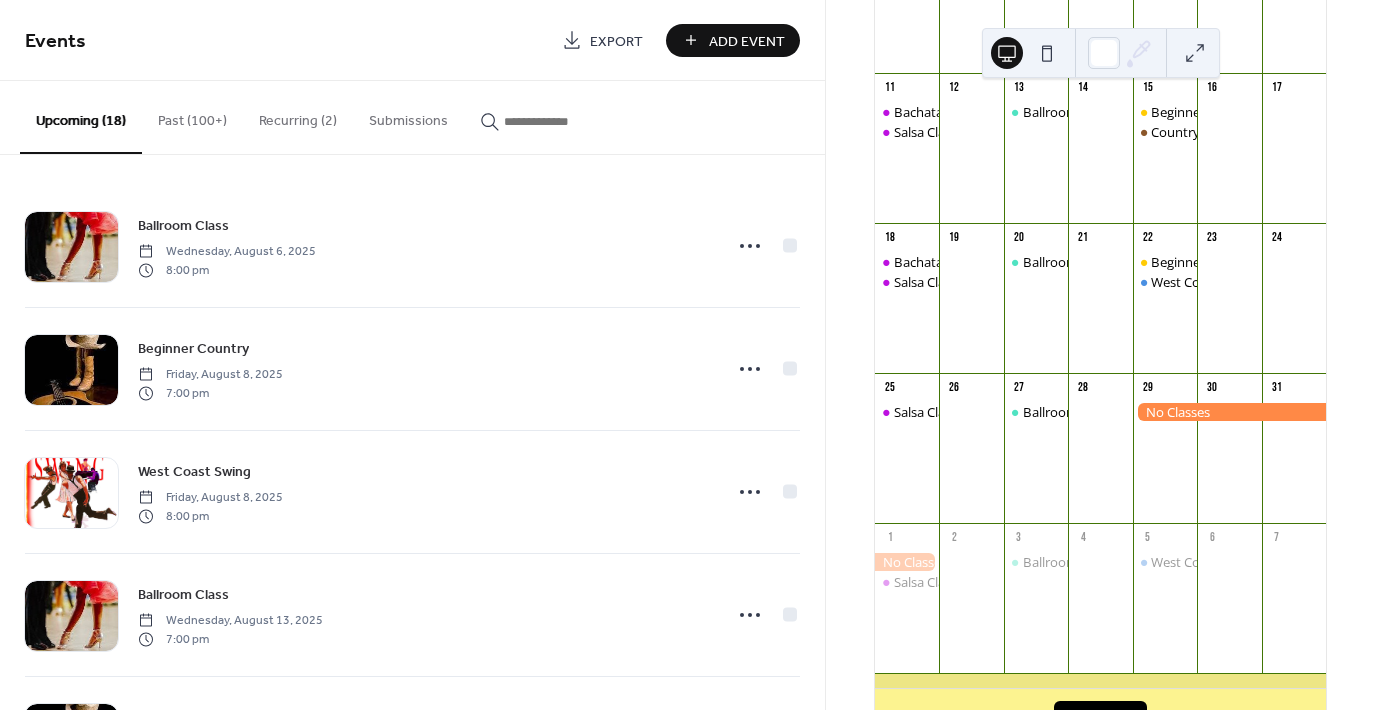click on "Upcoming (18)" at bounding box center (81, 117) 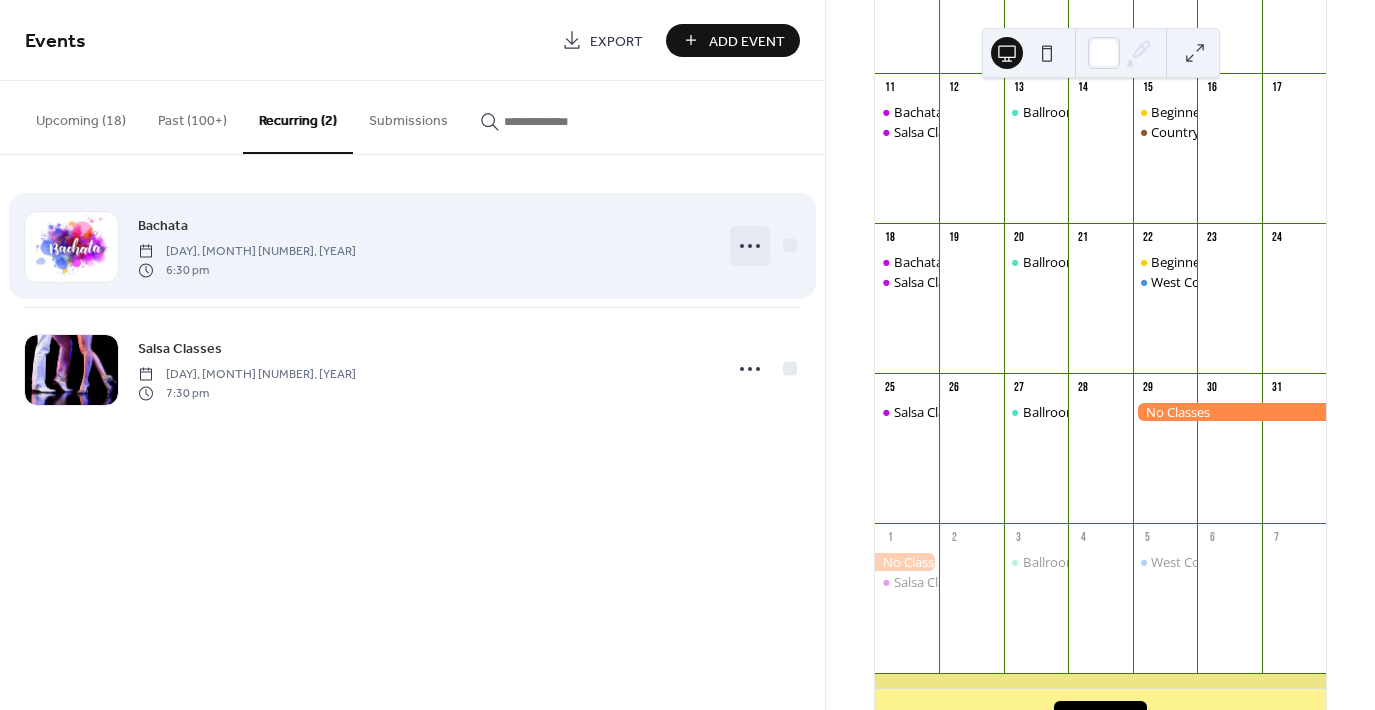 click 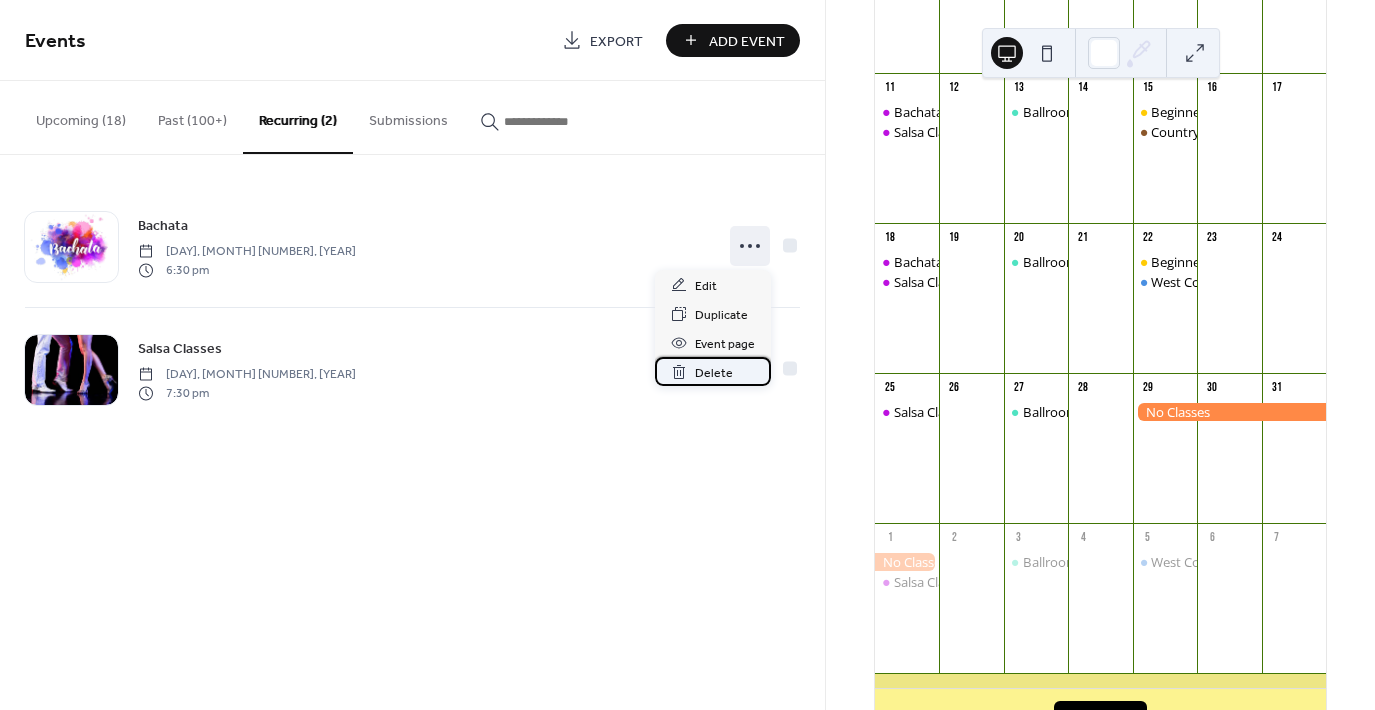 click on "Delete" at bounding box center [714, 373] 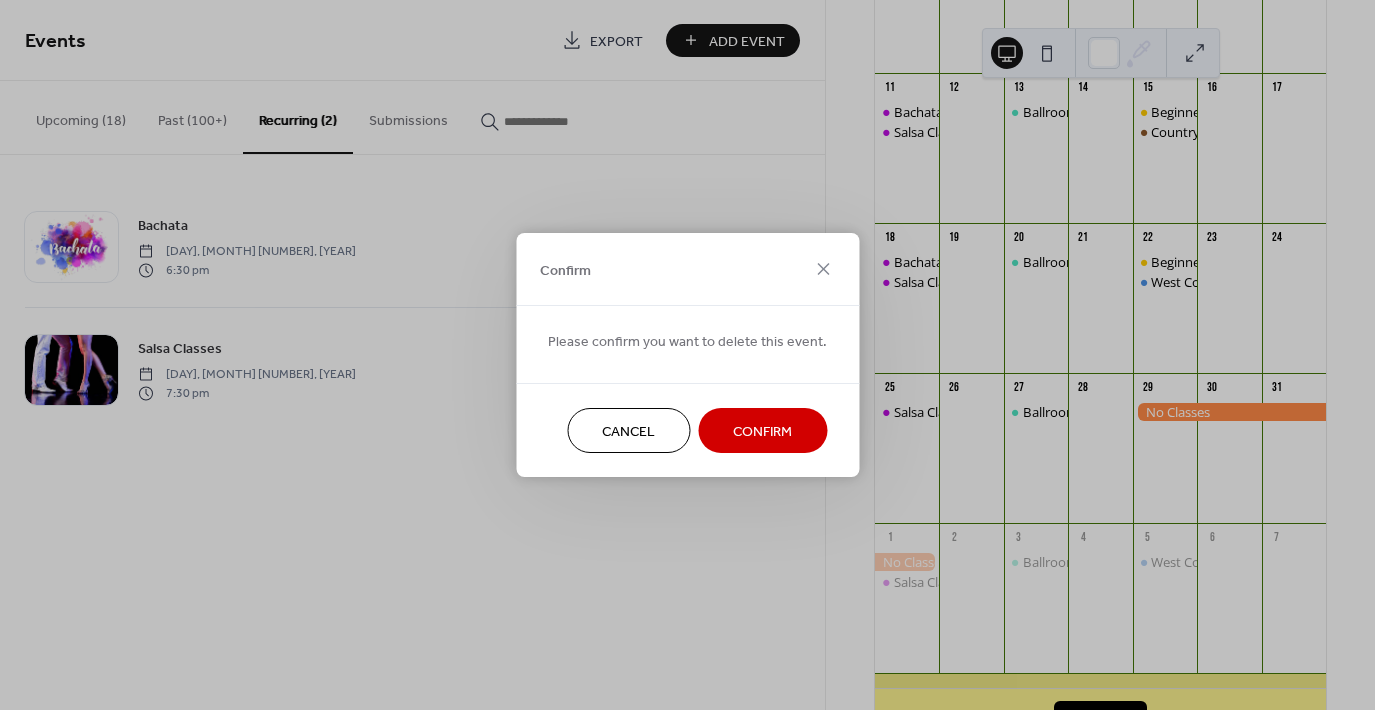 click on "Confirm" at bounding box center [762, 432] 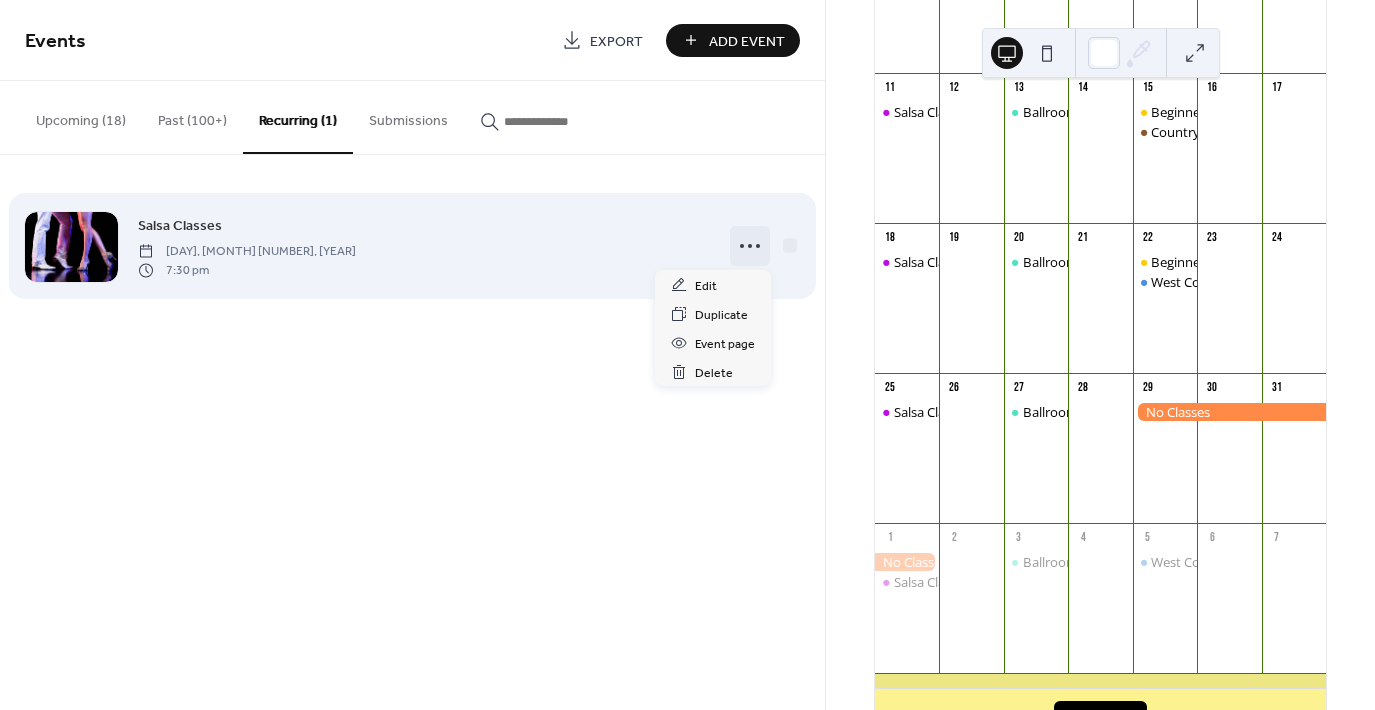 click 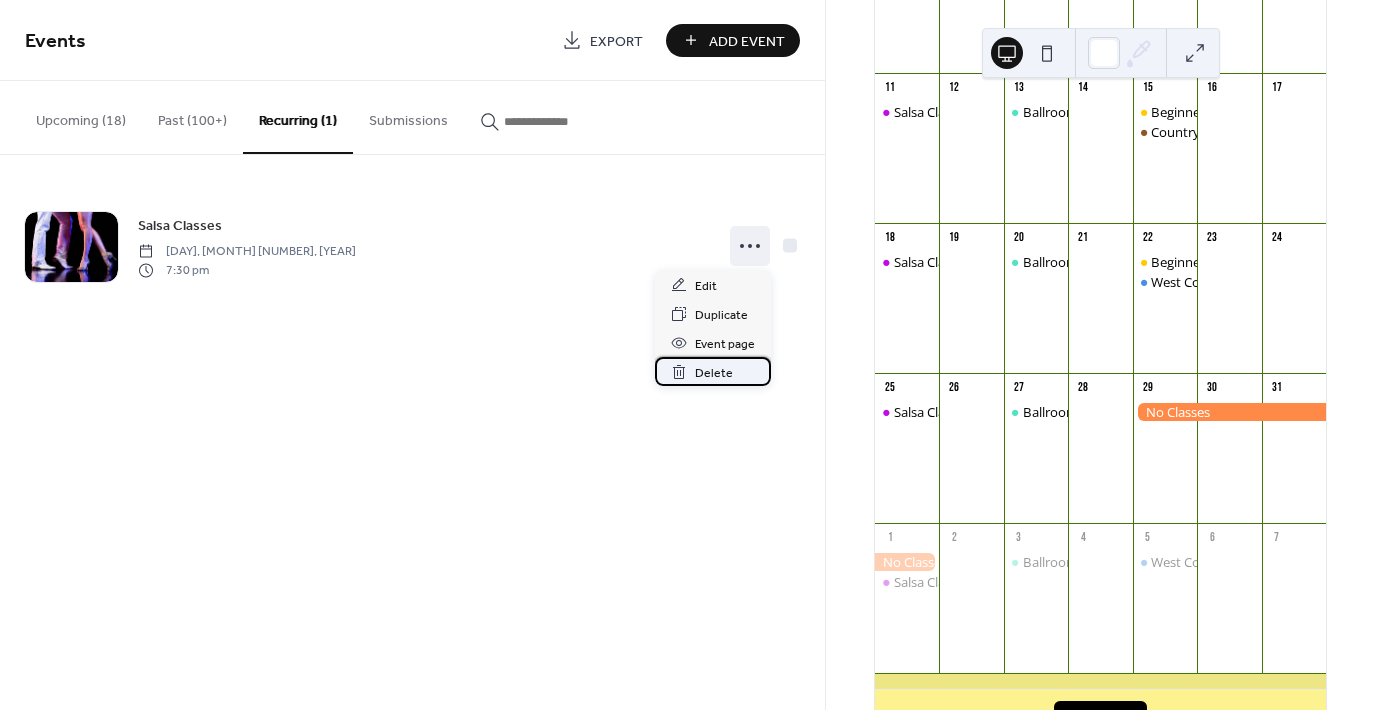 click on "Delete" at bounding box center [714, 373] 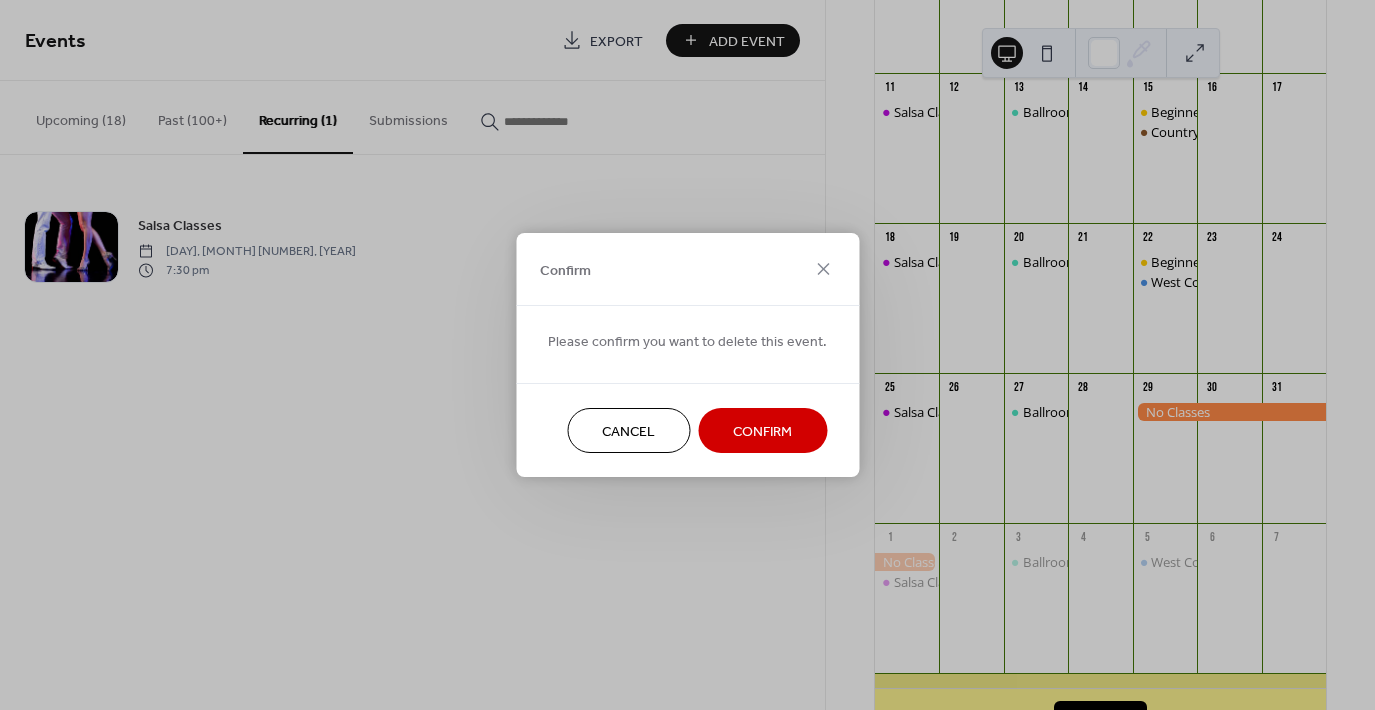 click on "Confirm" at bounding box center (762, 432) 